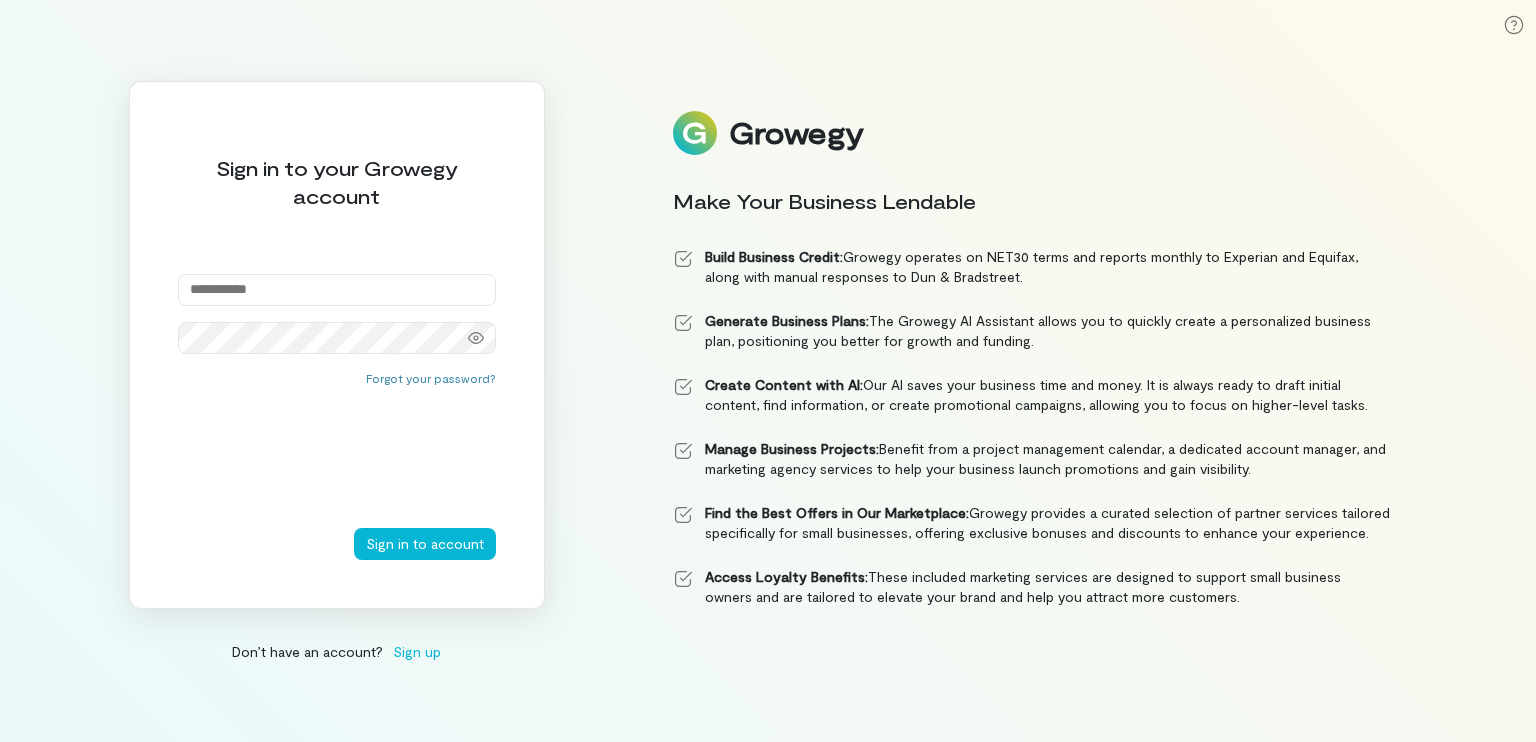 scroll, scrollTop: 0, scrollLeft: 0, axis: both 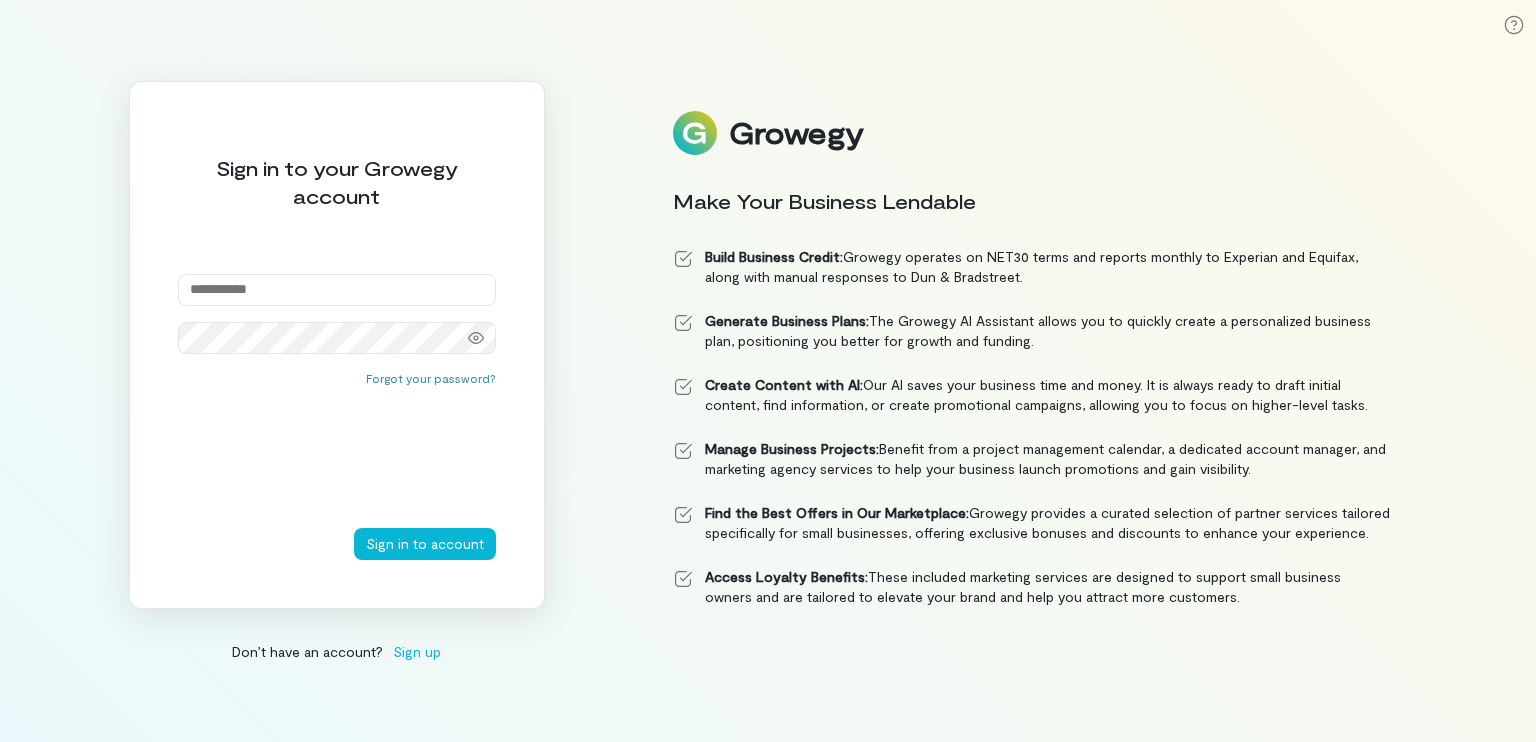 click at bounding box center (337, 290) 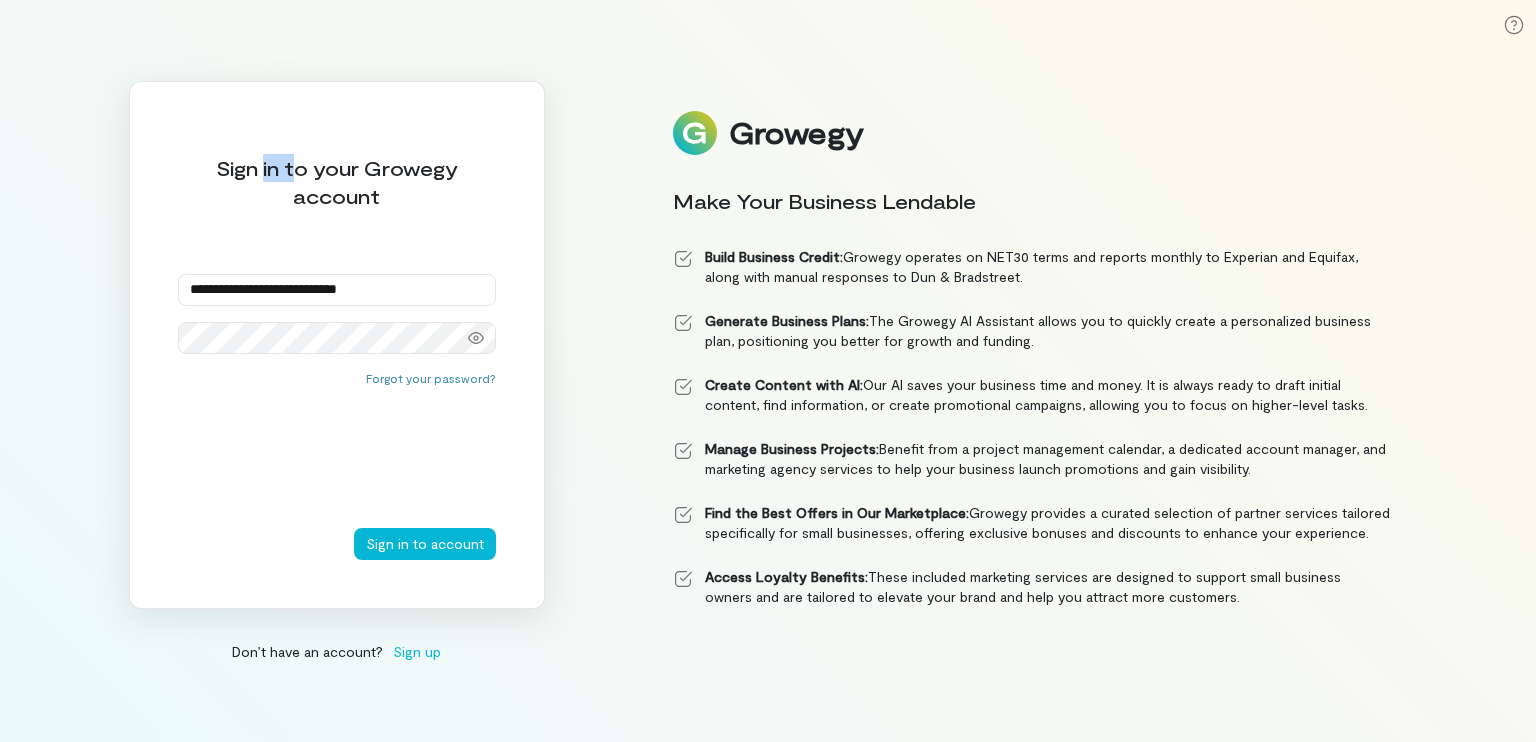 click on "**********" at bounding box center [768, 371] 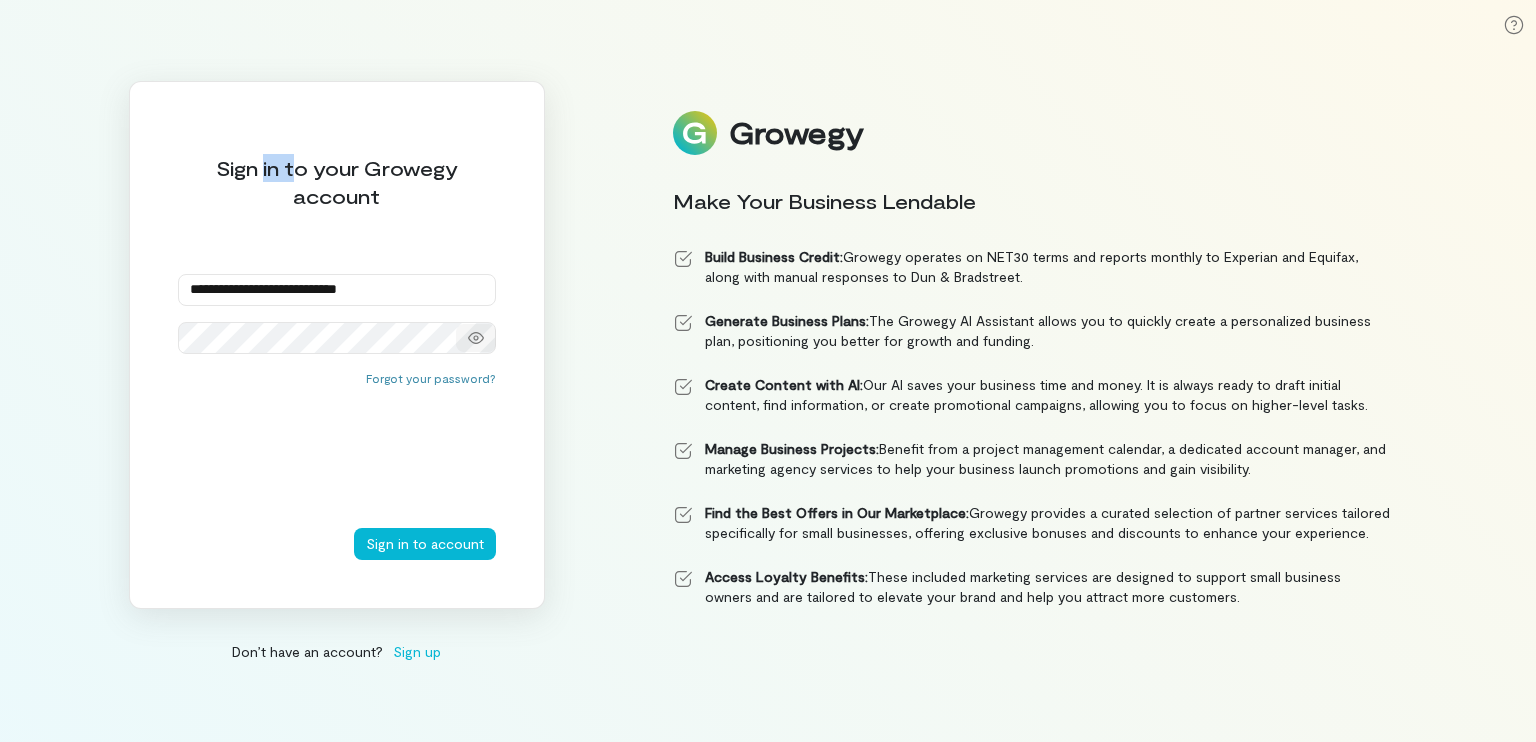 click at bounding box center [476, 338] 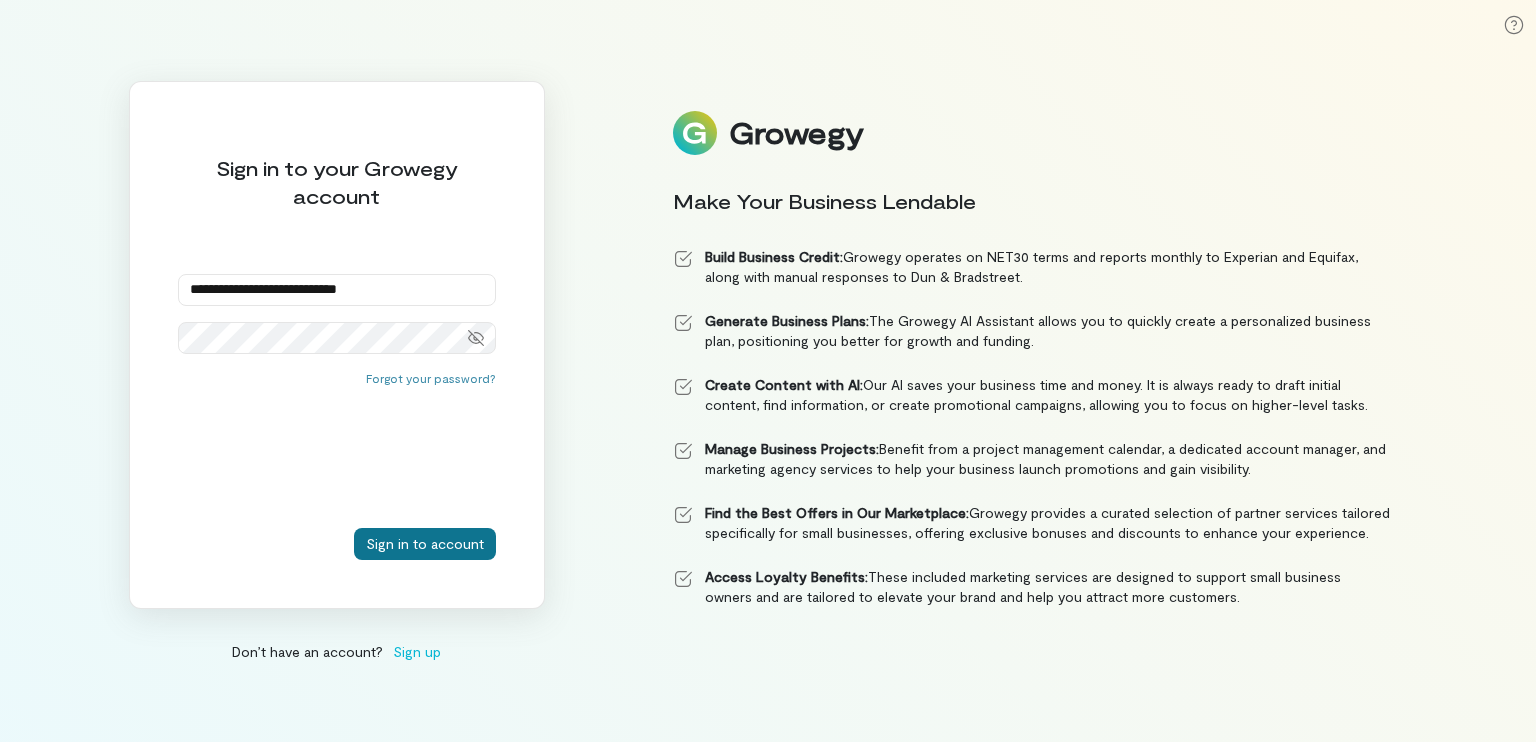 click on "Sign in to account" at bounding box center [425, 544] 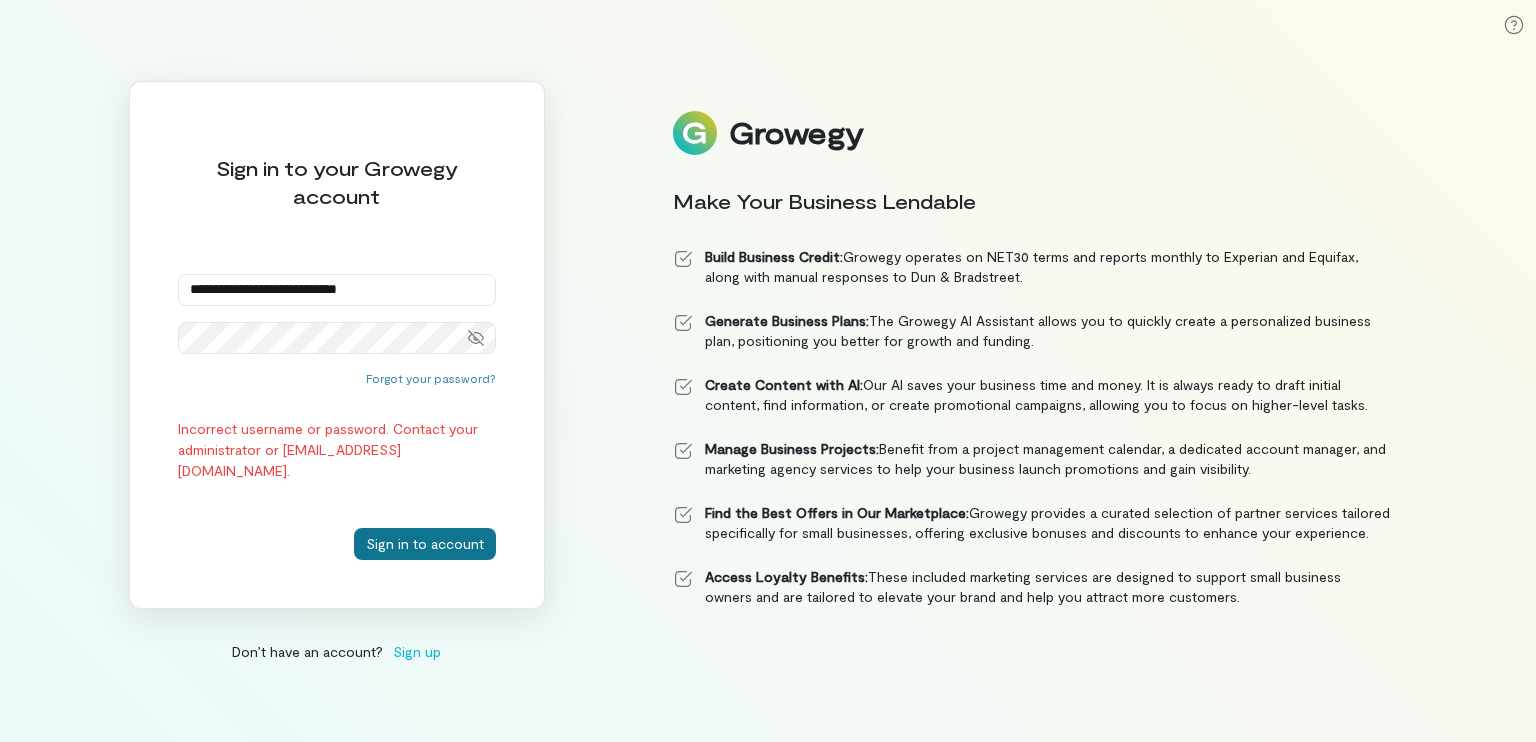 click on "Sign in to account" at bounding box center (425, 544) 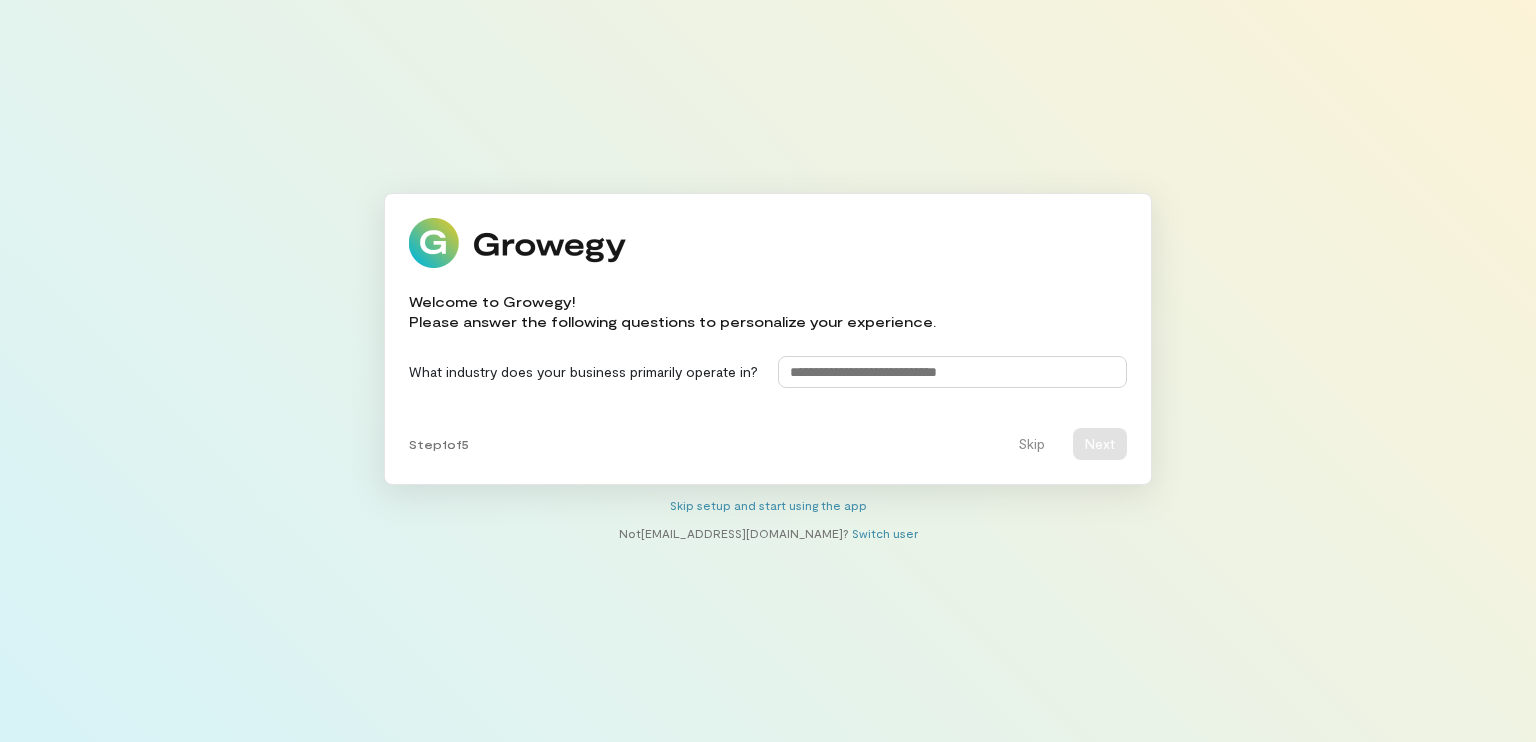 click at bounding box center (952, 372) 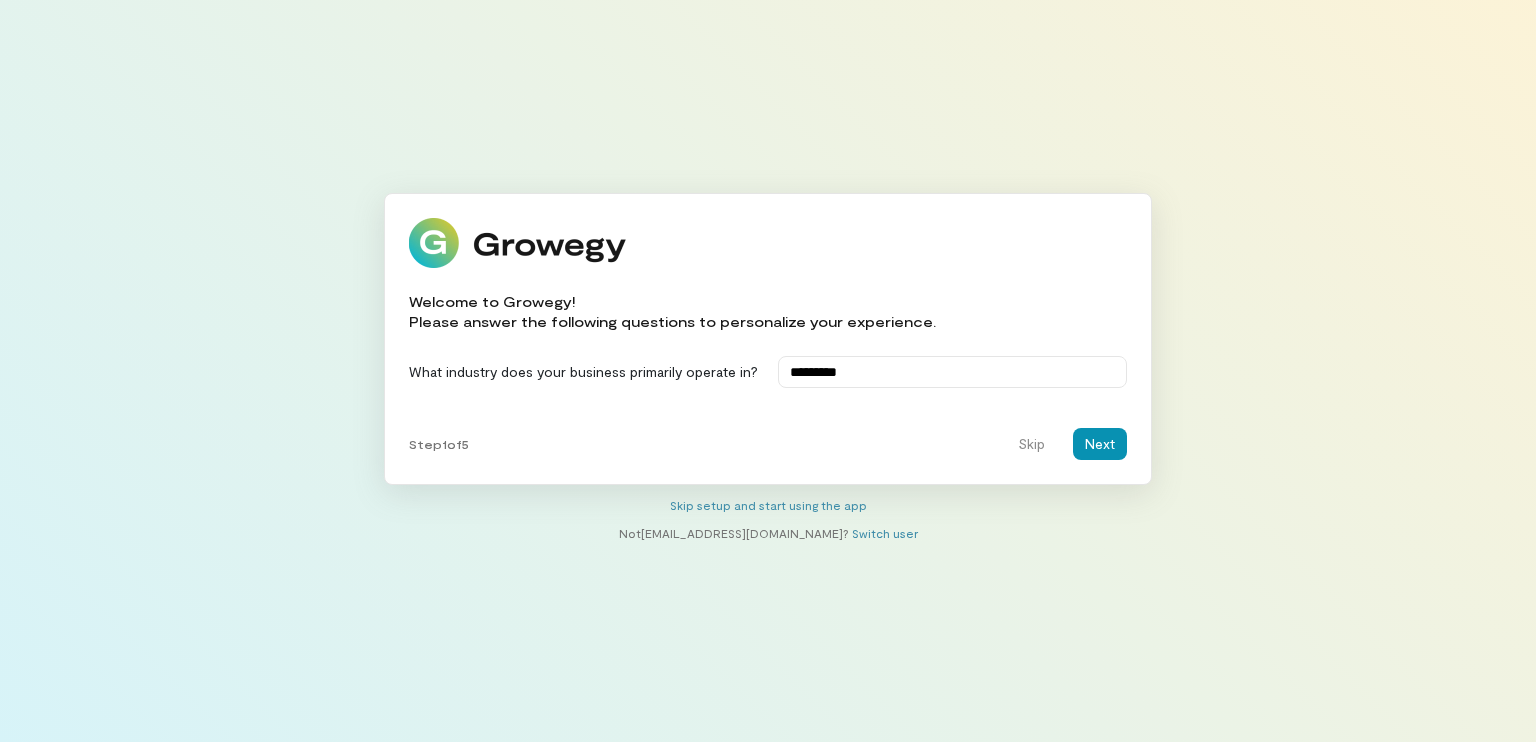 type on "*********" 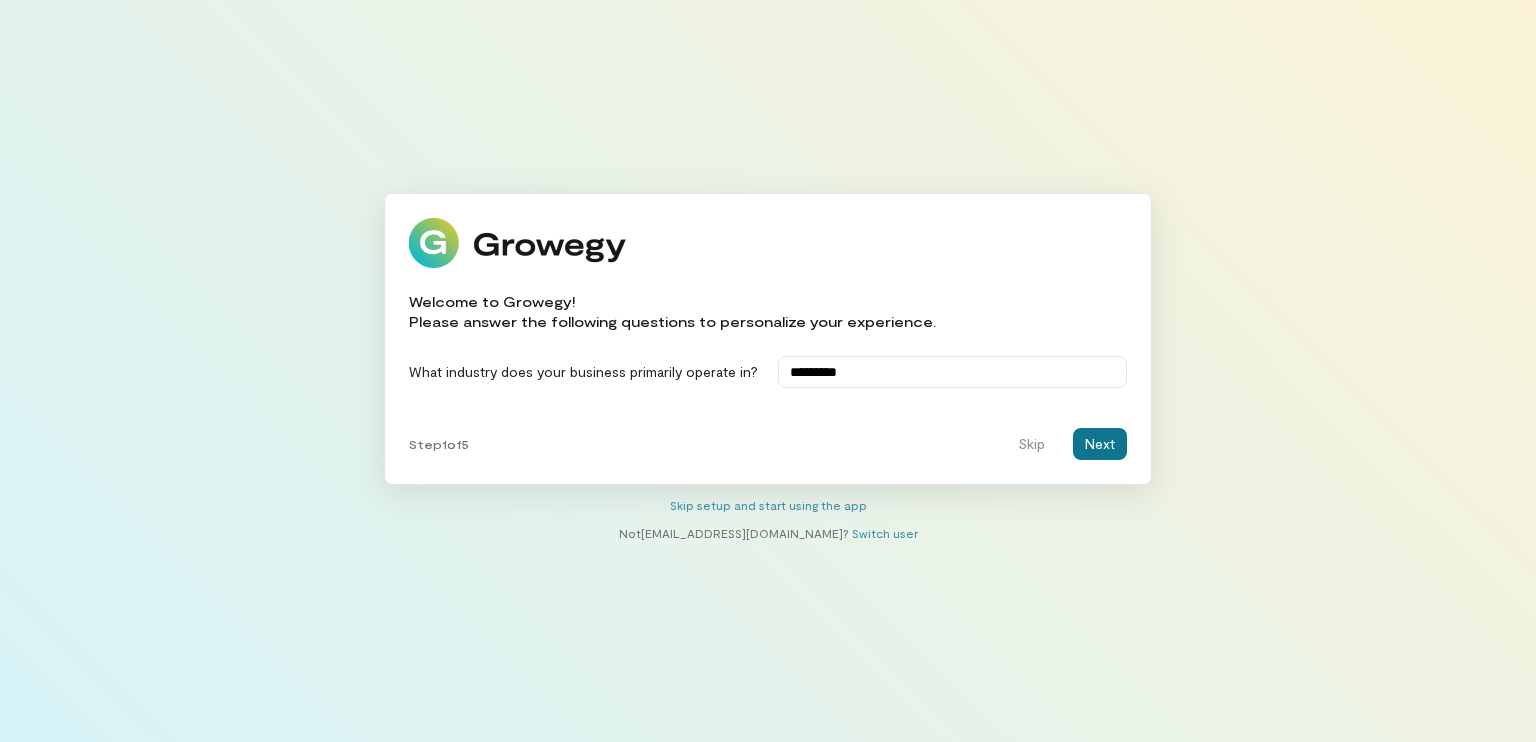 click on "Next" at bounding box center [1100, 444] 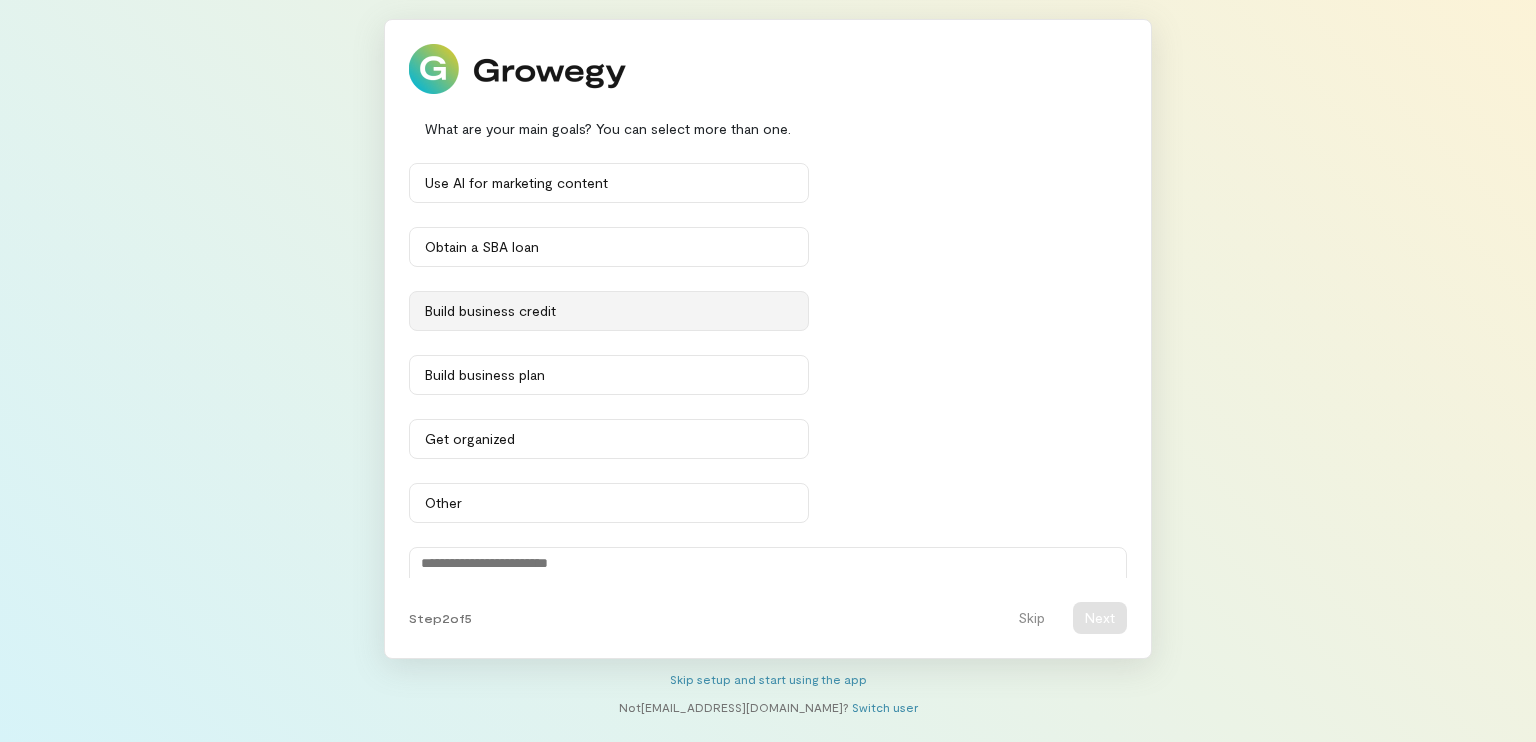 click on "Build business credit" at bounding box center (609, 311) 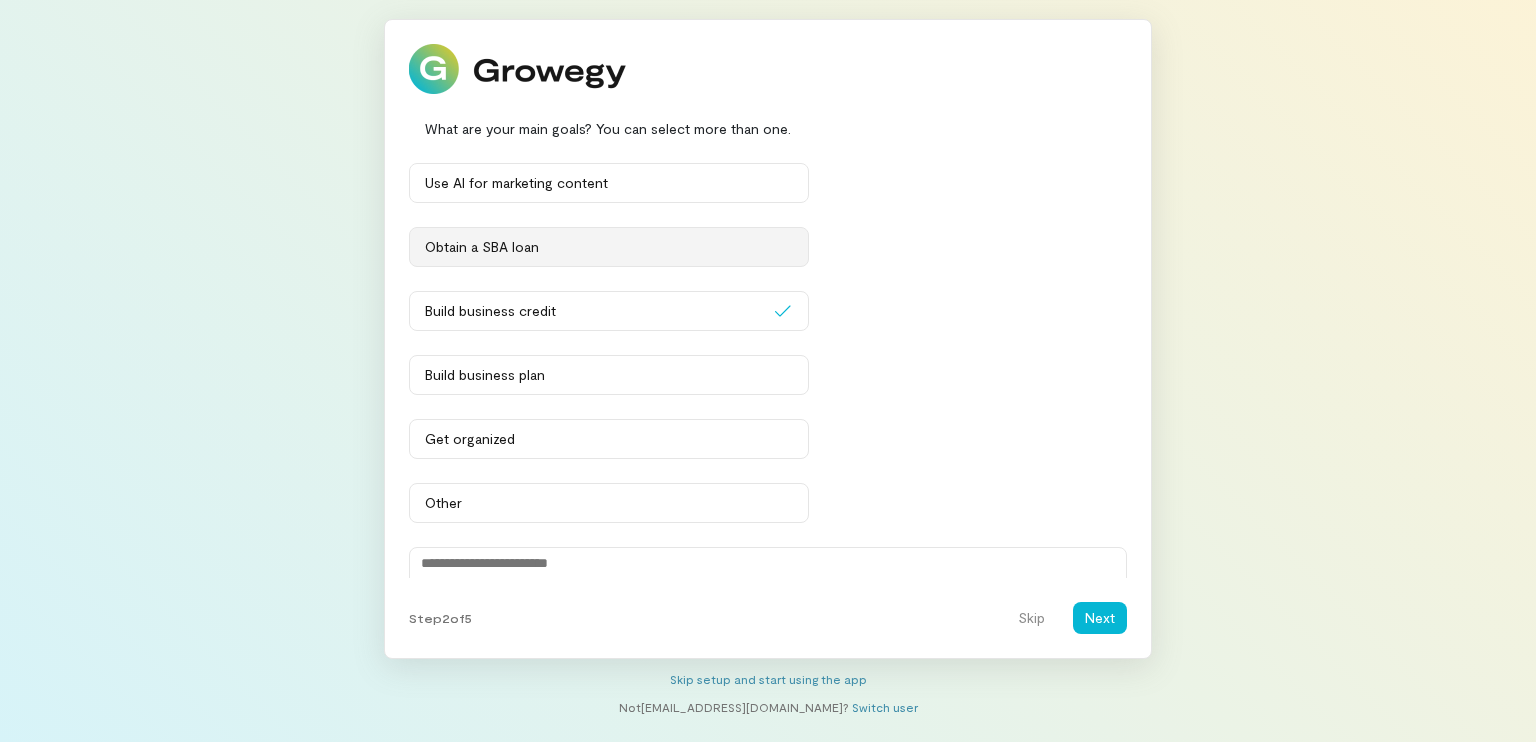 click on "Obtain a SBA loan" at bounding box center (609, 247) 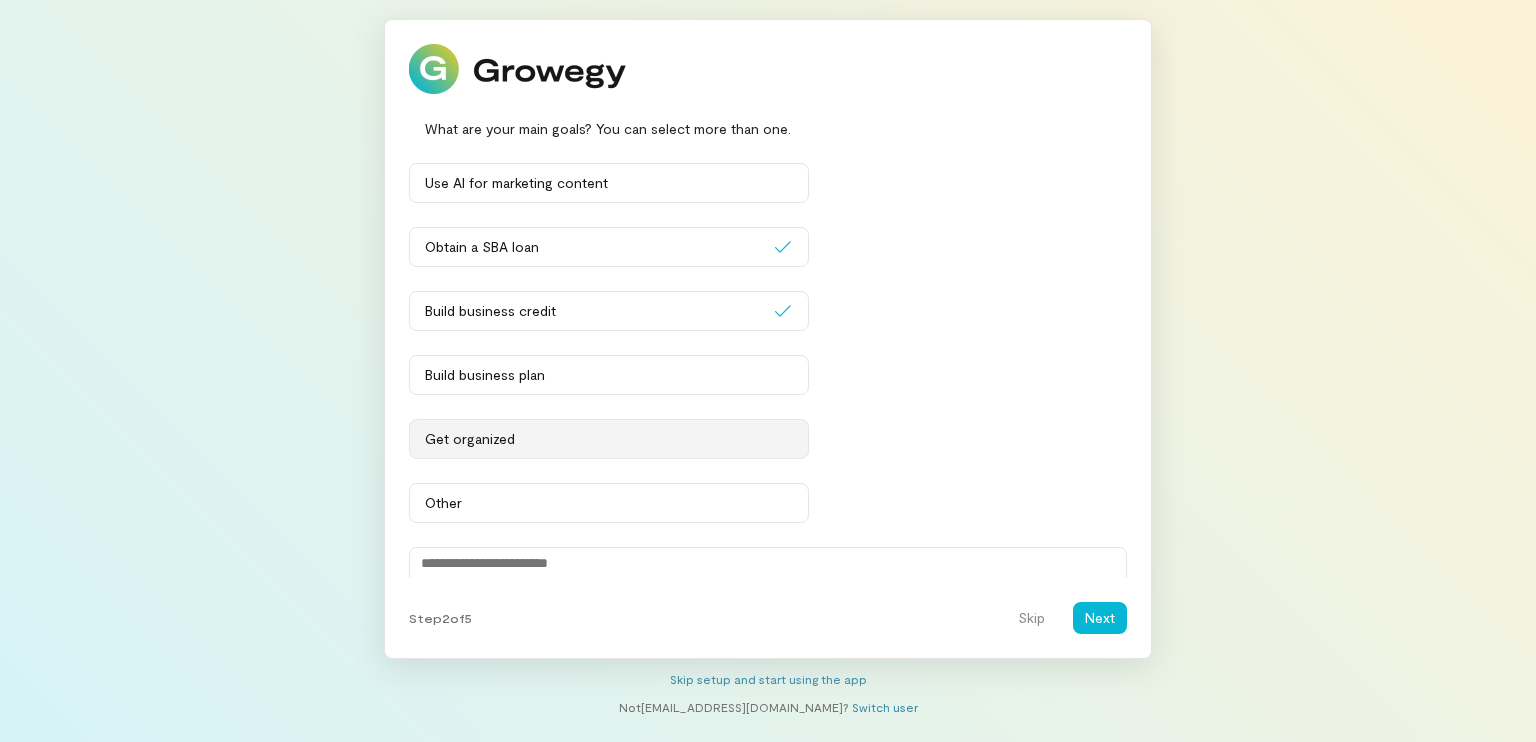 click on "Get organized" at bounding box center [609, 439] 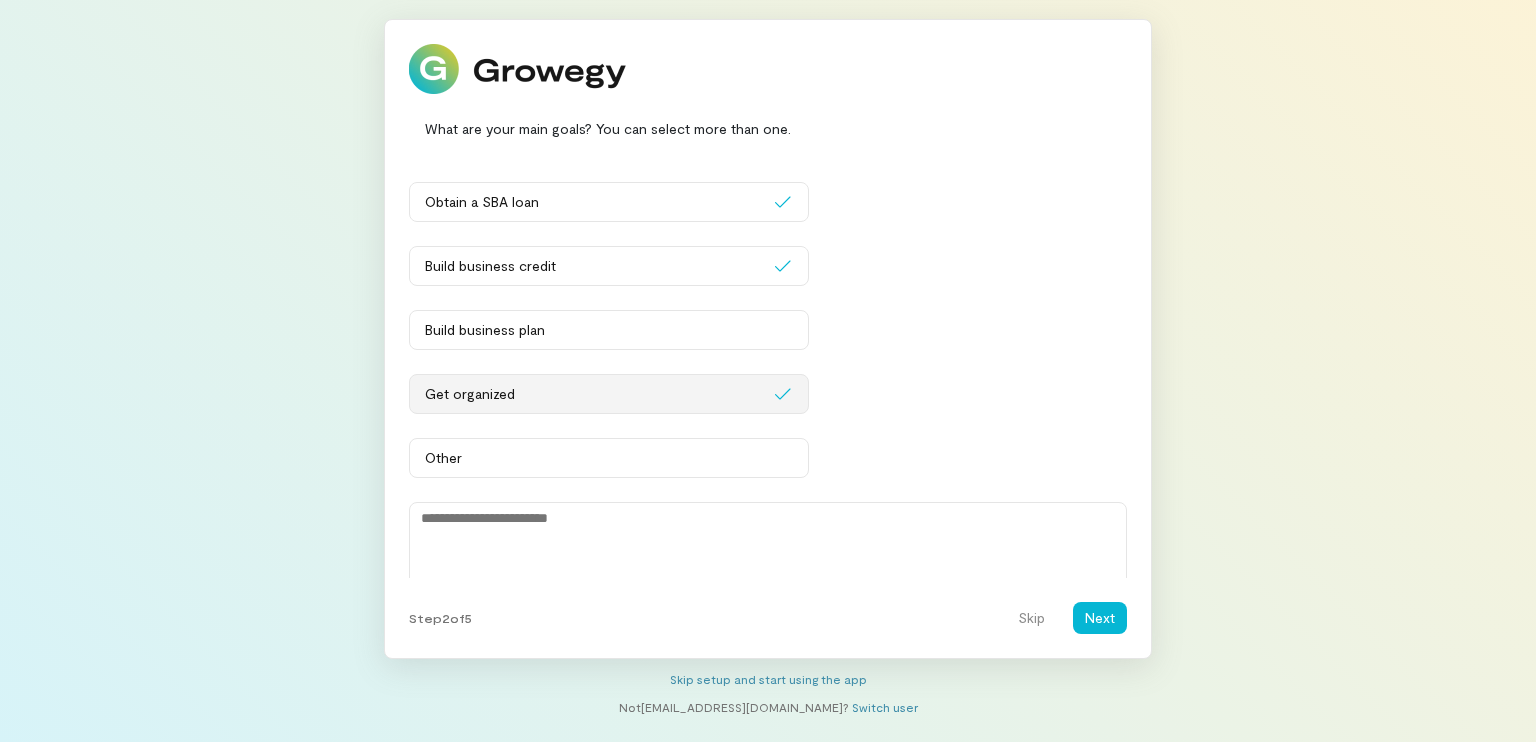 scroll, scrollTop: 82, scrollLeft: 0, axis: vertical 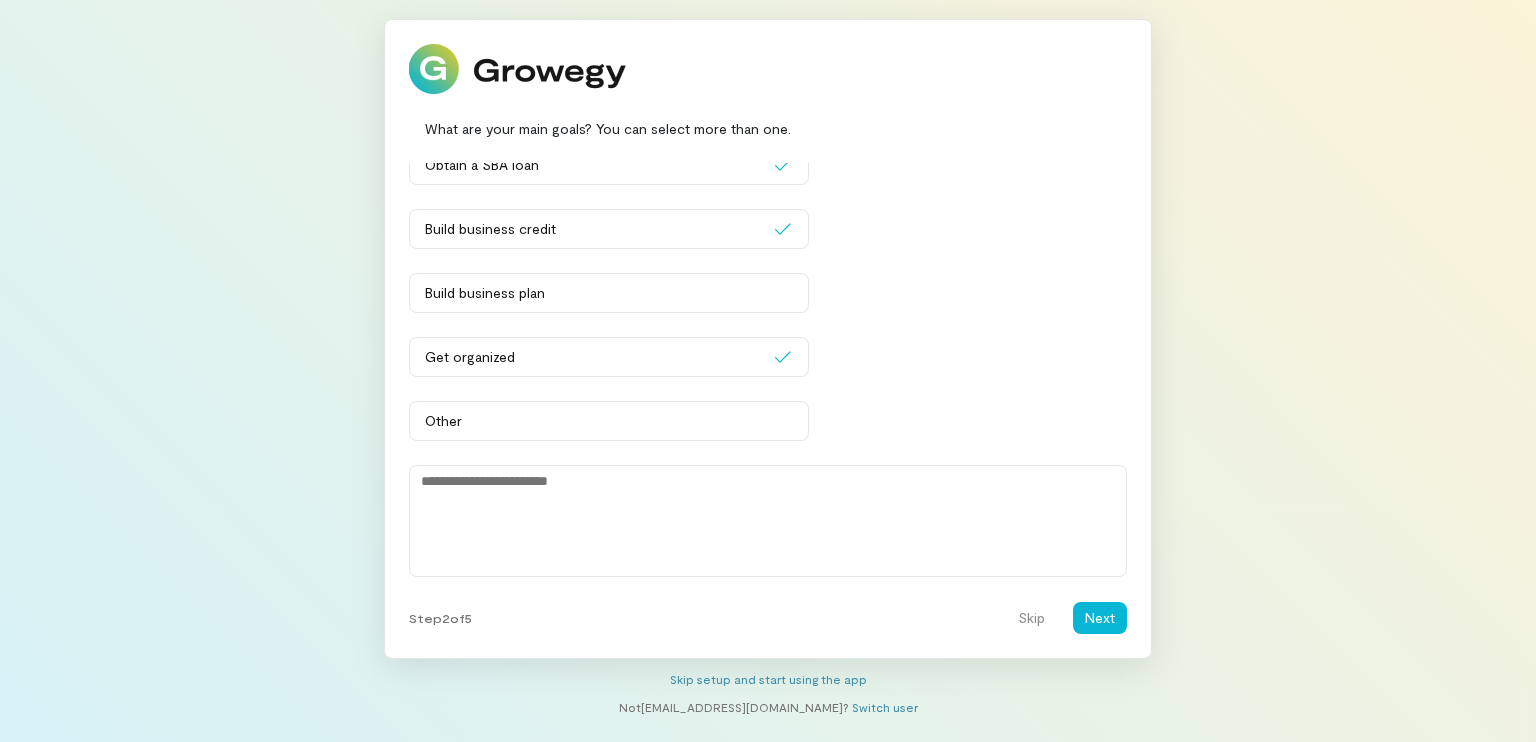 click on "What are your main goals? You can select more than one. Use AI for marketing content Obtain a SBA loan Build business credit Build business plan Get organized Other Step  2  of  5 Skip Next" at bounding box center [768, 376] 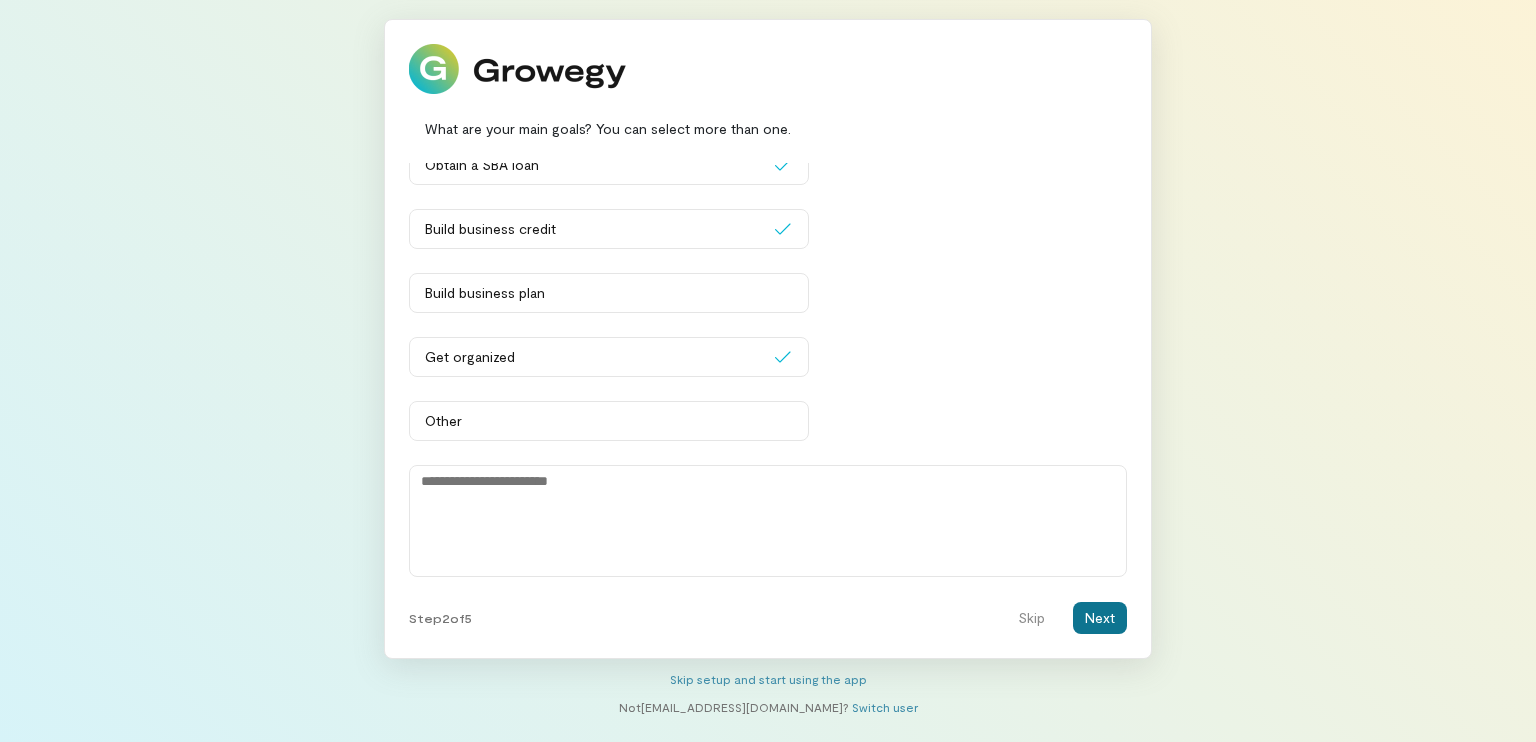 click on "Next" at bounding box center (1100, 618) 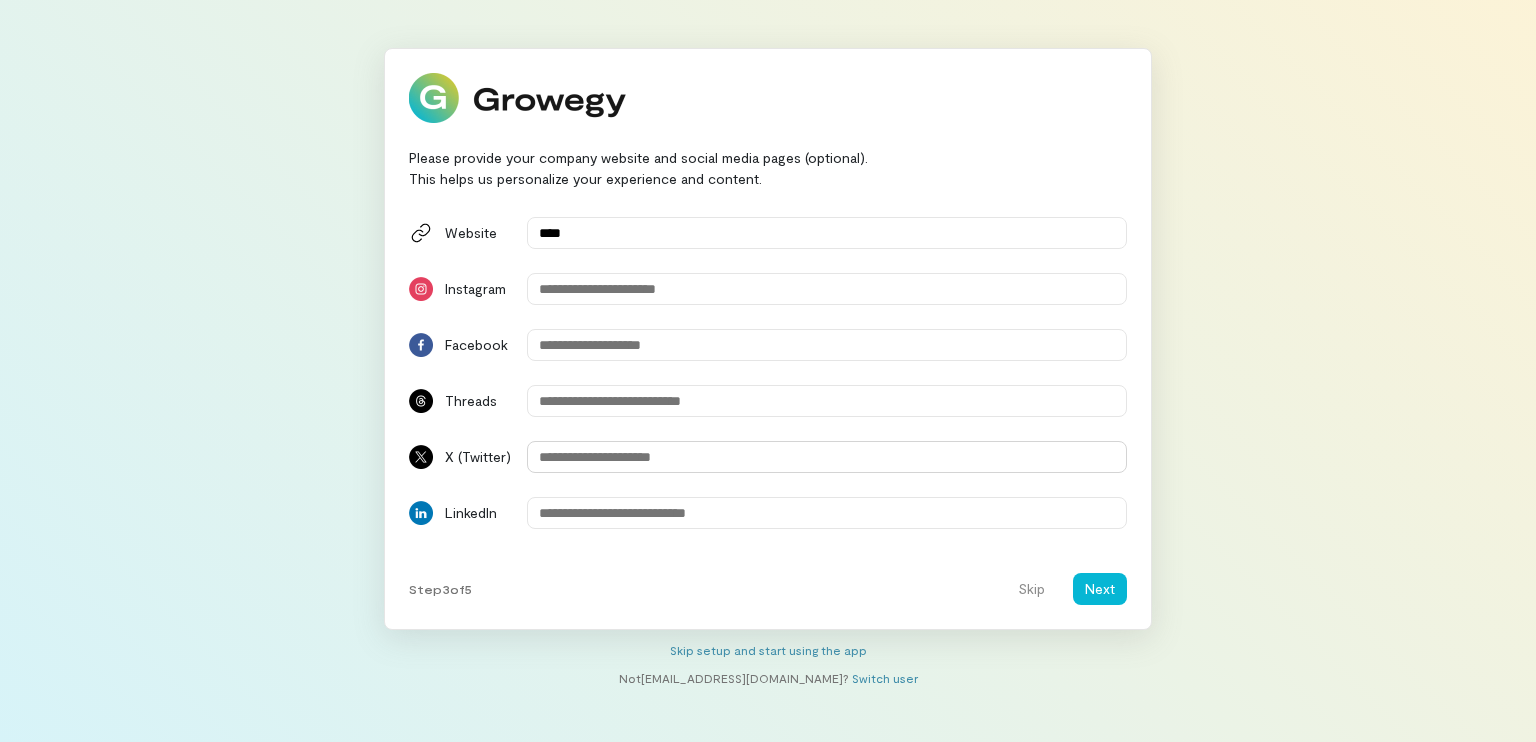type on "**********" 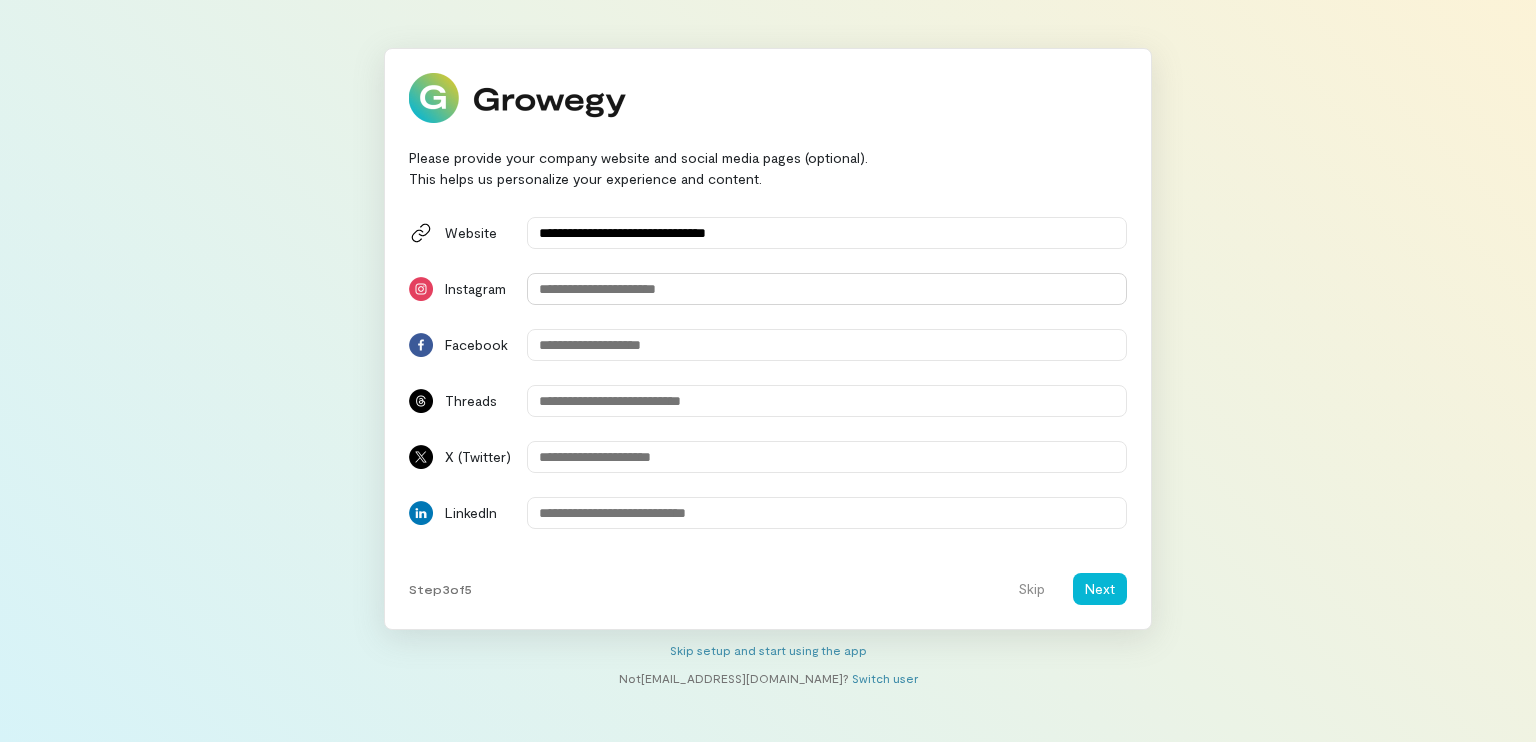 click at bounding box center (827, 289) 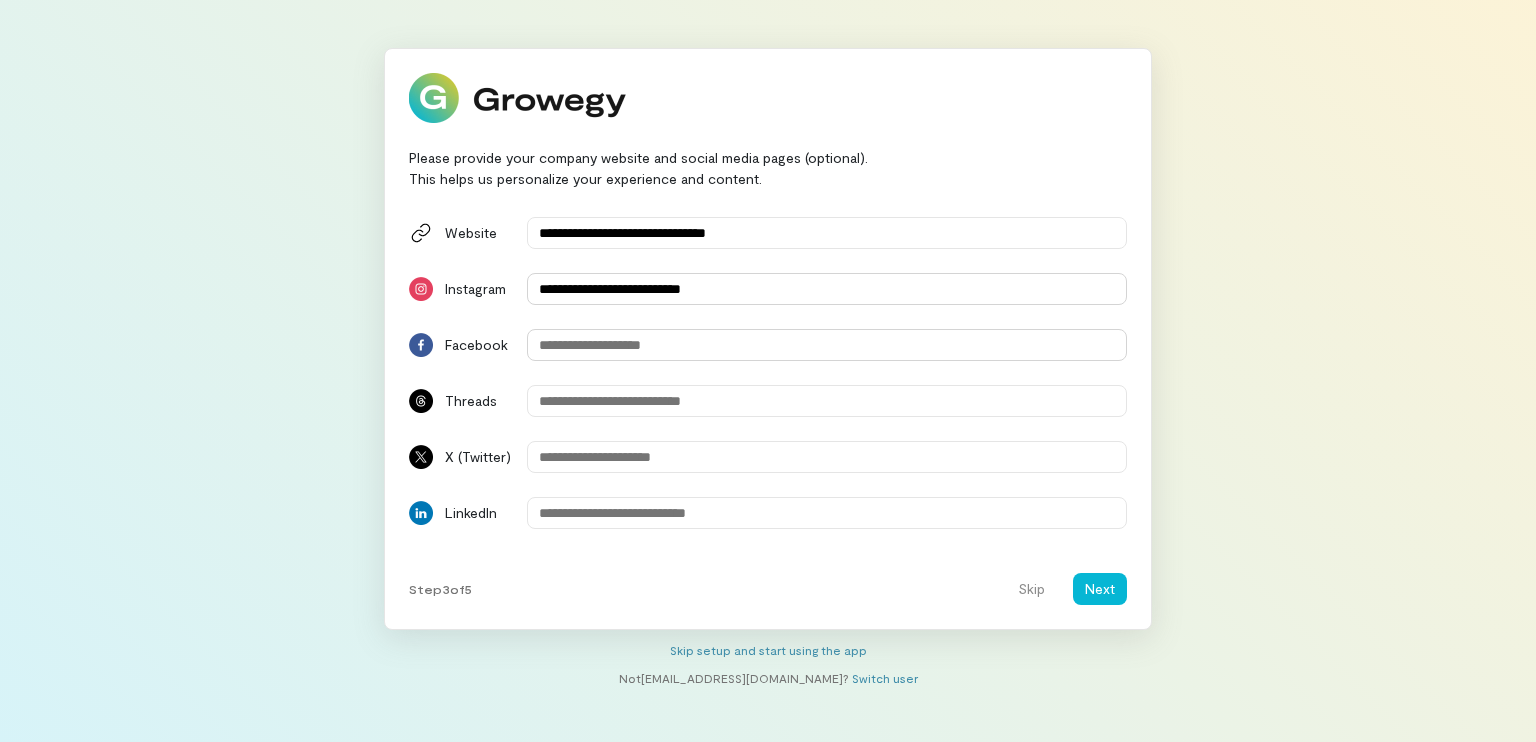 type on "**********" 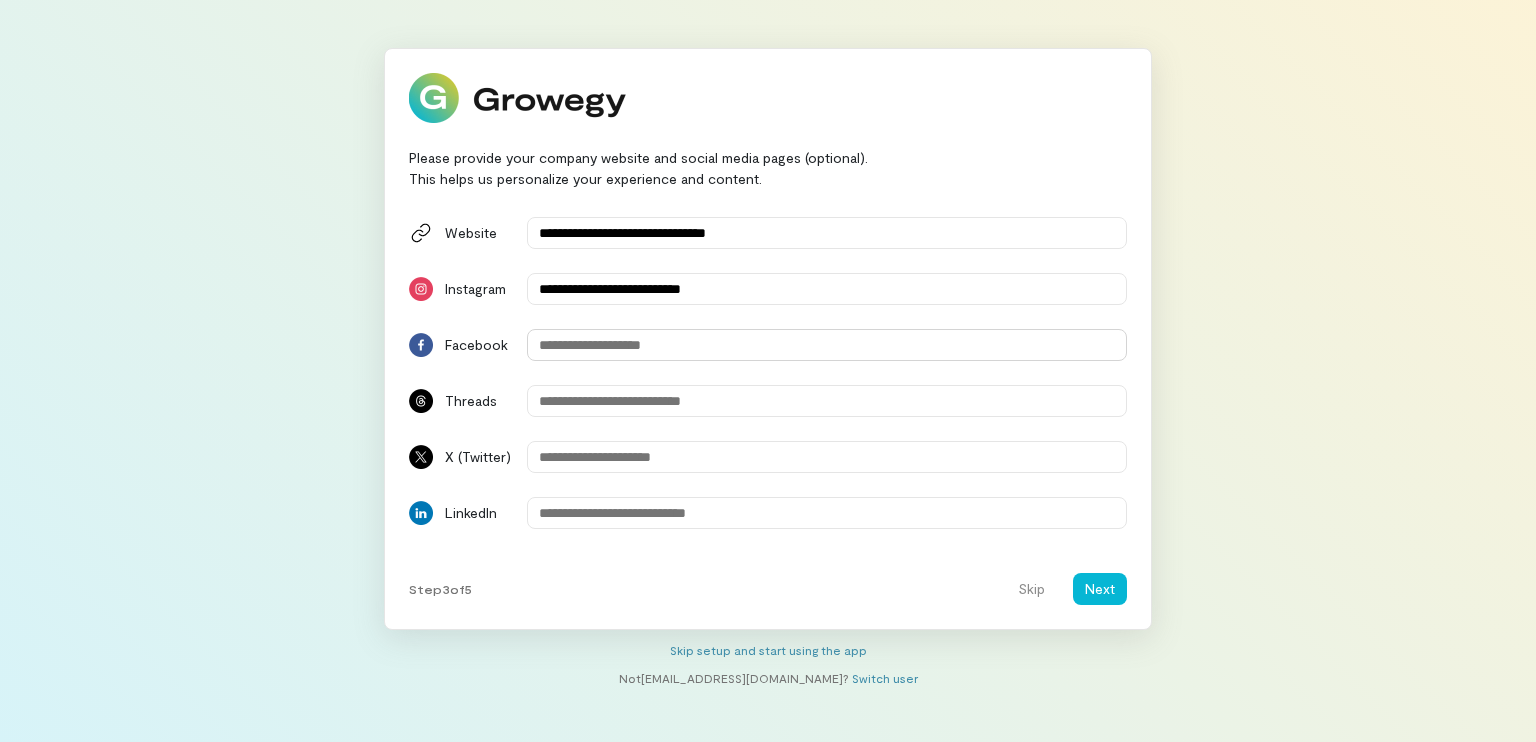 click at bounding box center (827, 345) 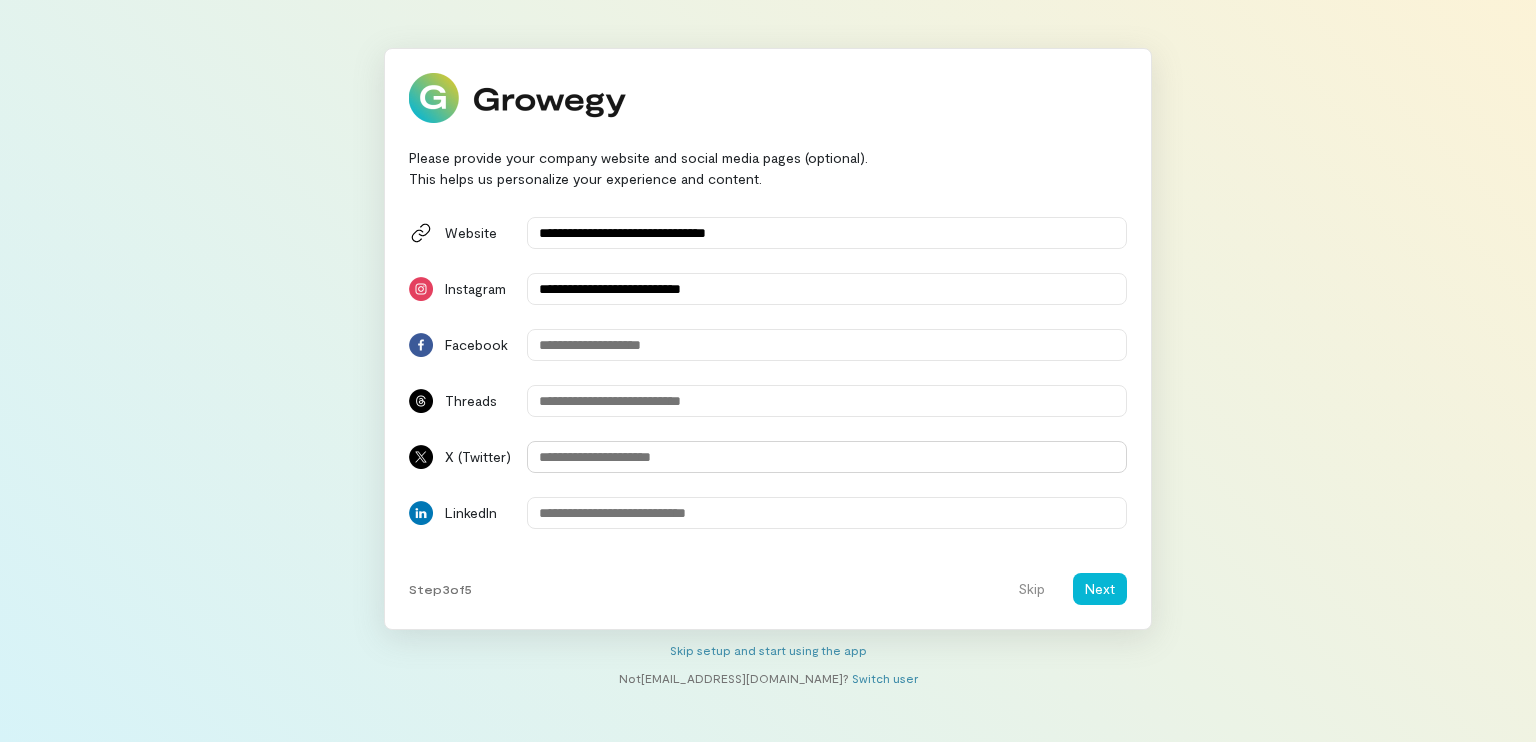 click at bounding box center [827, 457] 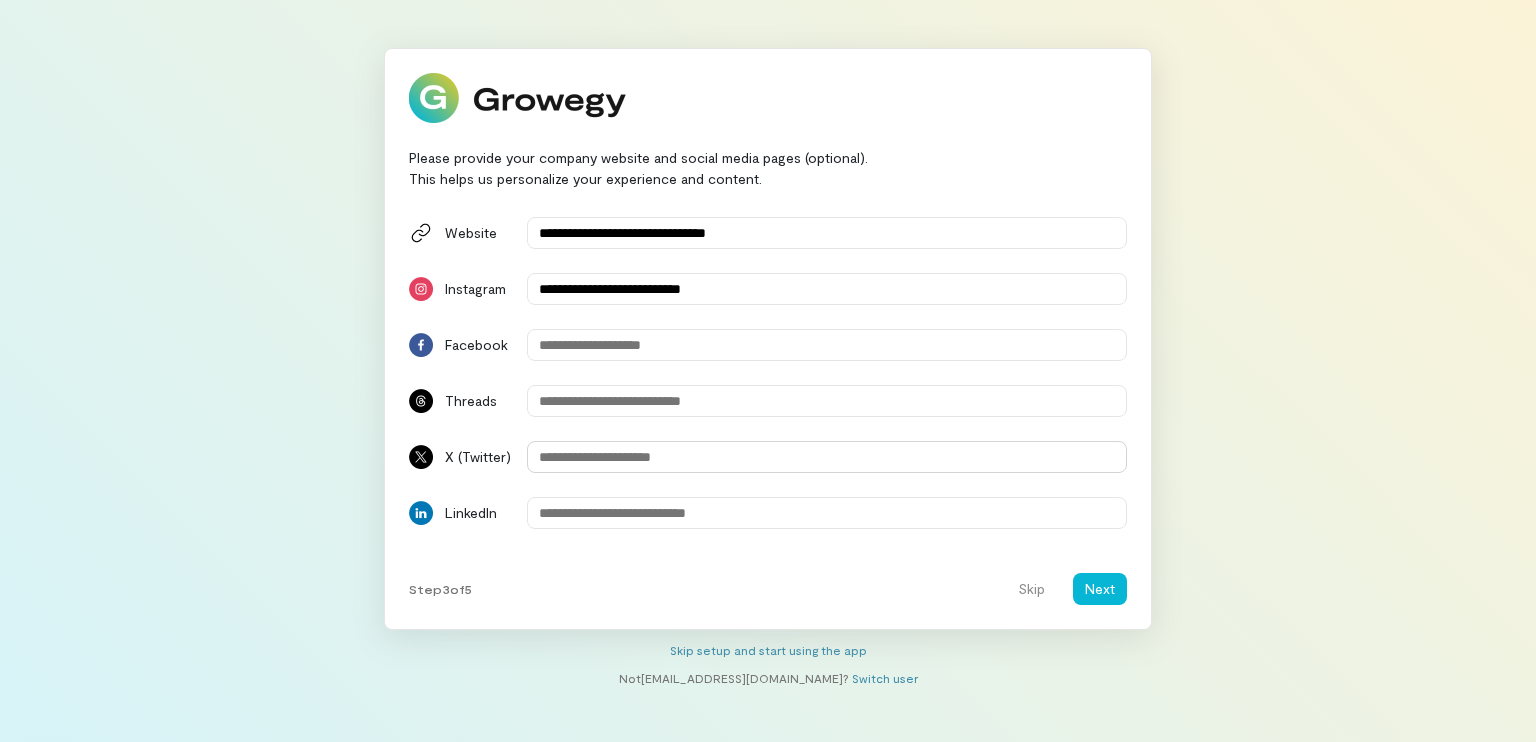 paste on "**********" 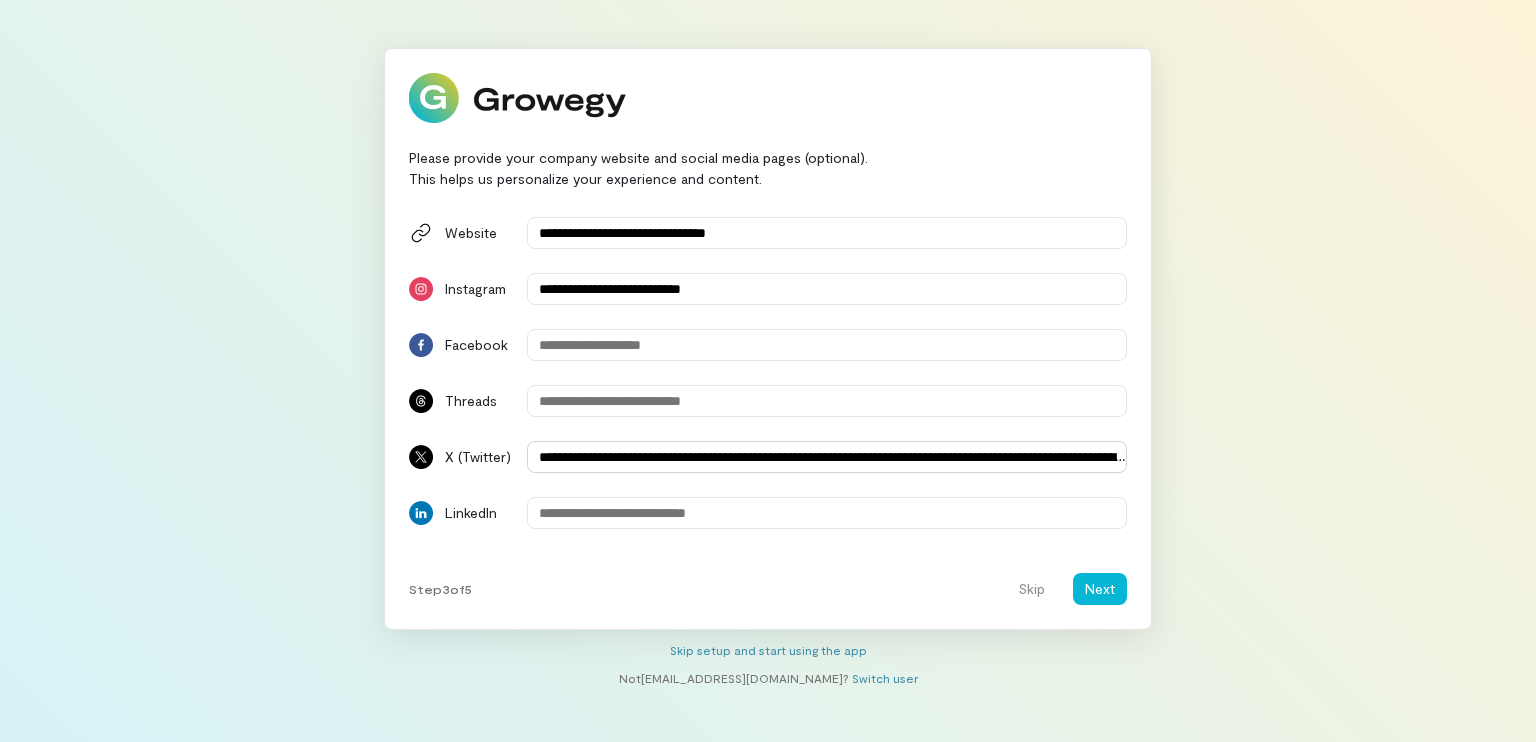 scroll, scrollTop: 0, scrollLeft: 2172, axis: horizontal 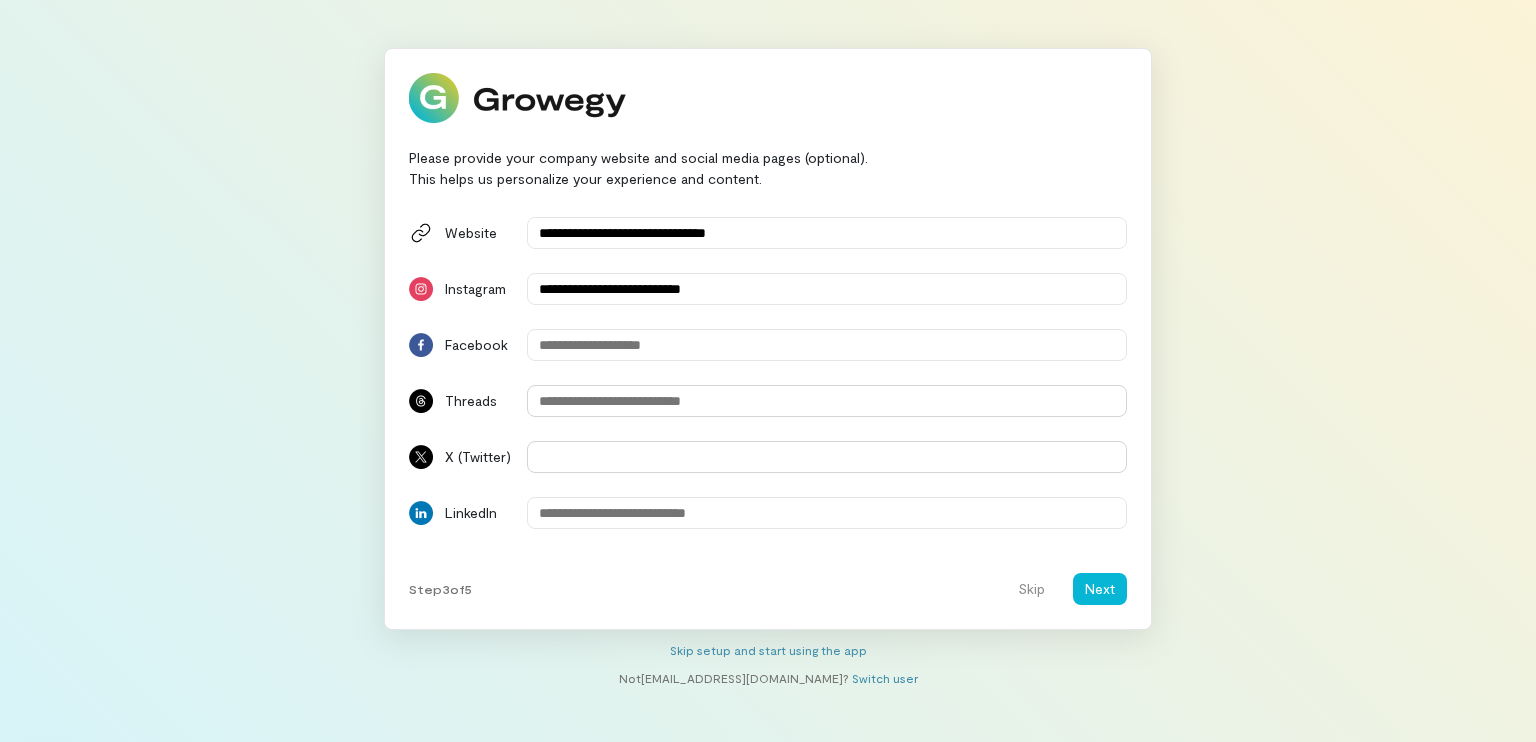 type on "**********" 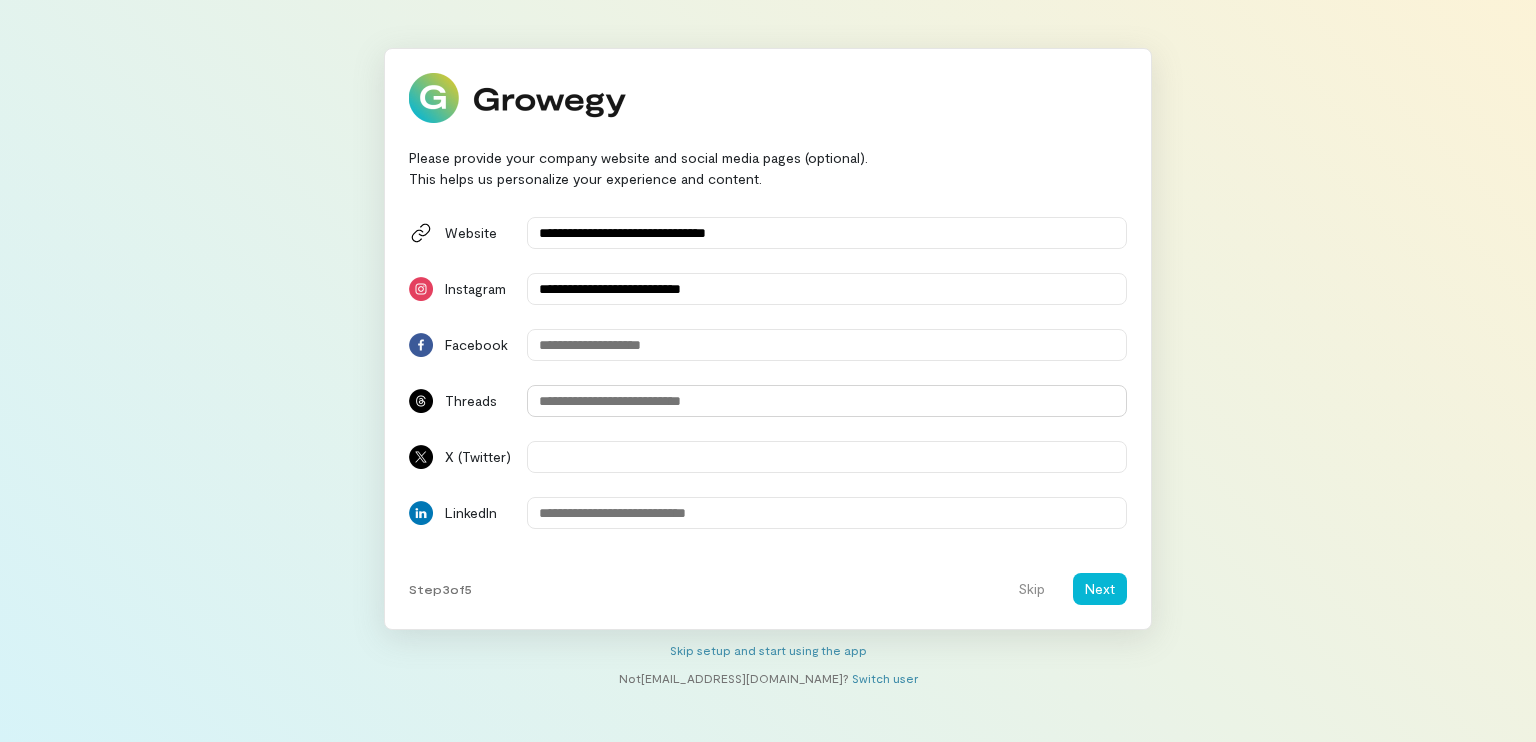scroll, scrollTop: 0, scrollLeft: 0, axis: both 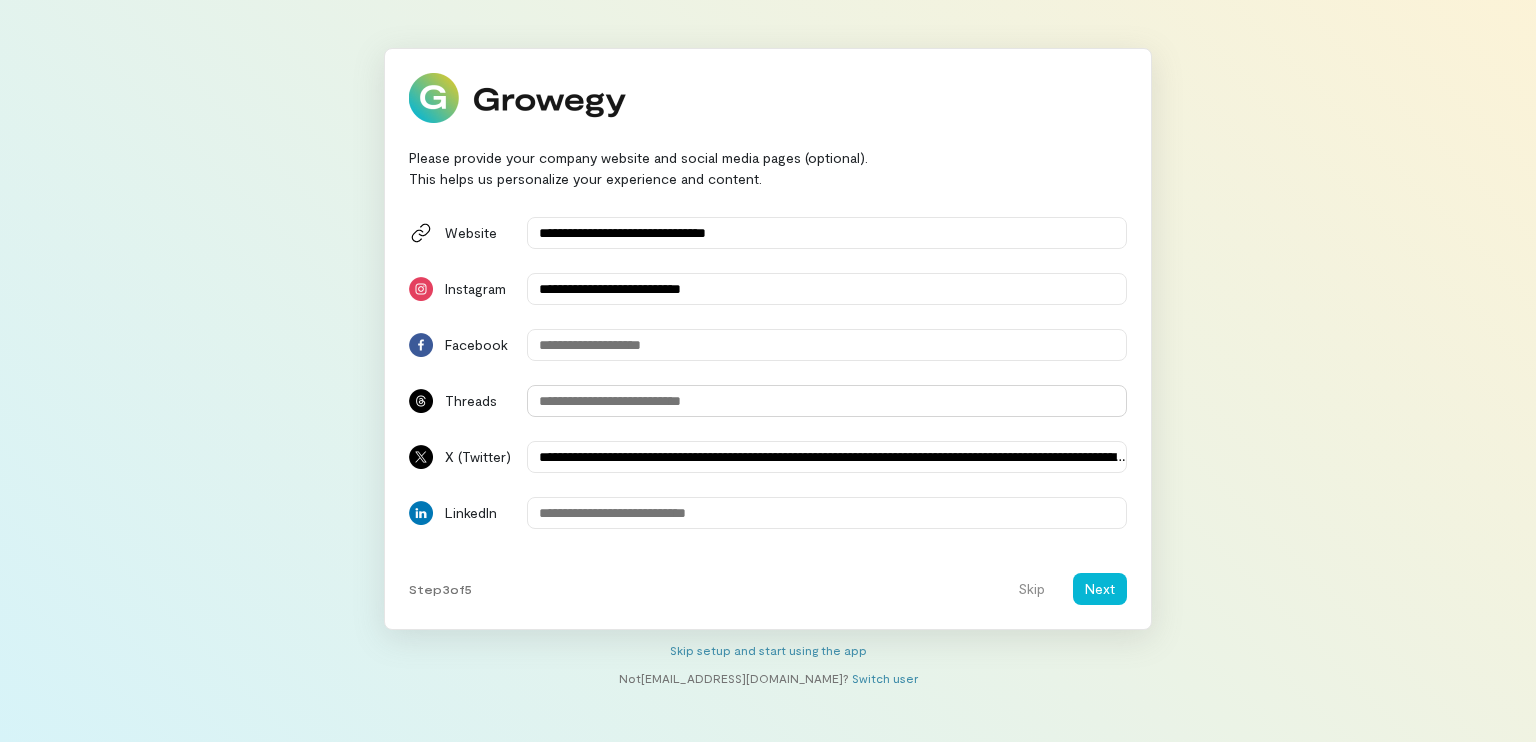 click at bounding box center (827, 401) 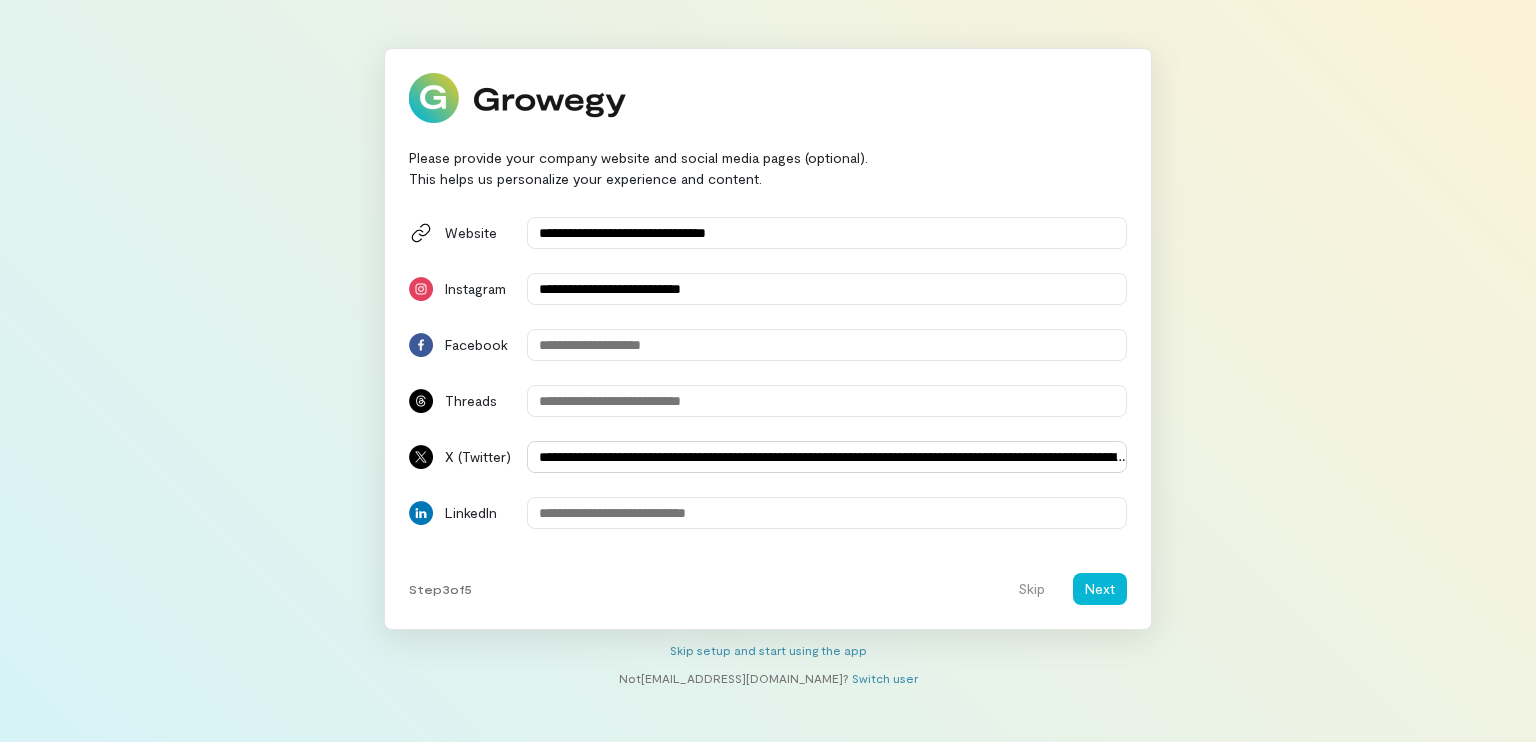 click on "**********" at bounding box center (827, 457) 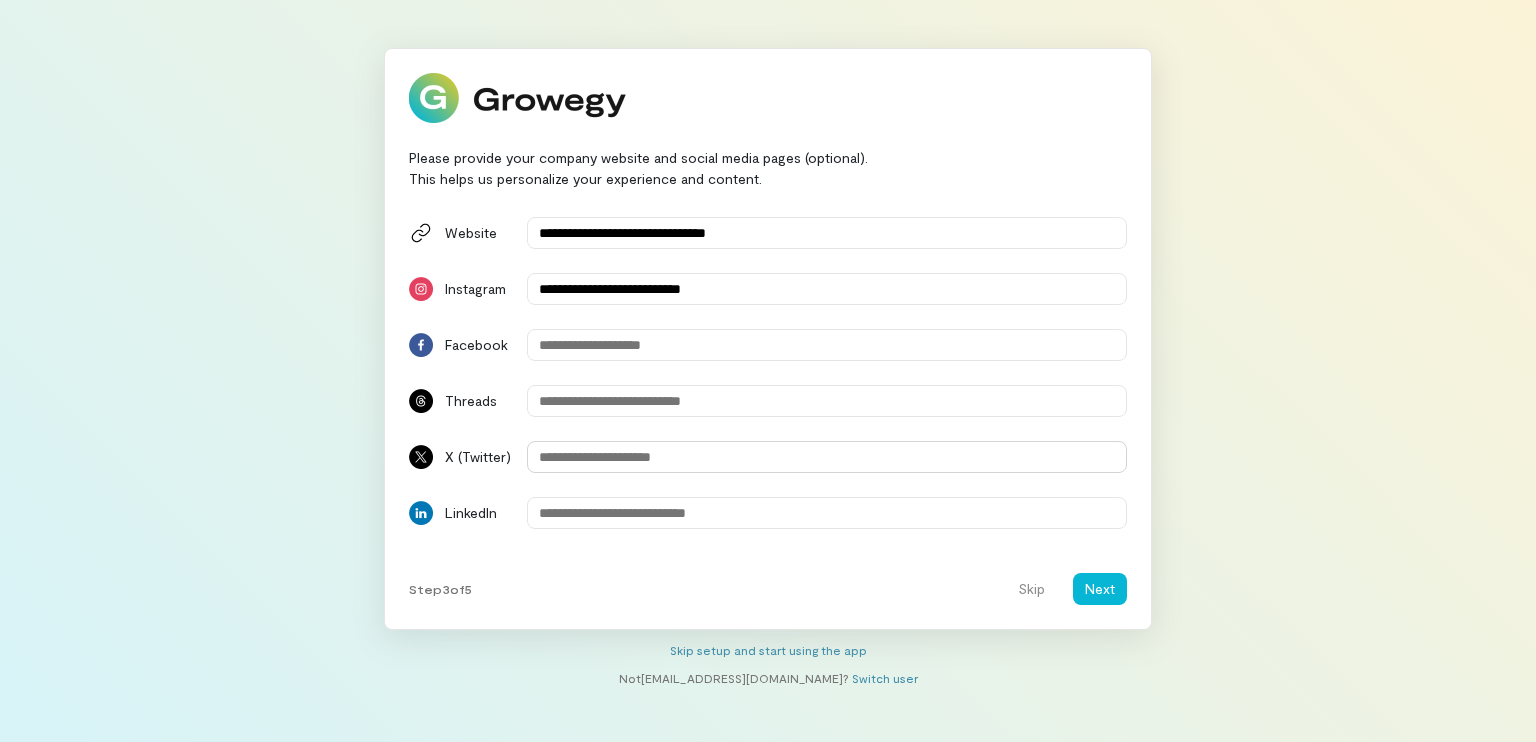 type 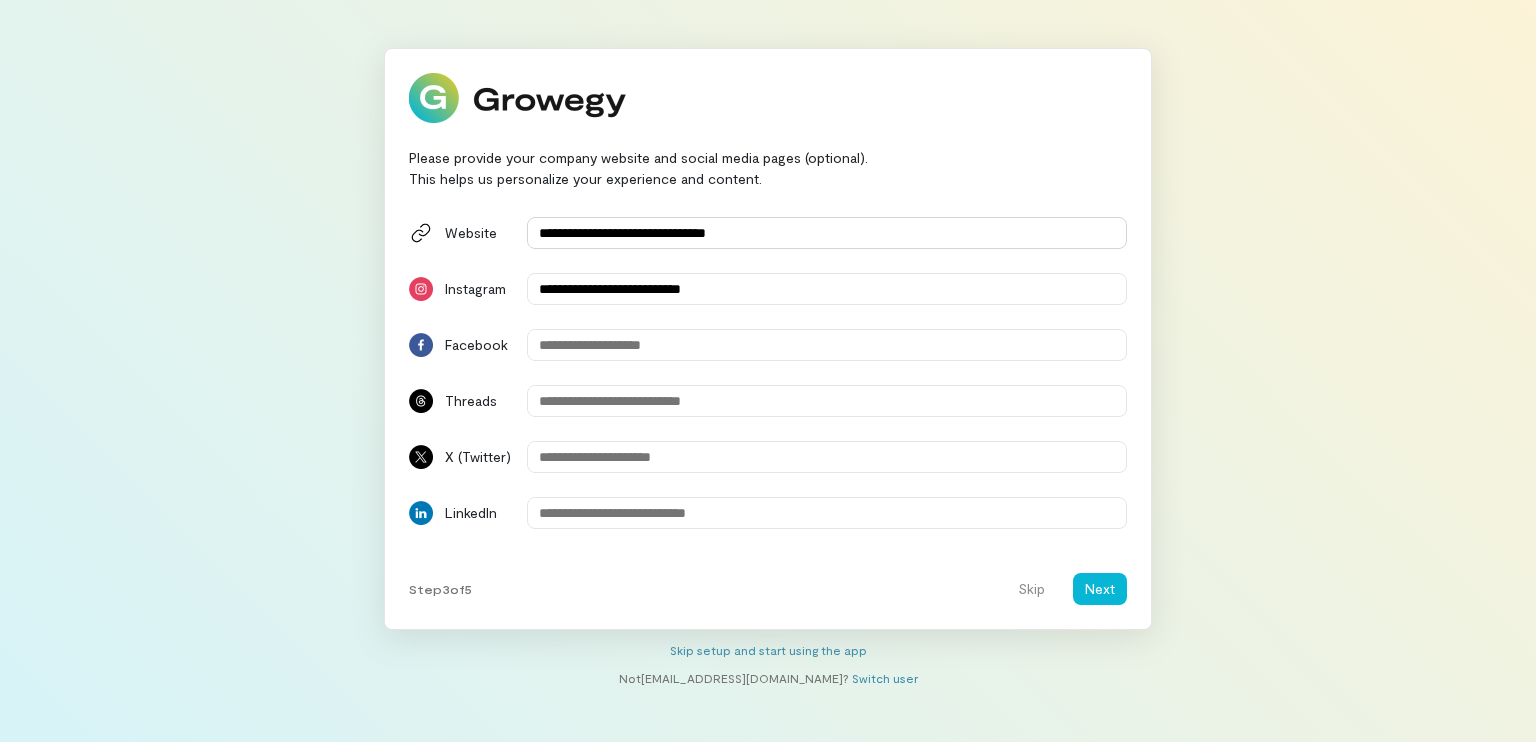 click on "**********" at bounding box center [827, 233] 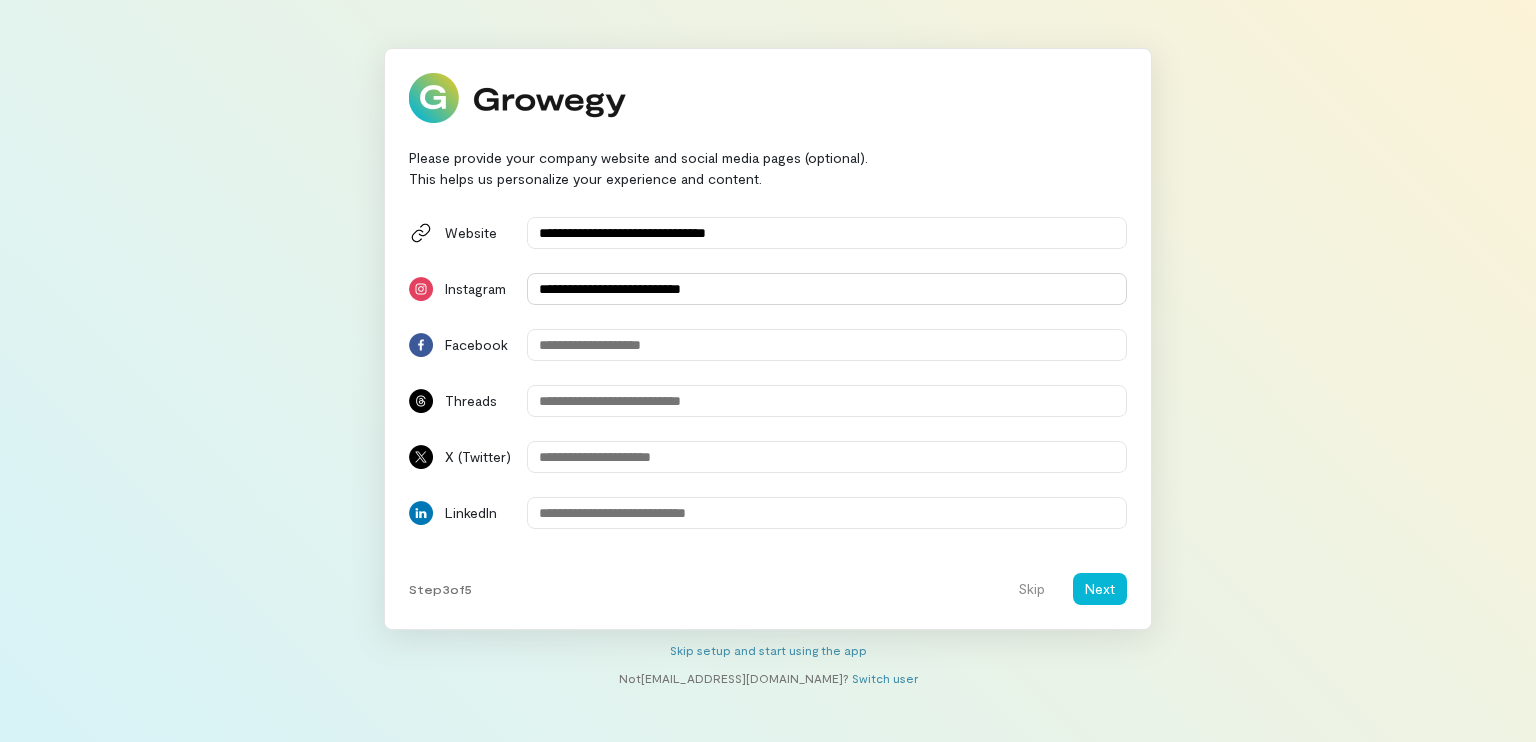 click on "**********" at bounding box center [827, 289] 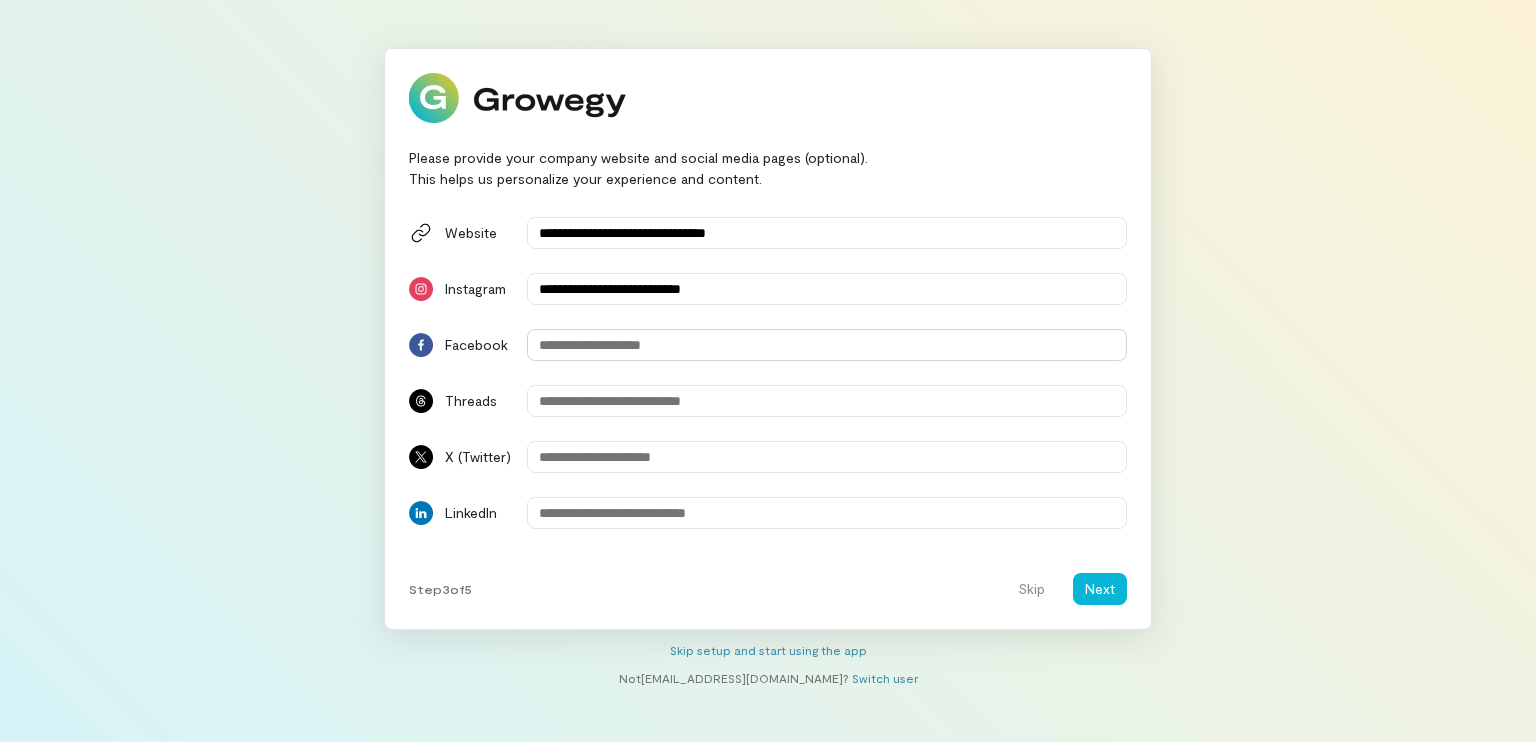 click at bounding box center [827, 345] 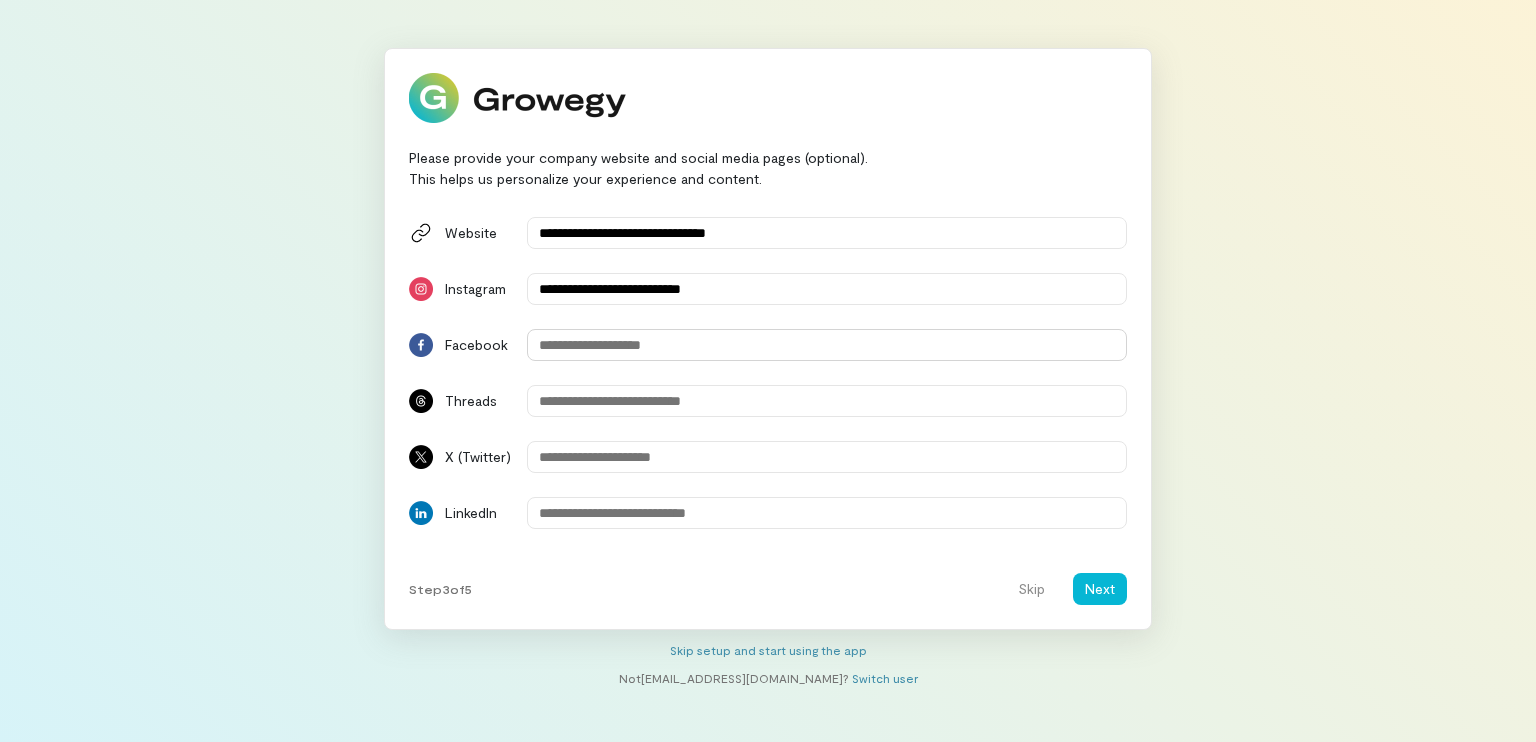 paste on "**********" 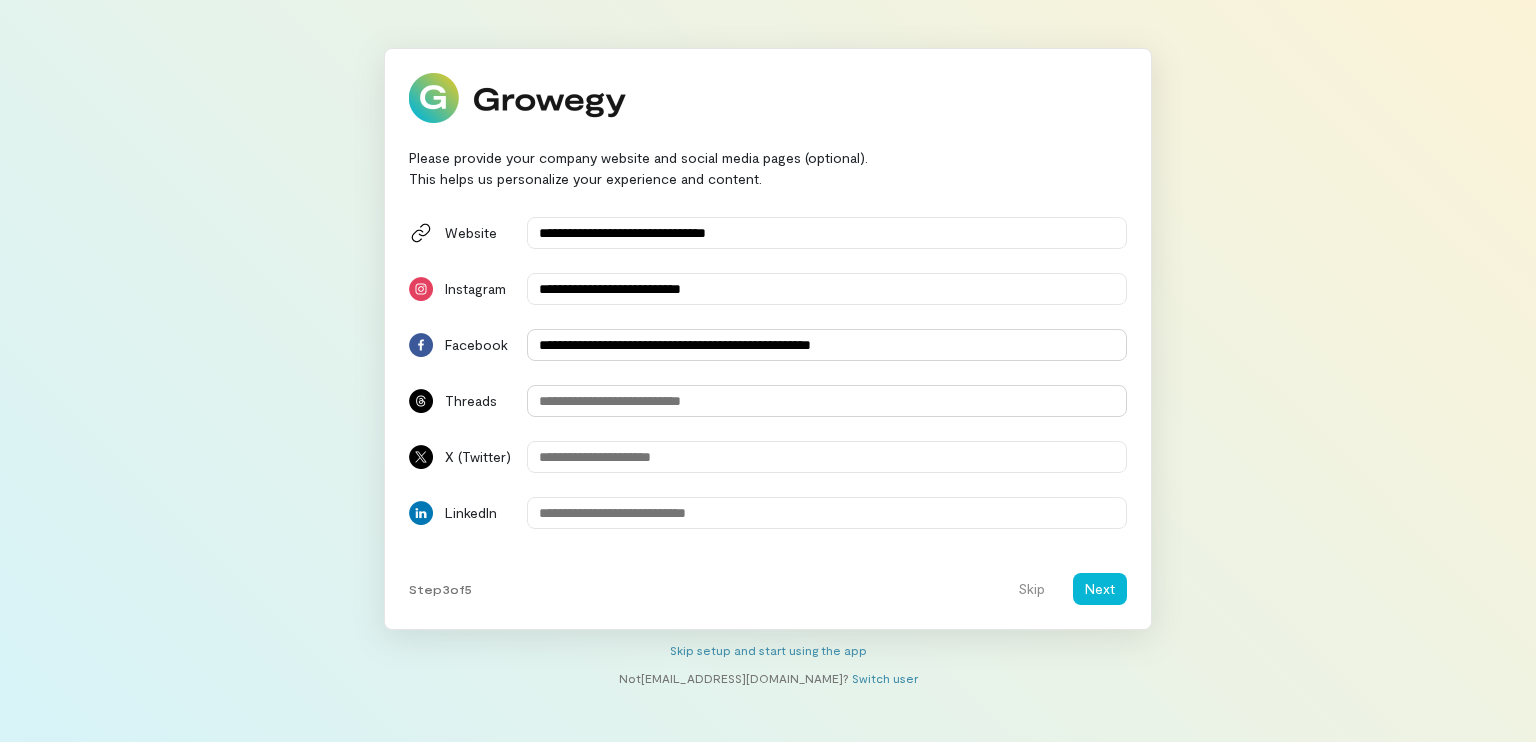 type on "**********" 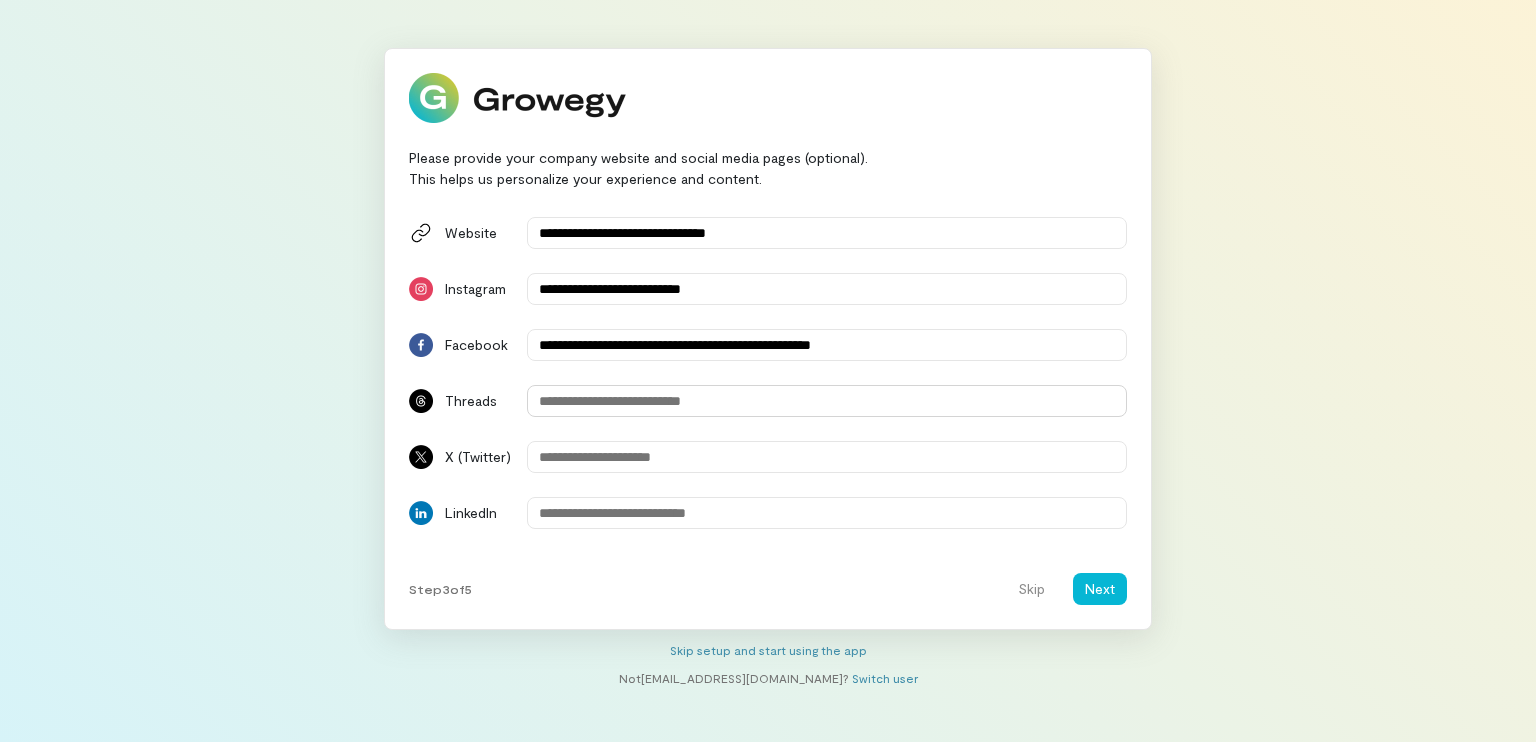 click at bounding box center (827, 401) 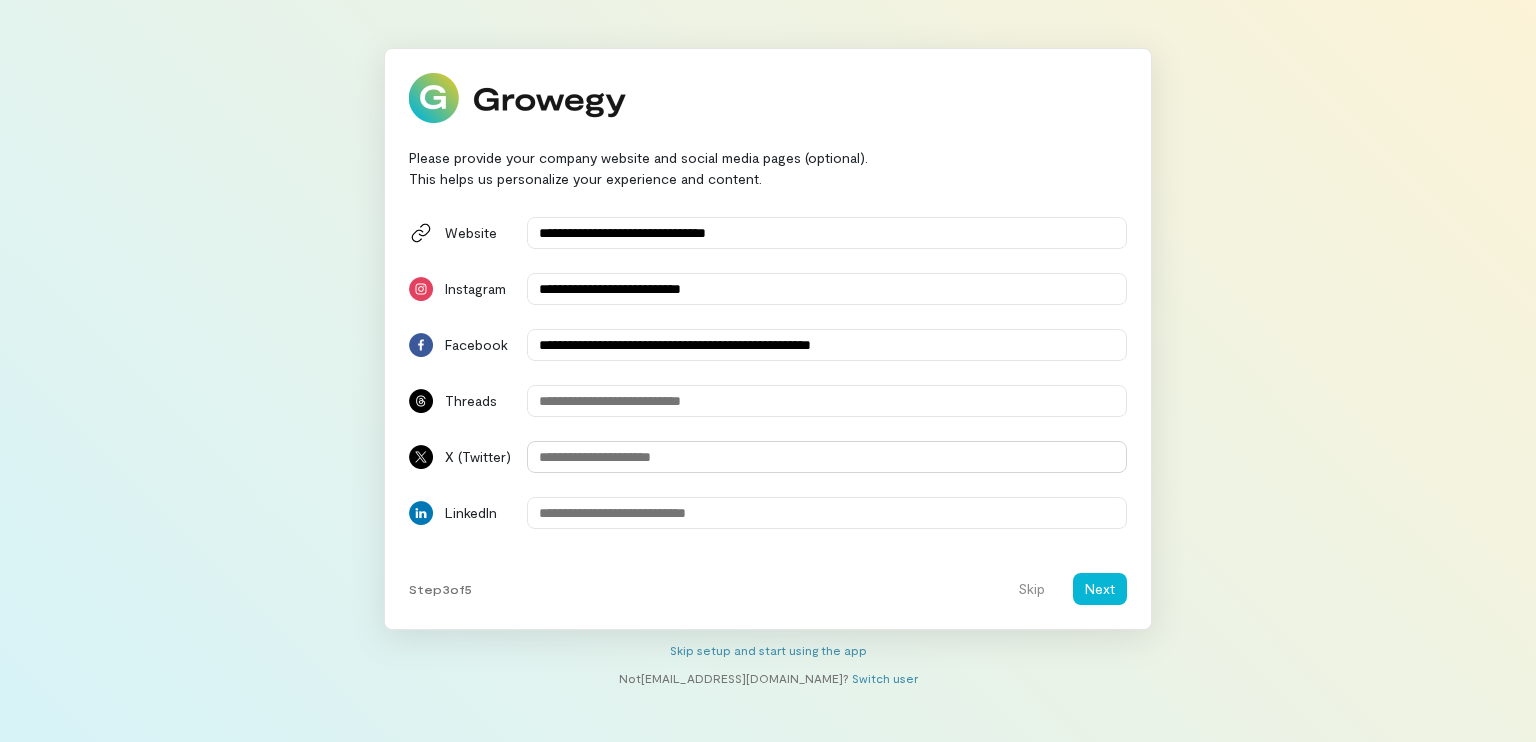 click at bounding box center (827, 457) 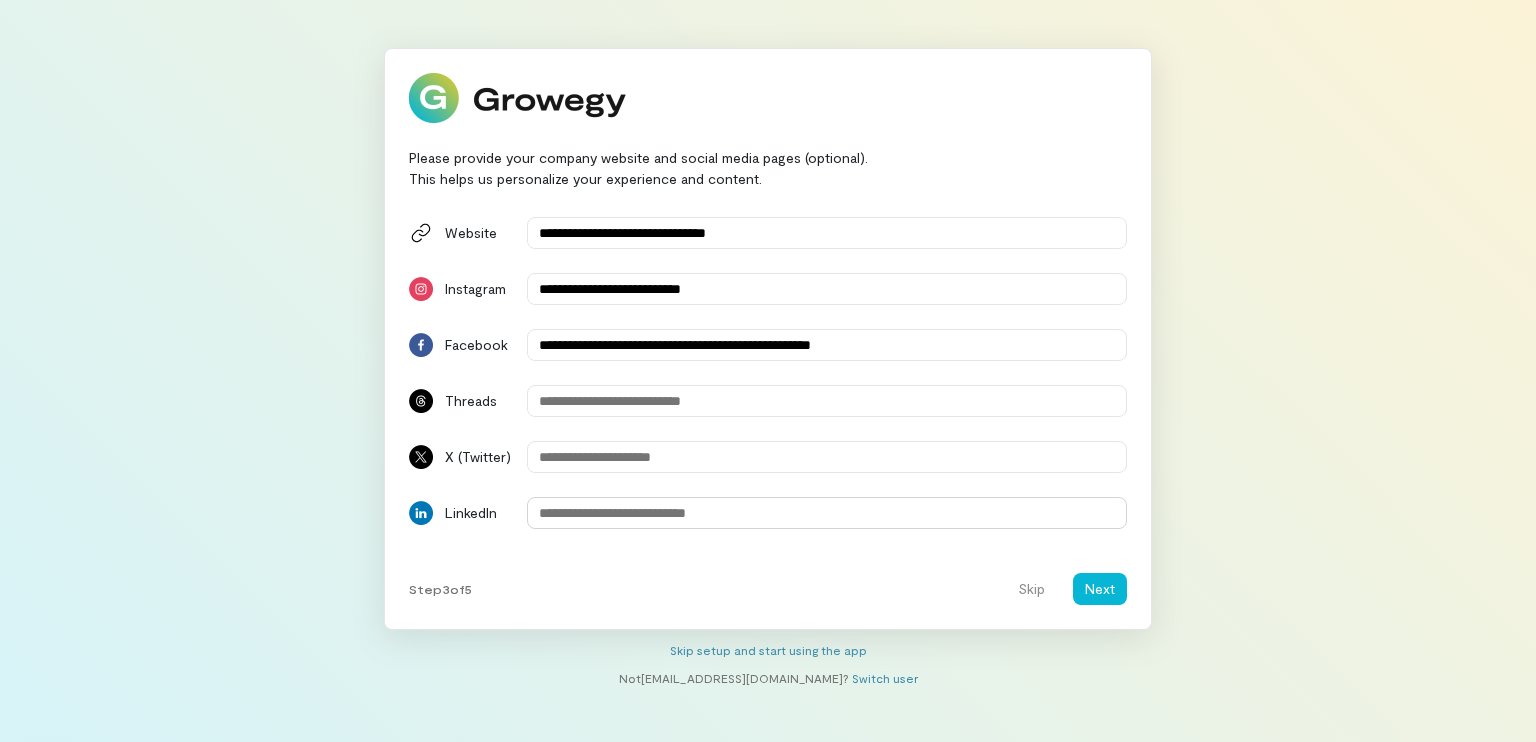 click at bounding box center (827, 513) 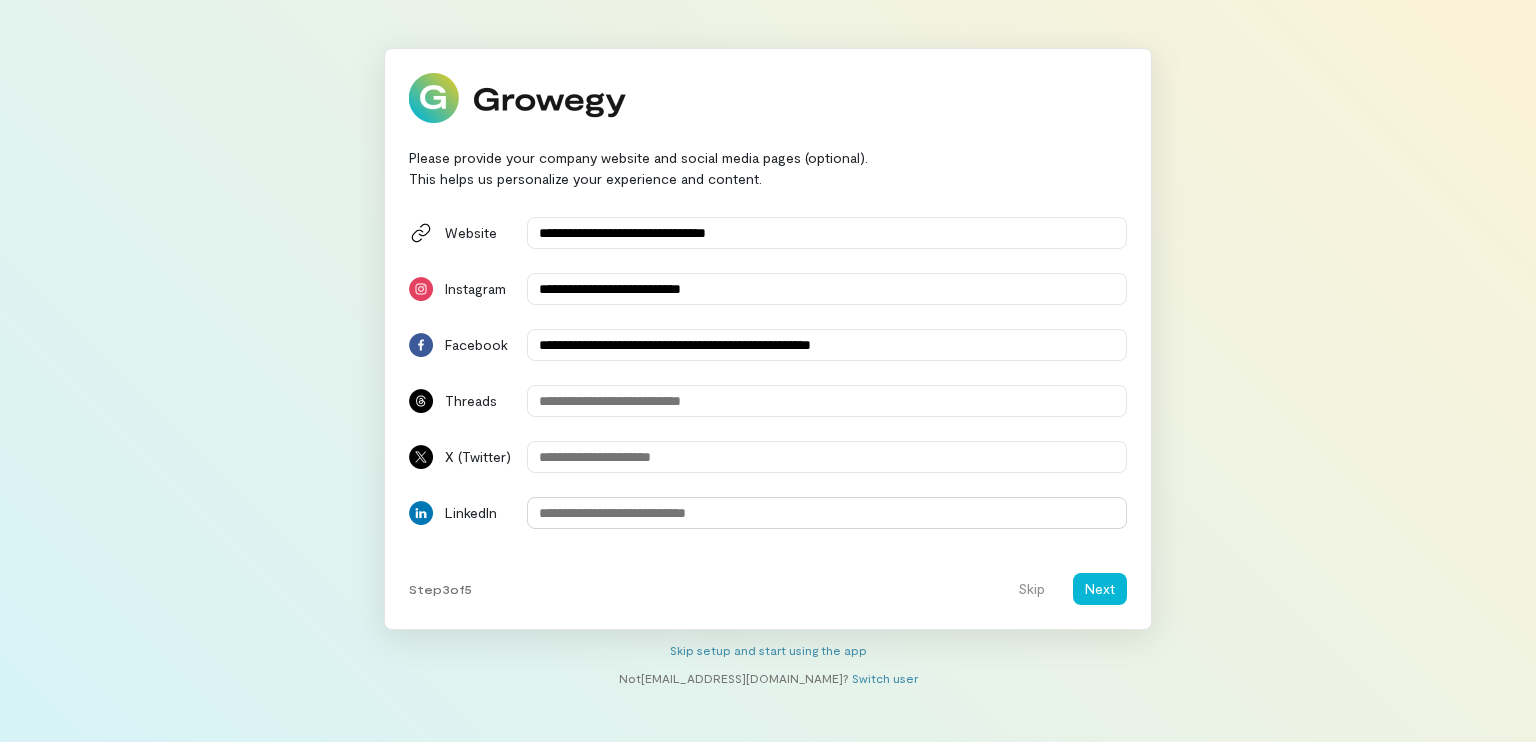 paste on "**********" 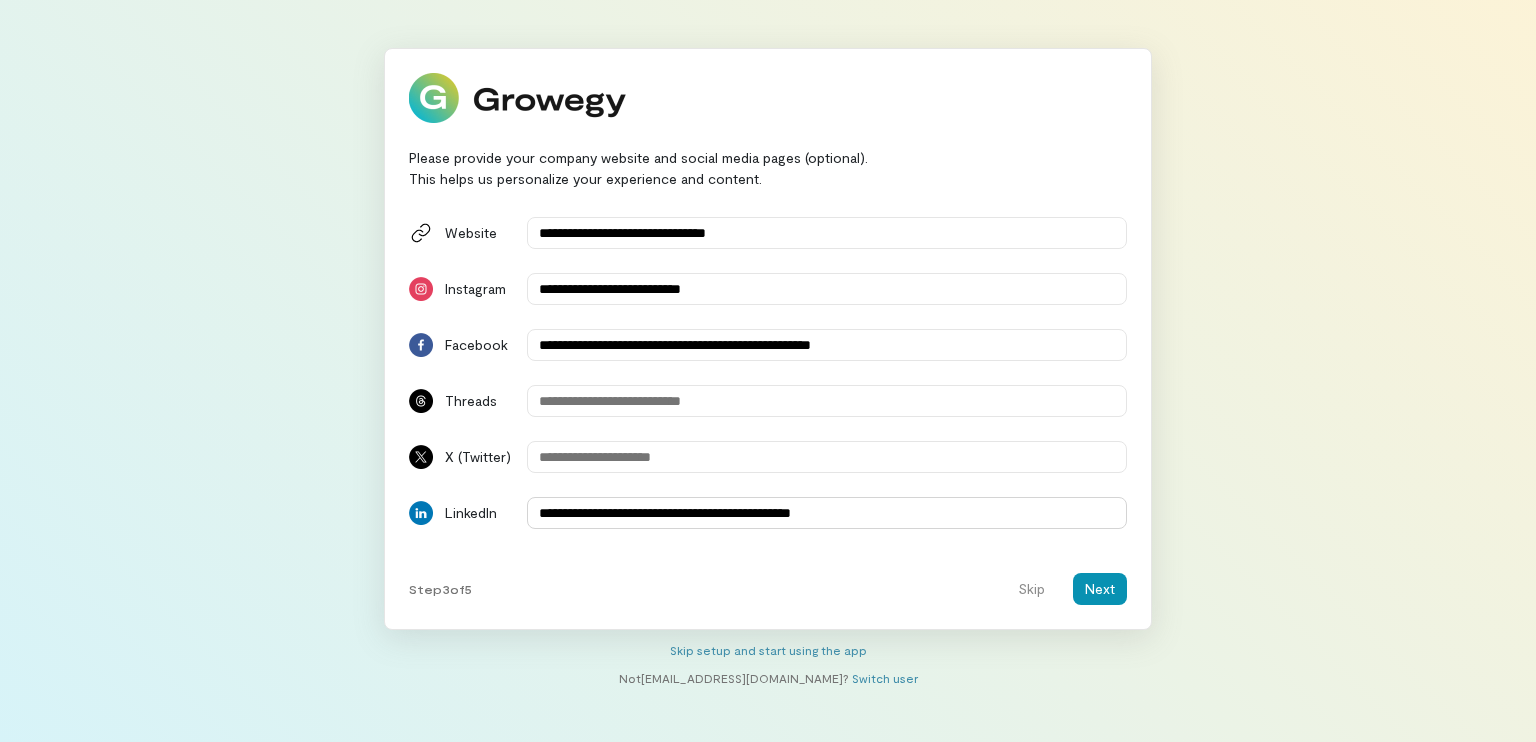 type on "**********" 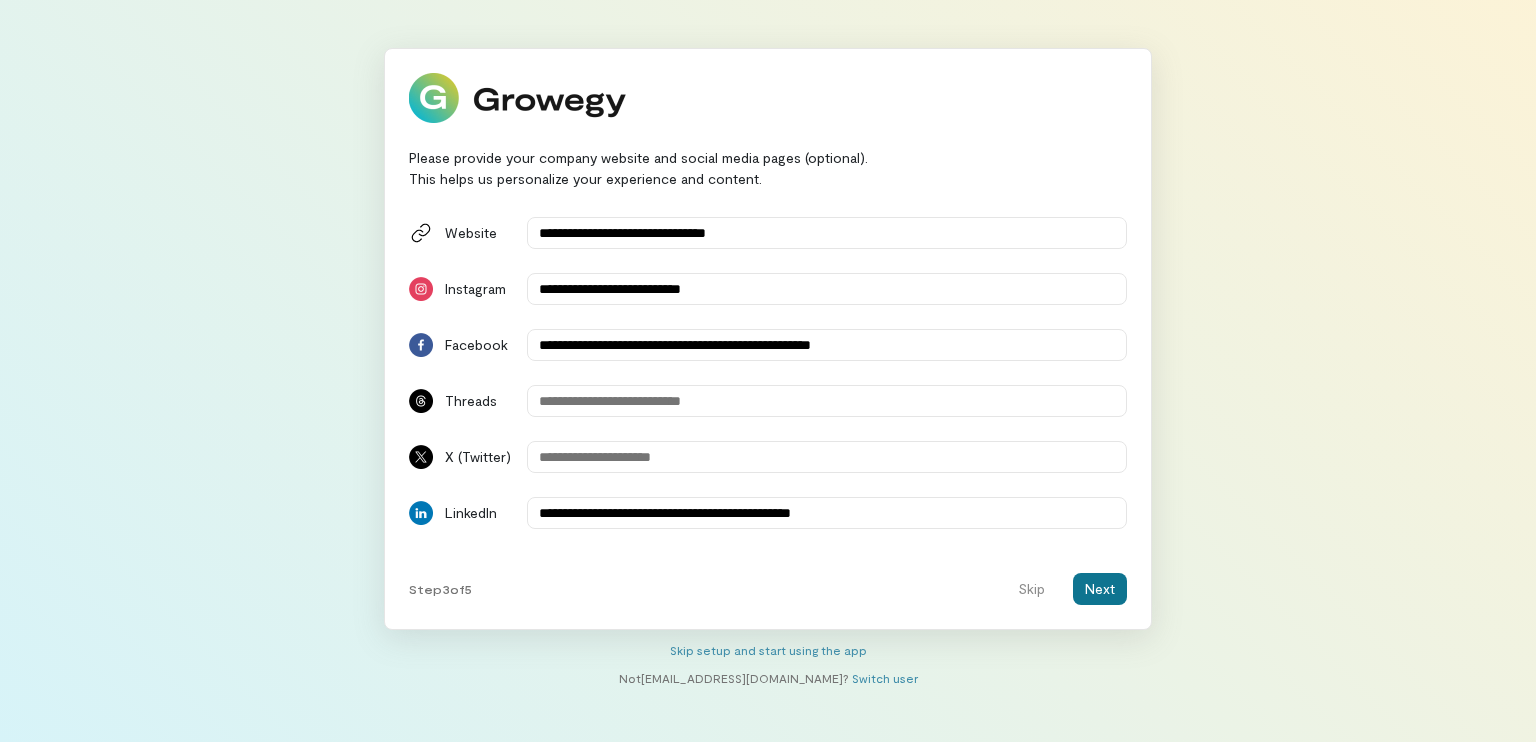 click on "Next" at bounding box center [1100, 589] 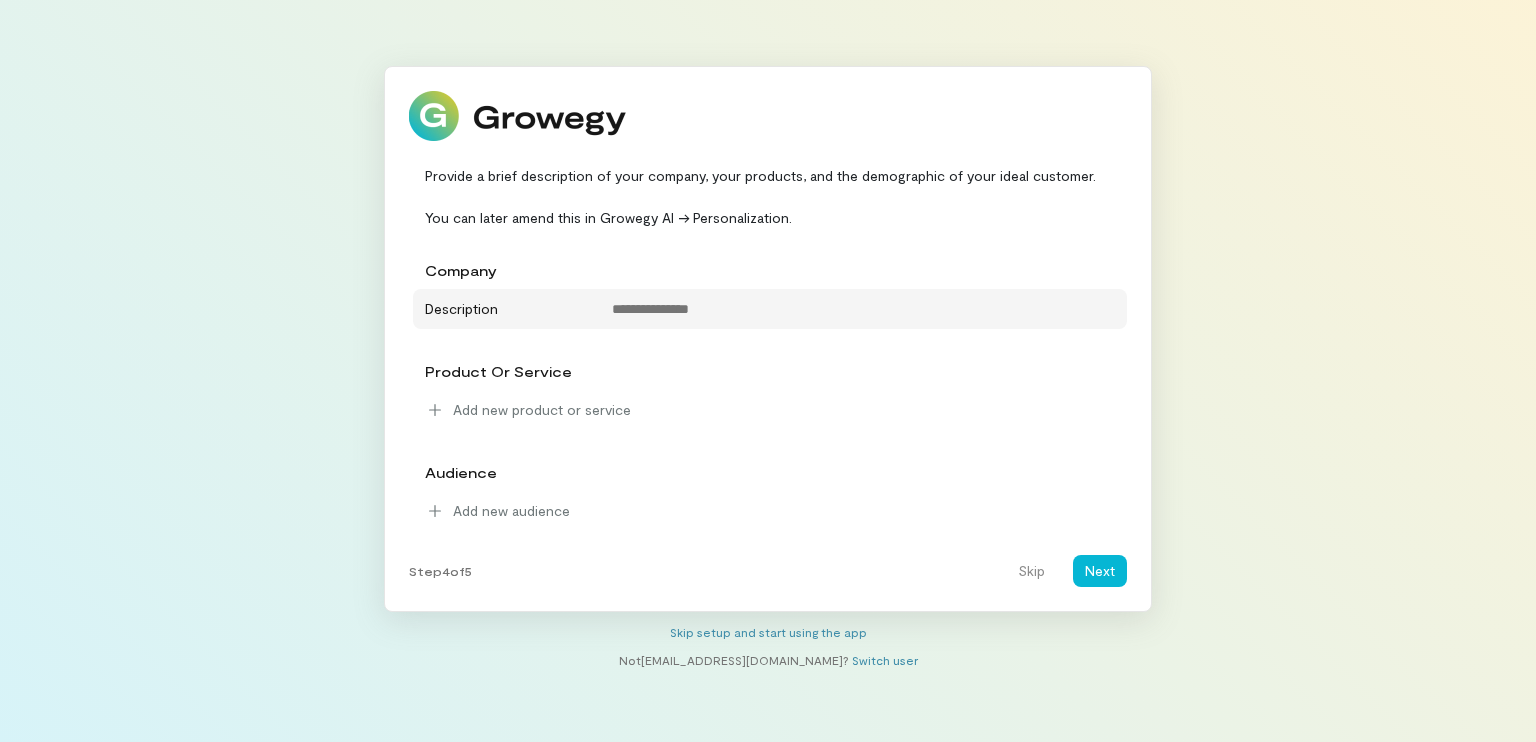 click on "Description" at bounding box center [502, 306] 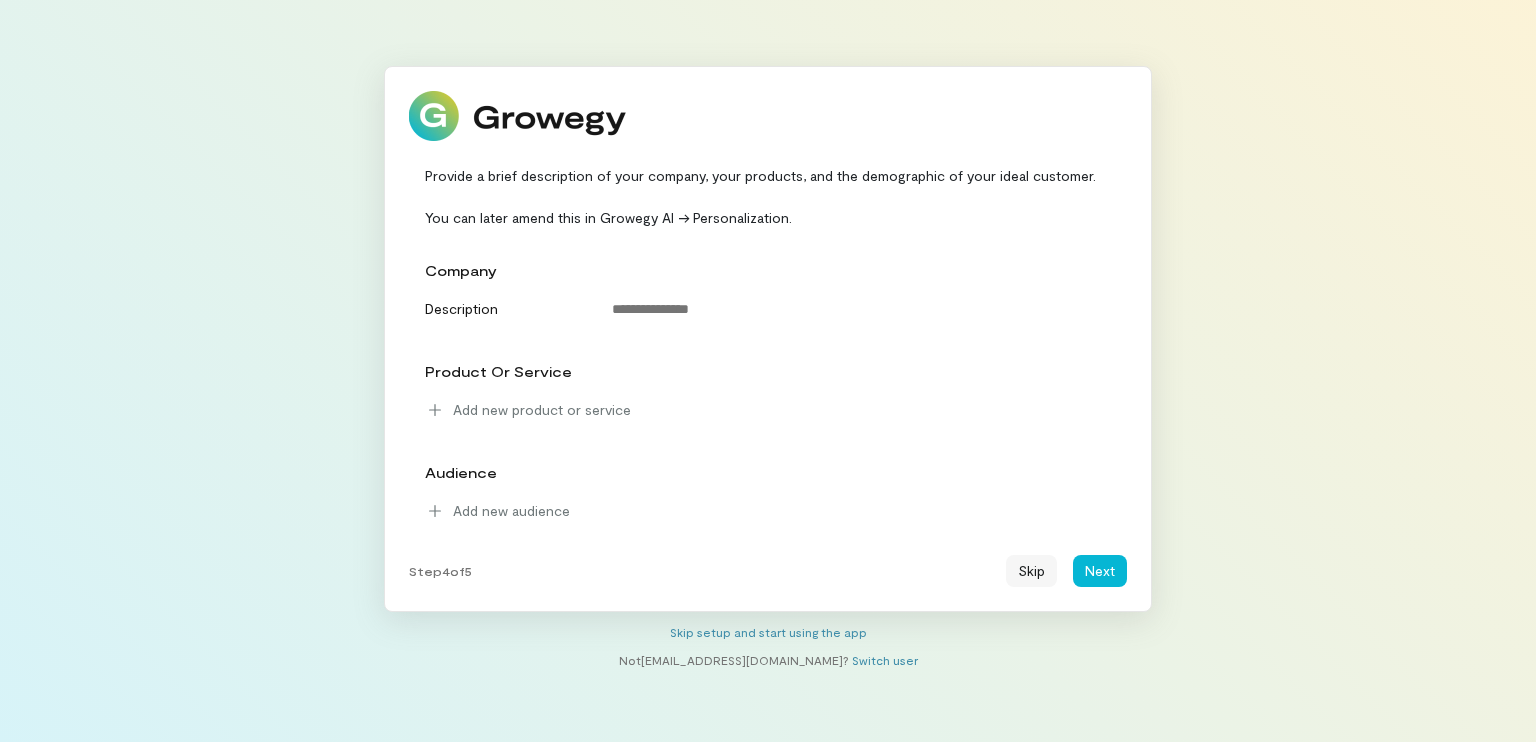 click on "Skip" at bounding box center (1031, 571) 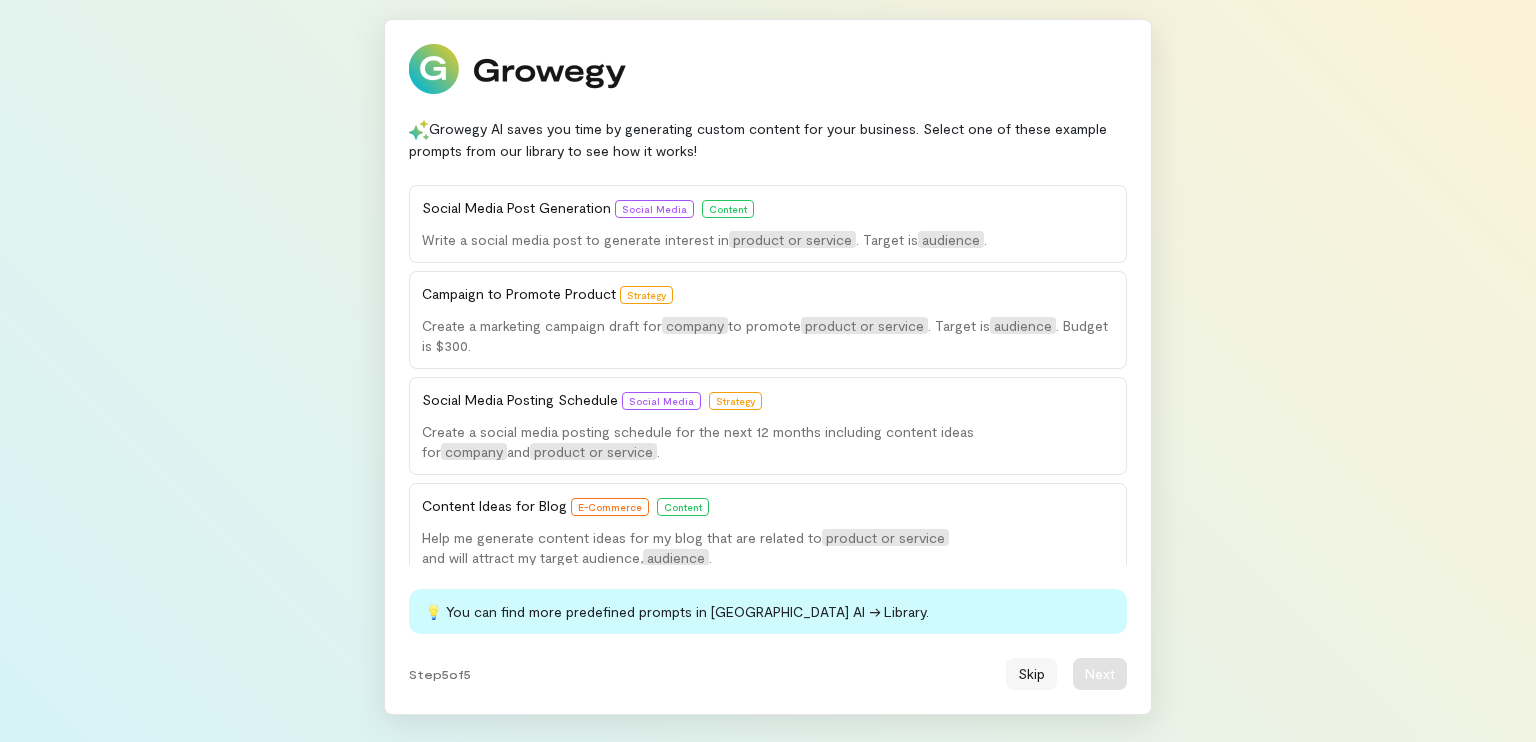 click on "Skip" at bounding box center (1031, 674) 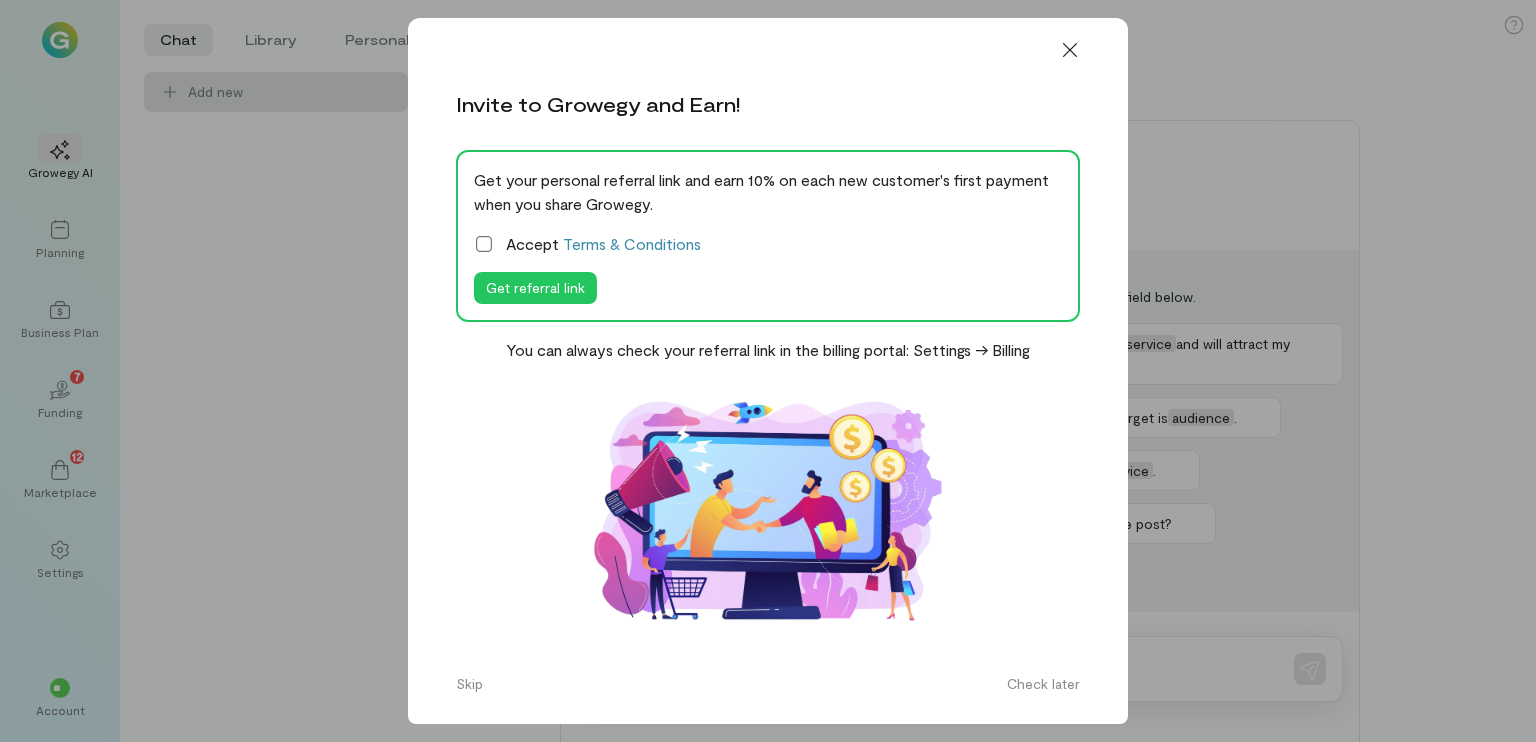 click 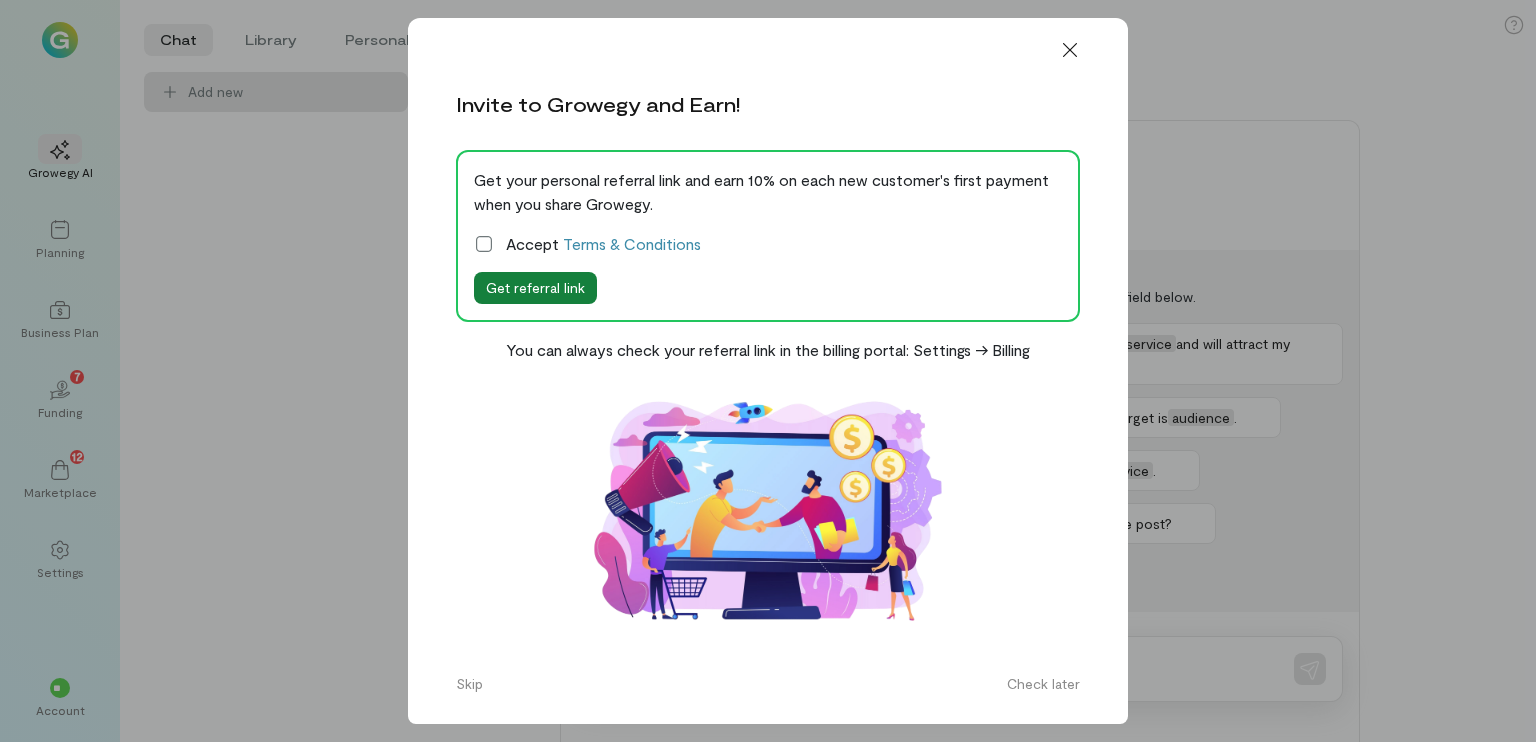 click on "Get referral link" at bounding box center [535, 288] 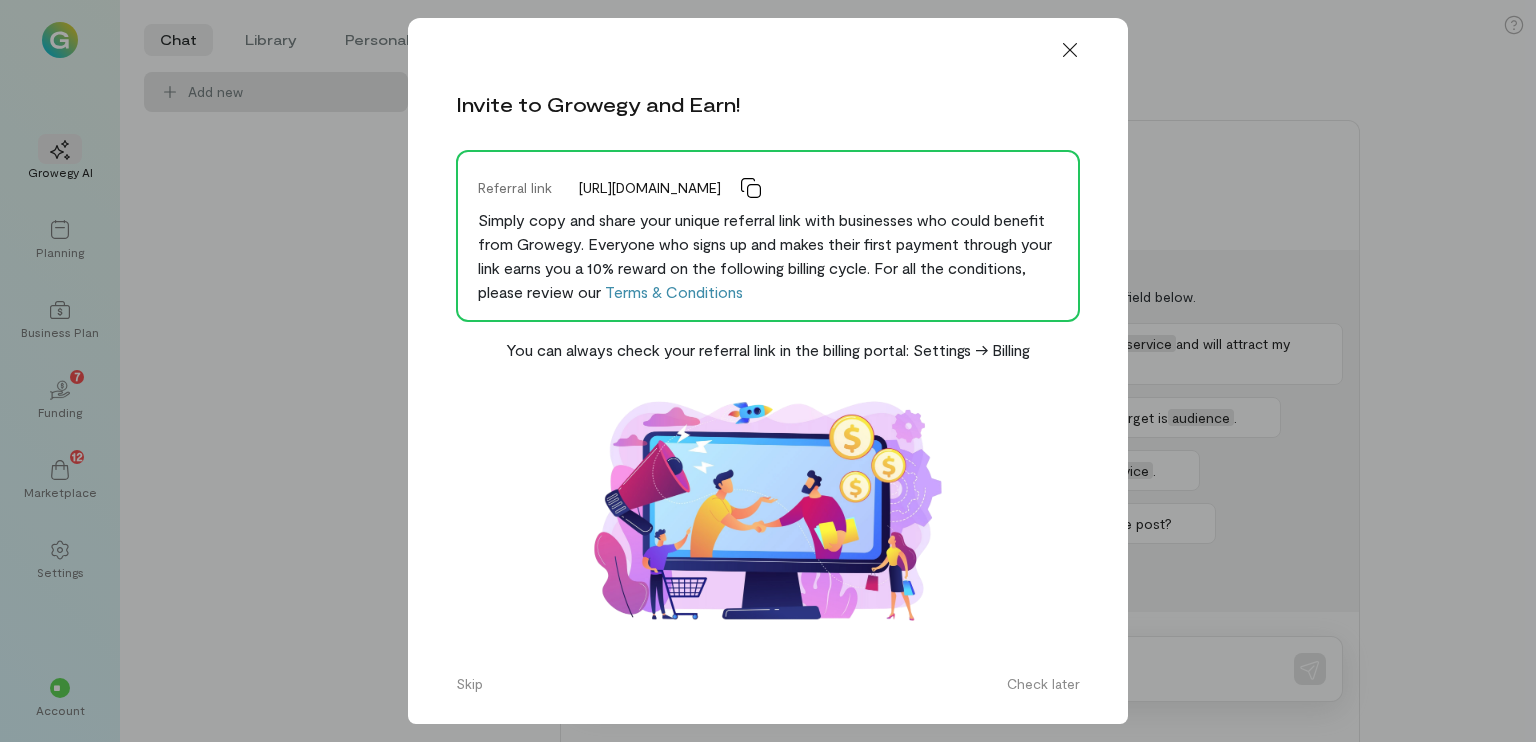 click on "[URL][DOMAIN_NAME]" at bounding box center [820, 188] 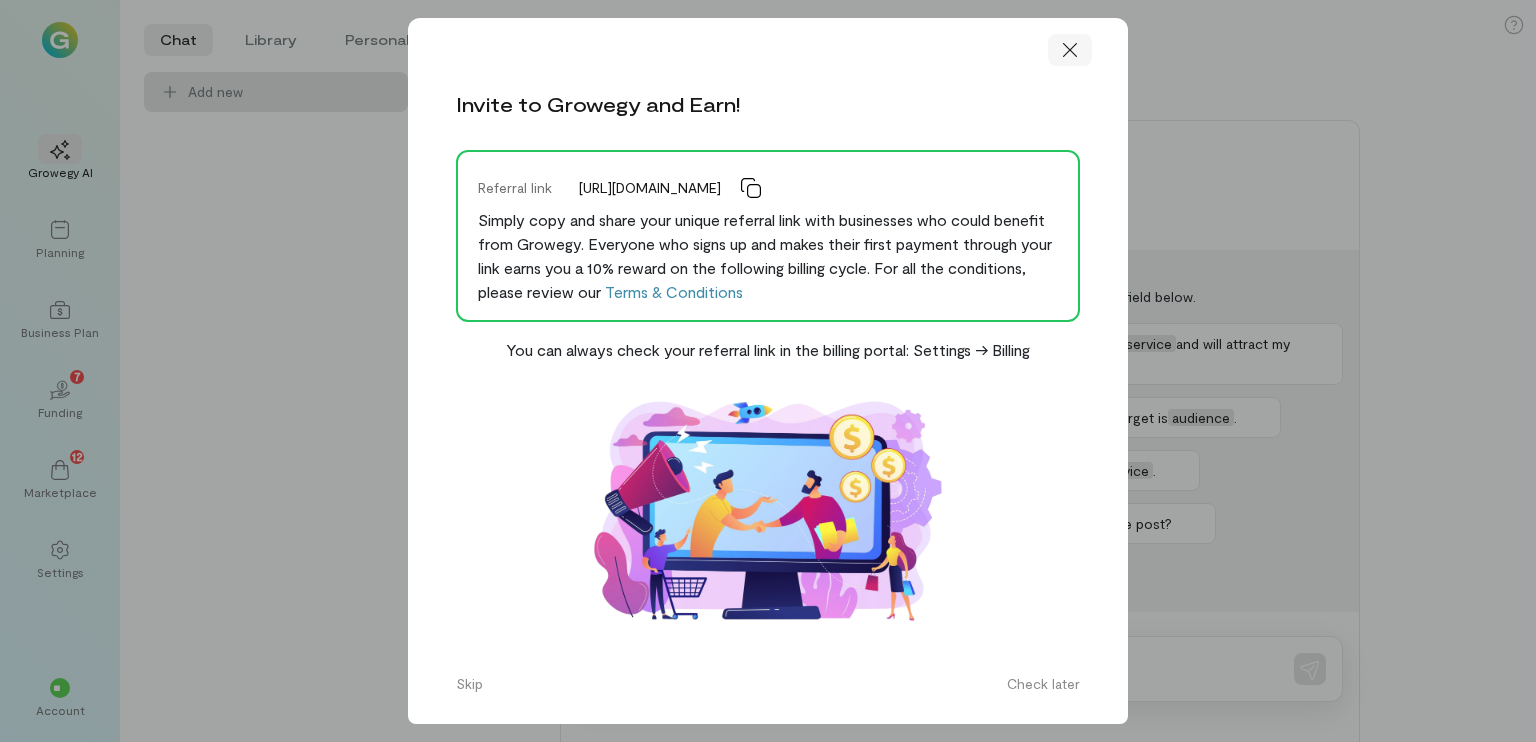 click at bounding box center (1070, 50) 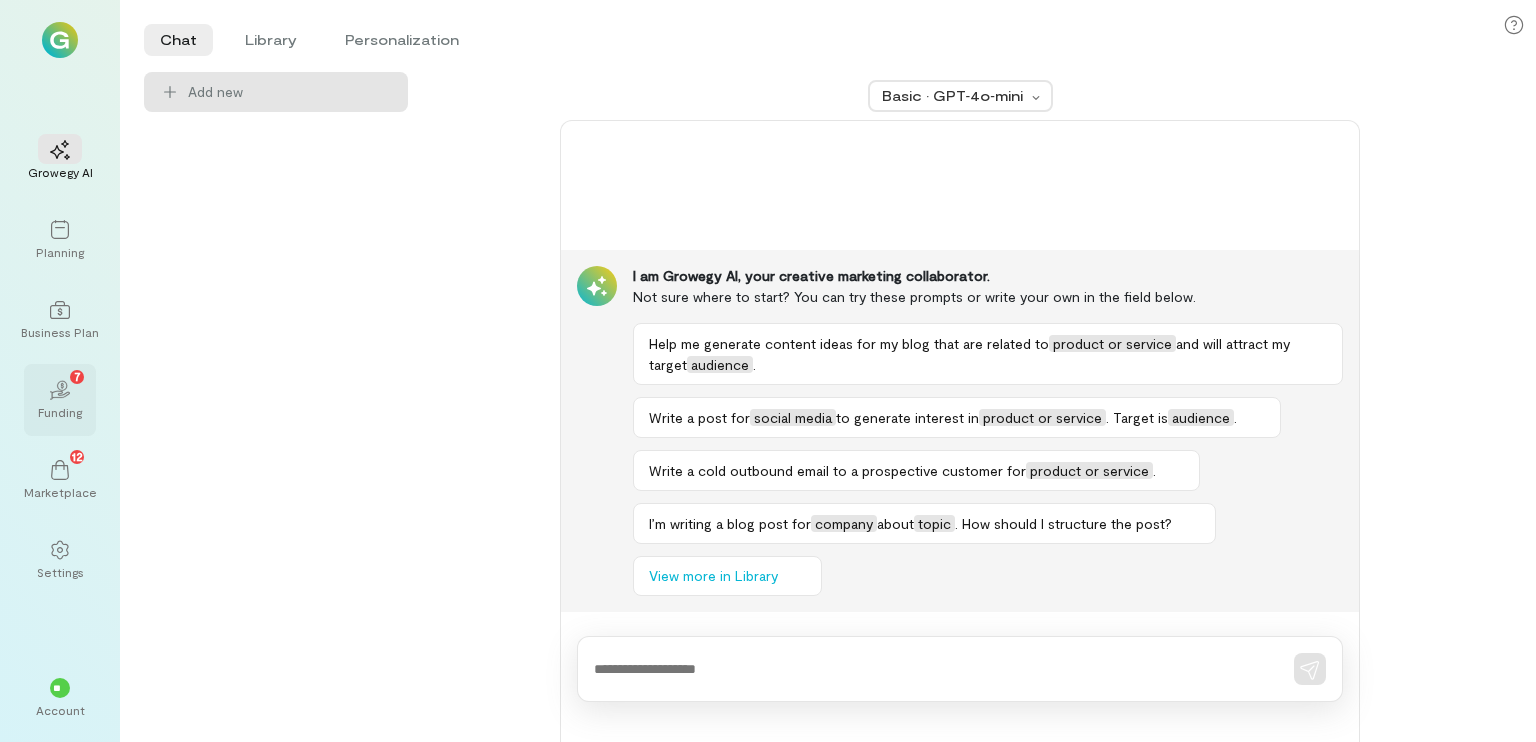 click on "Funding" at bounding box center [60, 412] 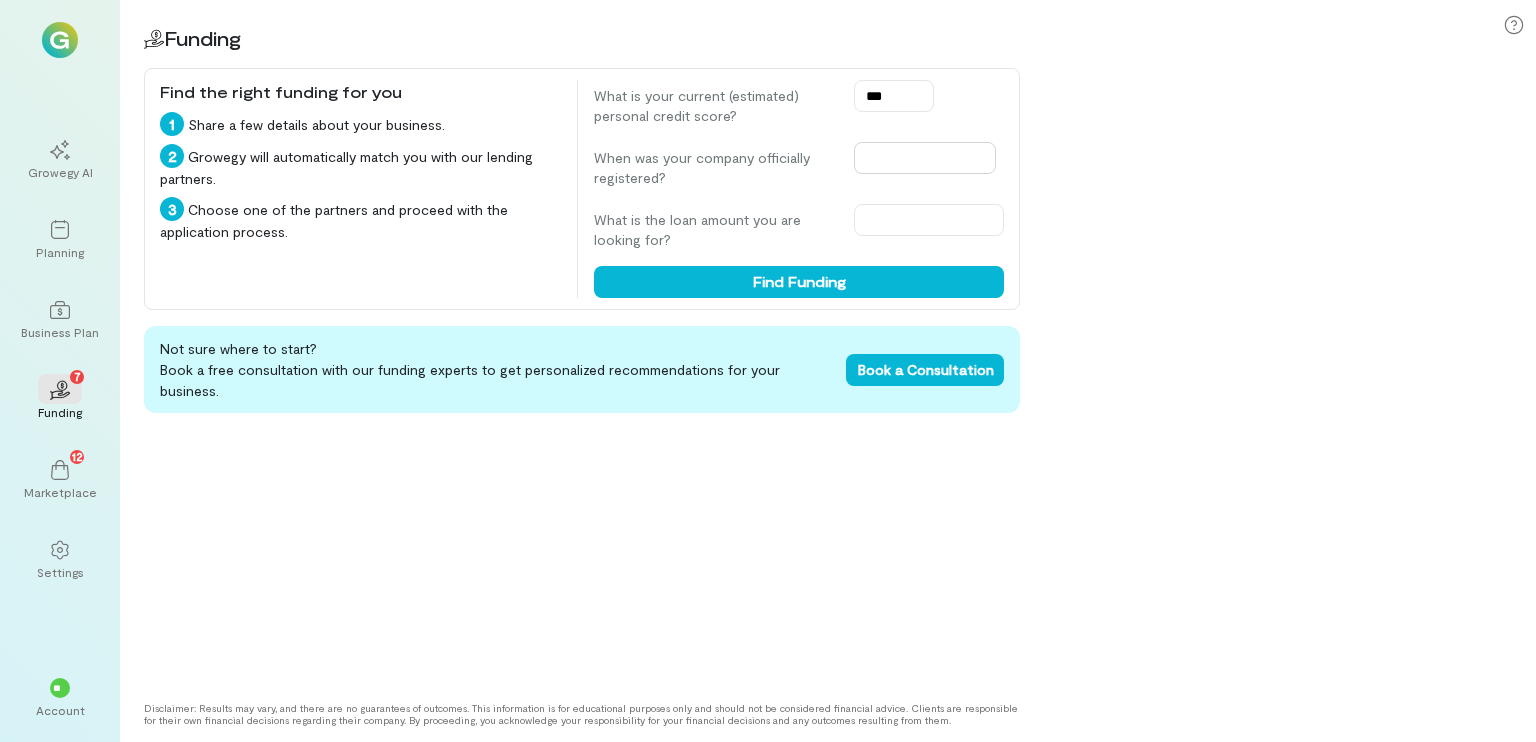 type on "***" 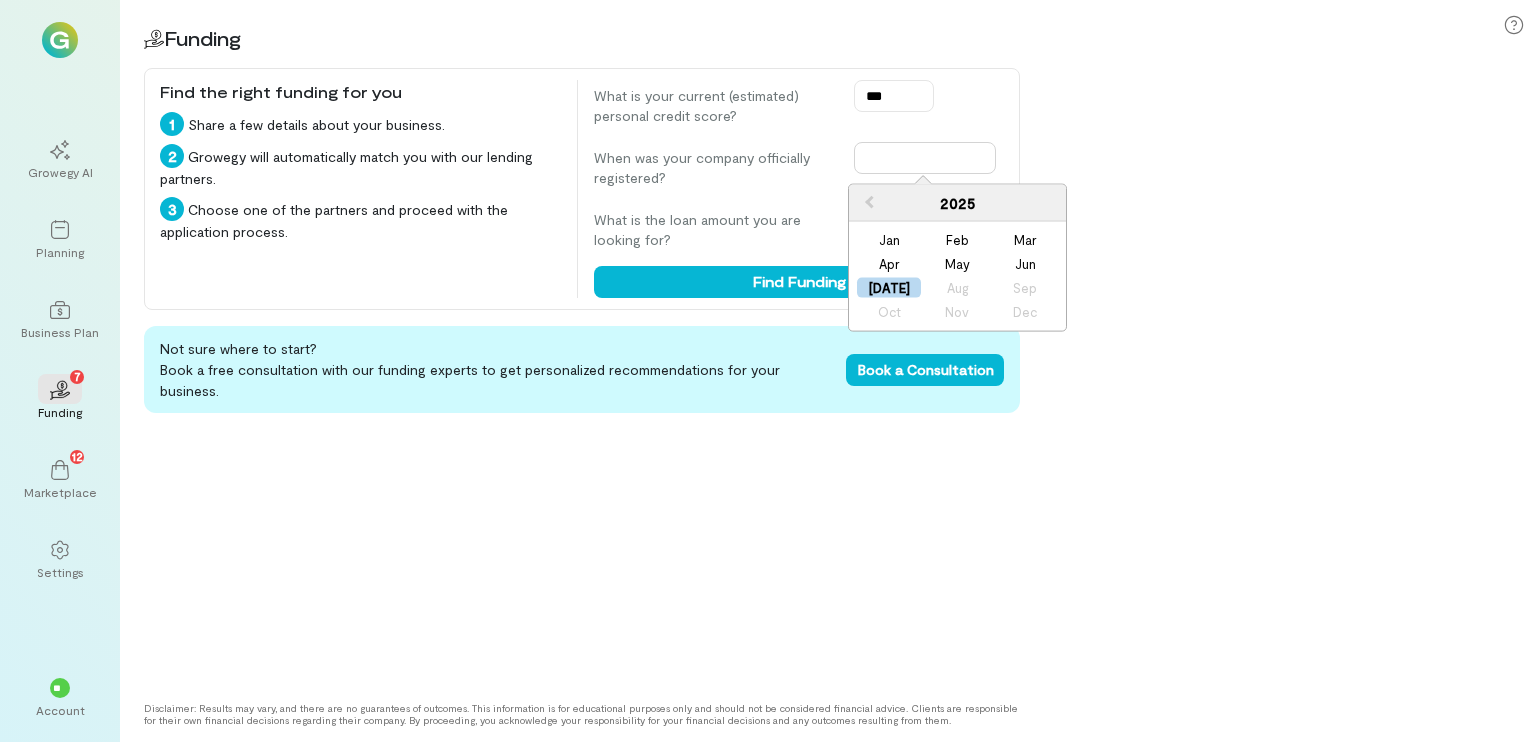 click at bounding box center (925, 158) 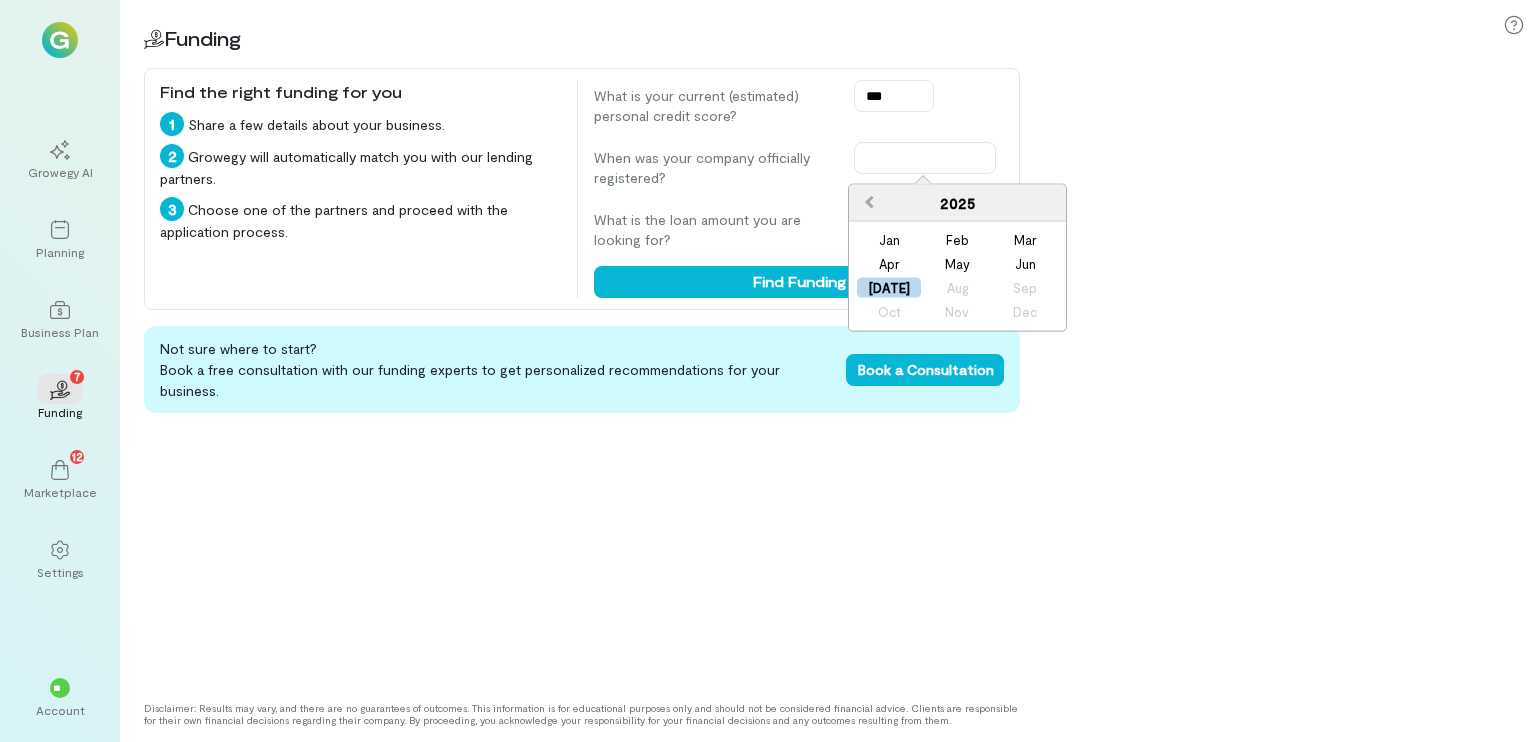 click on "Previous Year" at bounding box center (867, 203) 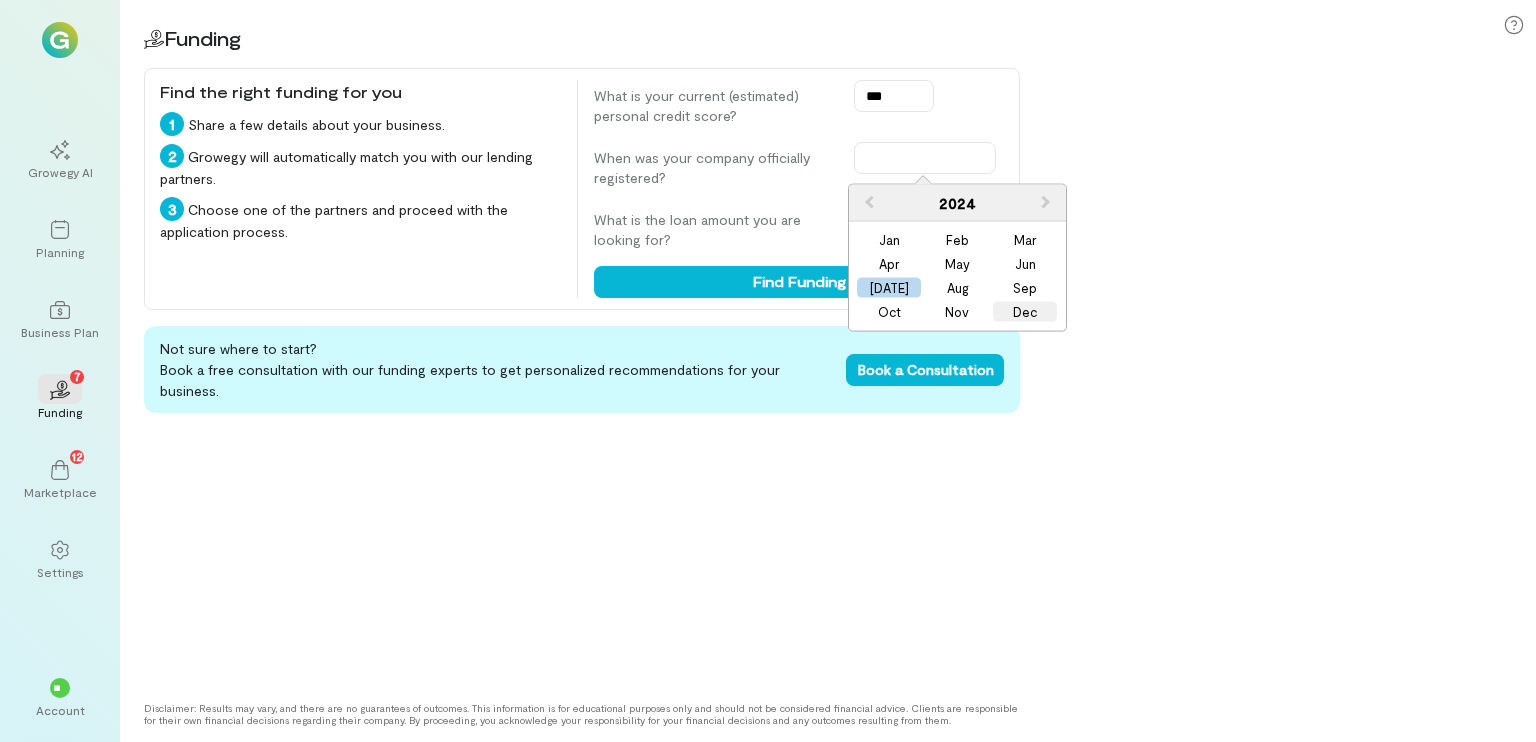 click on "Dec" at bounding box center (1025, 312) 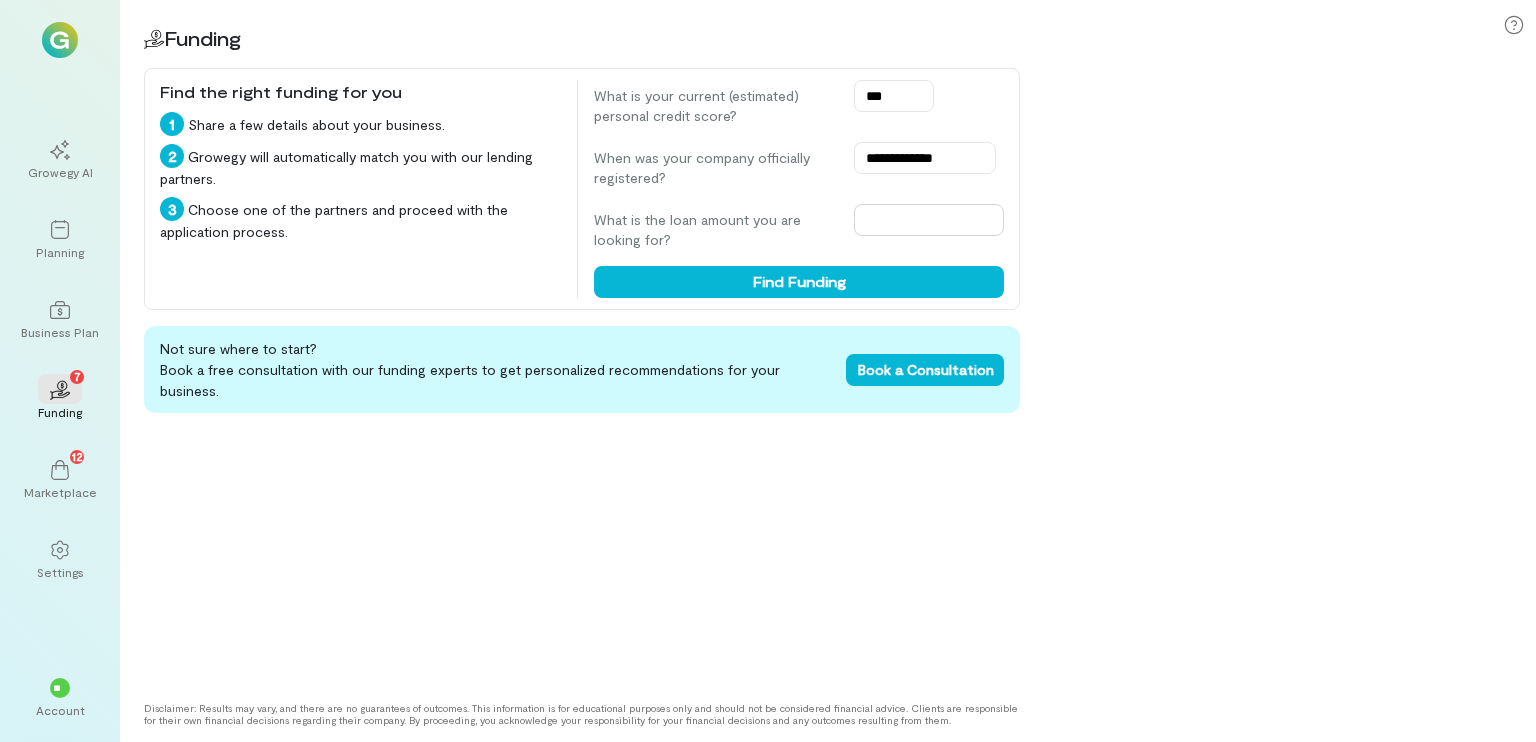 click at bounding box center (929, 220) 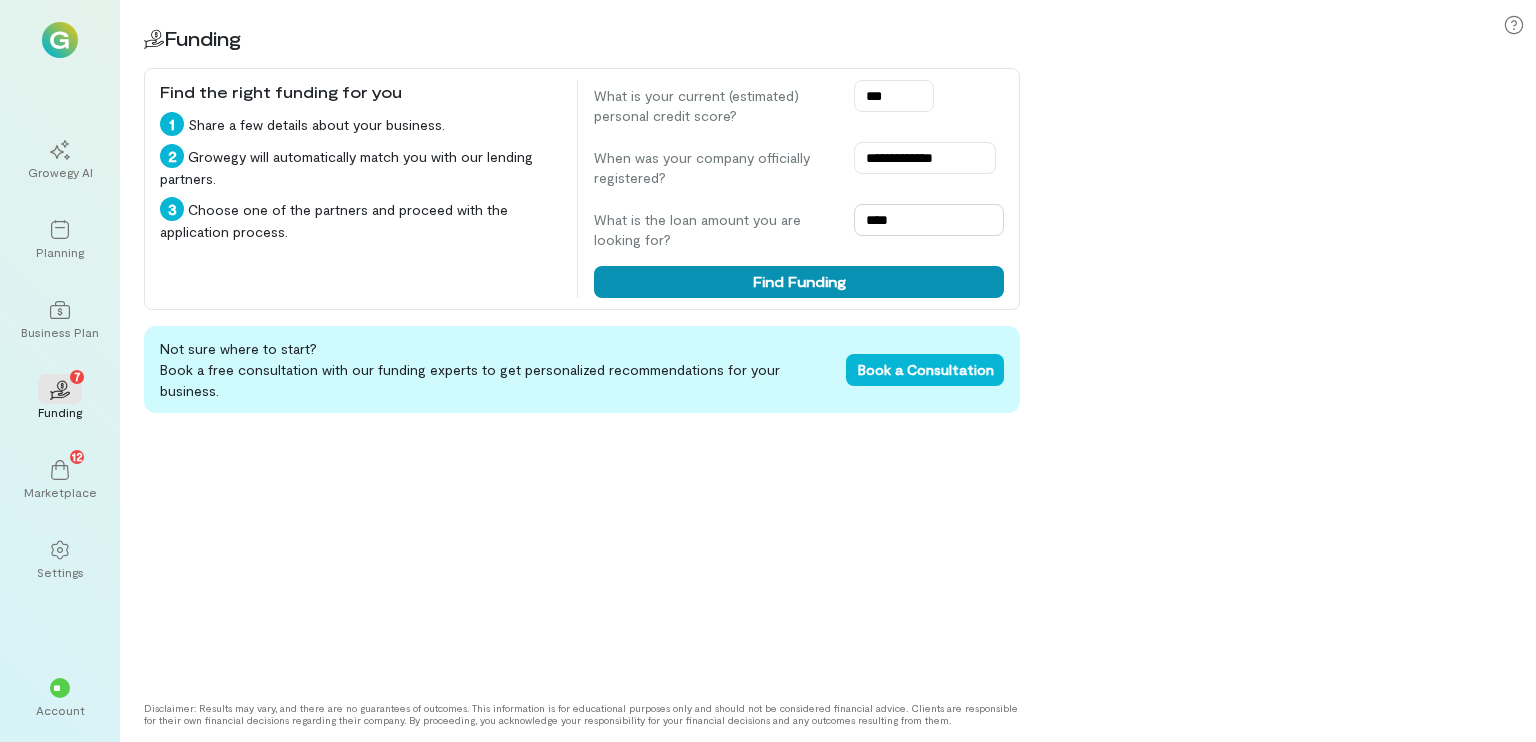 type on "****" 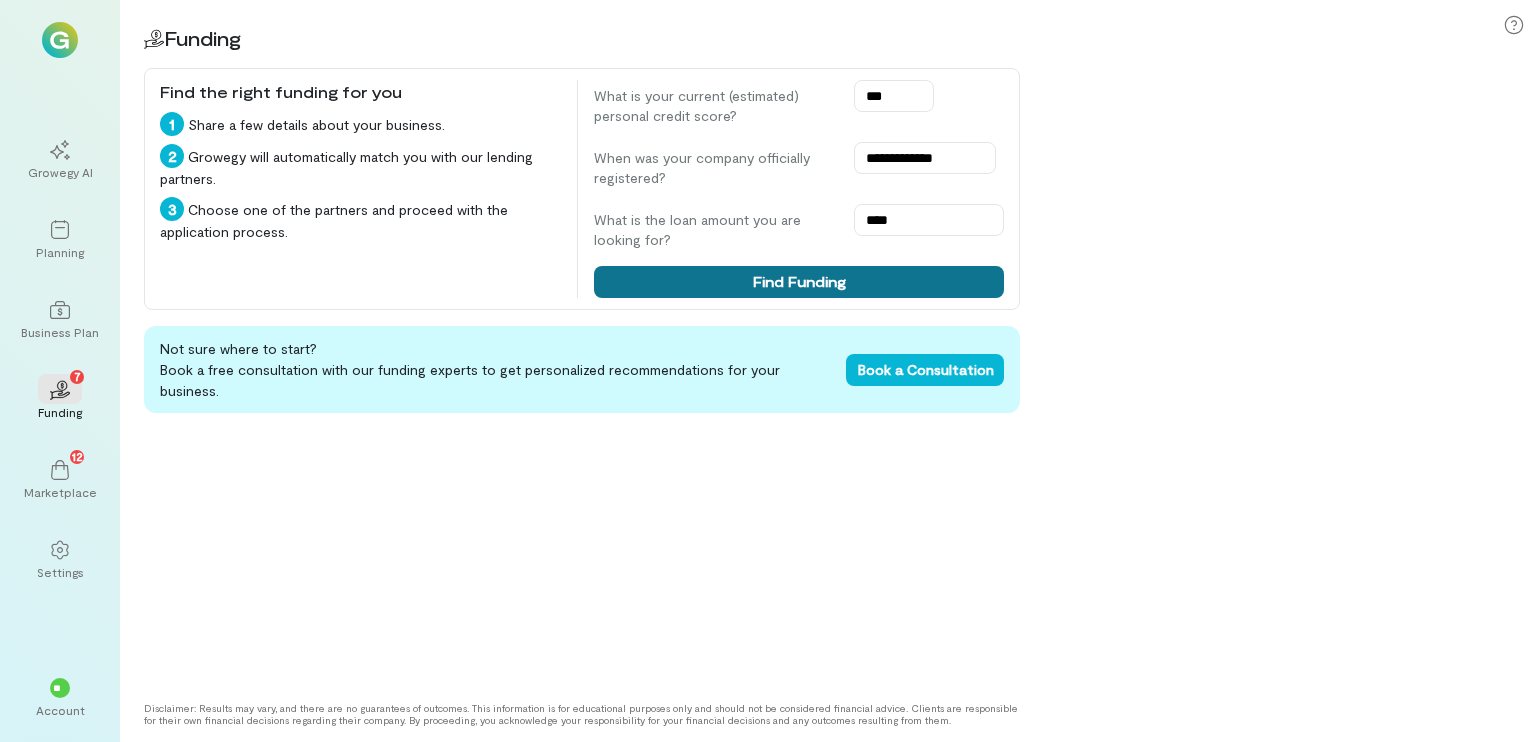 click on "Find Funding" at bounding box center (799, 282) 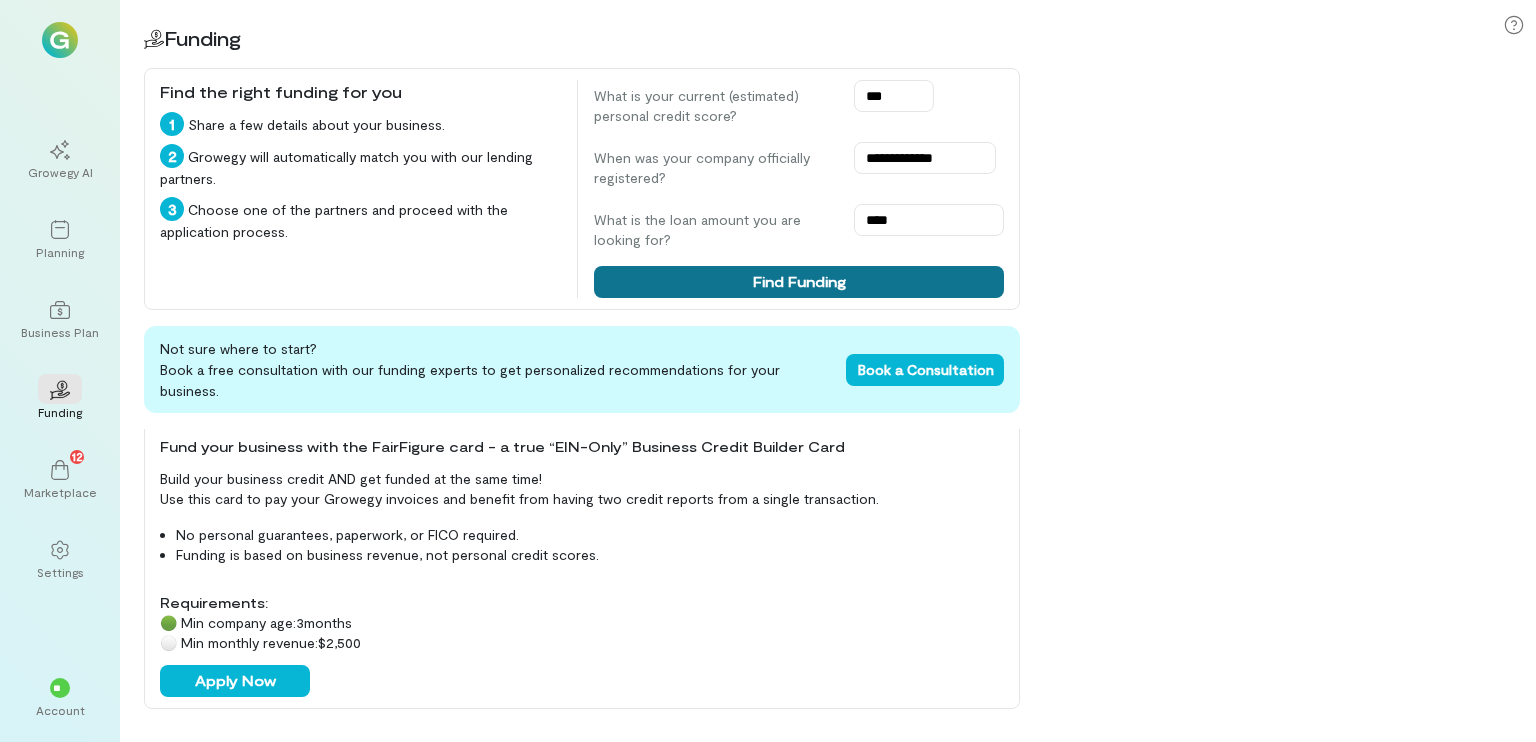 scroll, scrollTop: 500, scrollLeft: 0, axis: vertical 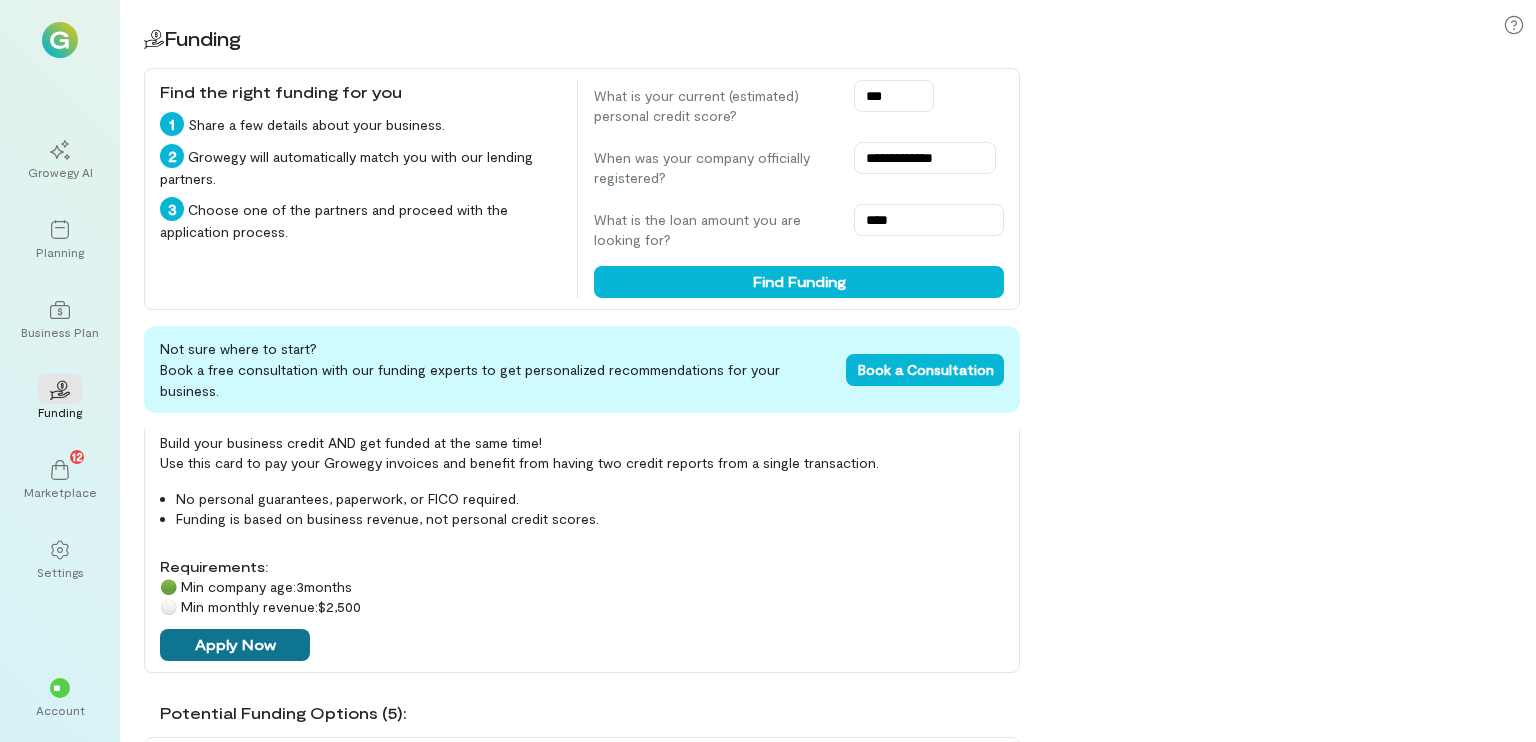click on "Apply Now" at bounding box center (235, 645) 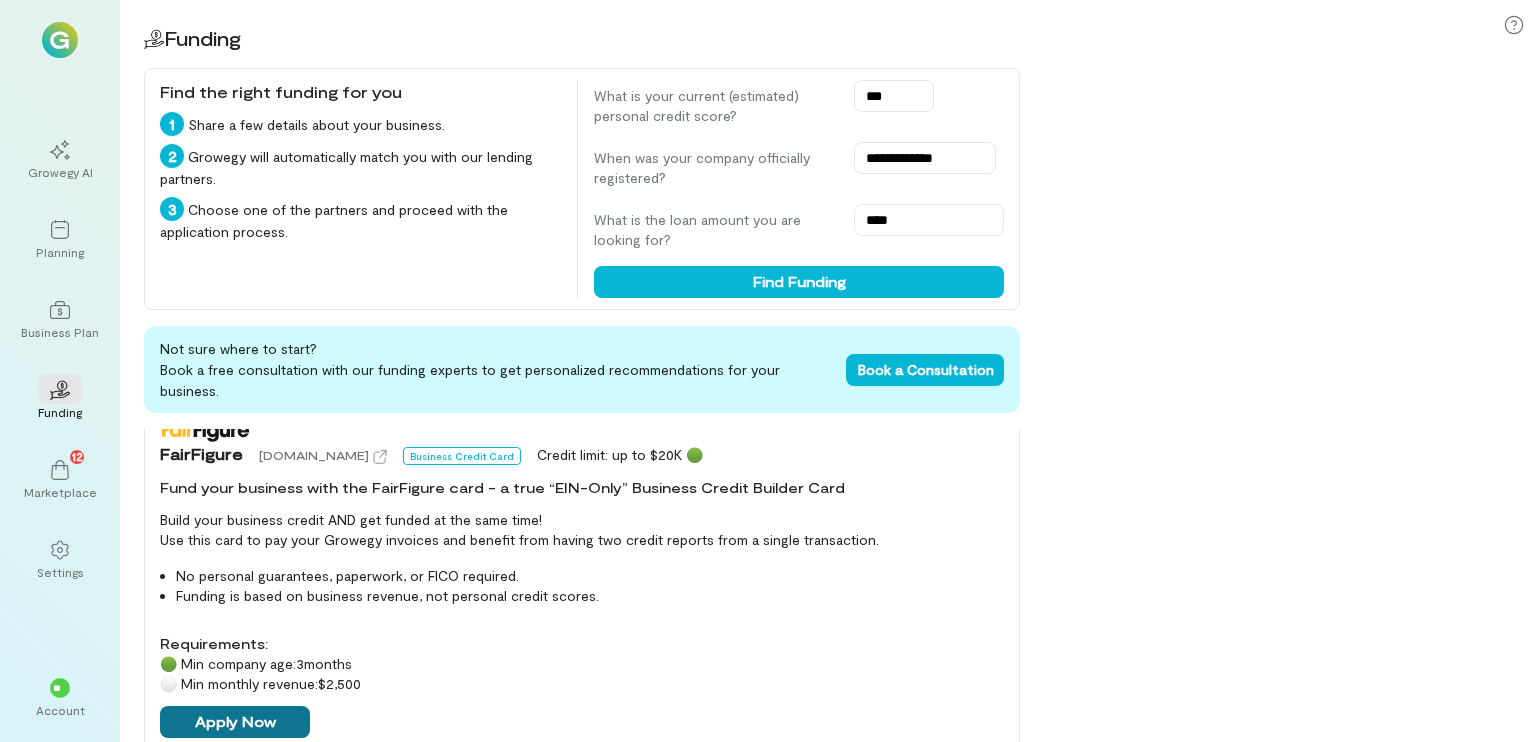 scroll, scrollTop: 623, scrollLeft: 0, axis: vertical 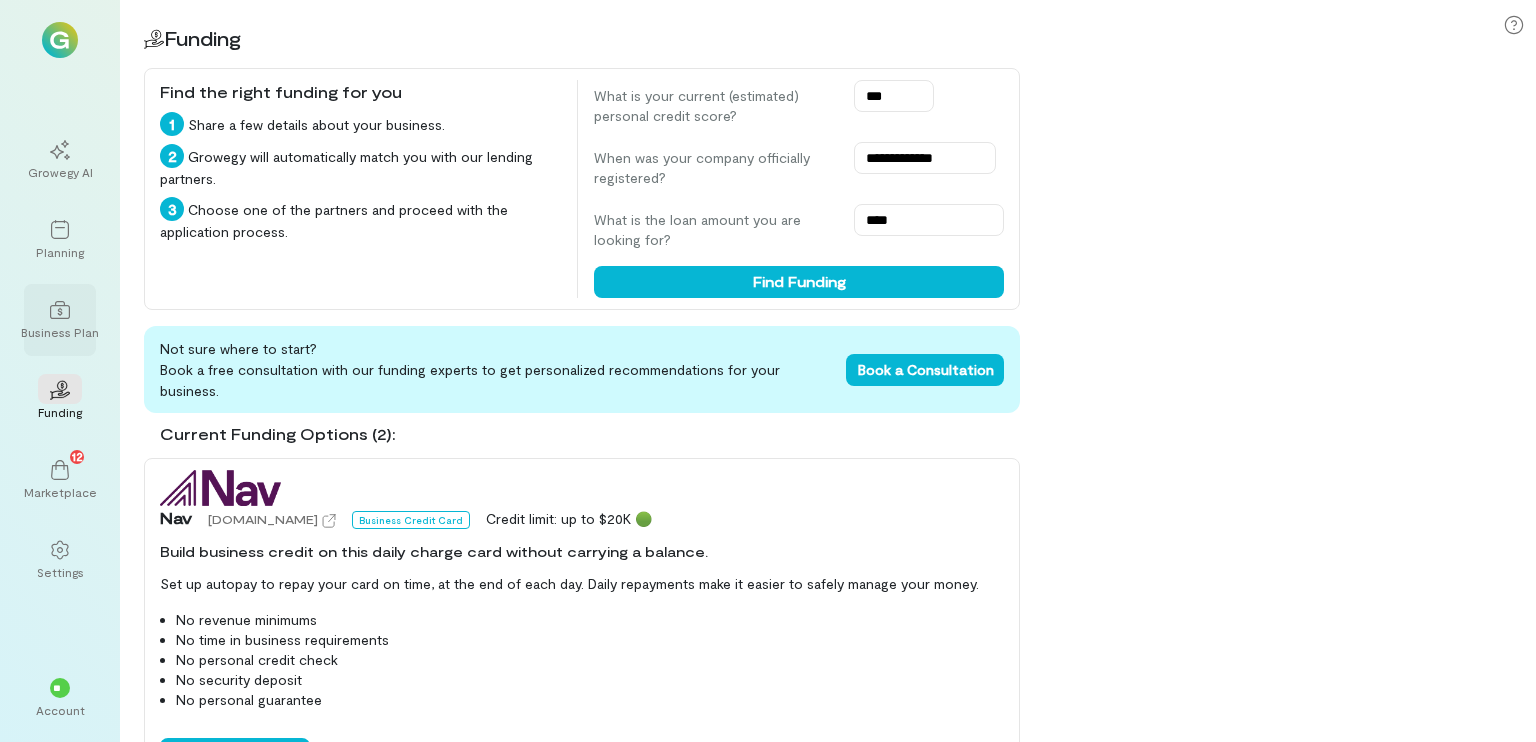 click on "Business Plan" at bounding box center [60, 320] 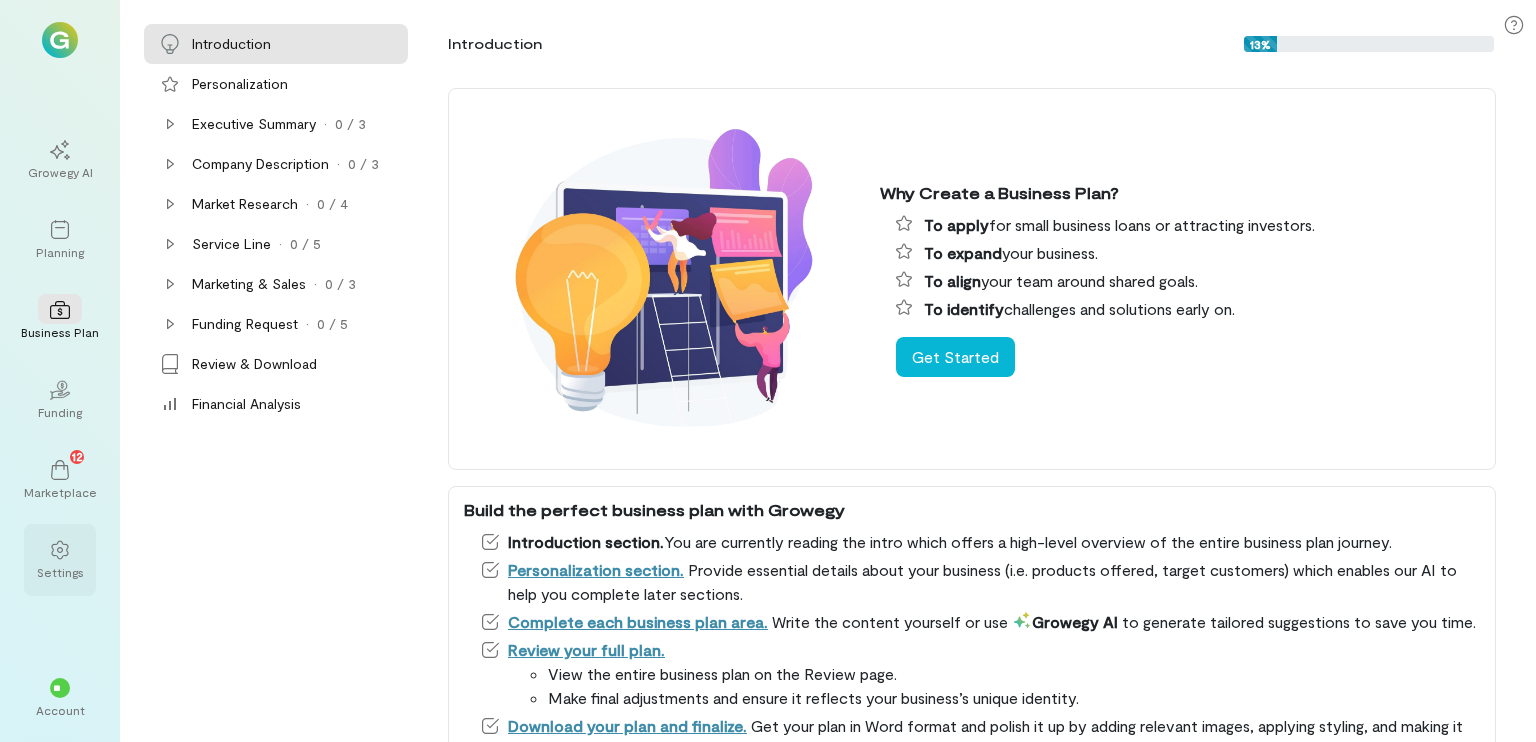 click on "Settings" at bounding box center (60, 560) 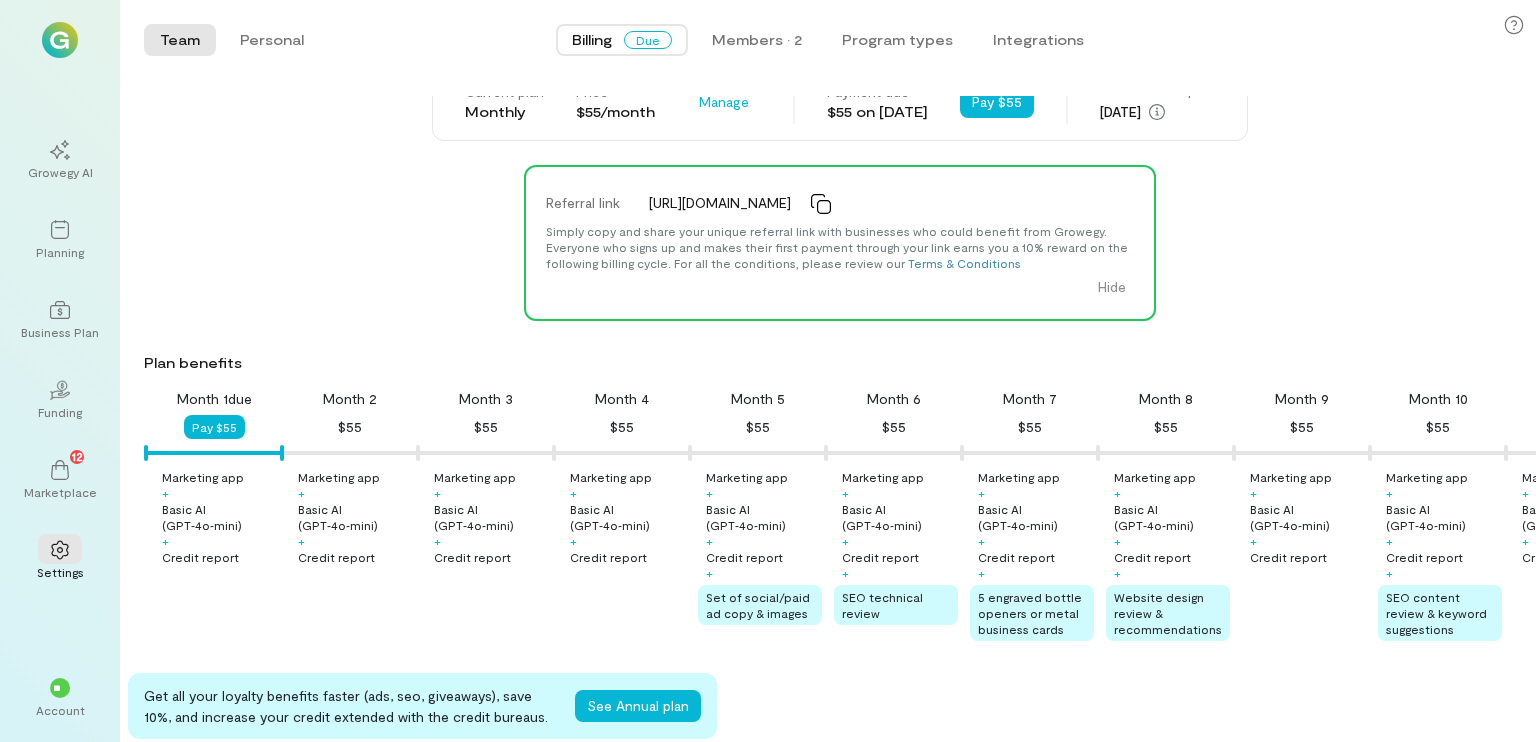 scroll, scrollTop: 0, scrollLeft: 0, axis: both 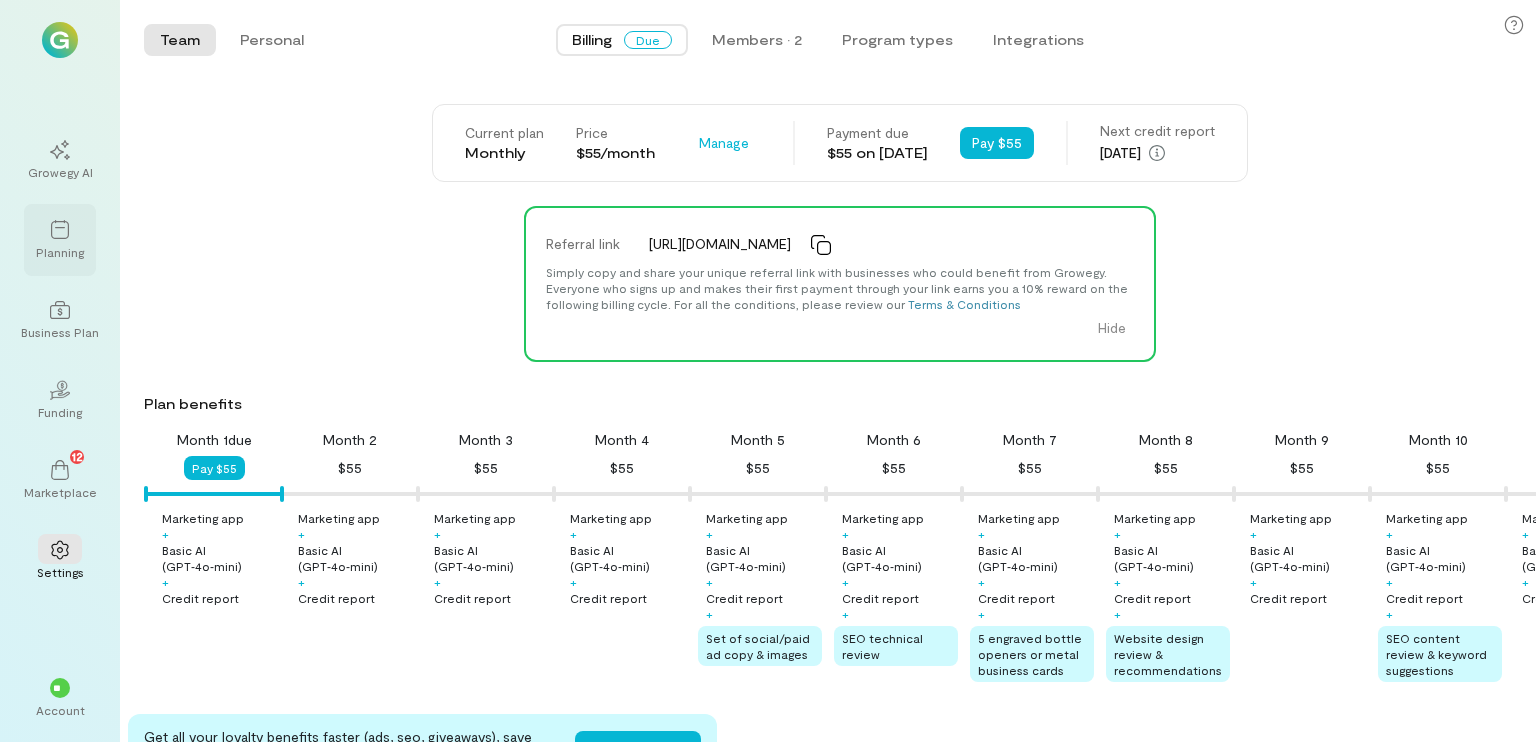 click on "Planning" at bounding box center [60, 252] 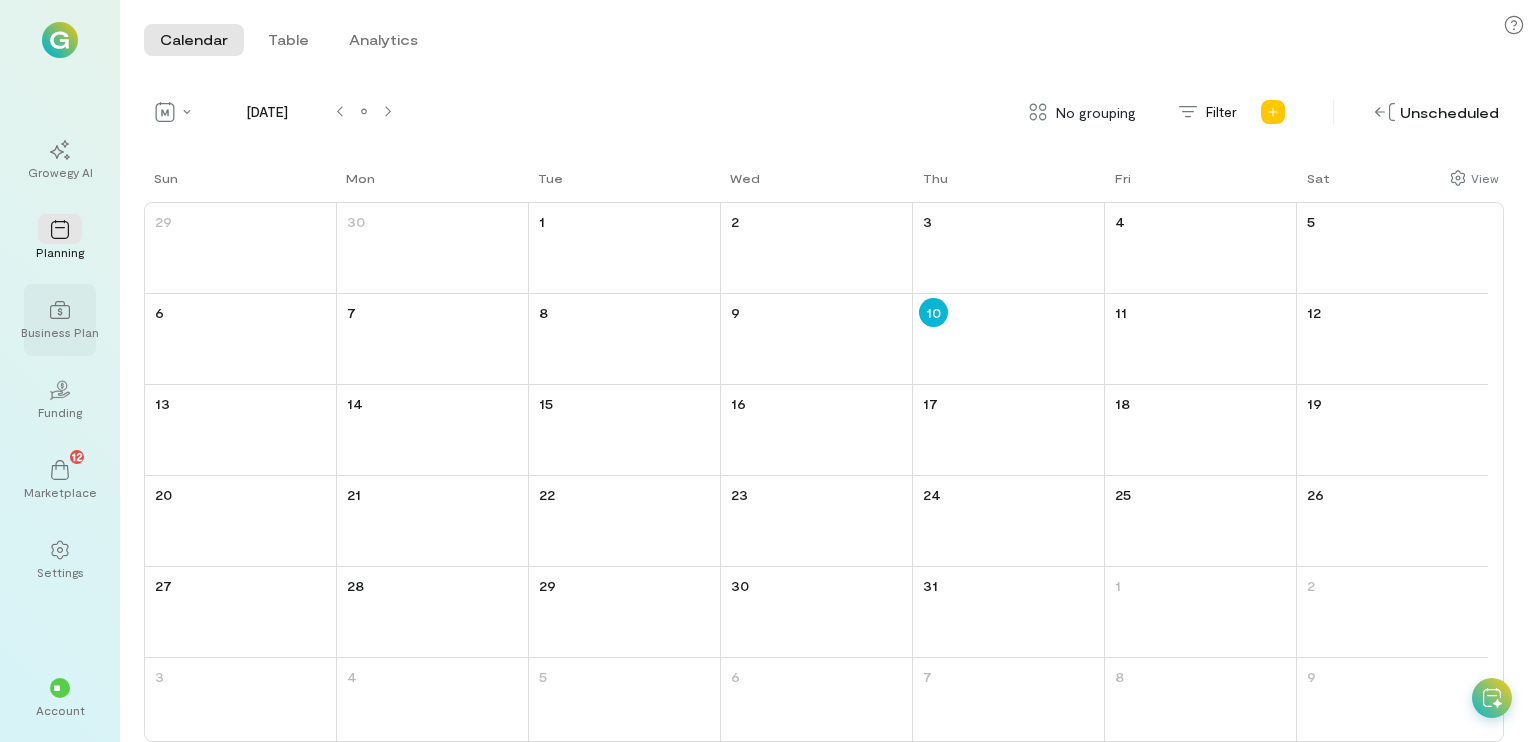 click at bounding box center [60, 309] 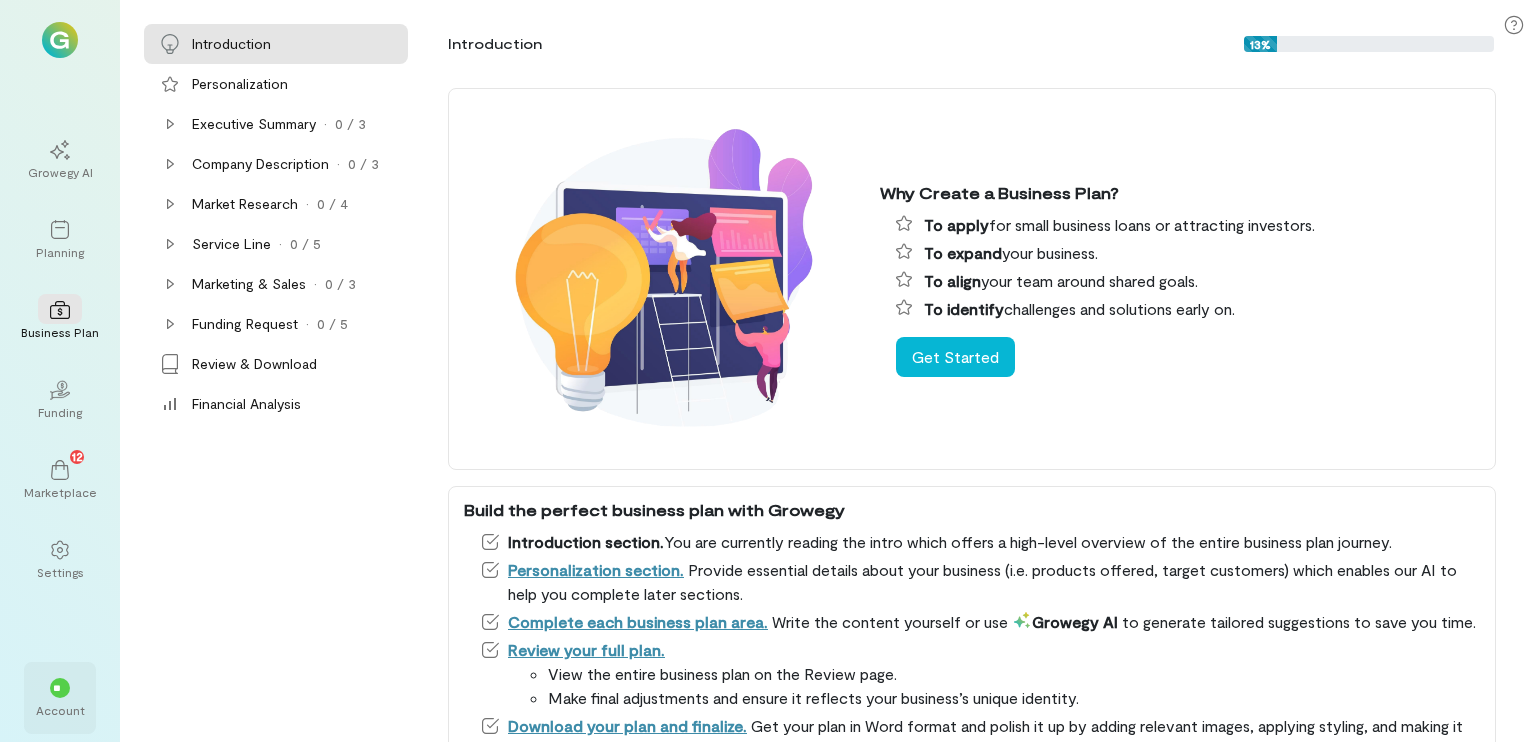click on "Account" at bounding box center (60, 710) 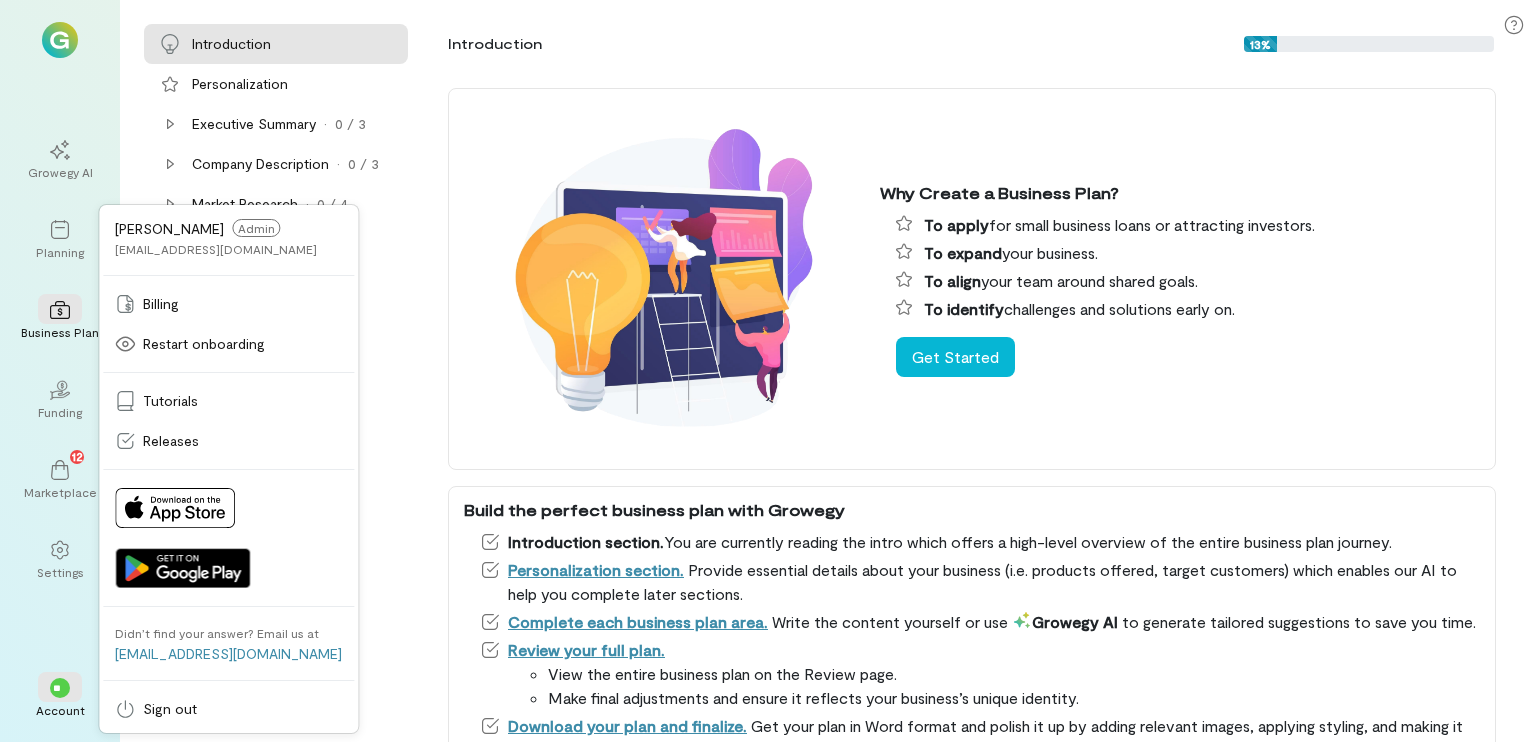 click at bounding box center [60, 40] 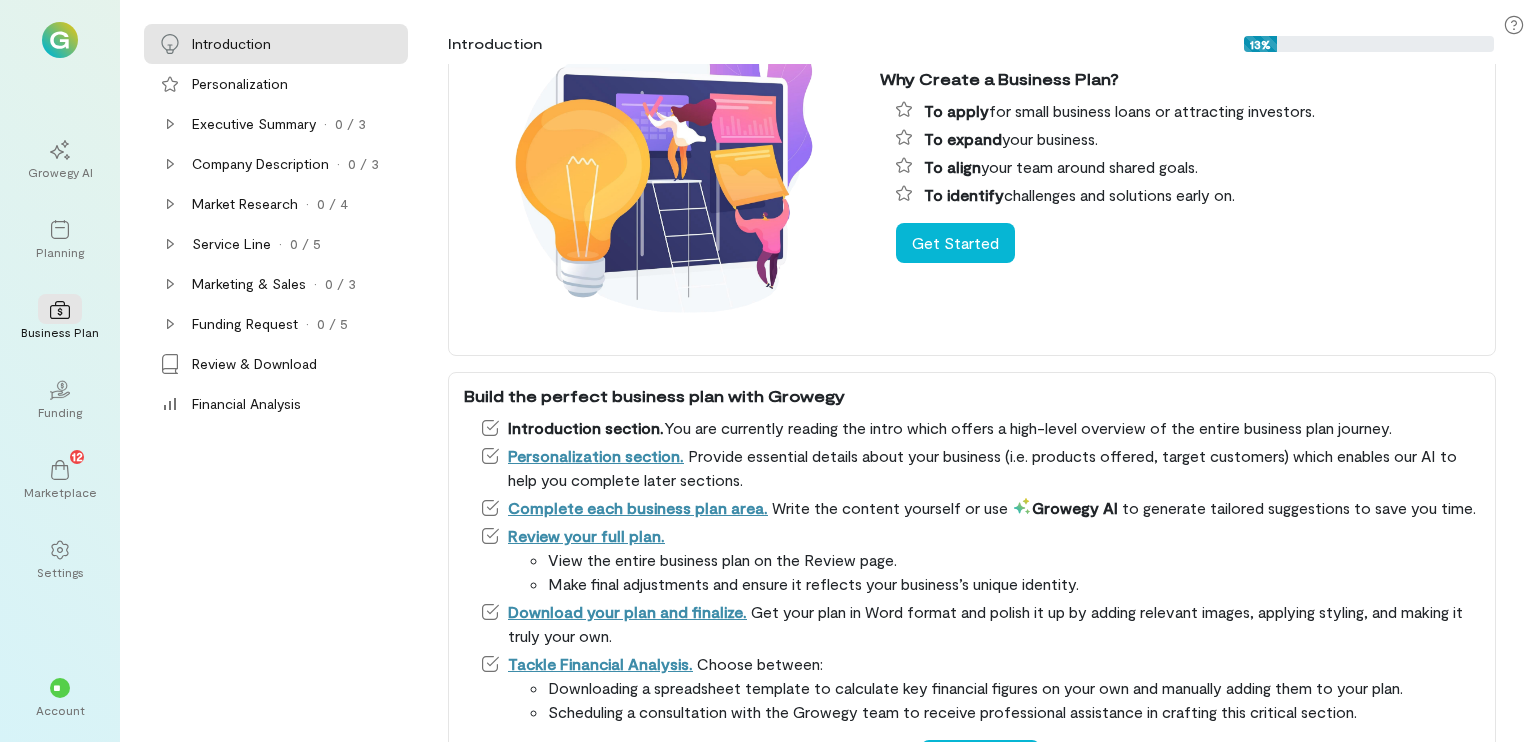 scroll, scrollTop: 0, scrollLeft: 0, axis: both 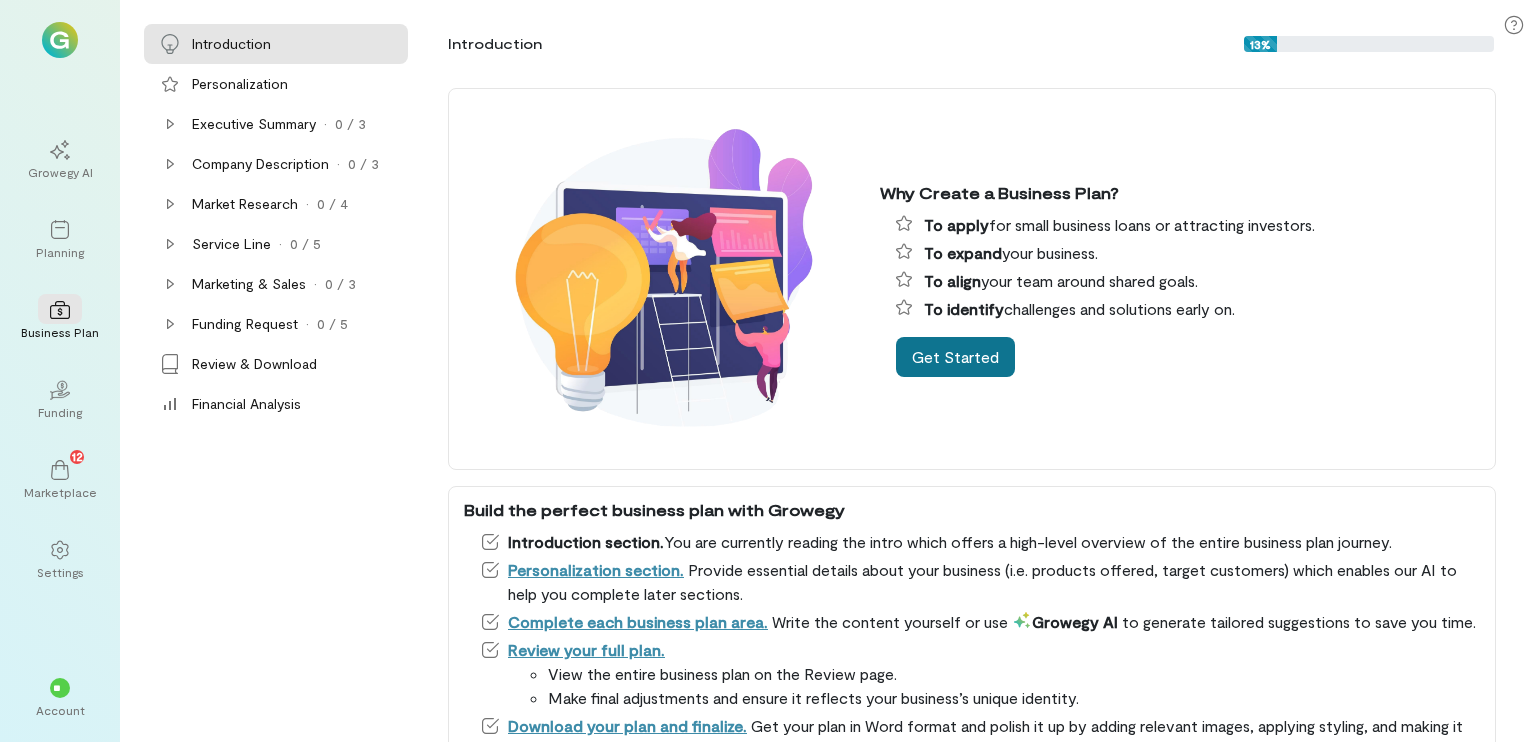 click on "Get Started" at bounding box center [955, 357] 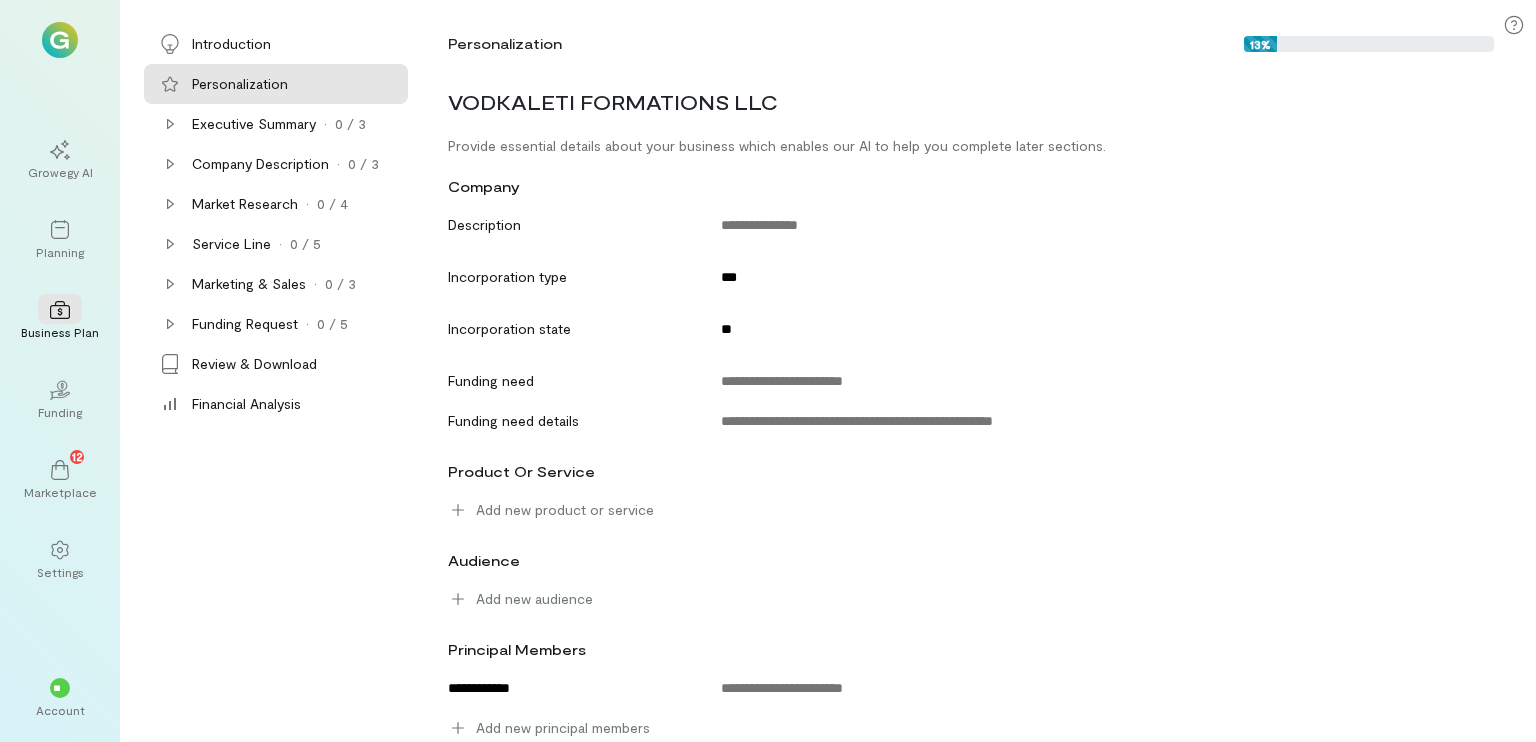 click on "company" at bounding box center [966, 186] 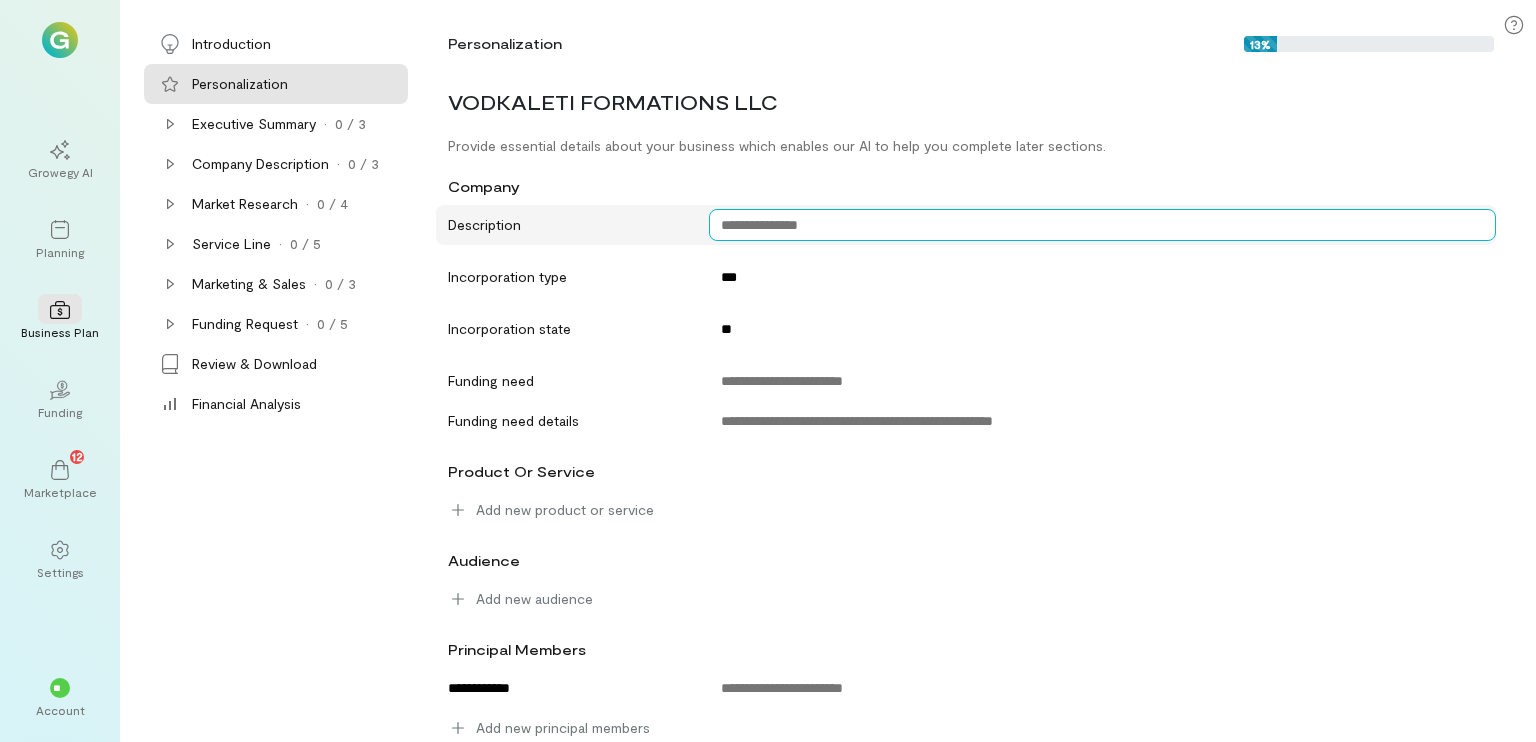 click at bounding box center (1102, 225) 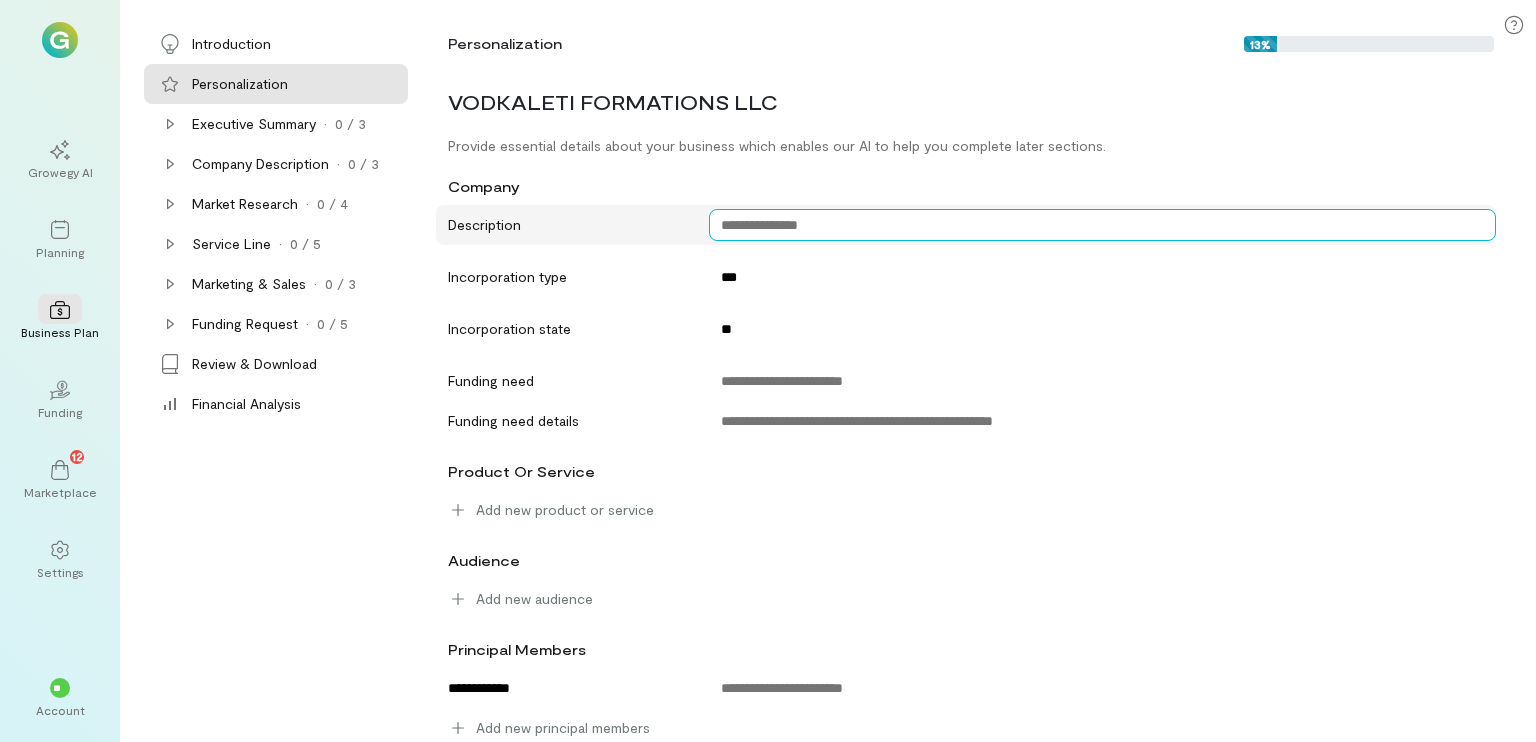 paste on "**********" 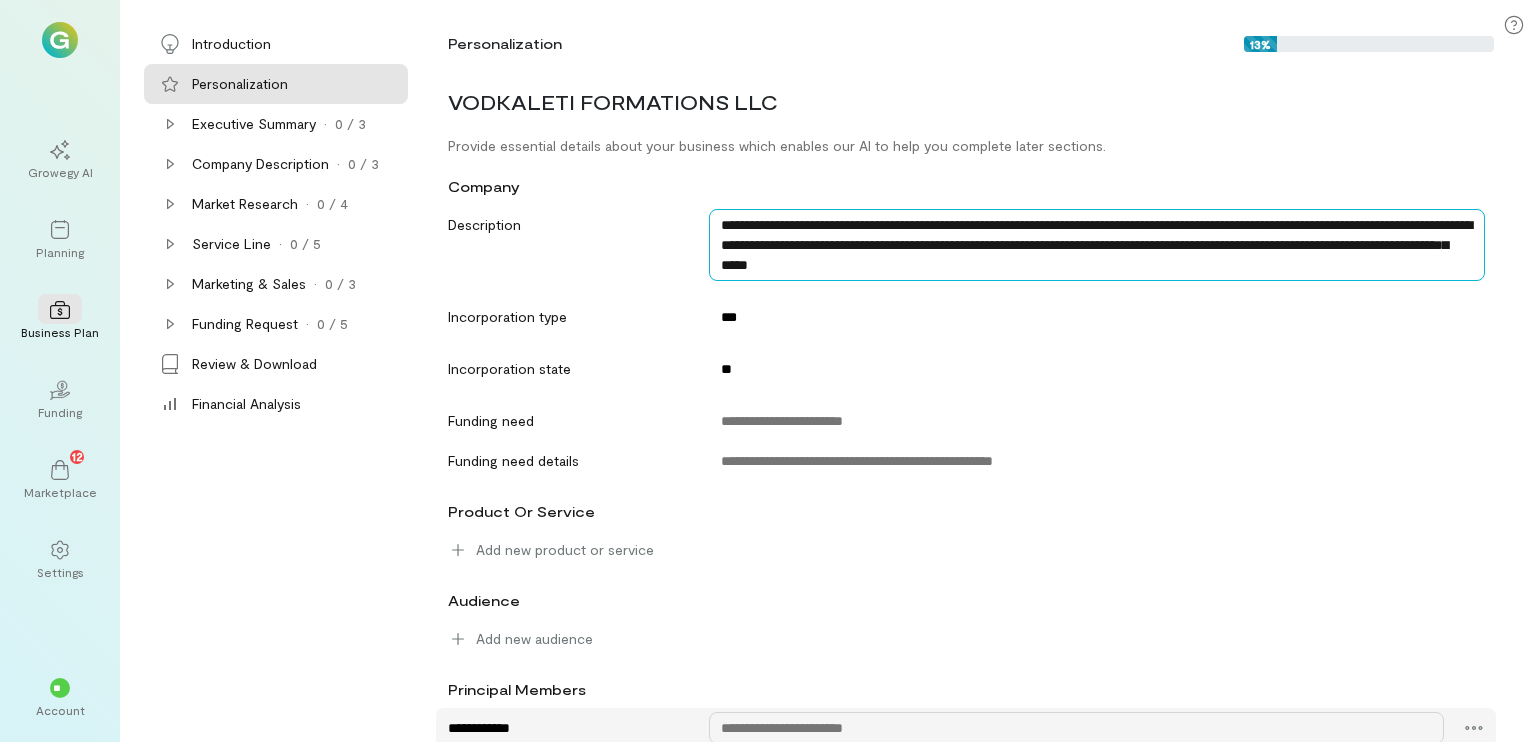 type on "**********" 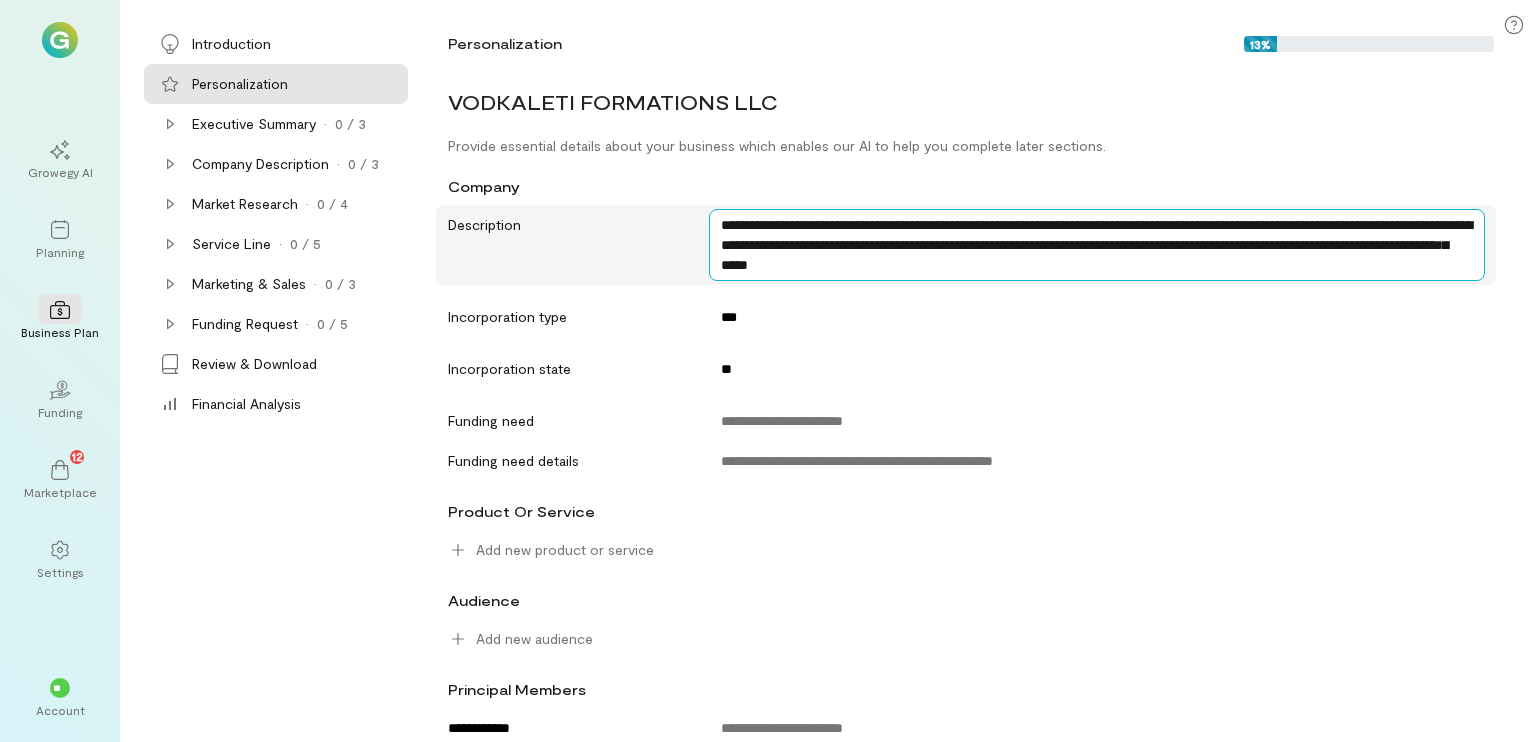 click on "**********" at bounding box center (1097, 245) 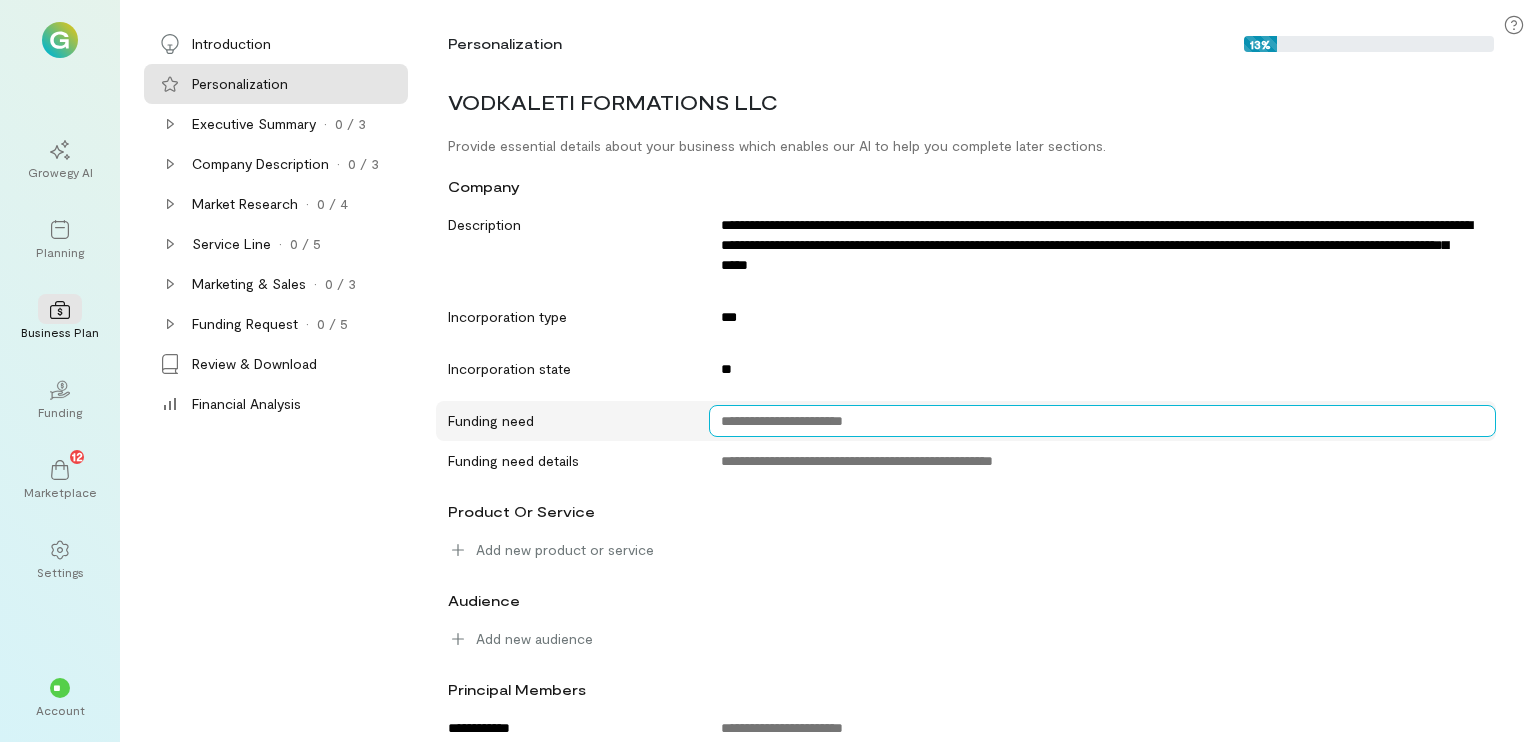 click at bounding box center [1102, 421] 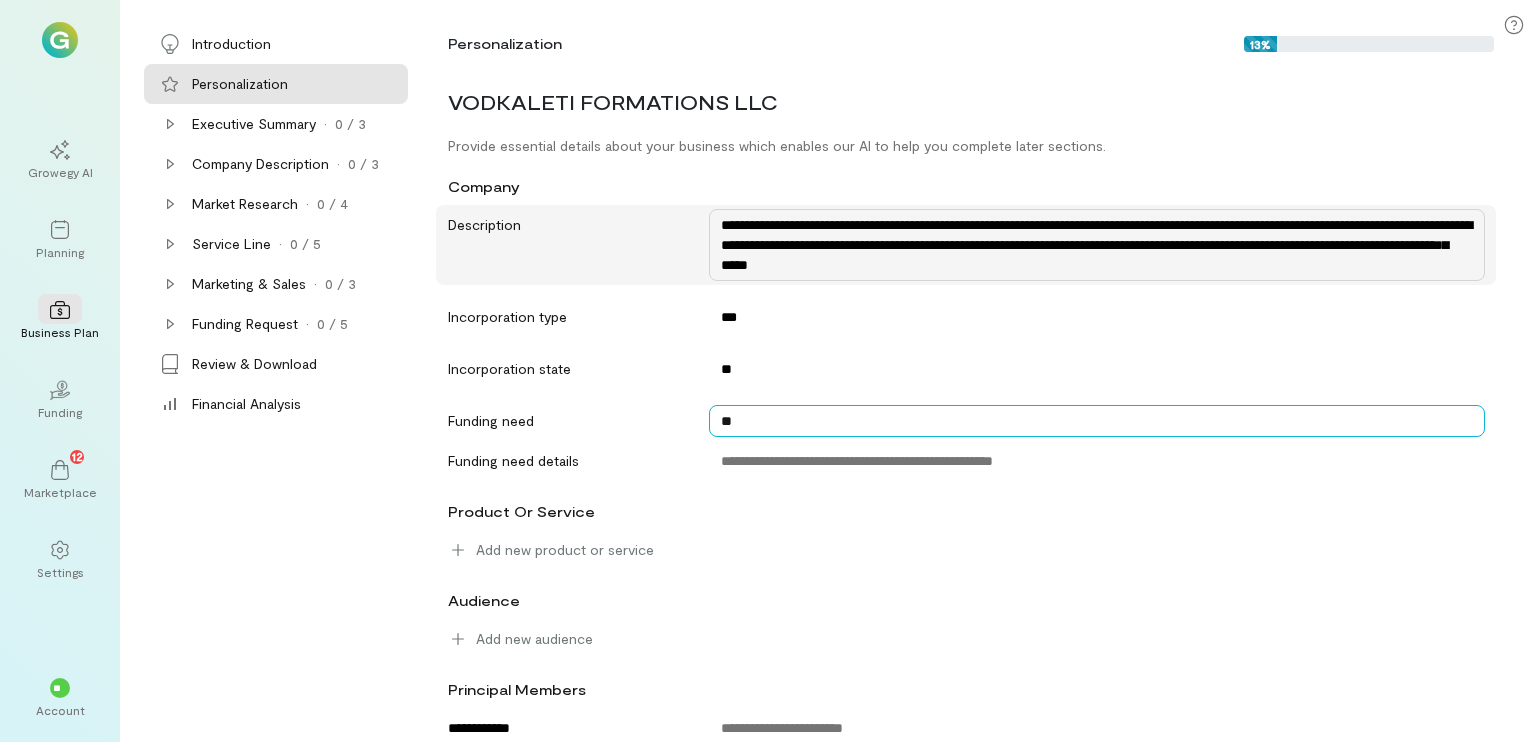 type on "*" 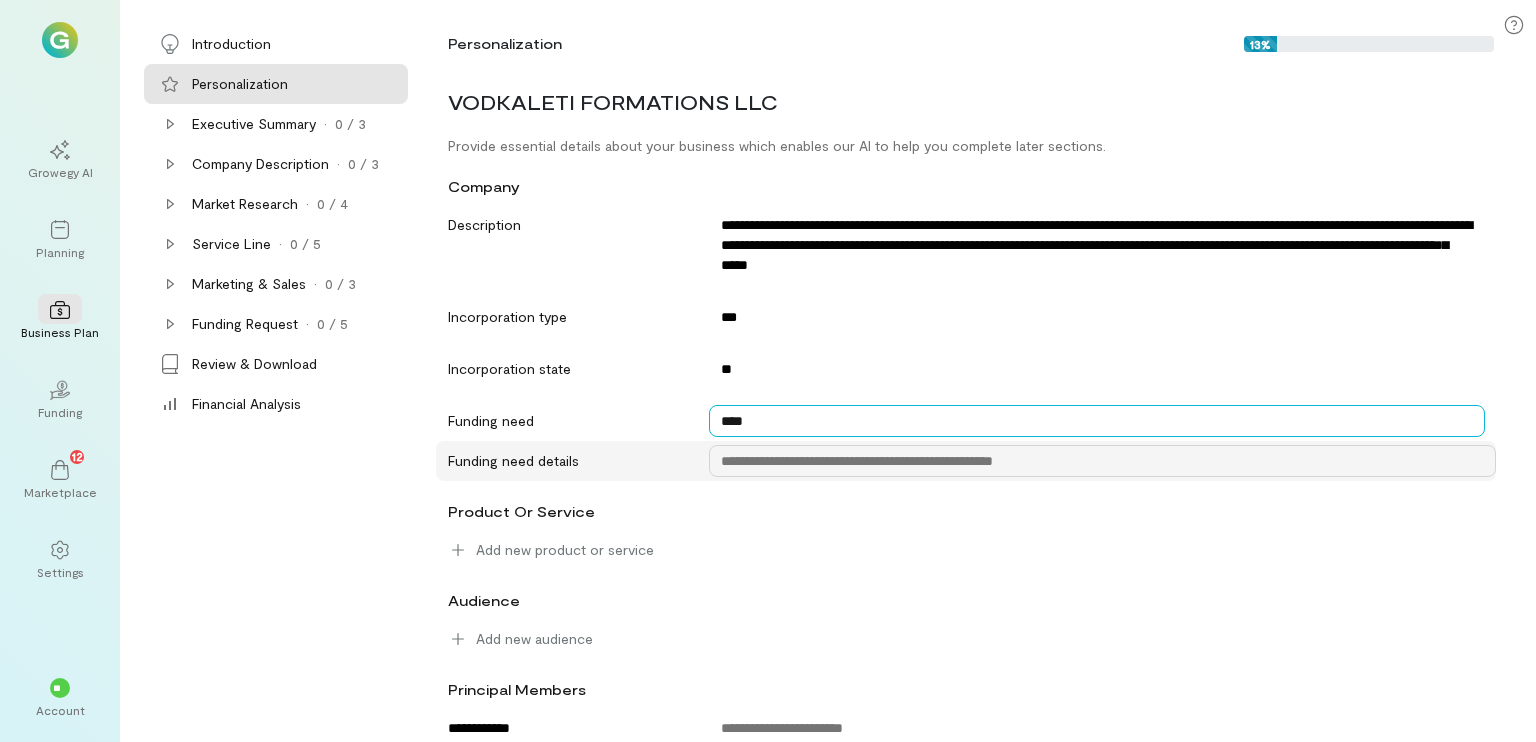 type on "****" 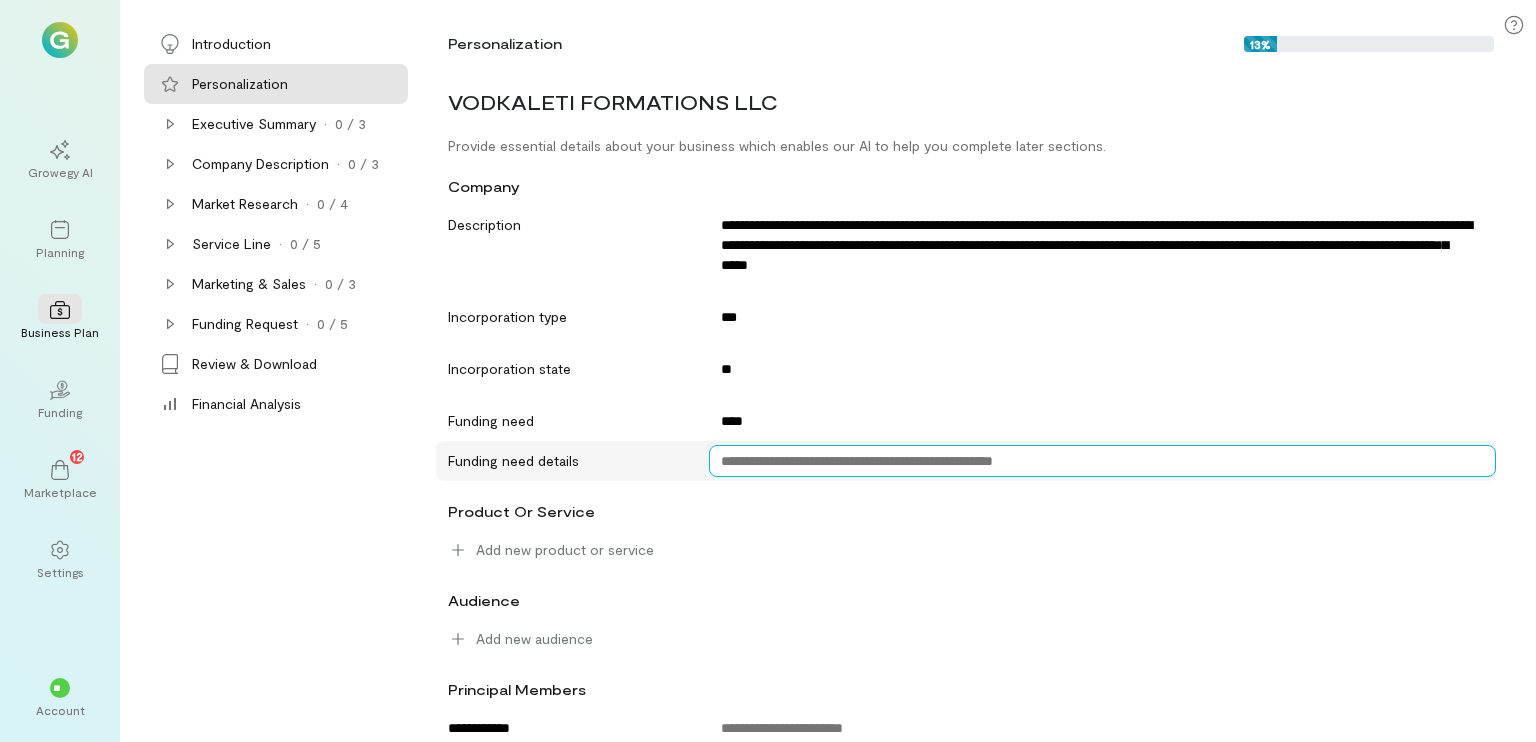 click at bounding box center (1102, 461) 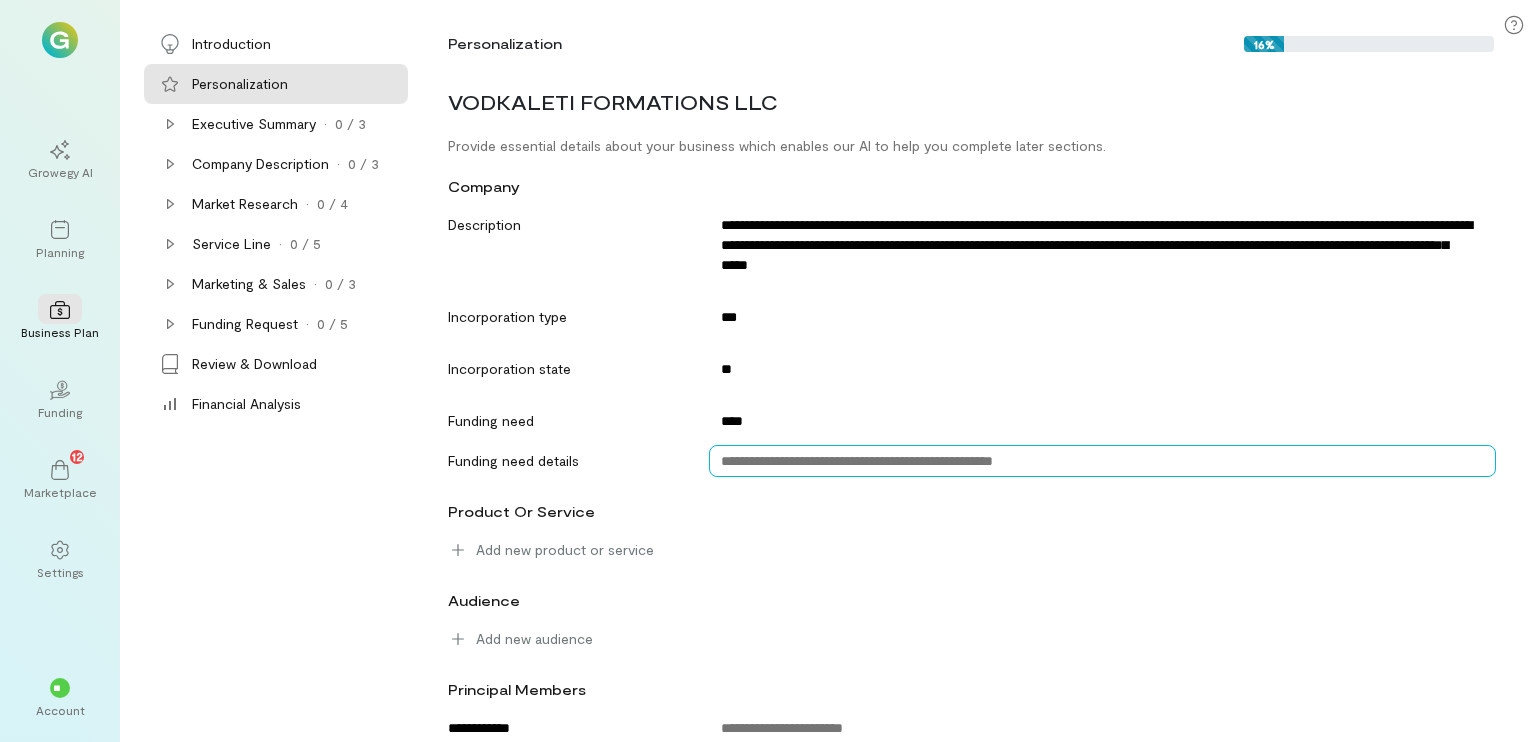 scroll, scrollTop: 46, scrollLeft: 0, axis: vertical 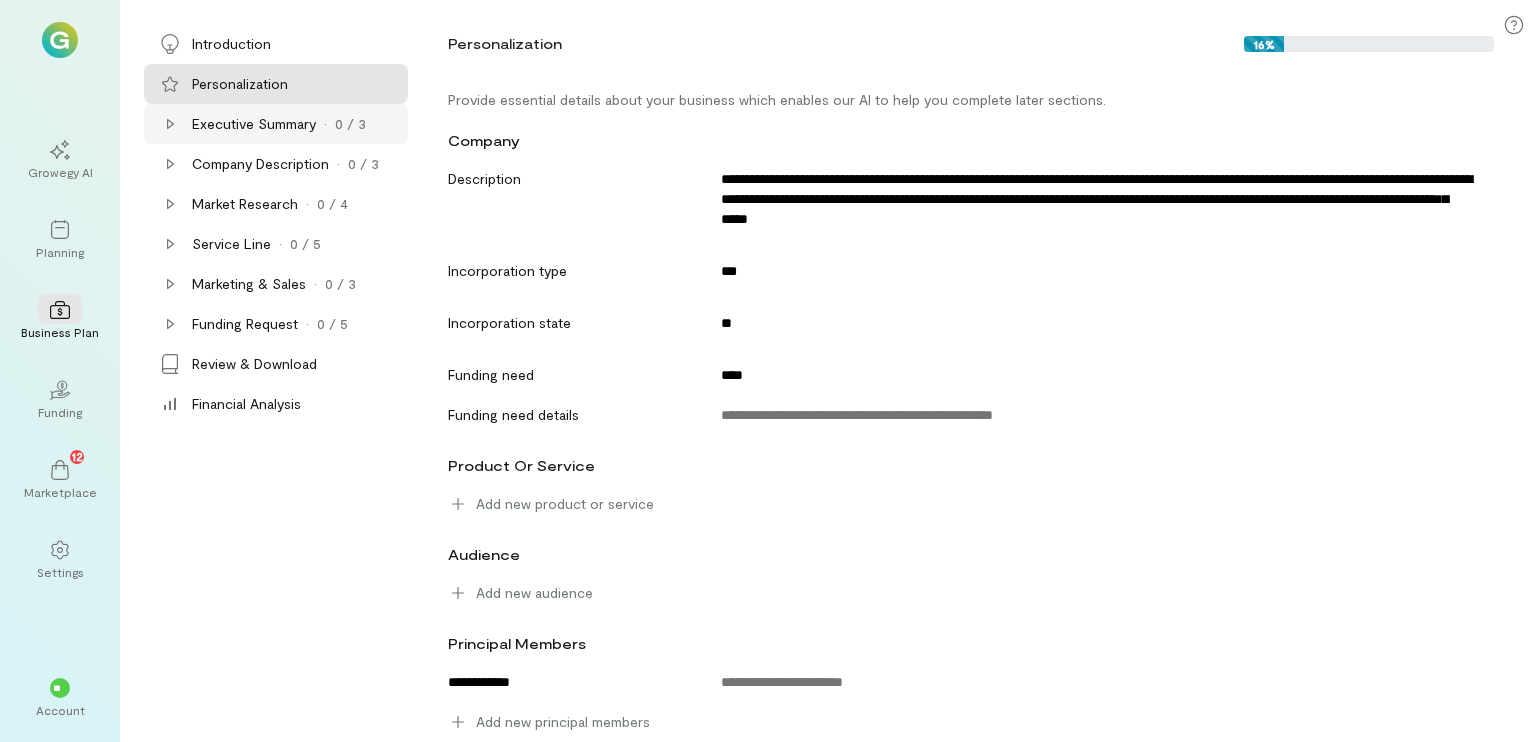 click on "Executive Summary" at bounding box center (254, 124) 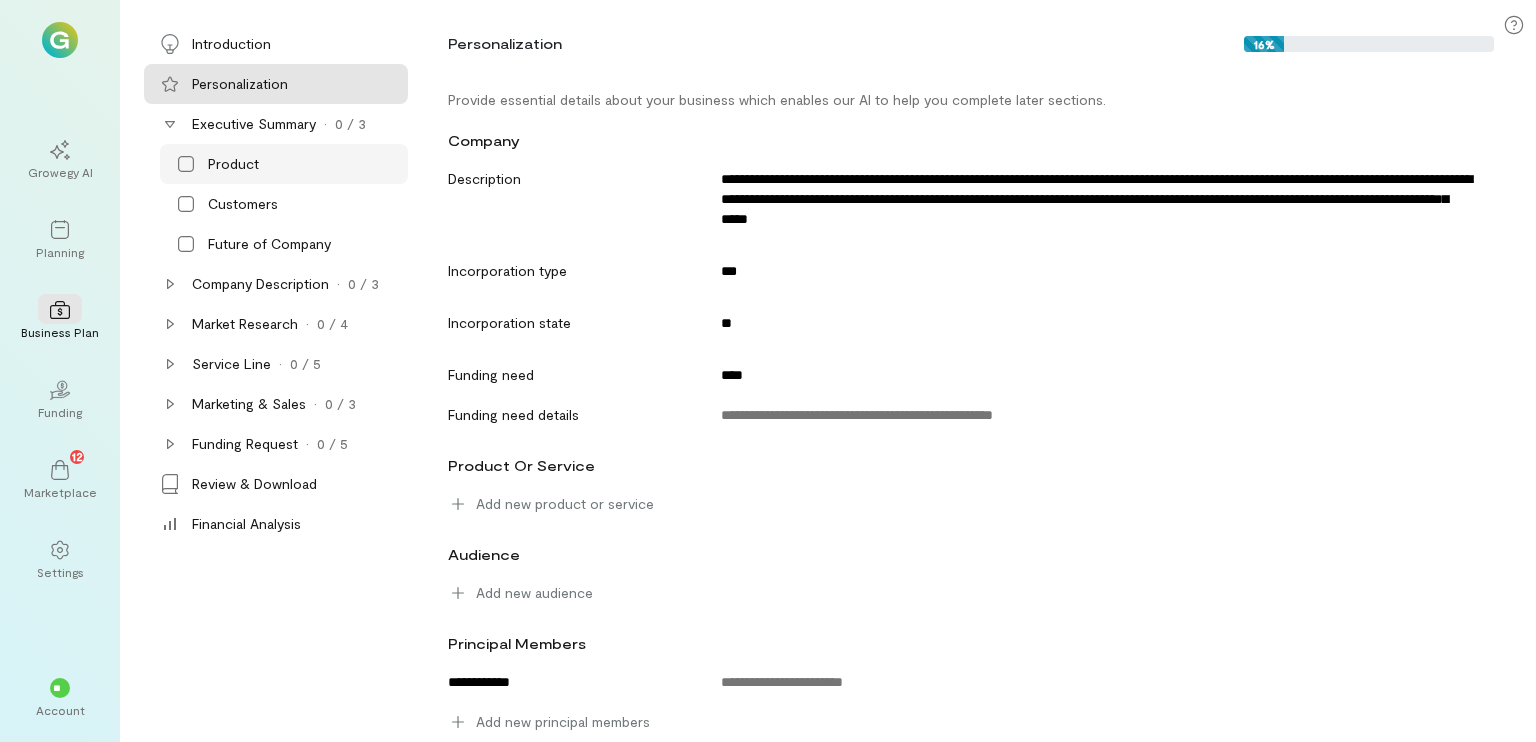 click 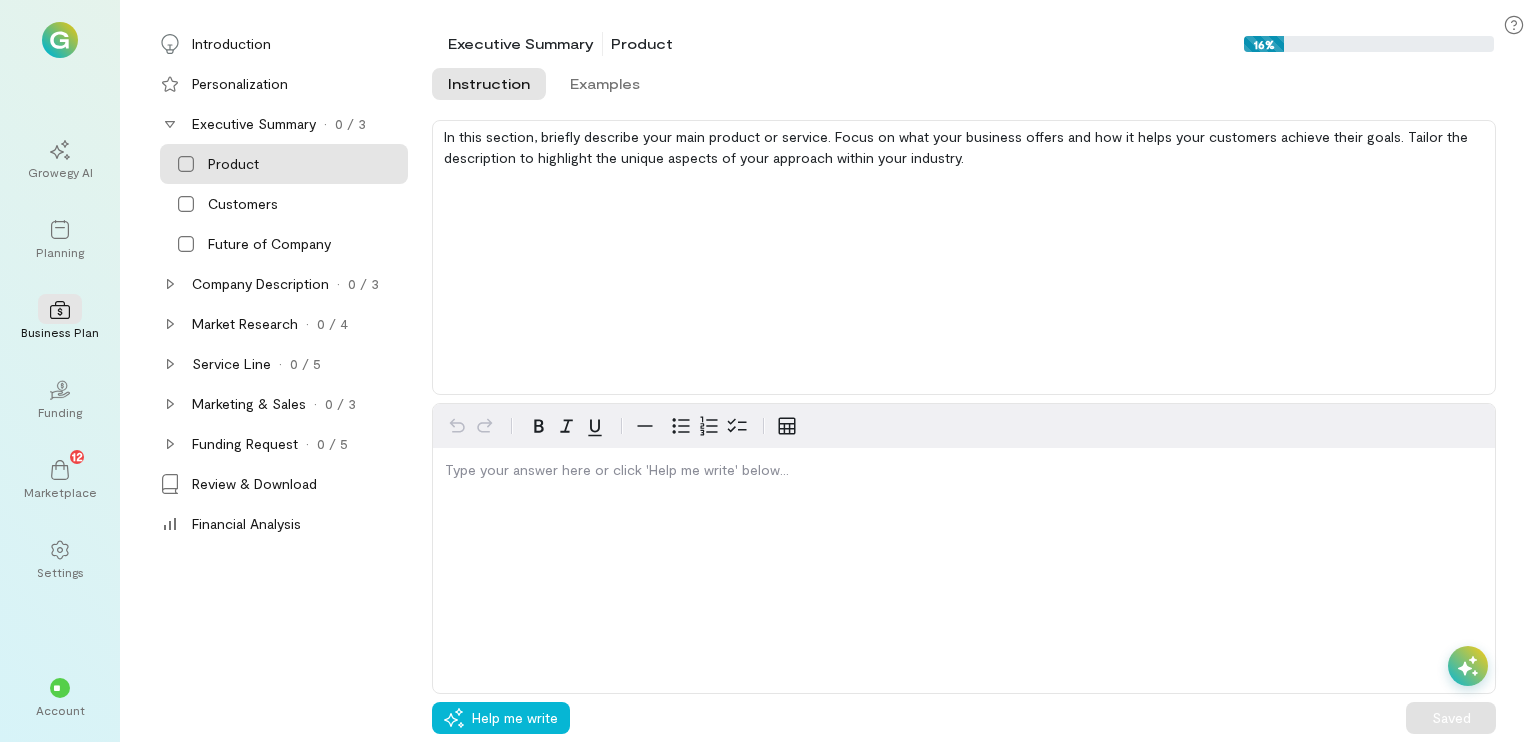 click on "In this section, briefly describe your main product or service. Focus on what your business offers and how it helps your customers achieve their goals. Tailor the description to highlight the unique aspects of your approach within your industry." at bounding box center [964, 257] 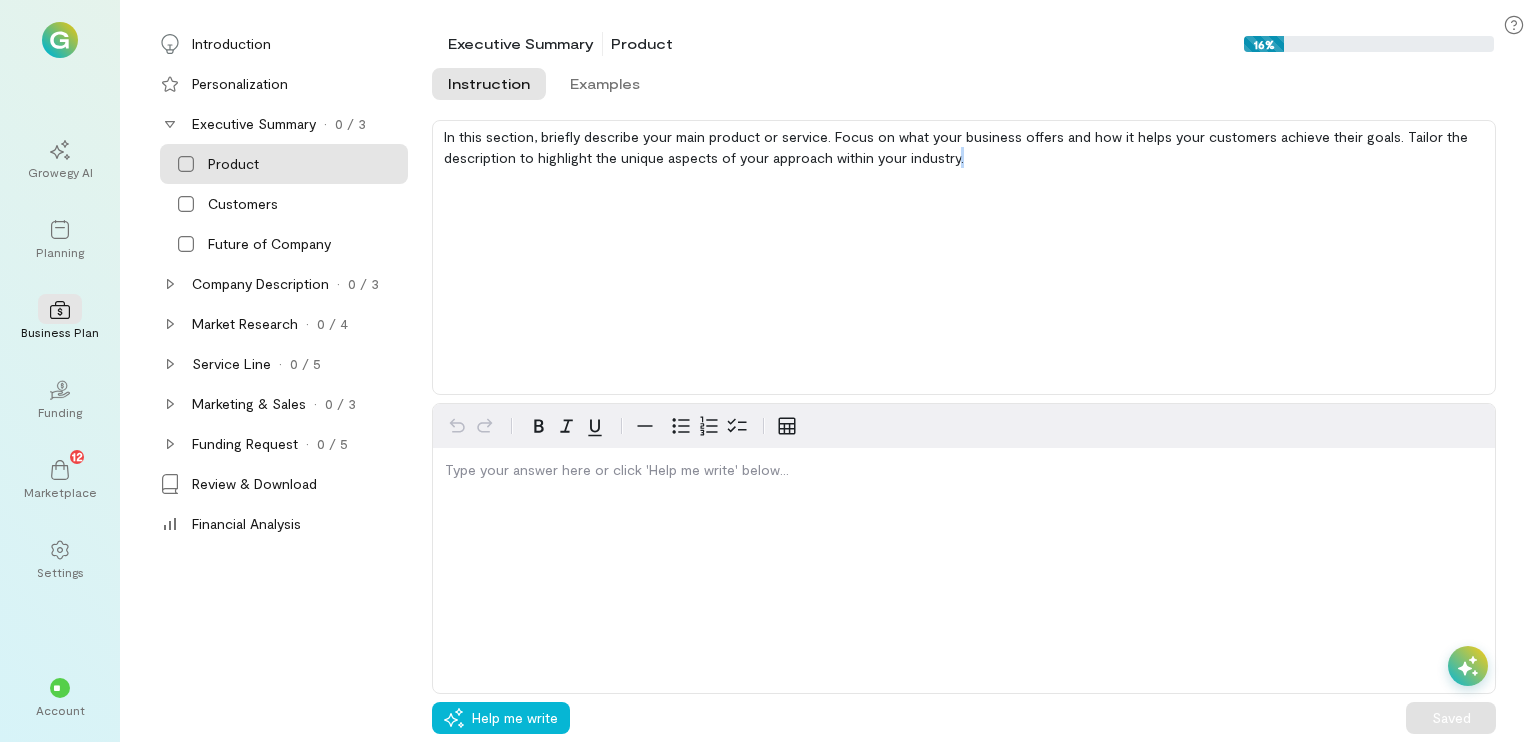 drag, startPoint x: 959, startPoint y: 161, endPoint x: 928, endPoint y: 155, distance: 31.575306 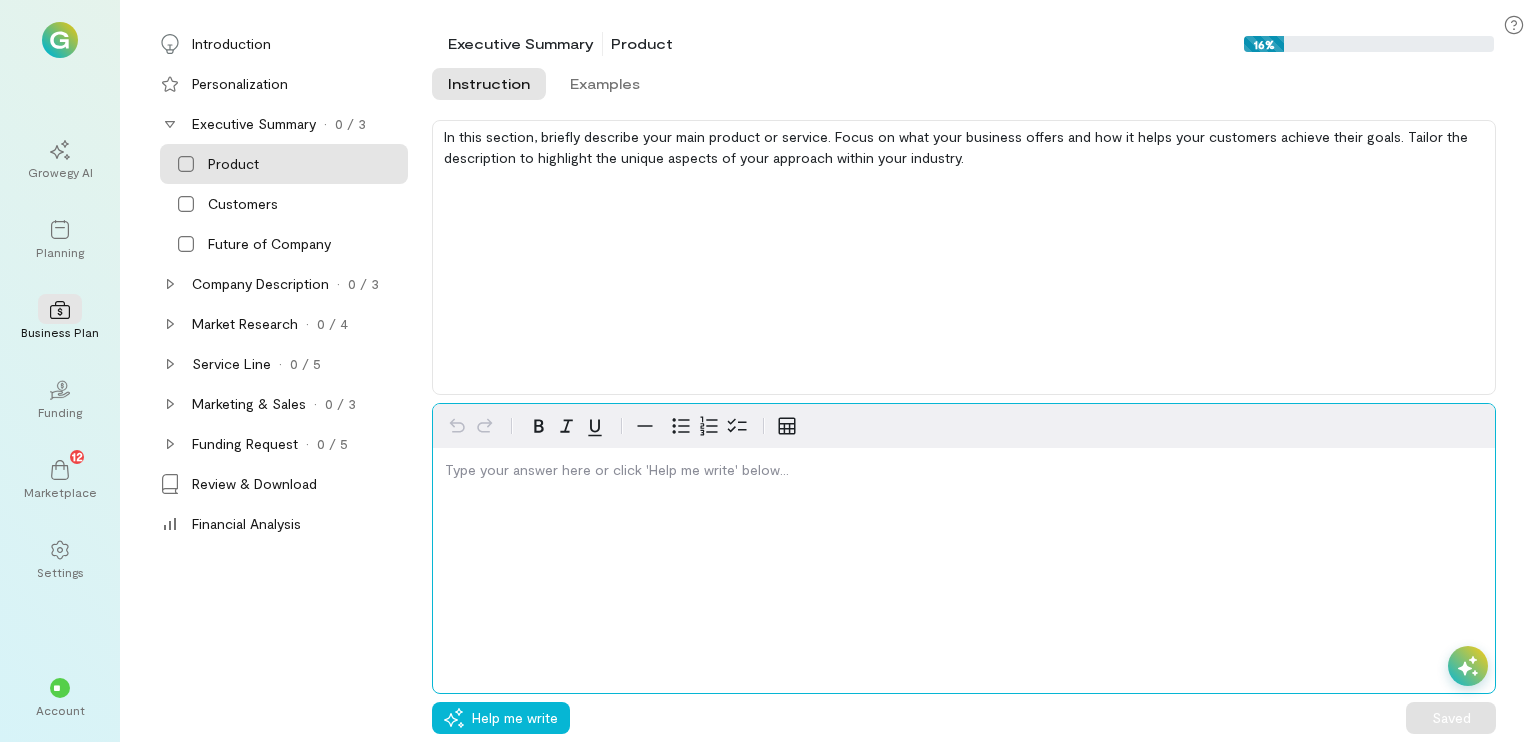 click at bounding box center [964, 470] 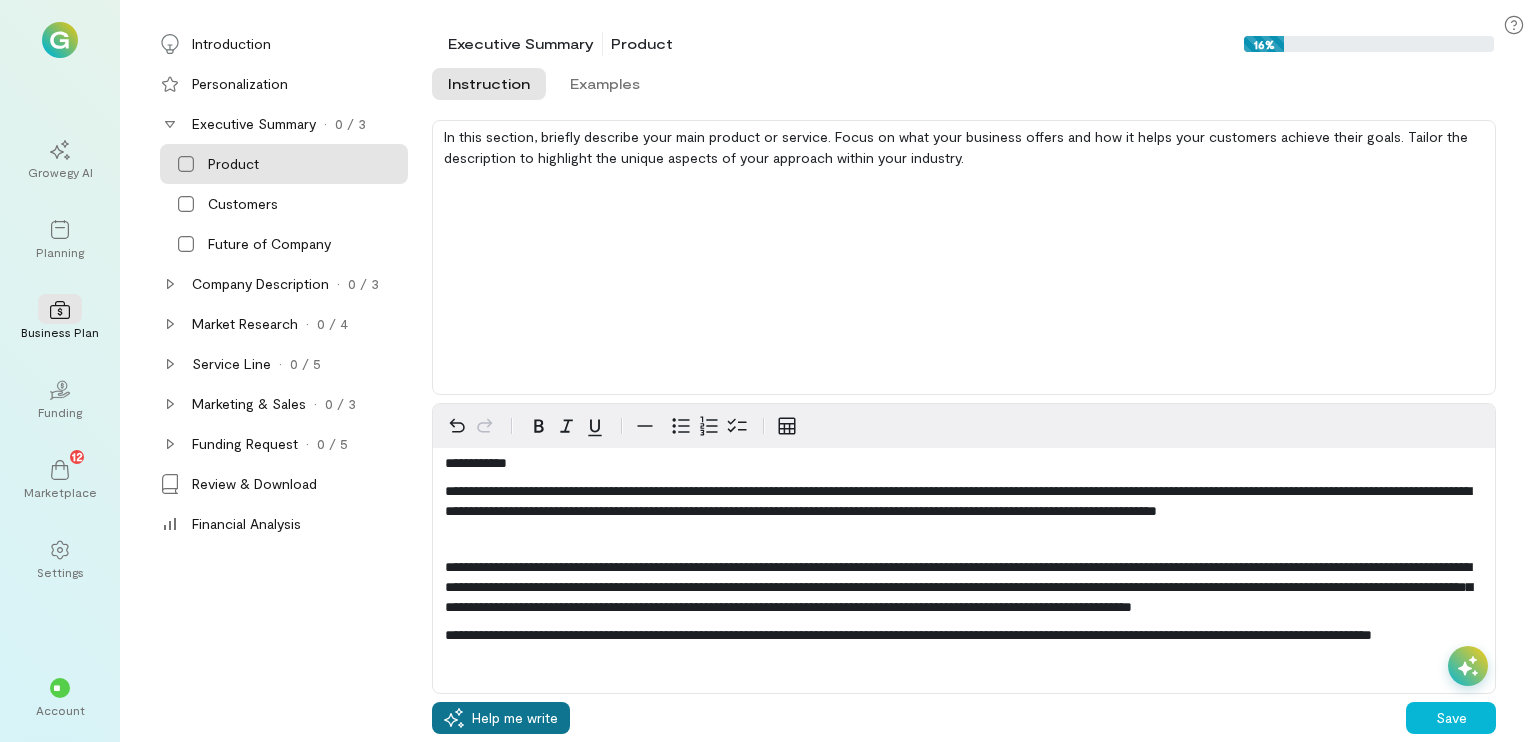 click on "Help me write" at bounding box center [515, 718] 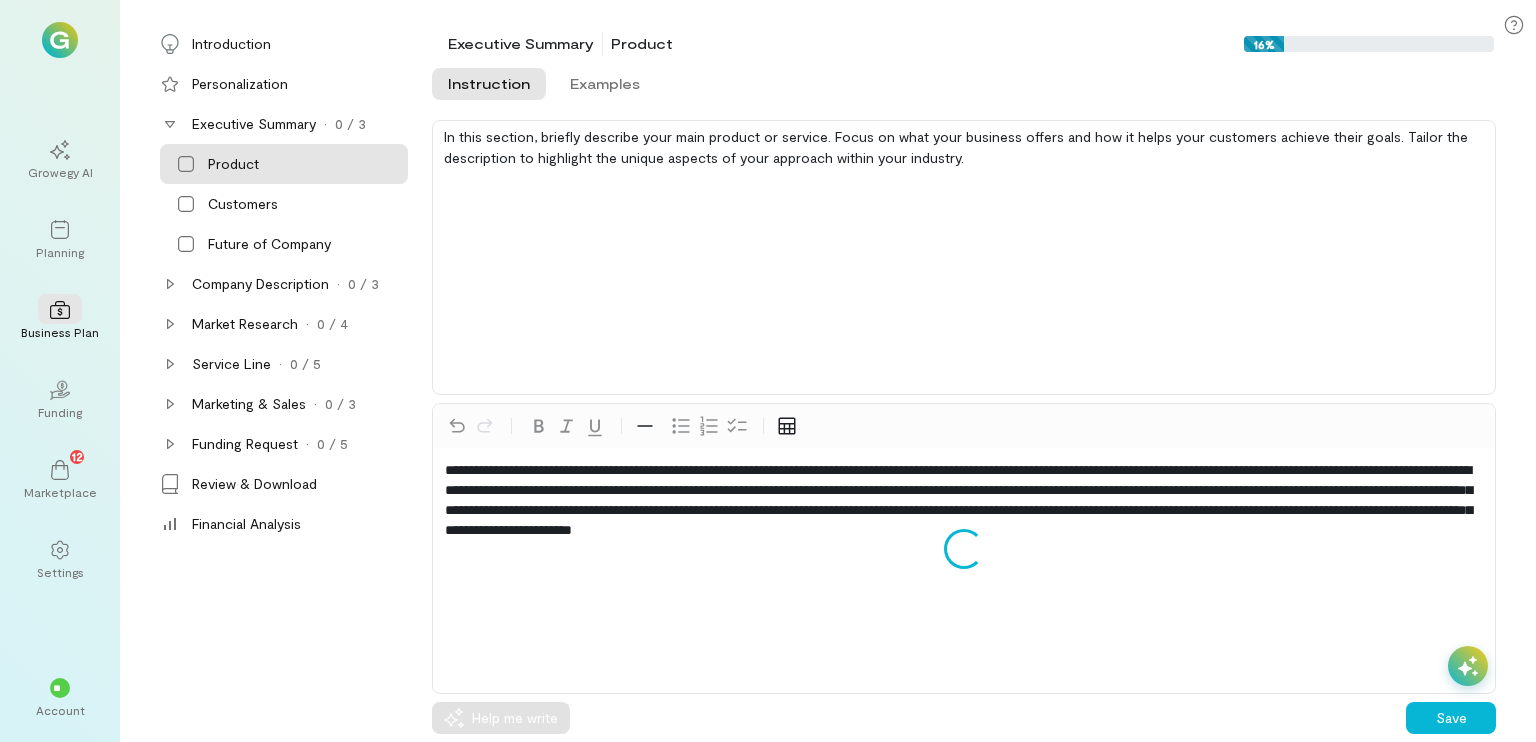 scroll, scrollTop: 0, scrollLeft: 0, axis: both 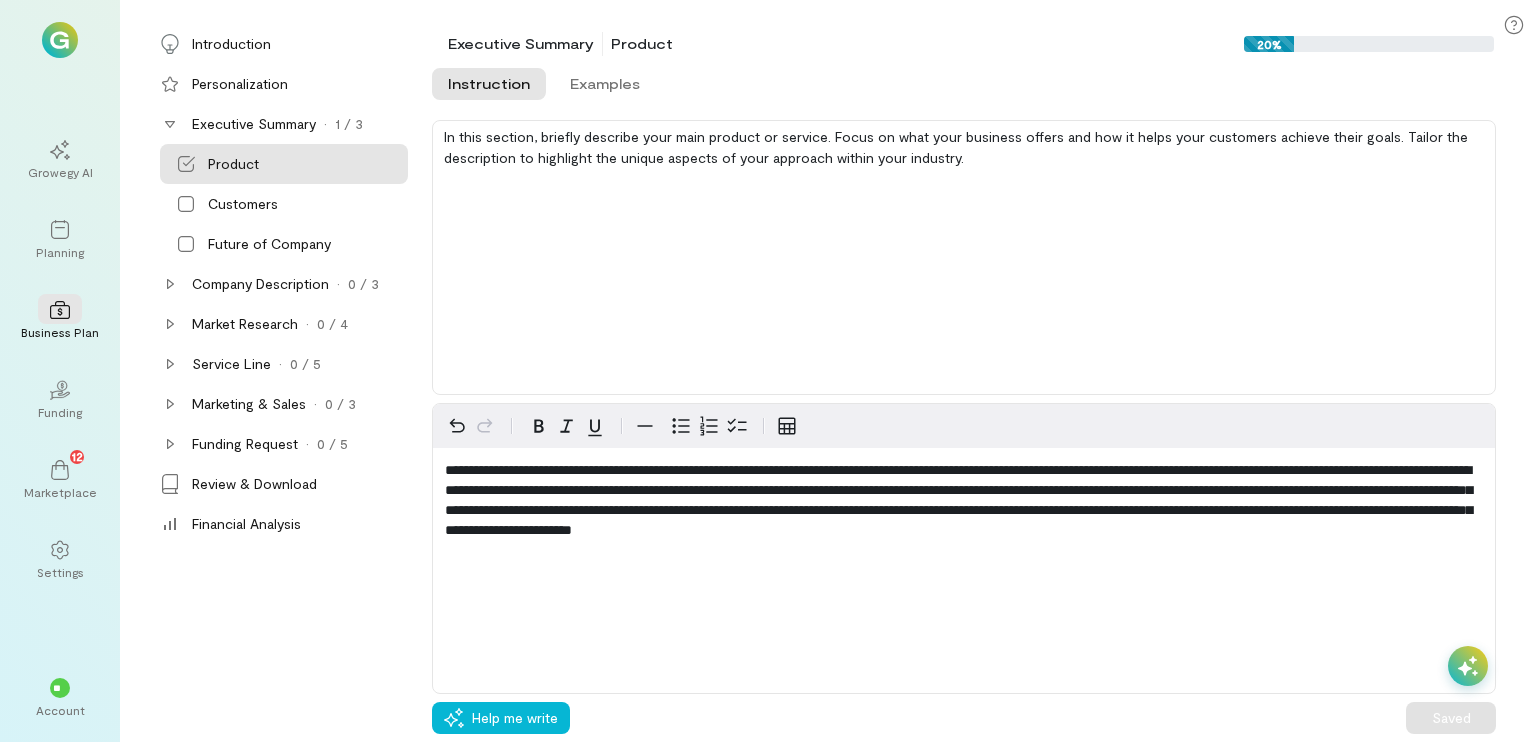click on "In this section, briefly describe your main product or service. Focus on what your business offers and how it helps your customers achieve their goals. Tailor the description to highlight the unique aspects of your approach within your industry." at bounding box center [964, 257] 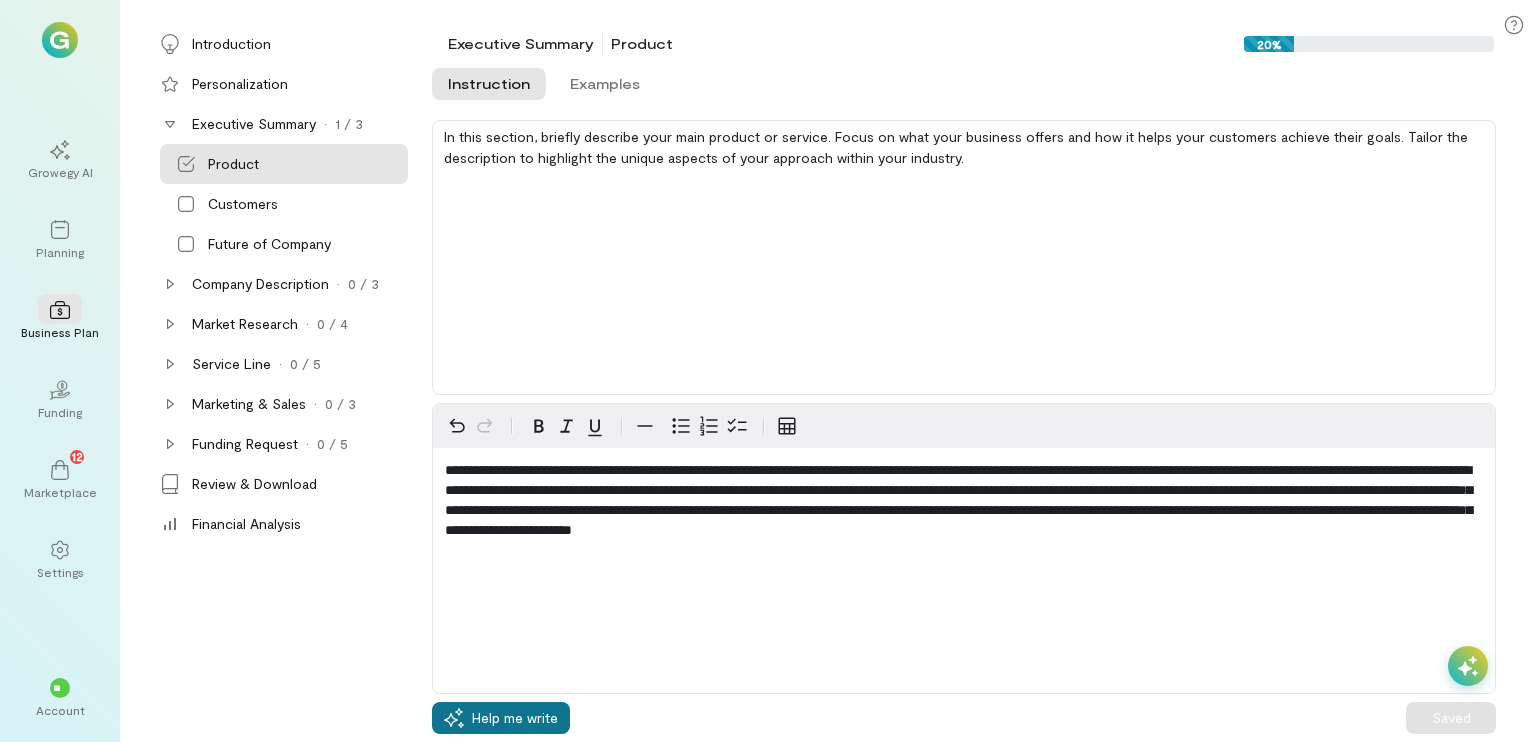 click on "Help me write" at bounding box center [515, 718] 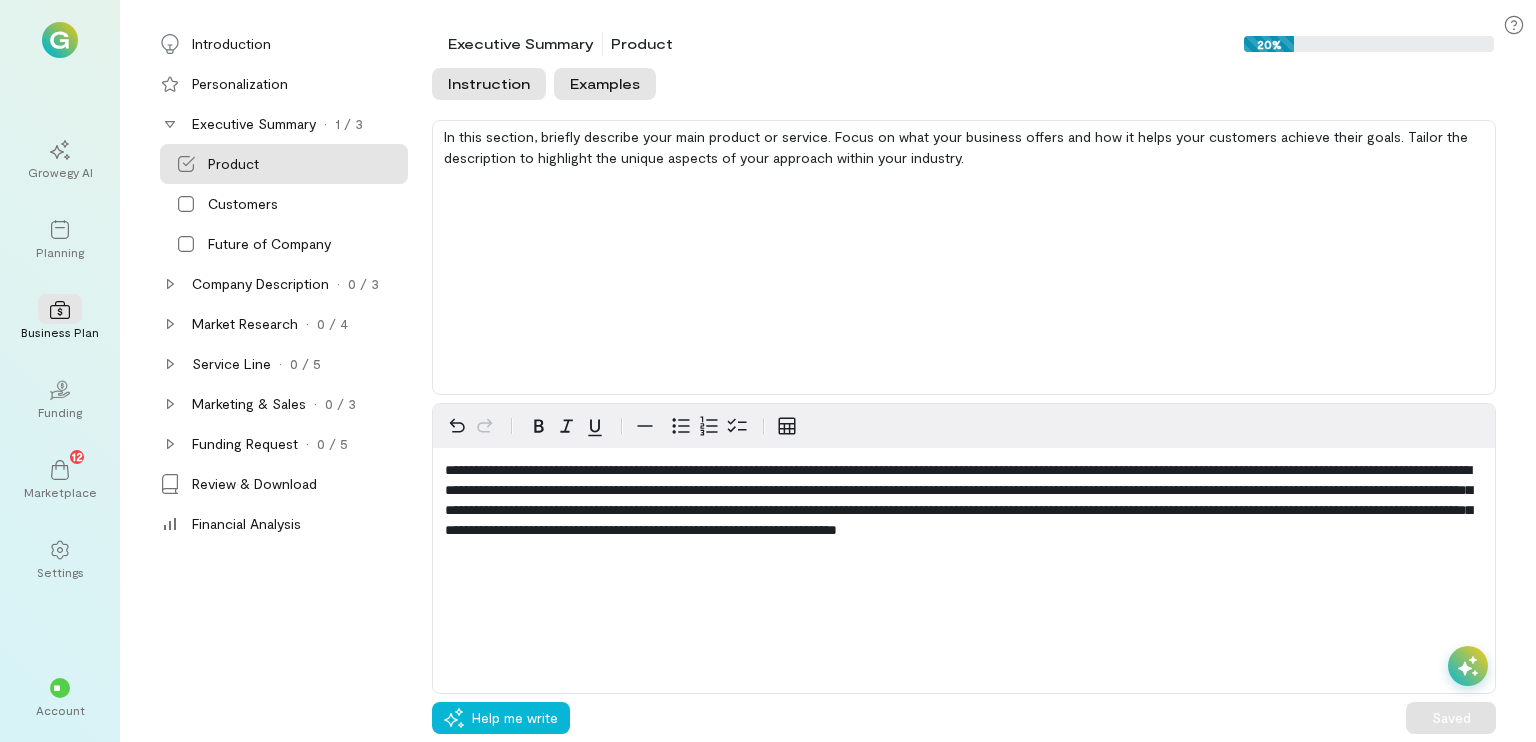 click on "Examples" at bounding box center [605, 84] 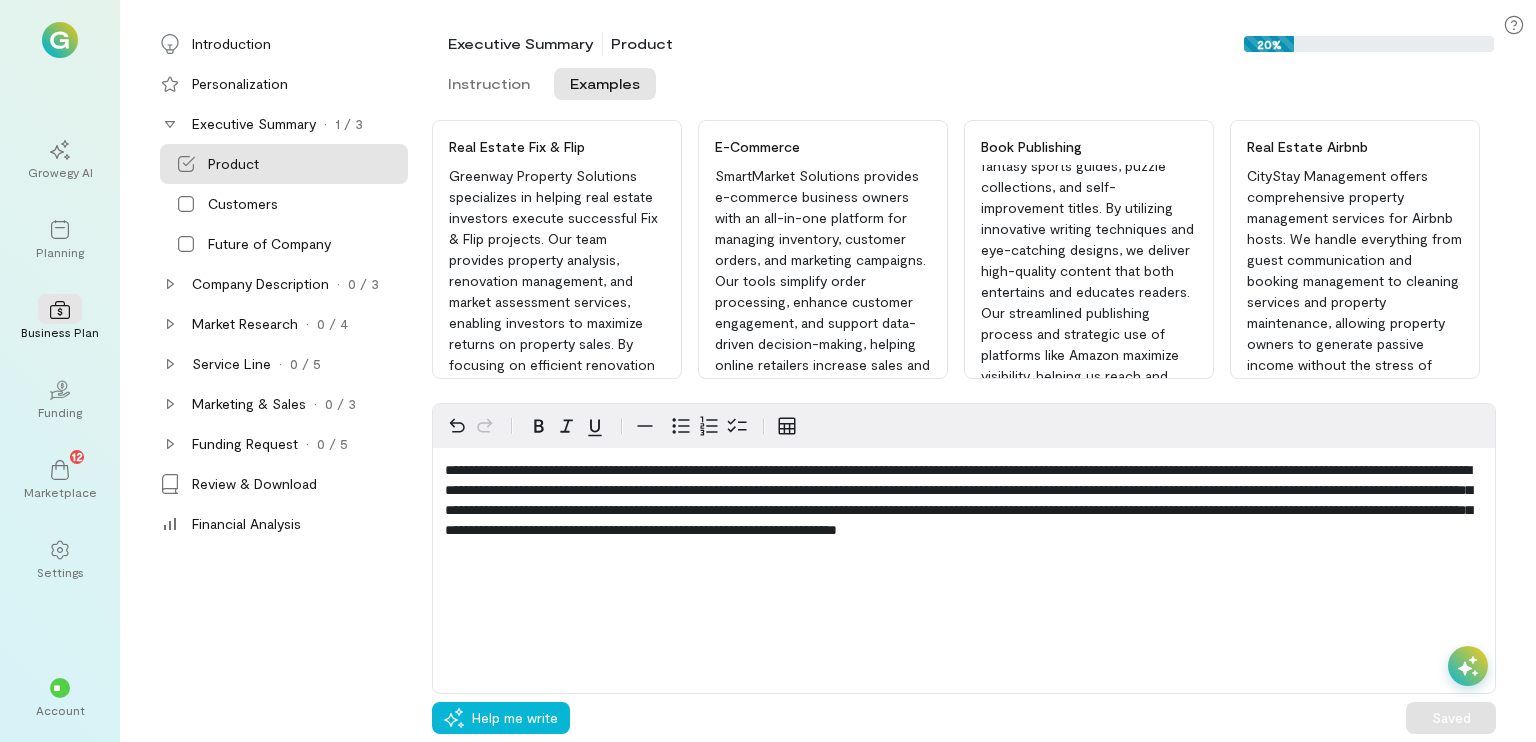 scroll, scrollTop: 138, scrollLeft: 0, axis: vertical 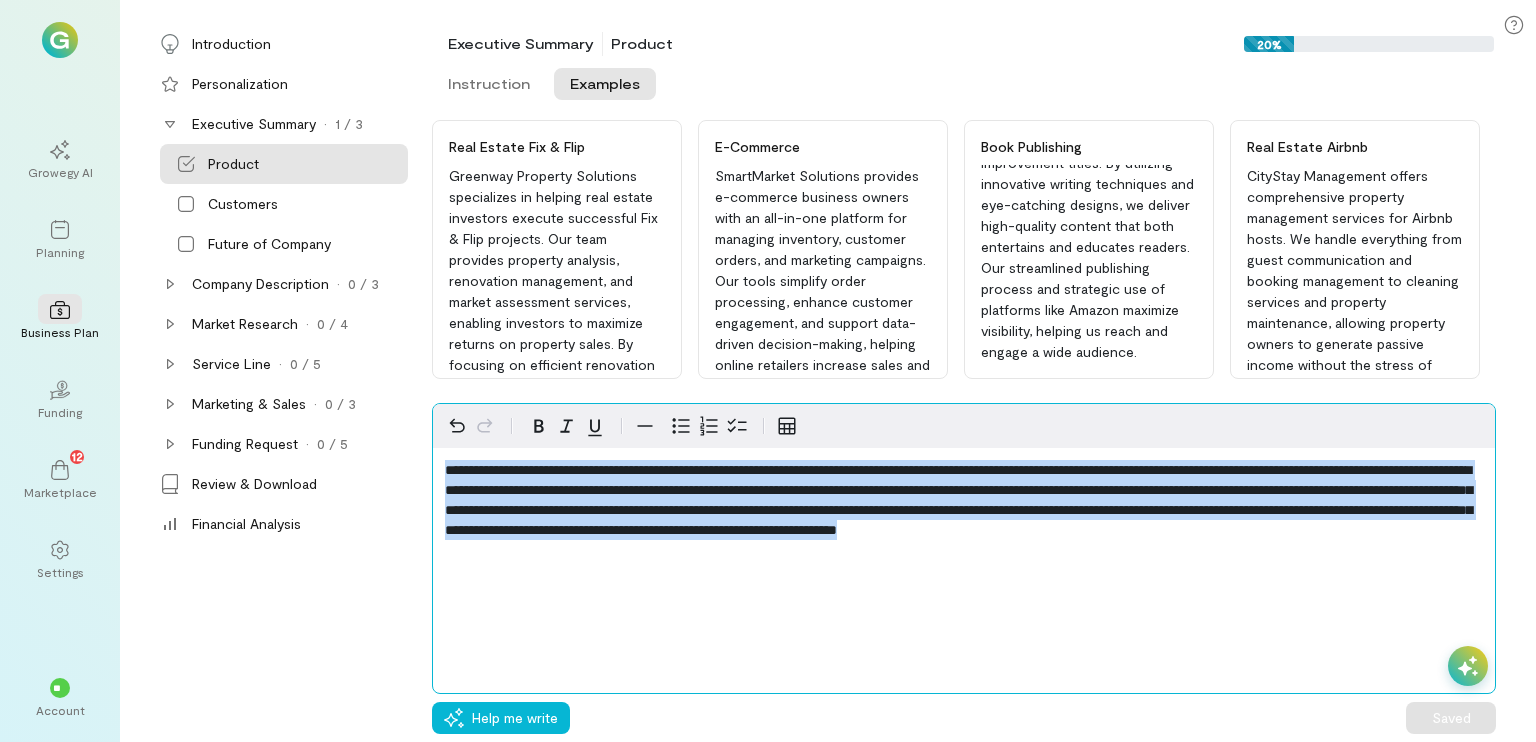 drag, startPoint x: 724, startPoint y: 564, endPoint x: 441, endPoint y: 469, distance: 298.51968 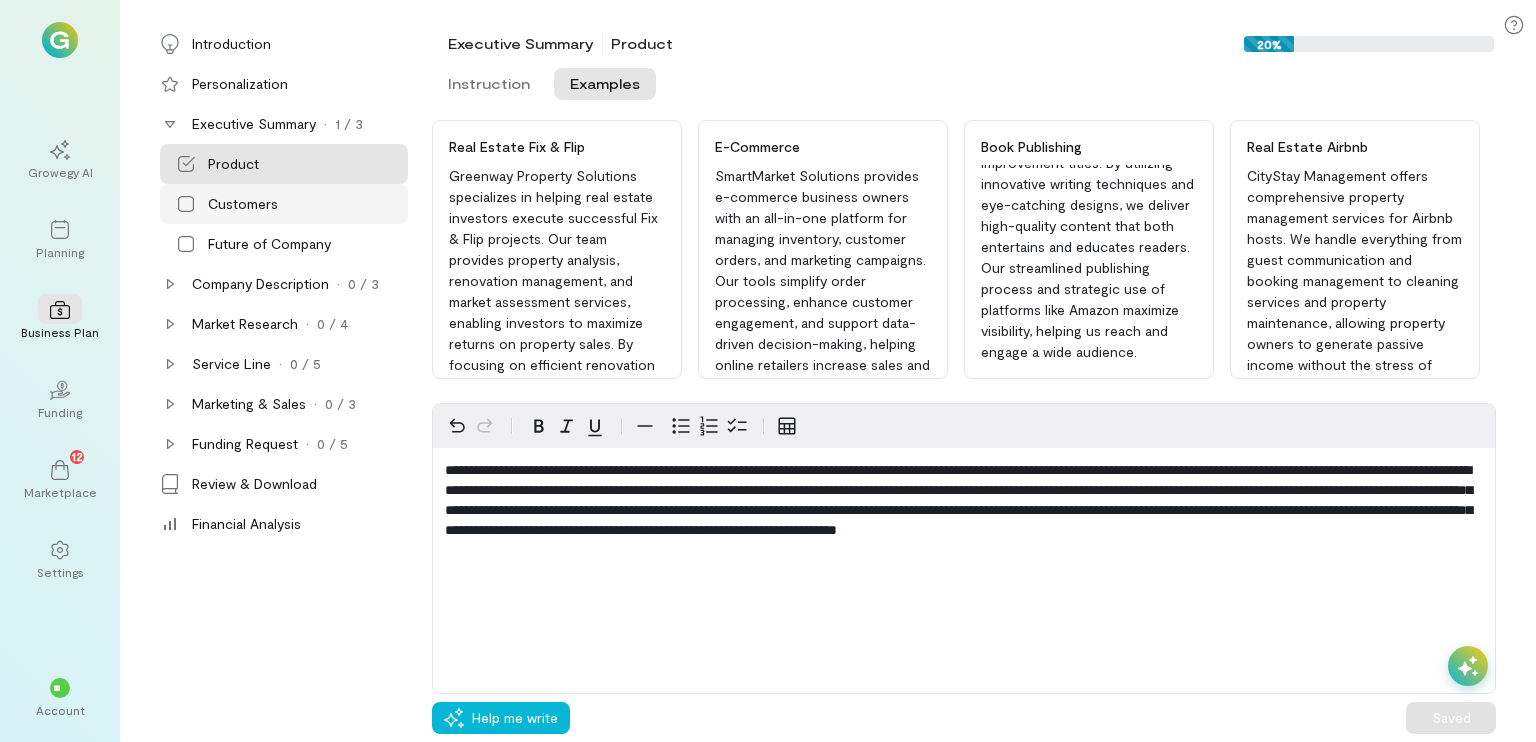 click 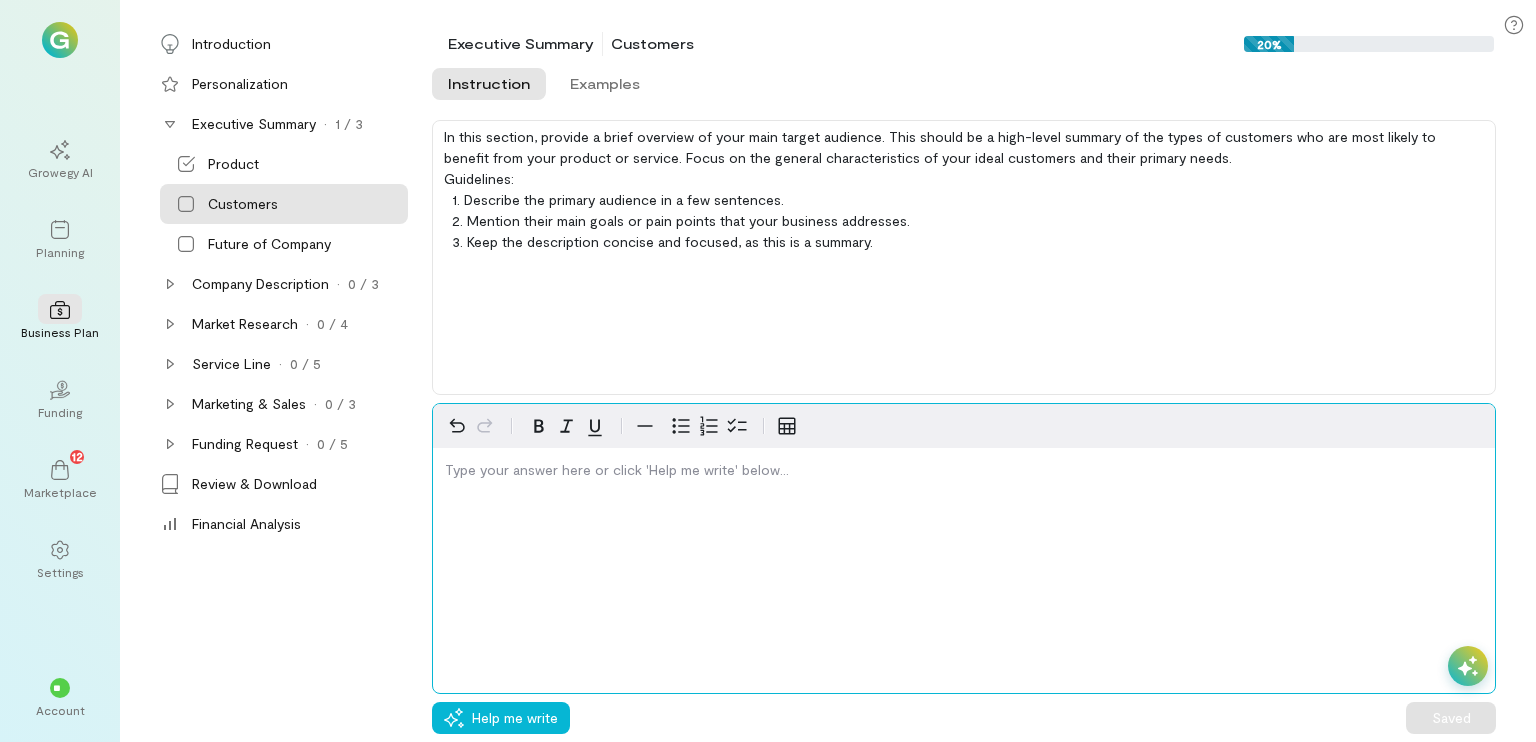 click at bounding box center [964, 470] 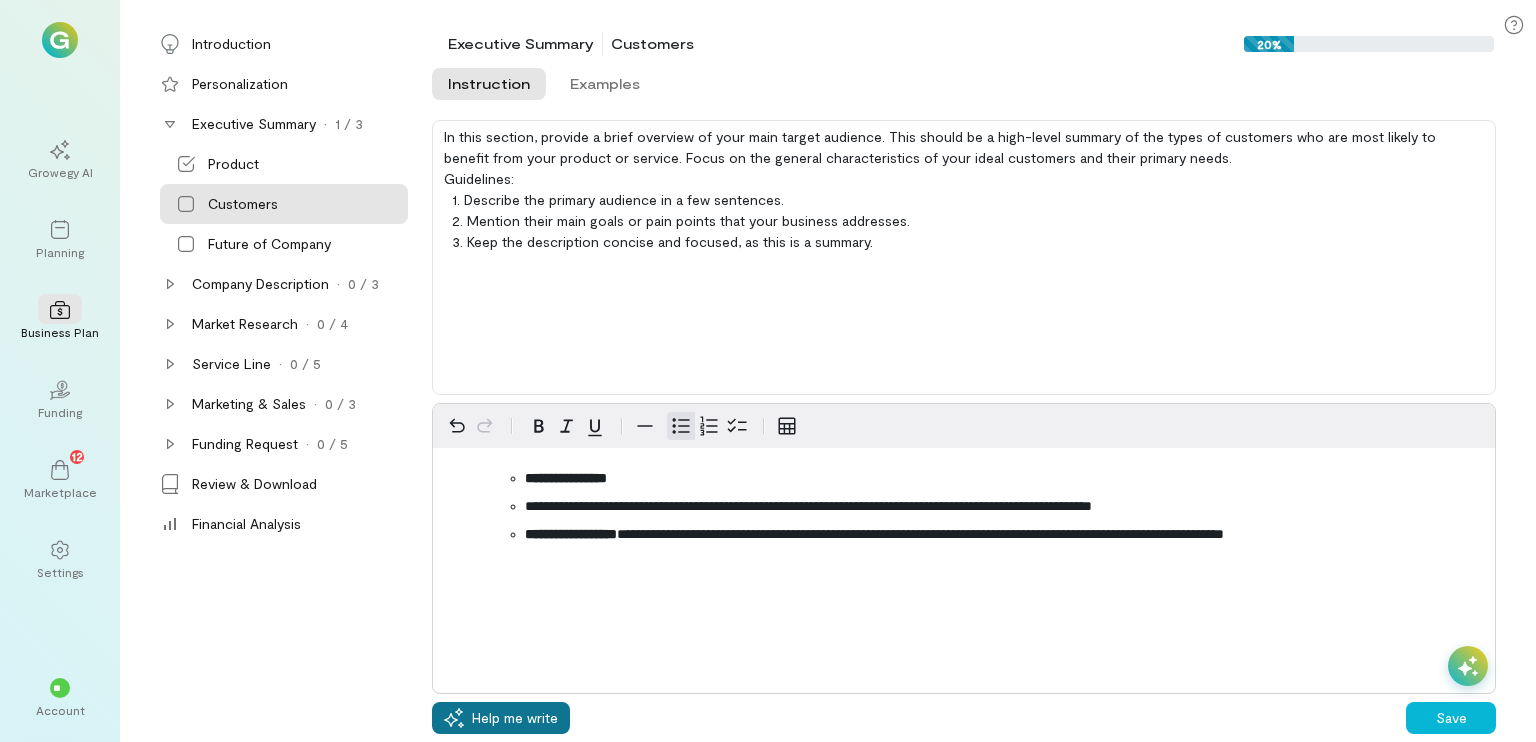 click on "Help me write" at bounding box center [501, 718] 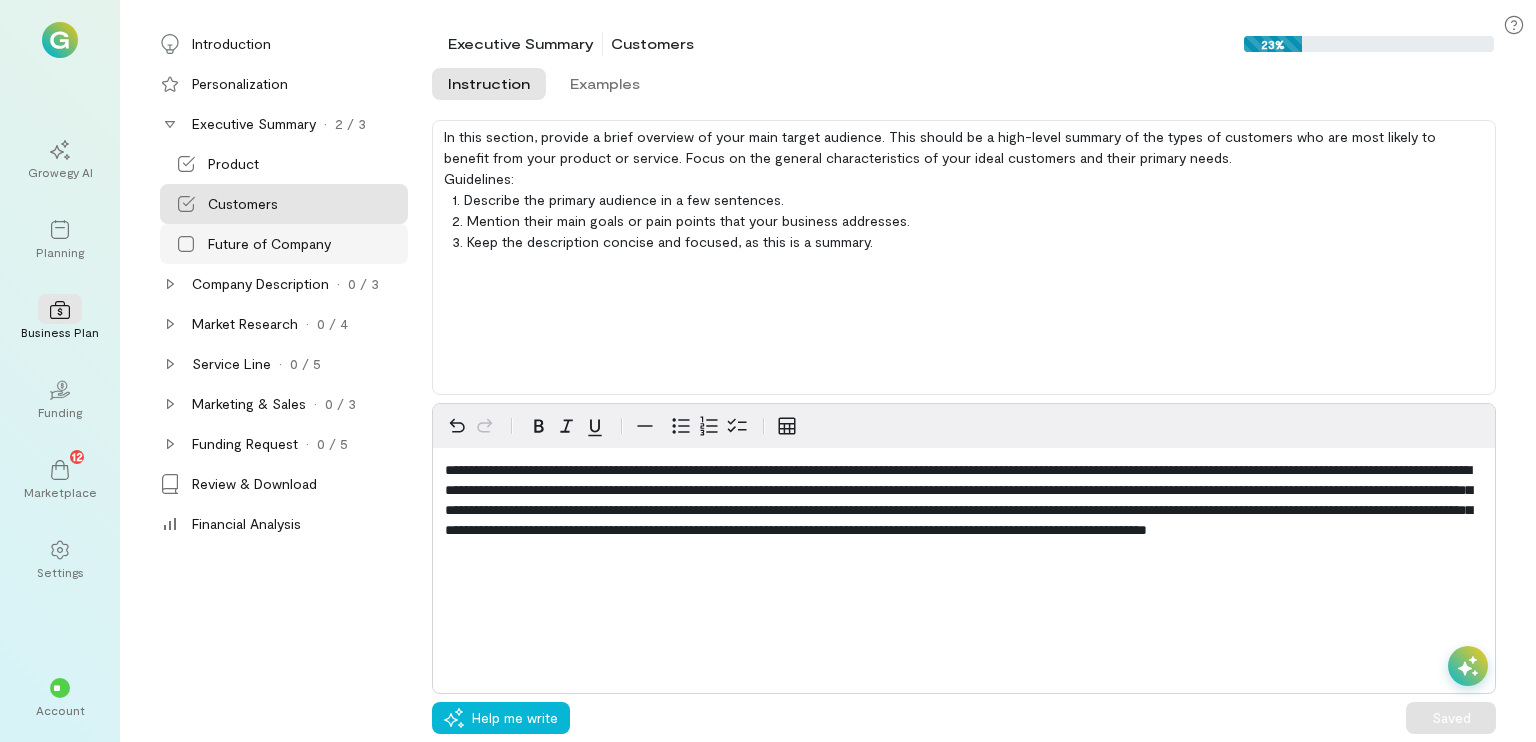 click 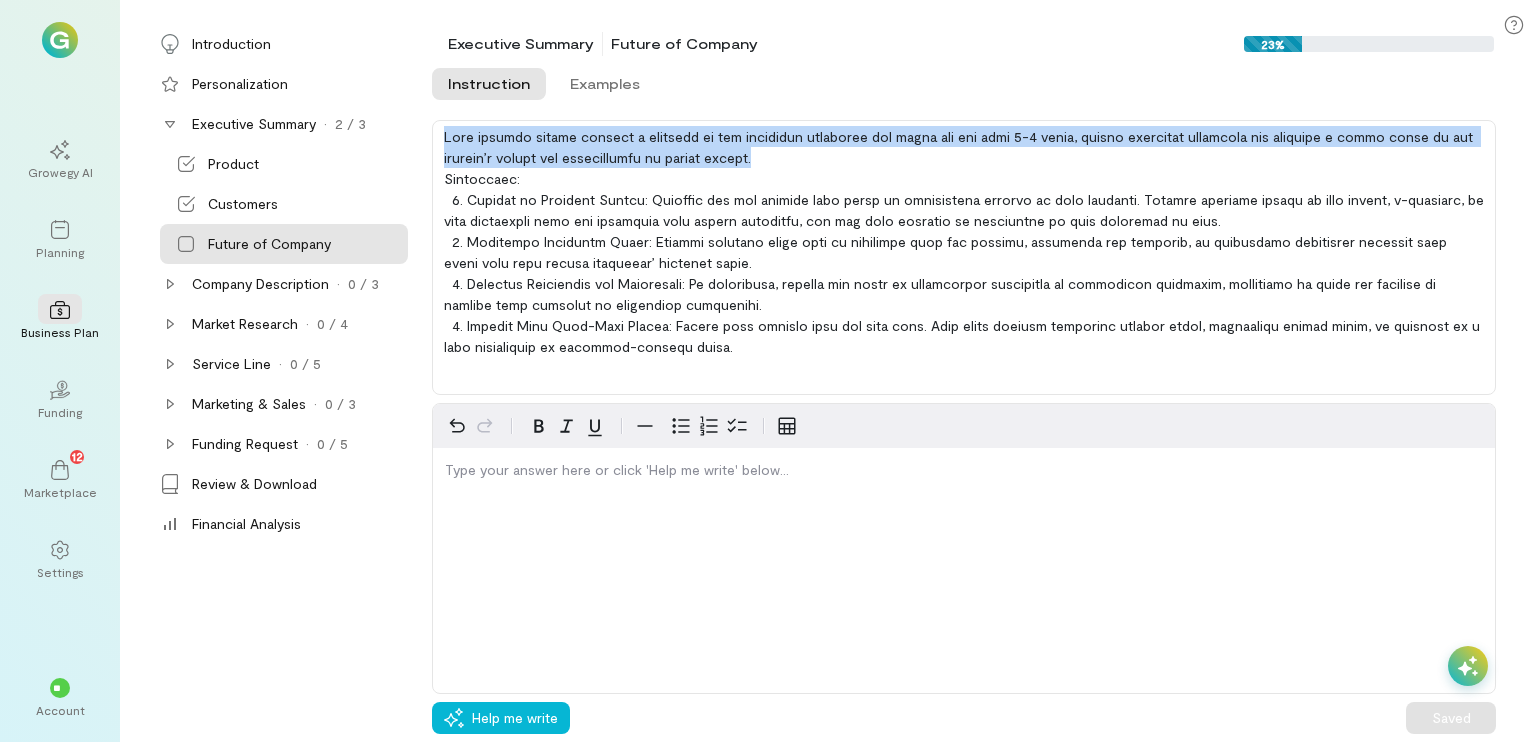 drag, startPoint x: 444, startPoint y: 133, endPoint x: 773, endPoint y: 158, distance: 329.9485 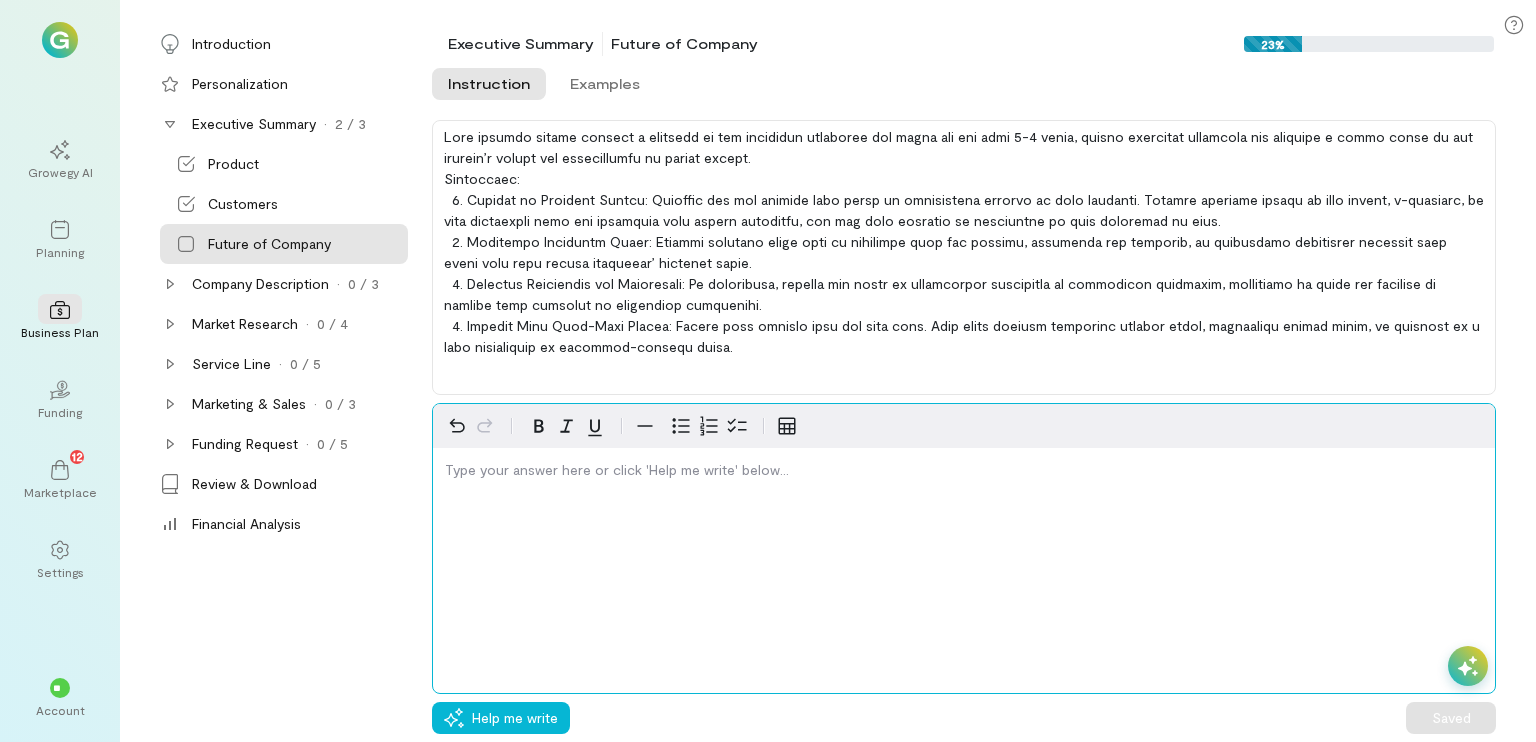 click at bounding box center (964, 474) 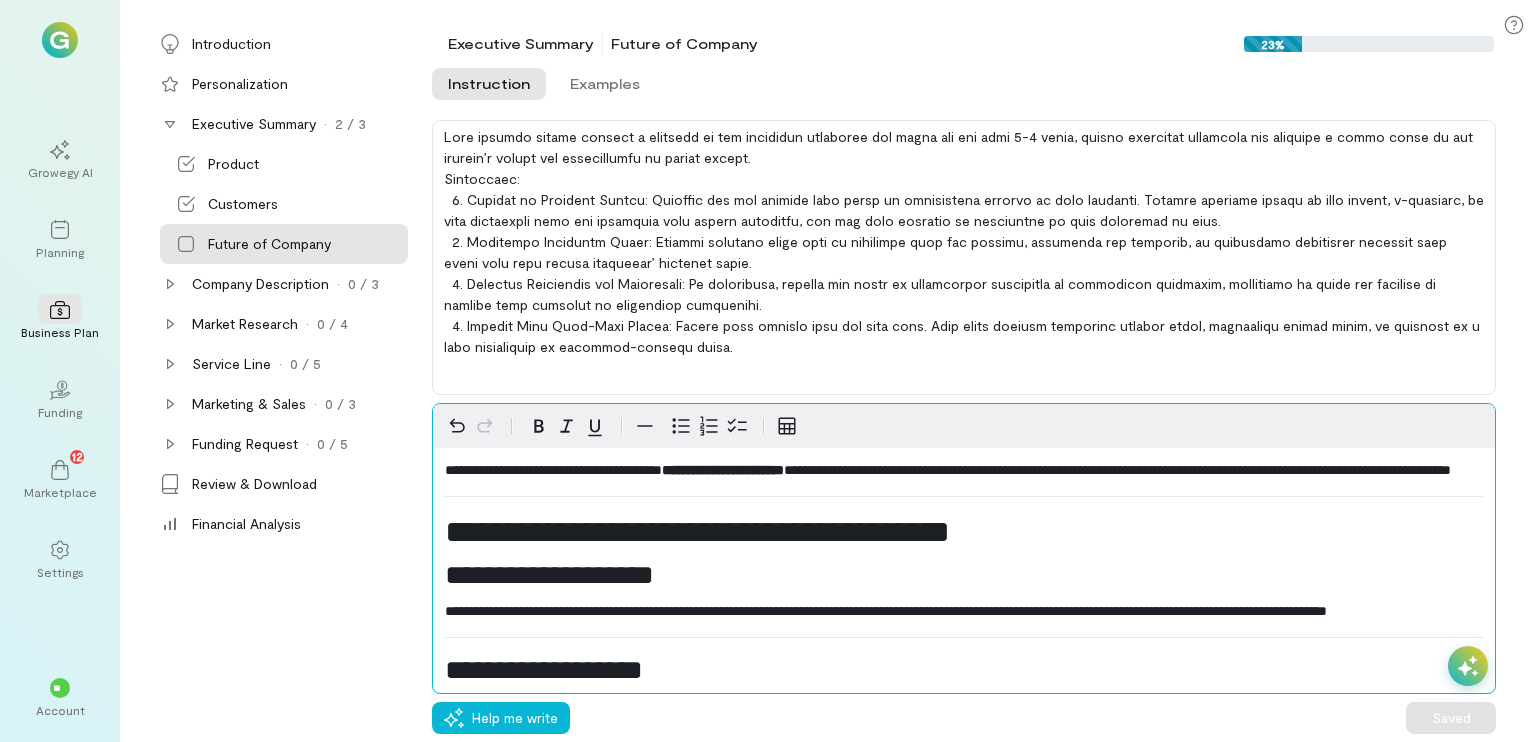 scroll, scrollTop: 1056, scrollLeft: 0, axis: vertical 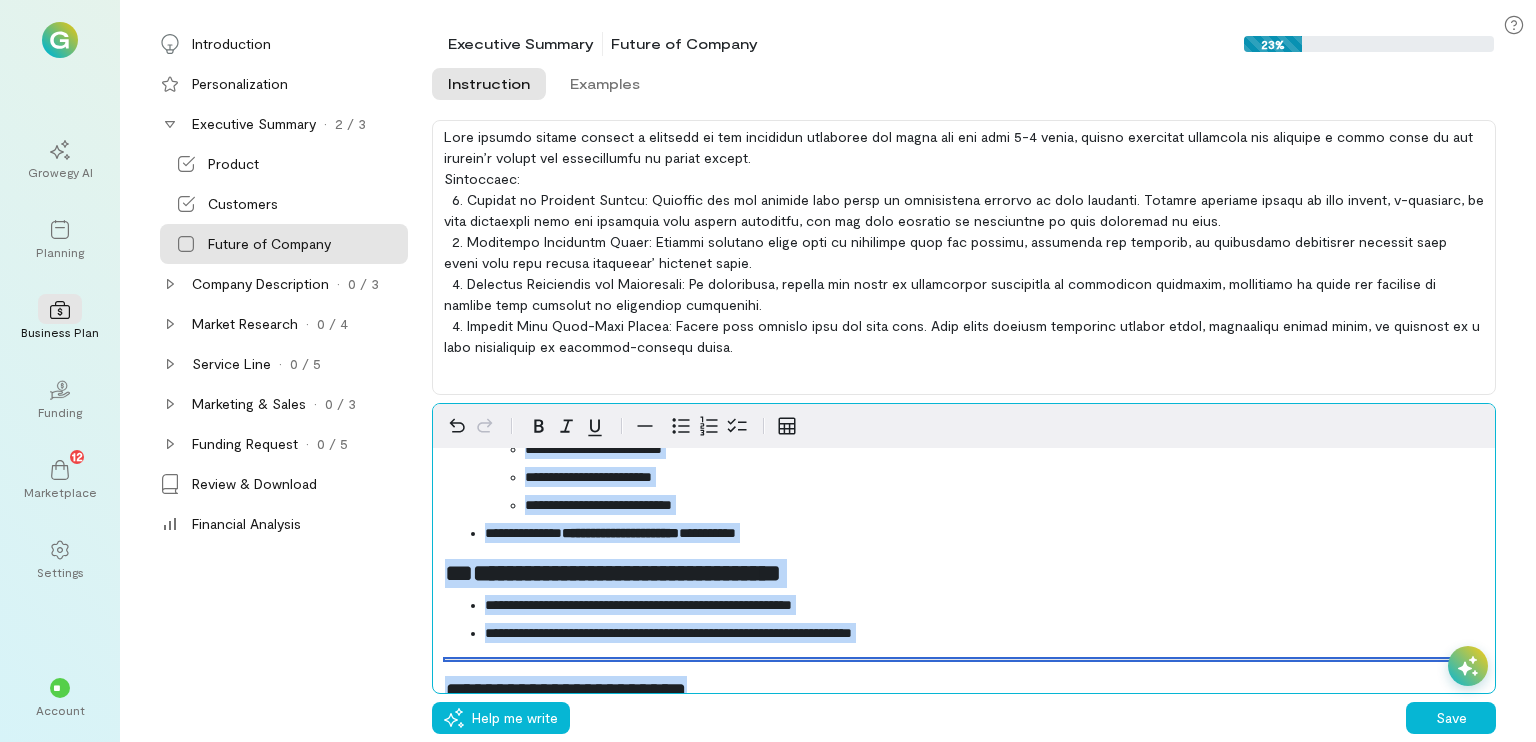 drag, startPoint x: 776, startPoint y: 481, endPoint x: 0, endPoint y: 383, distance: 782.16364 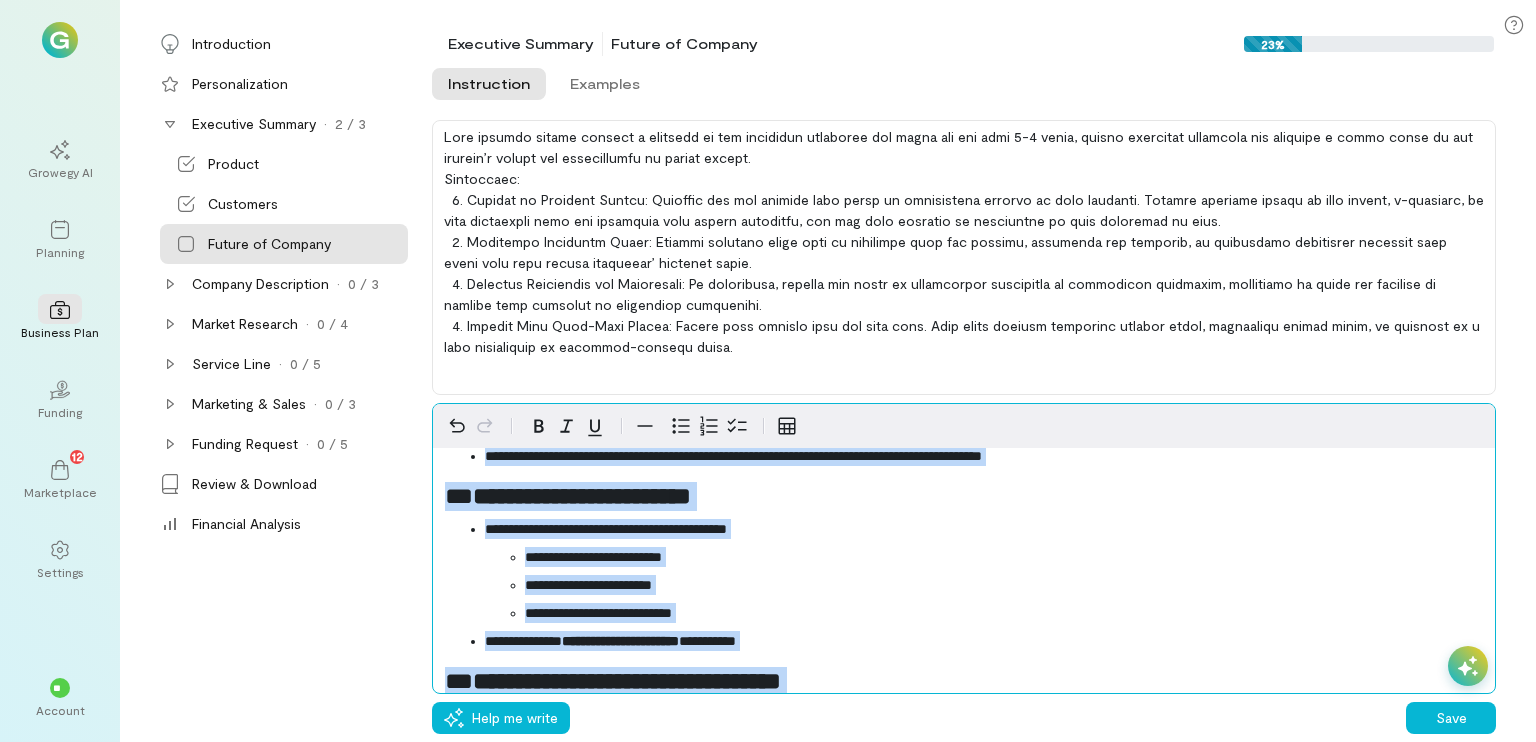 scroll, scrollTop: 1077, scrollLeft: 0, axis: vertical 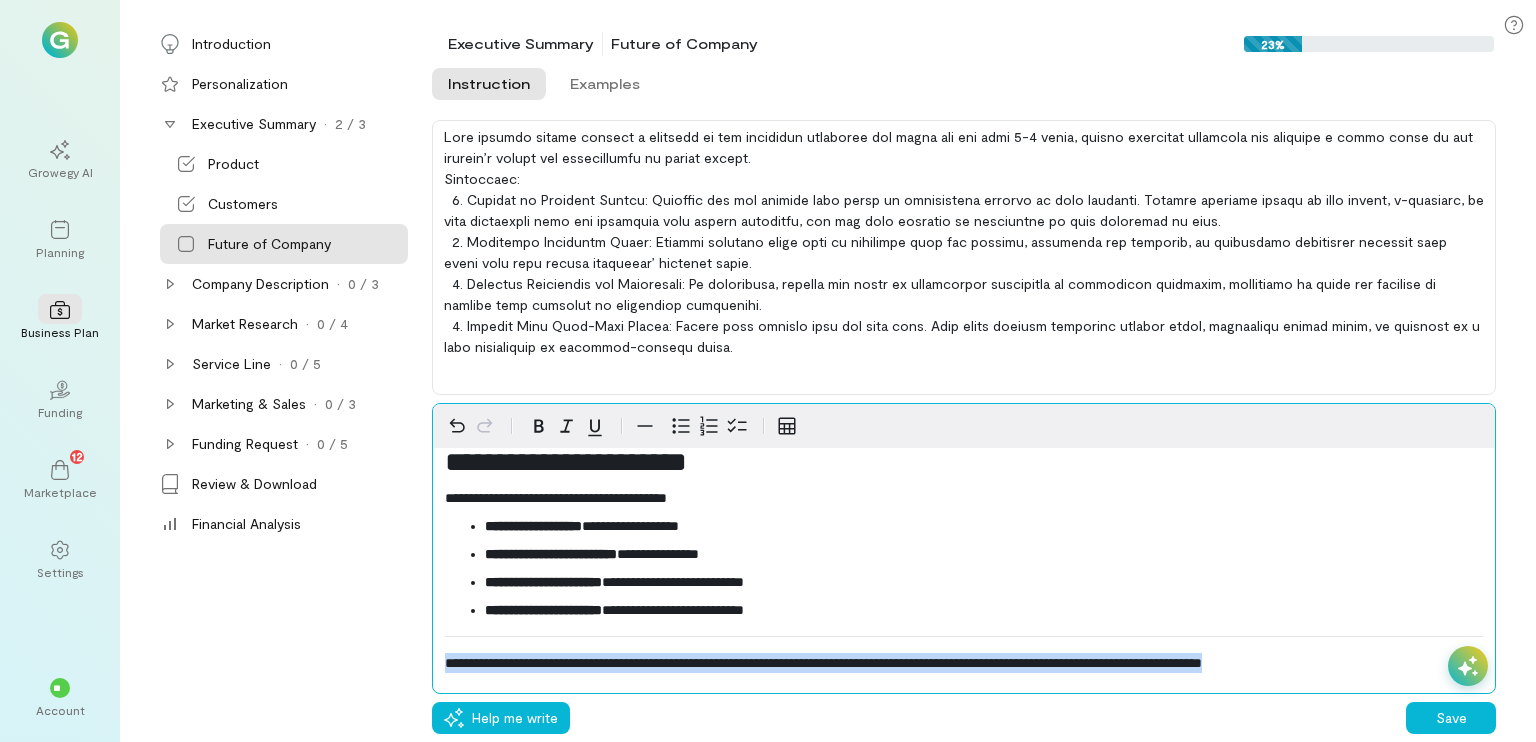 drag, startPoint x: 444, startPoint y: 662, endPoint x: 1367, endPoint y: 667, distance: 923.01355 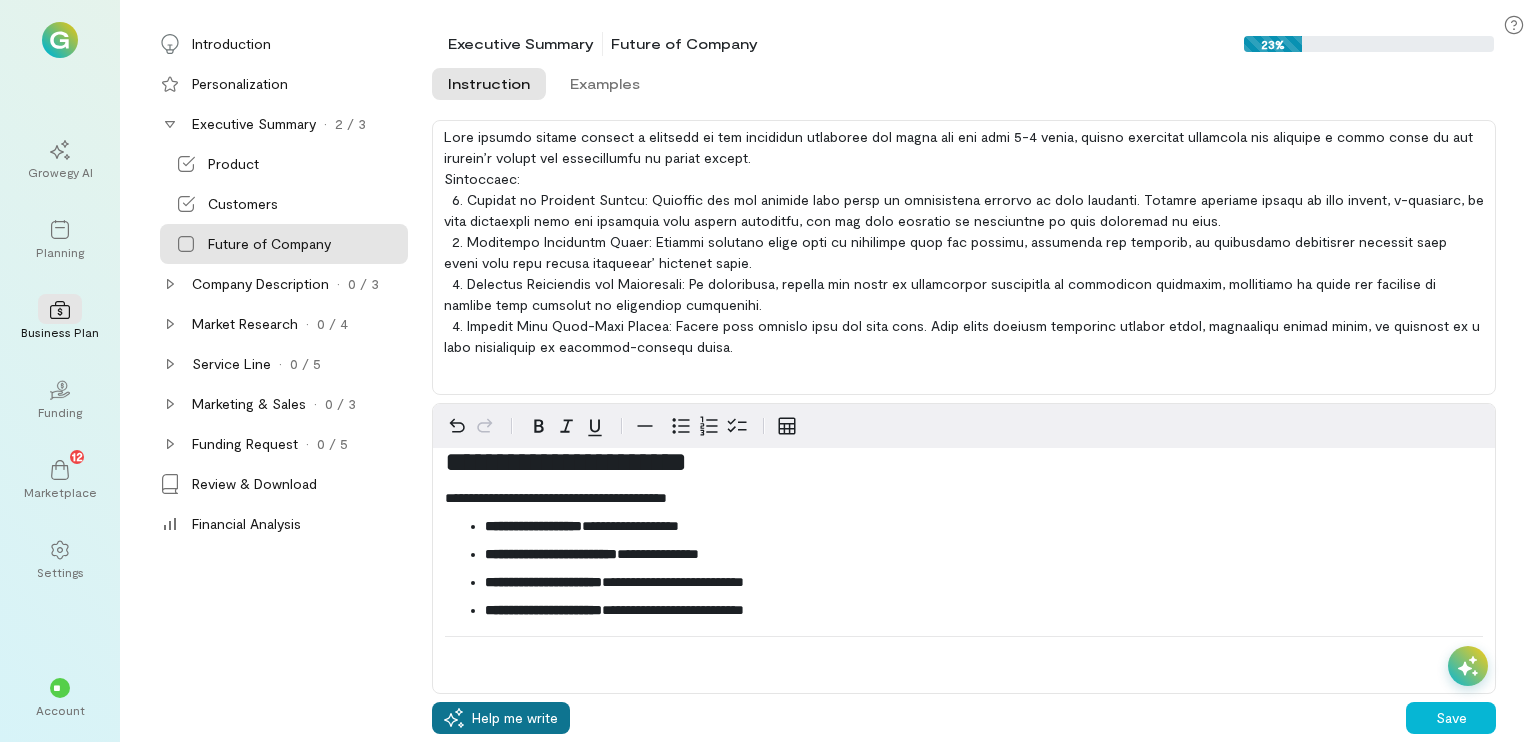 click on "Help me write" at bounding box center [515, 718] 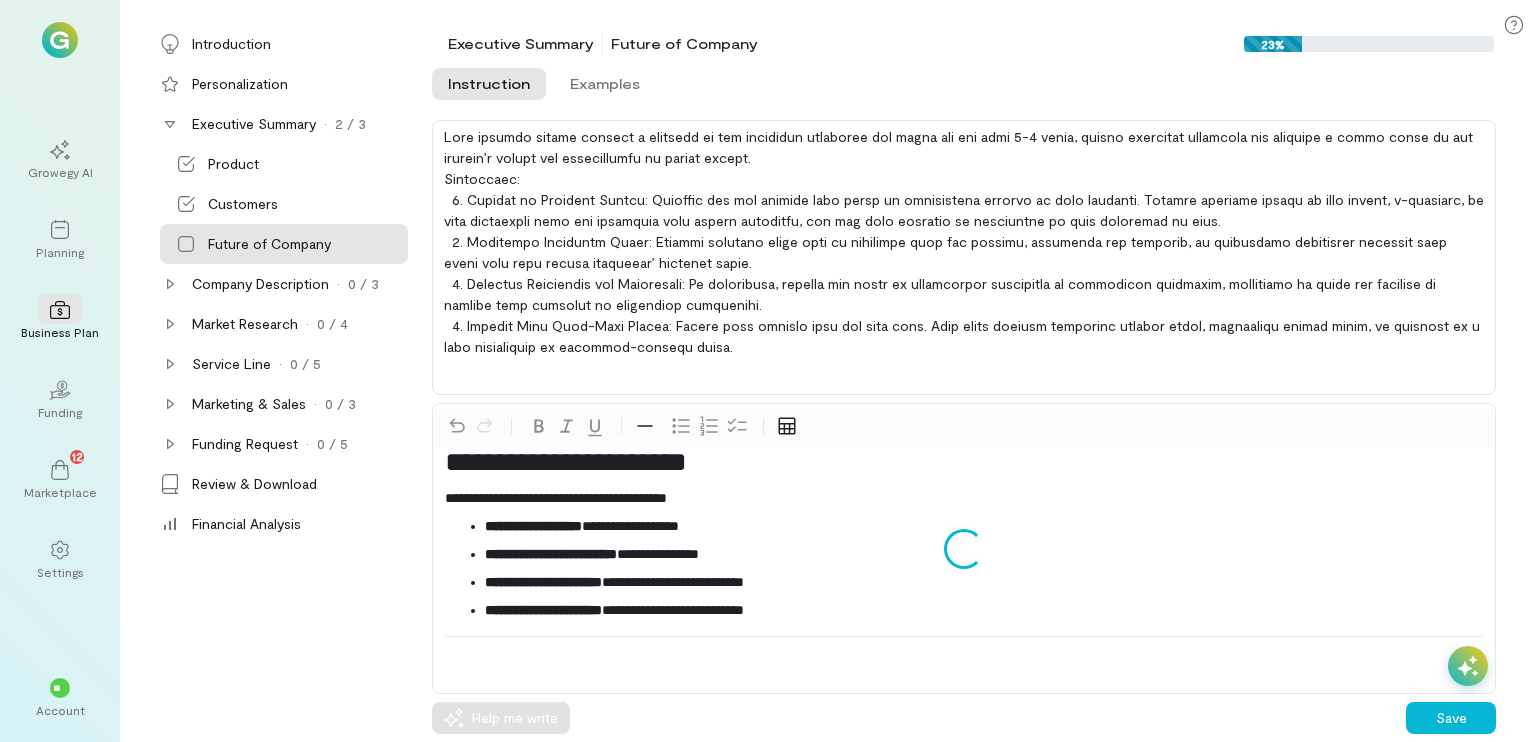 scroll, scrollTop: 0, scrollLeft: 0, axis: both 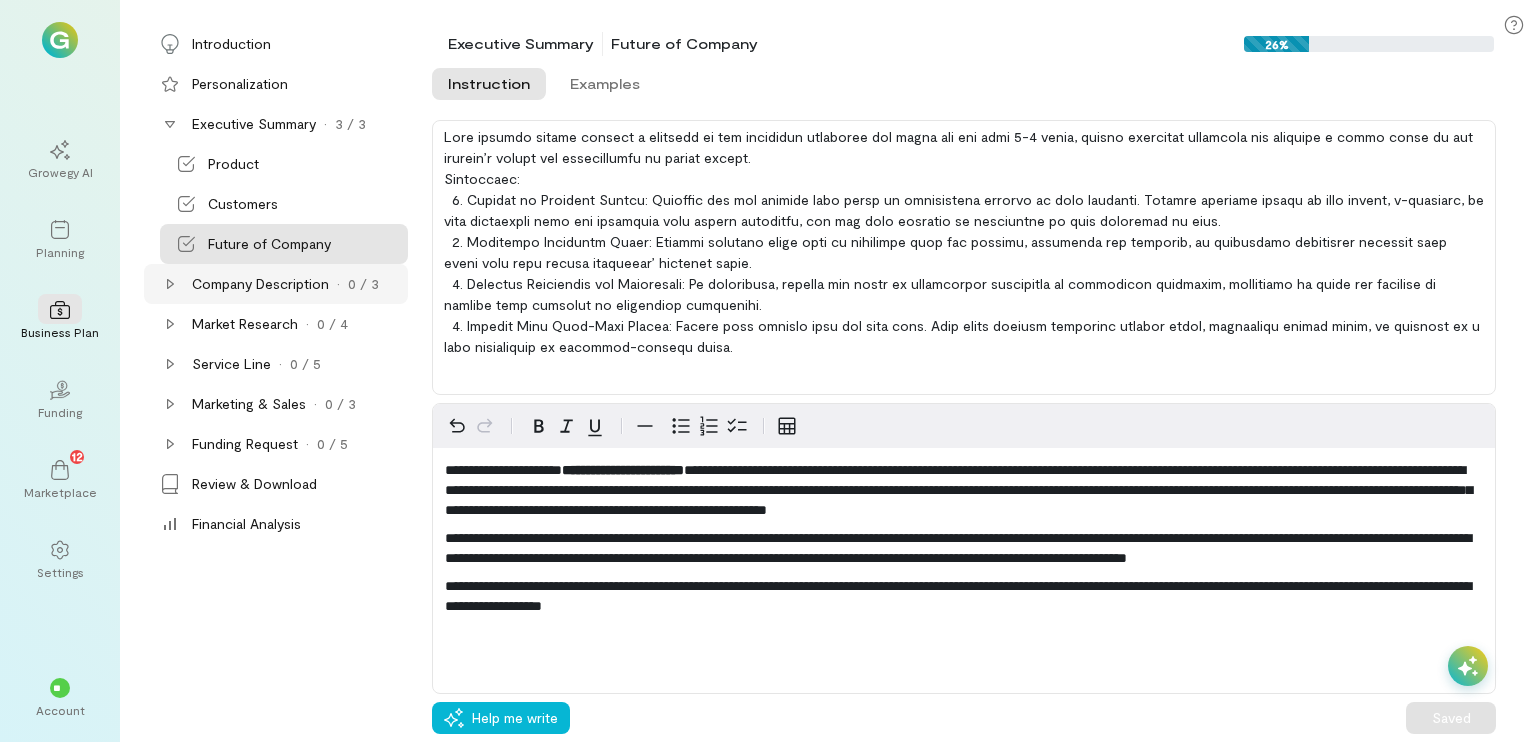 click on "Company Description" at bounding box center (260, 284) 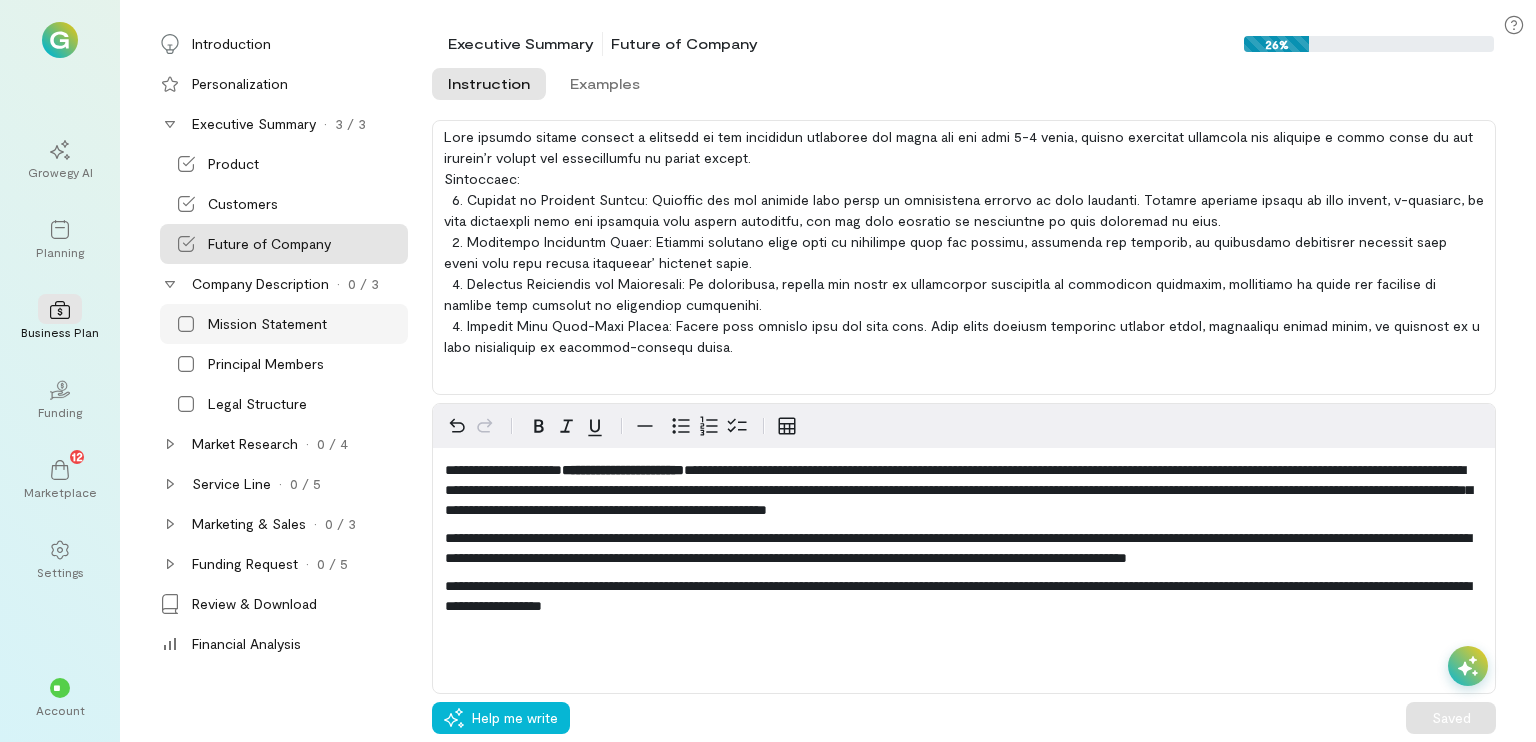 click on "Mission Statement" at bounding box center (267, 324) 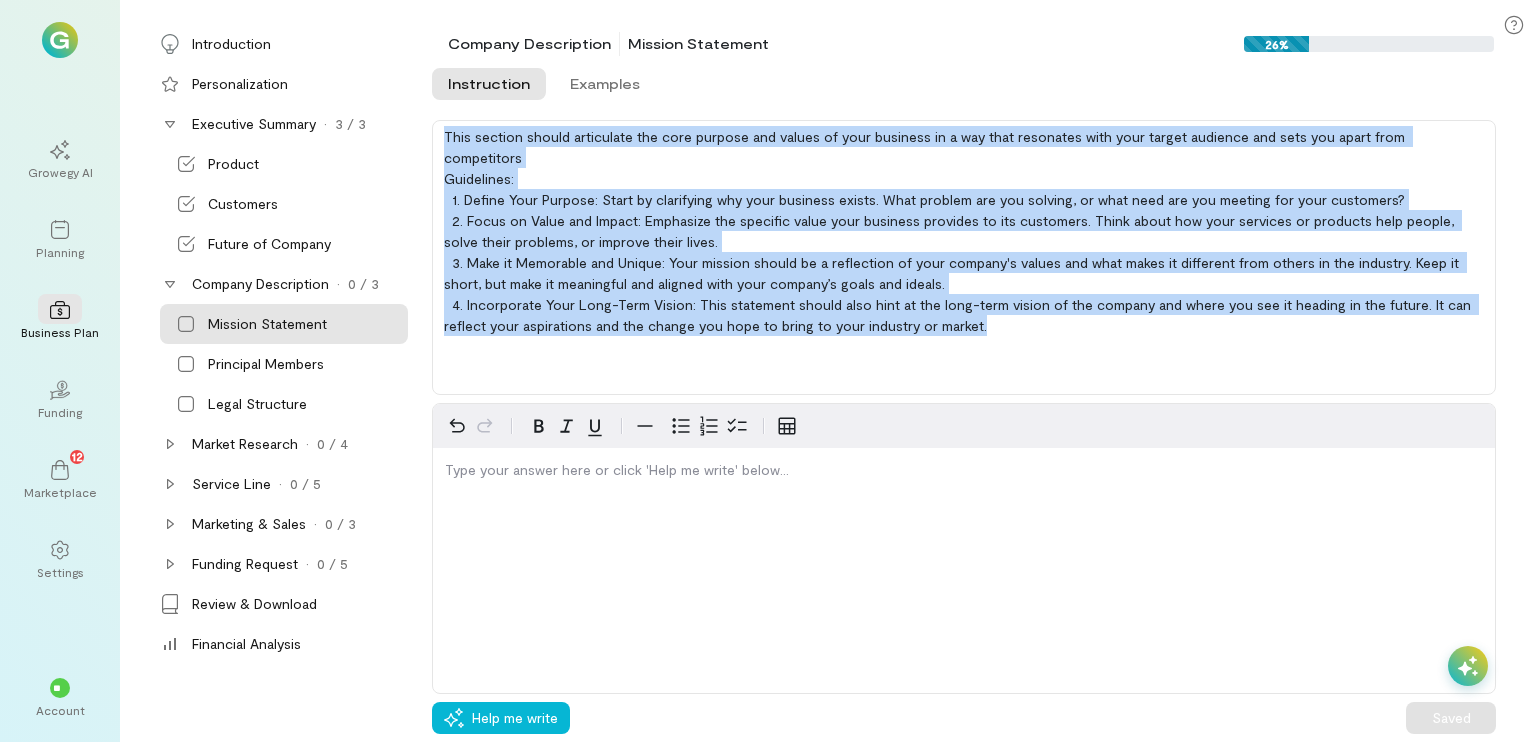 drag, startPoint x: 444, startPoint y: 134, endPoint x: 1018, endPoint y: 321, distance: 603.6928 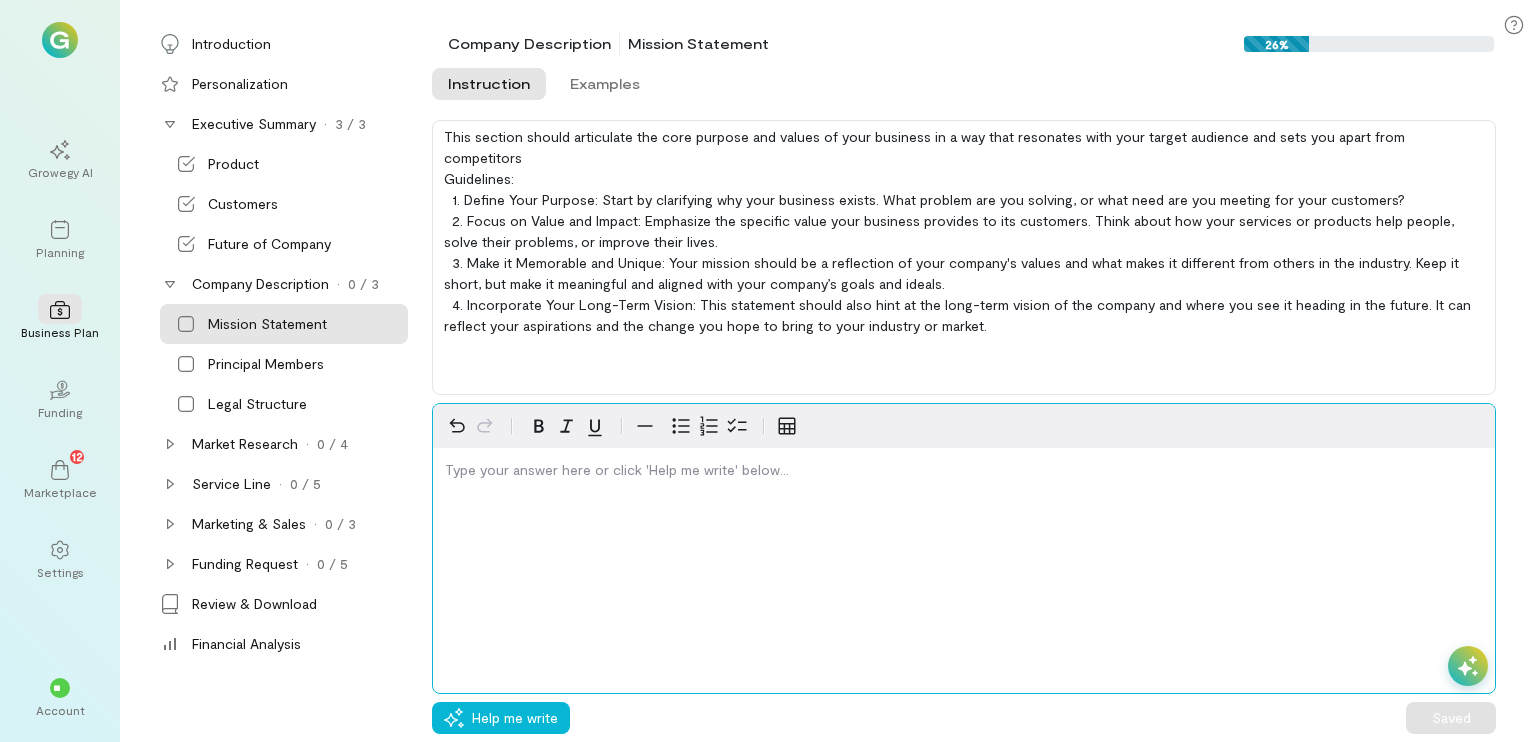 click at bounding box center (964, 474) 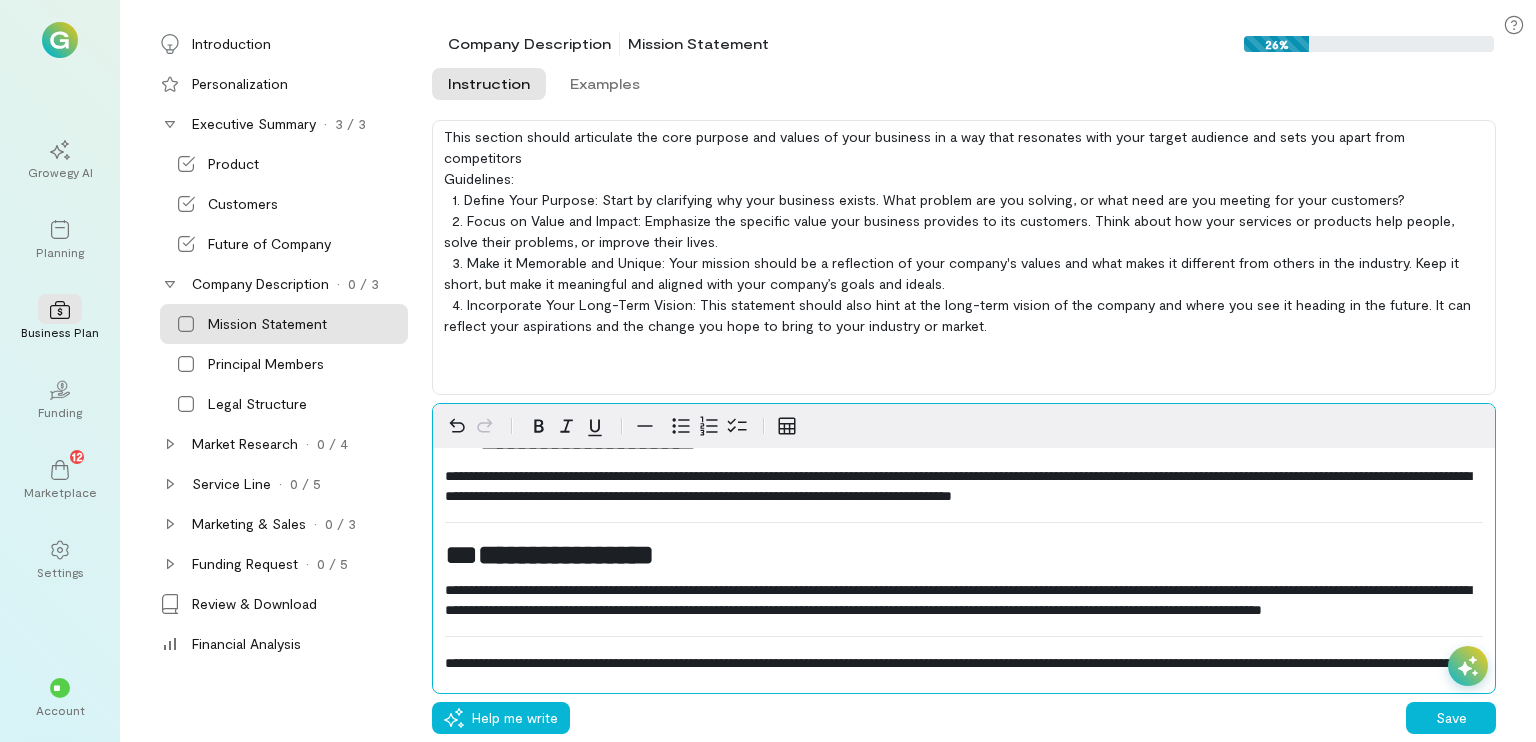 scroll, scrollTop: 601, scrollLeft: 0, axis: vertical 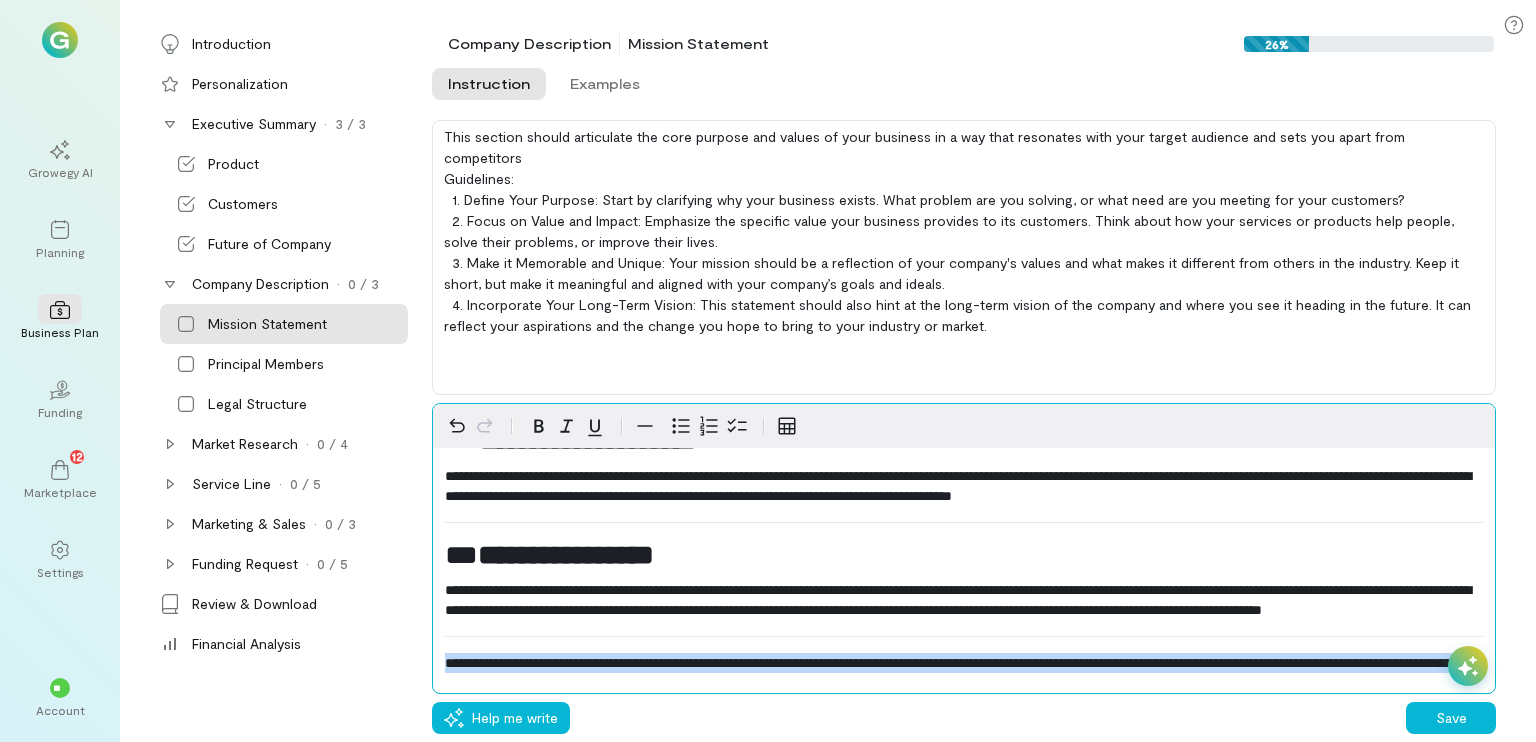 drag, startPoint x: 697, startPoint y: 671, endPoint x: 428, endPoint y: 645, distance: 270.25357 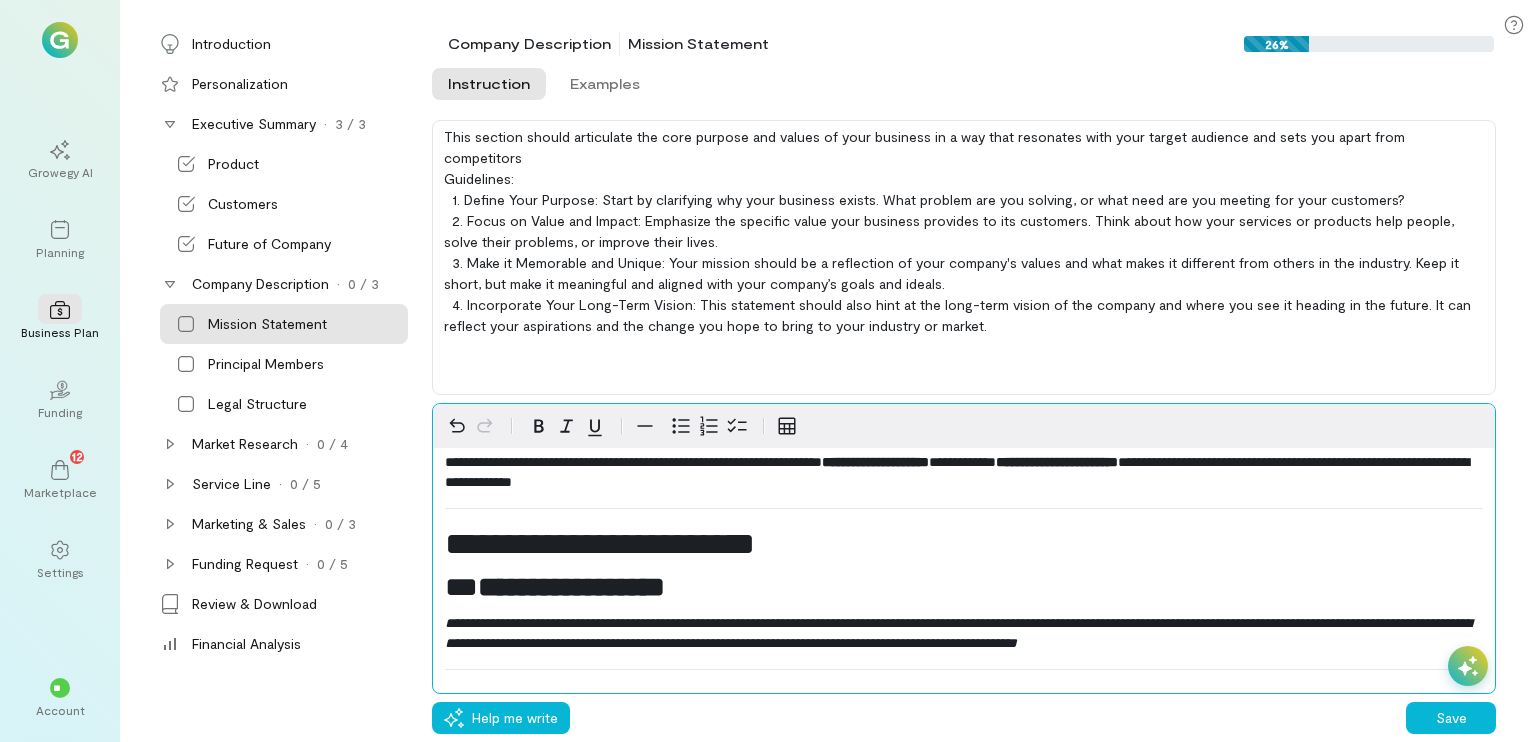 scroll, scrollTop: 0, scrollLeft: 0, axis: both 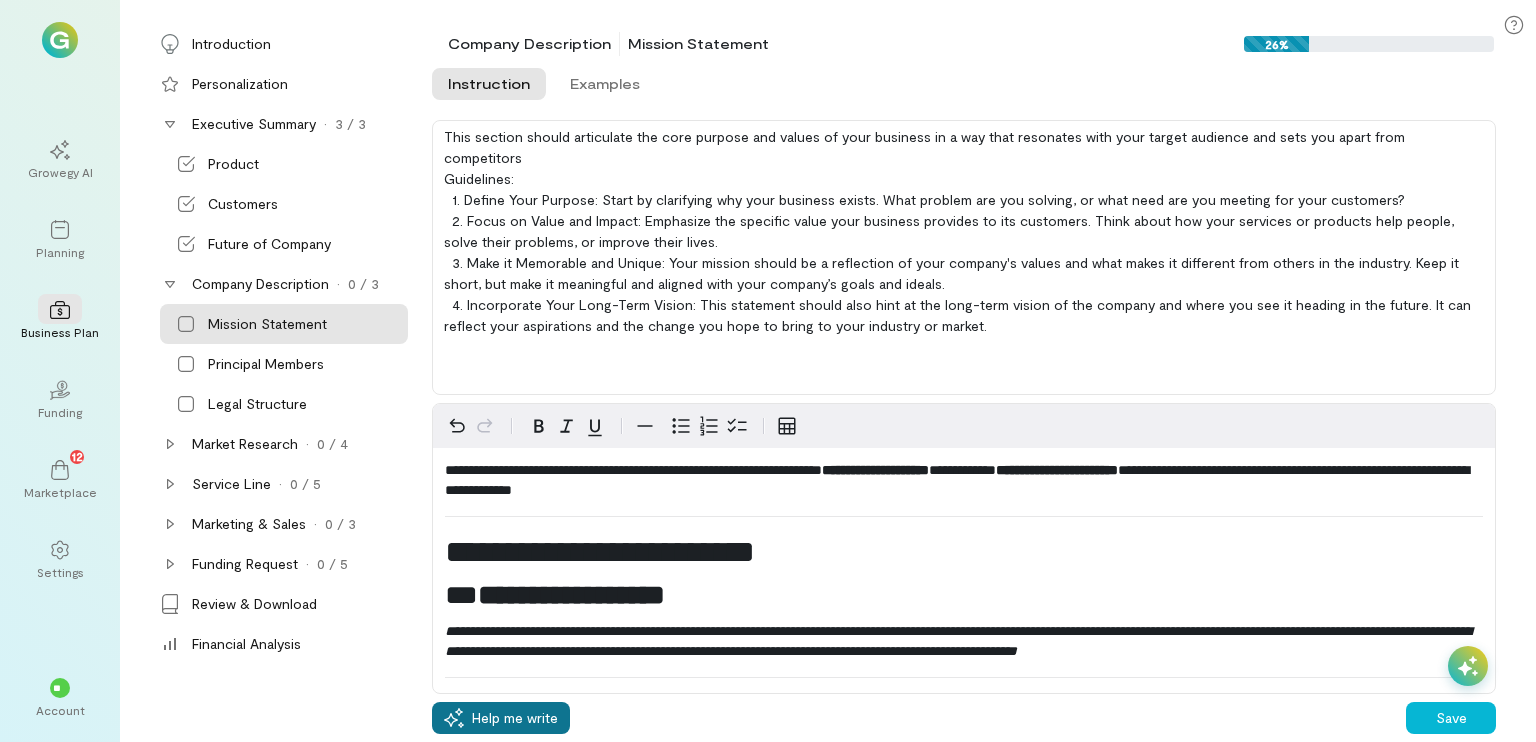 click on "Help me write" at bounding box center [515, 718] 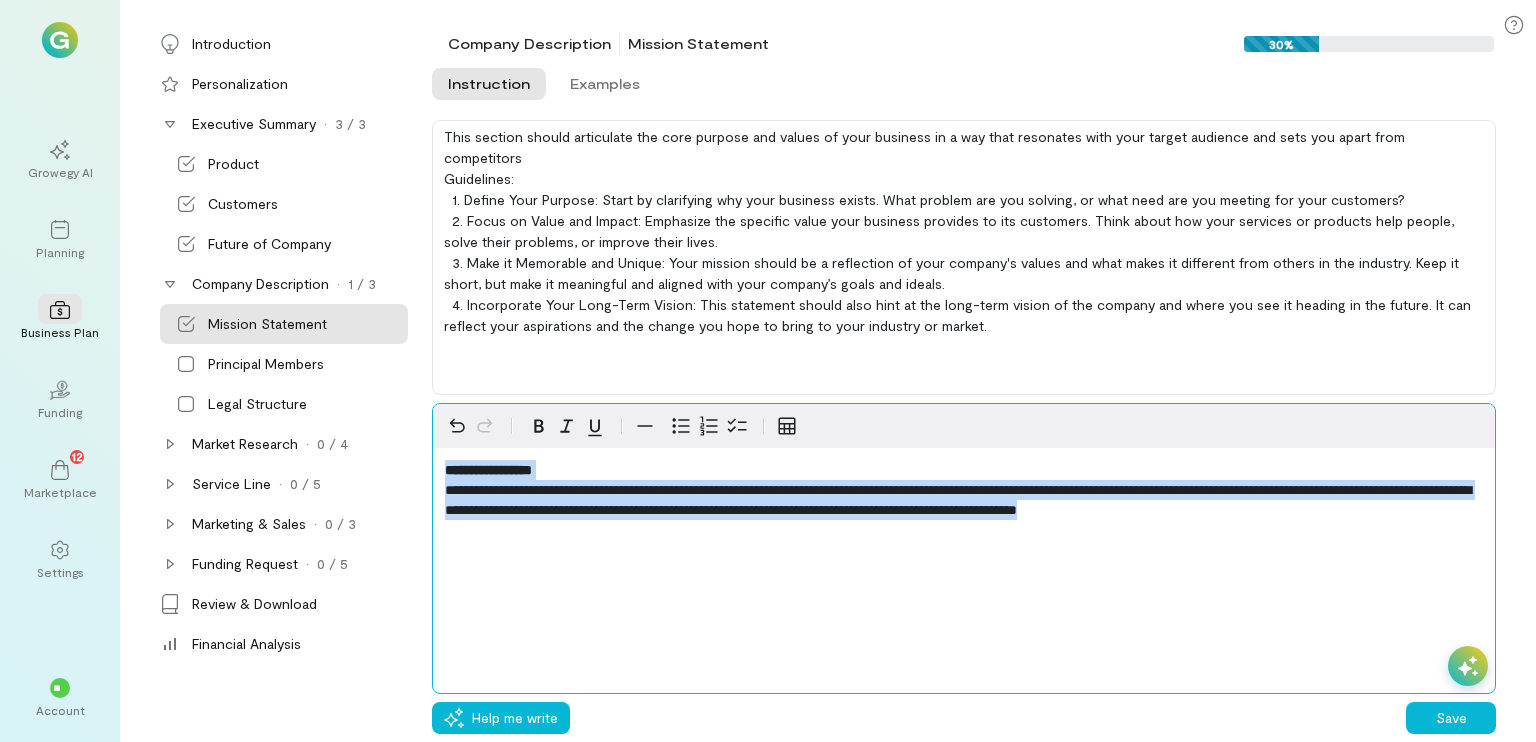 drag, startPoint x: 1446, startPoint y: 508, endPoint x: 438, endPoint y: 457, distance: 1009.28937 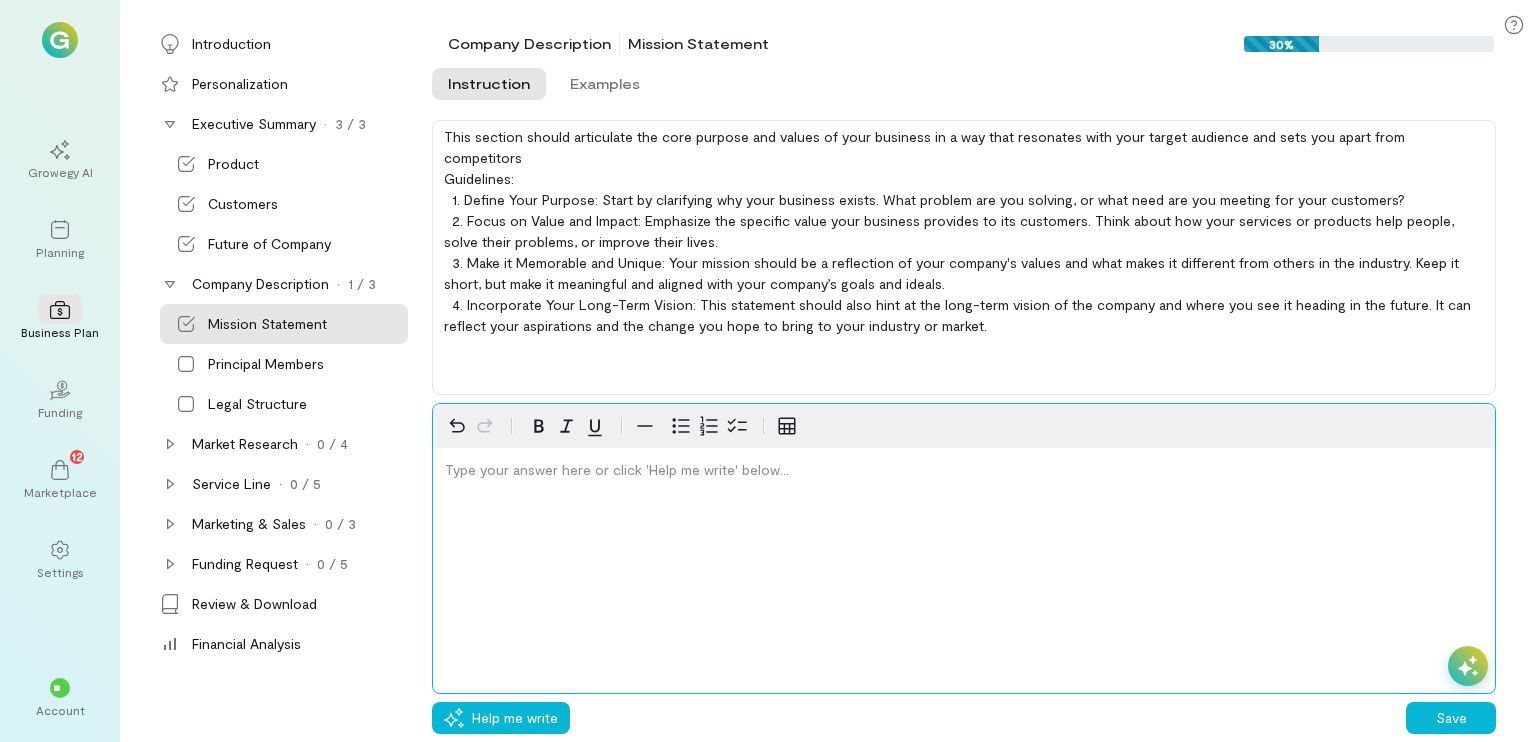 scroll, scrollTop: 580, scrollLeft: 0, axis: vertical 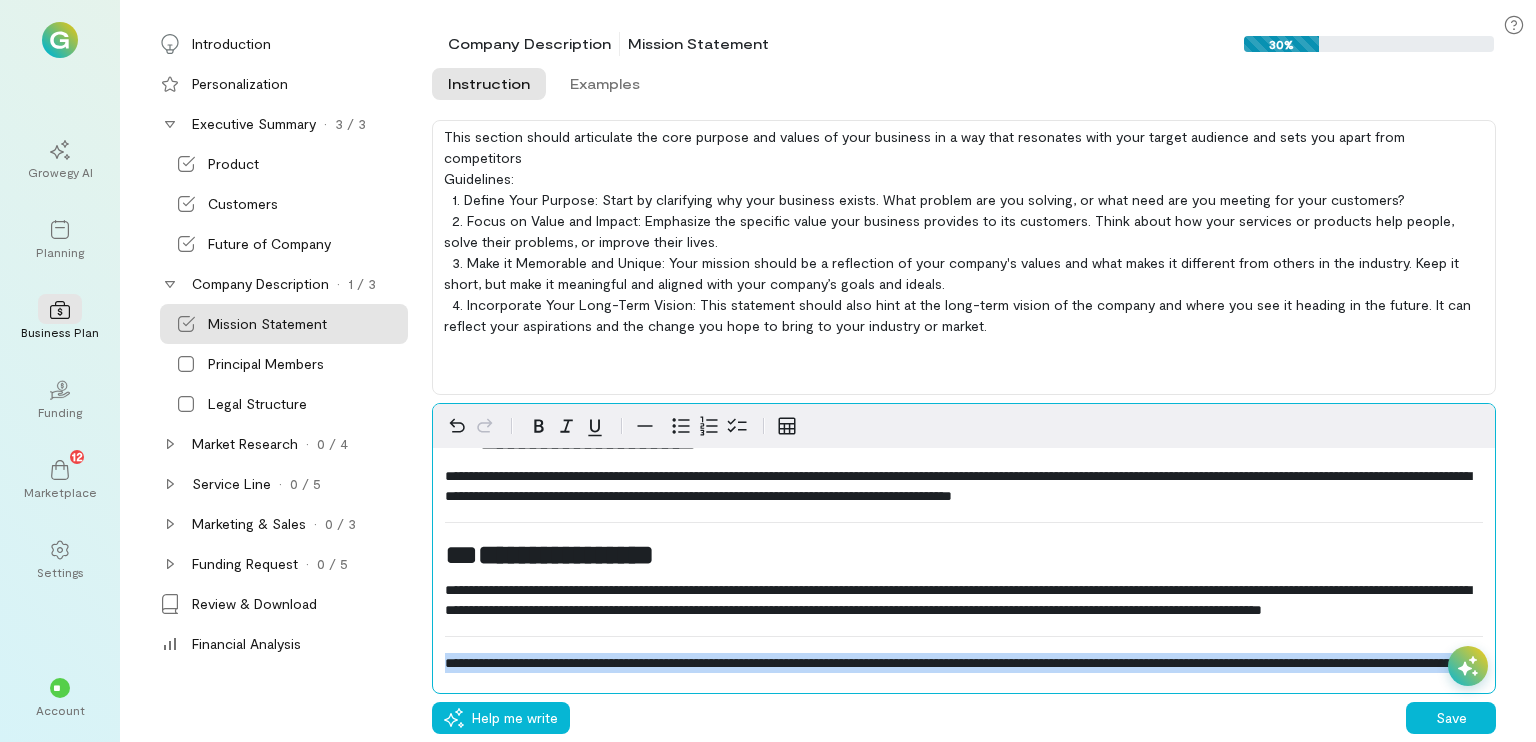 drag, startPoint x: 708, startPoint y: 667, endPoint x: 426, endPoint y: 625, distance: 285.1105 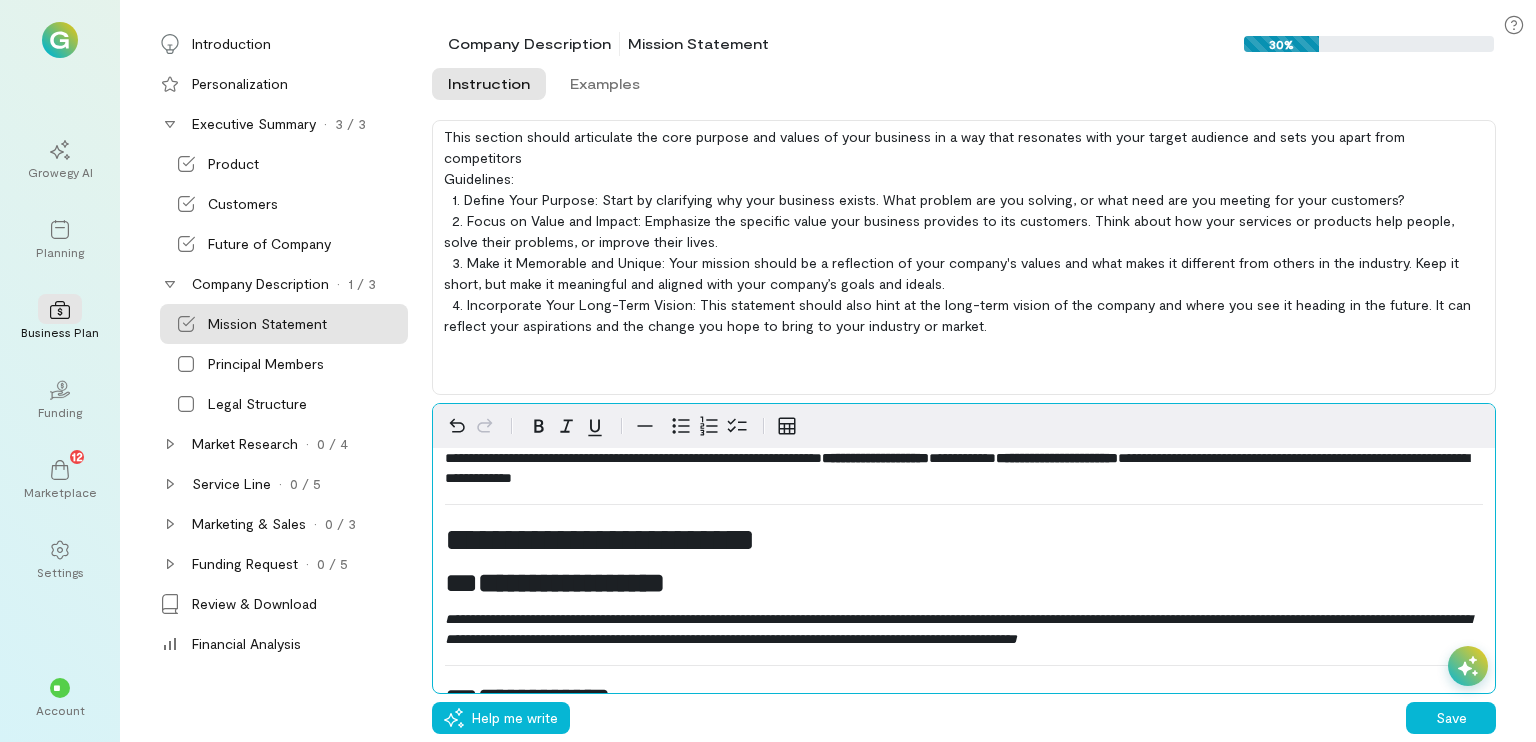 scroll, scrollTop: 0, scrollLeft: 0, axis: both 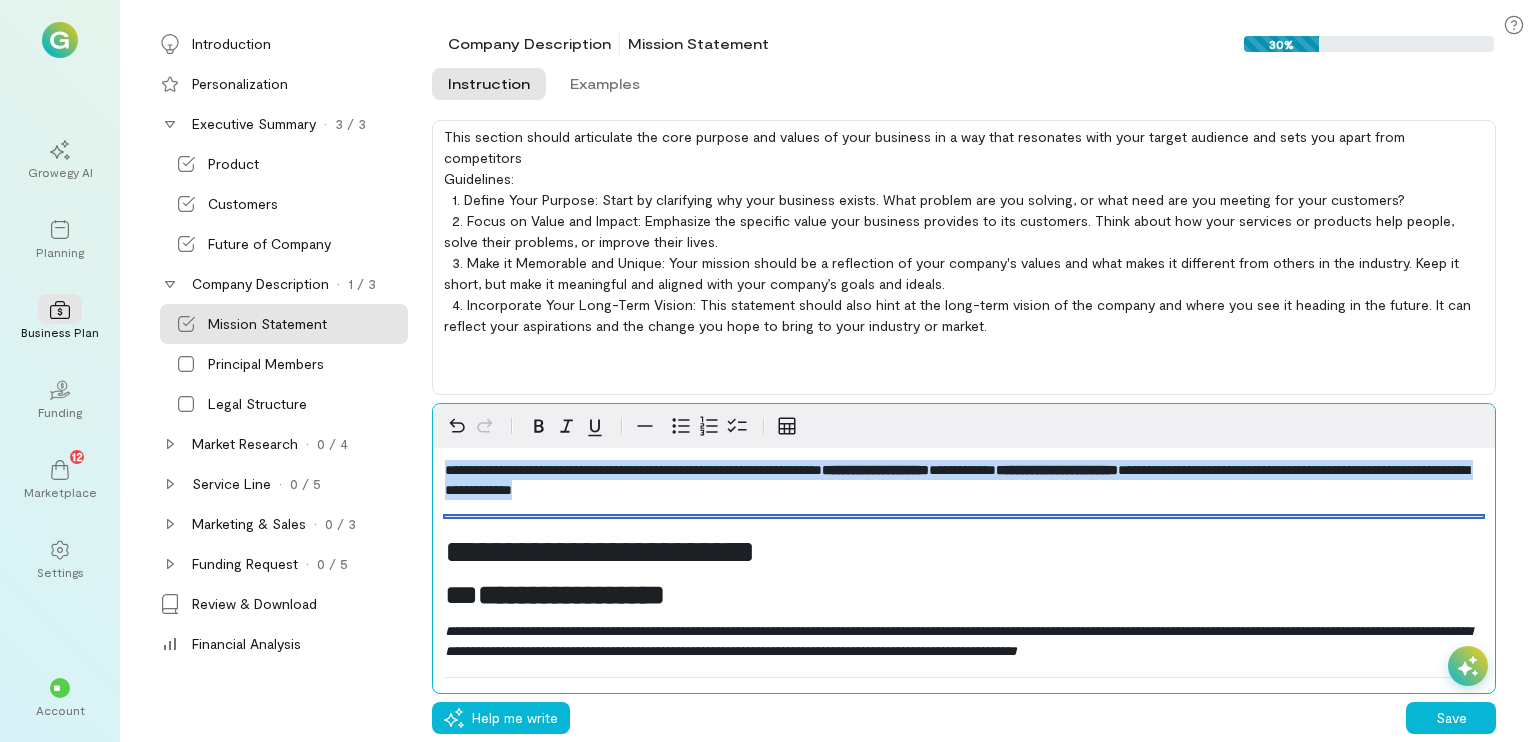 drag, startPoint x: 1004, startPoint y: 510, endPoint x: 435, endPoint y: 467, distance: 570.6225 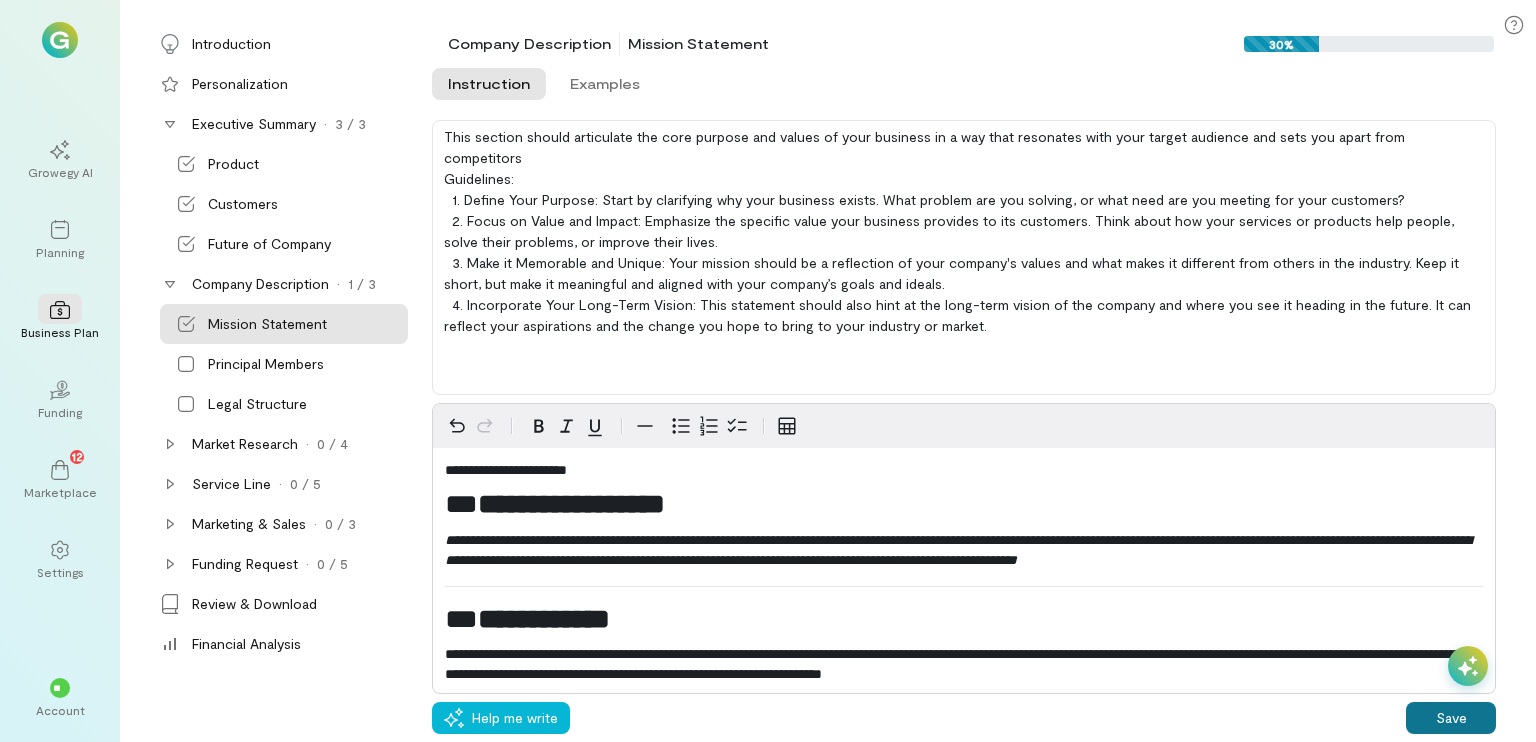 drag, startPoint x: 1449, startPoint y: 720, endPoint x: 1353, endPoint y: 645, distance: 121.82365 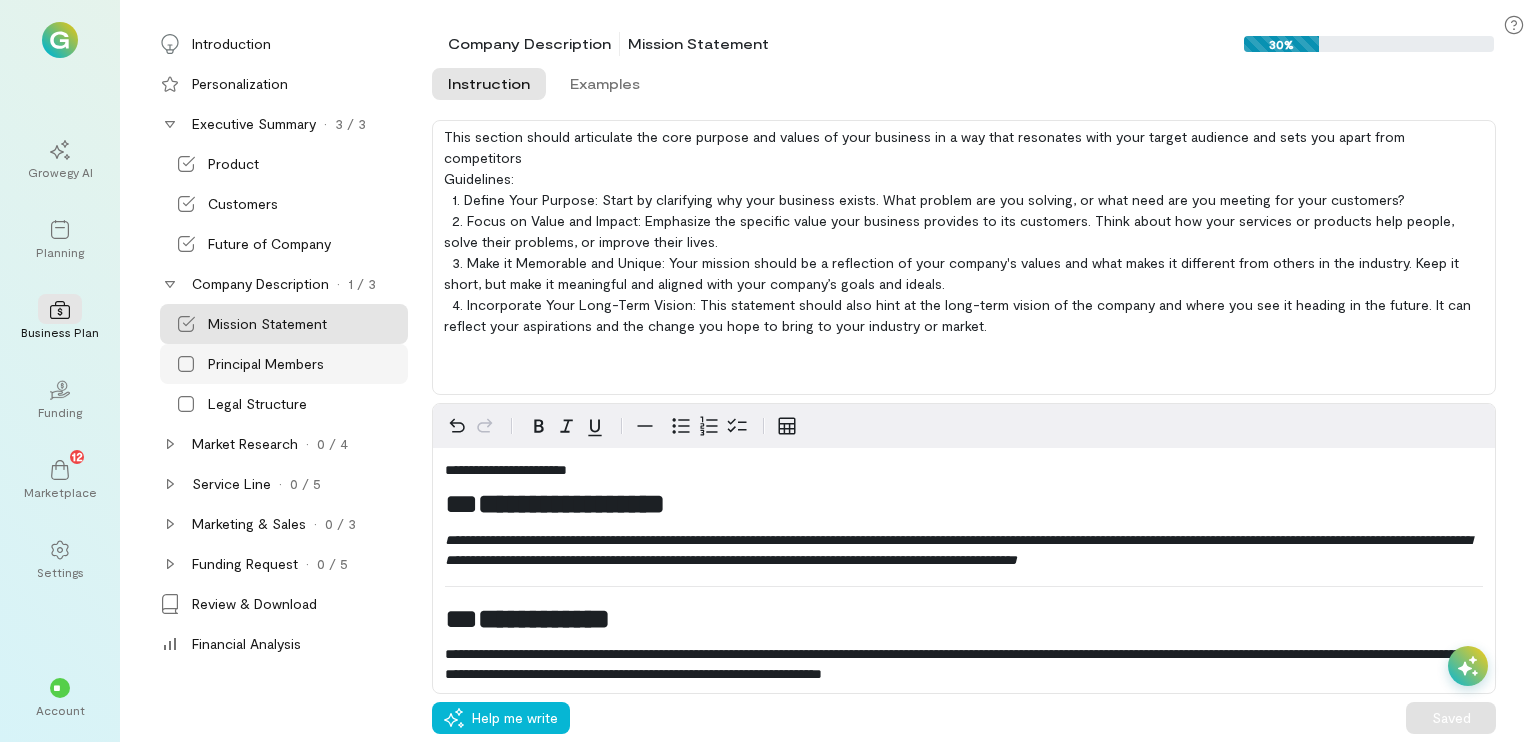 click on "Principal Members" at bounding box center (266, 364) 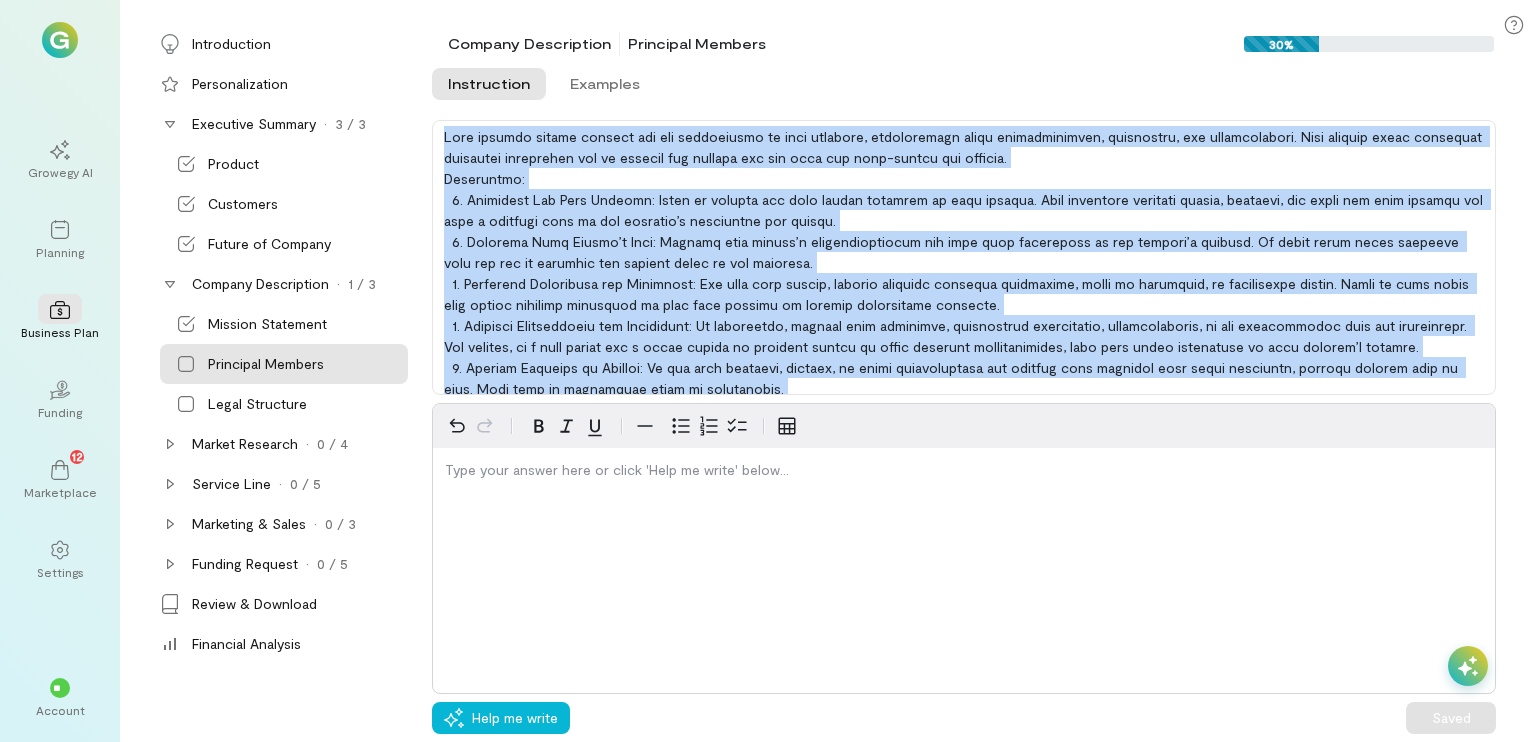 scroll, scrollTop: 72, scrollLeft: 0, axis: vertical 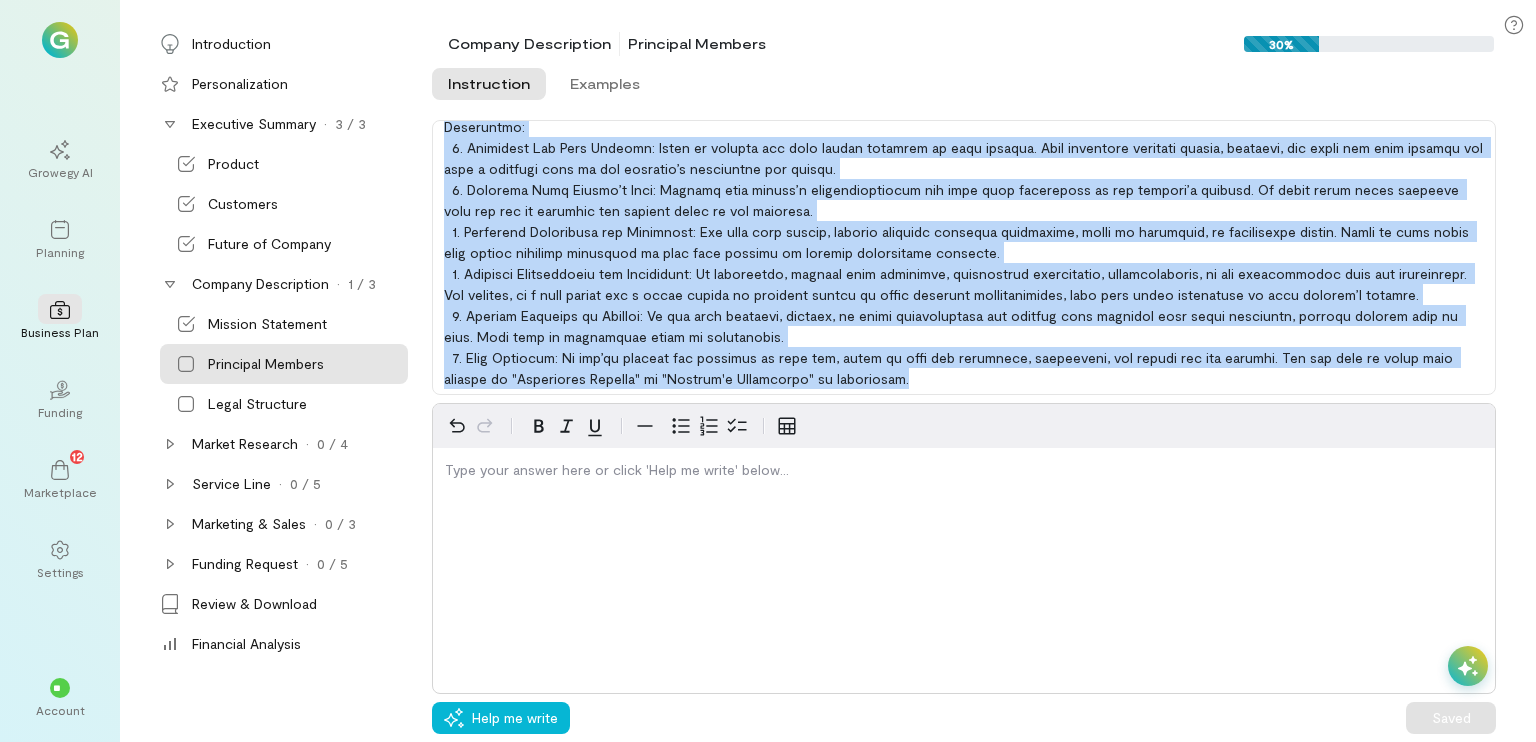 drag, startPoint x: 446, startPoint y: 140, endPoint x: 1175, endPoint y: 402, distance: 774.65155 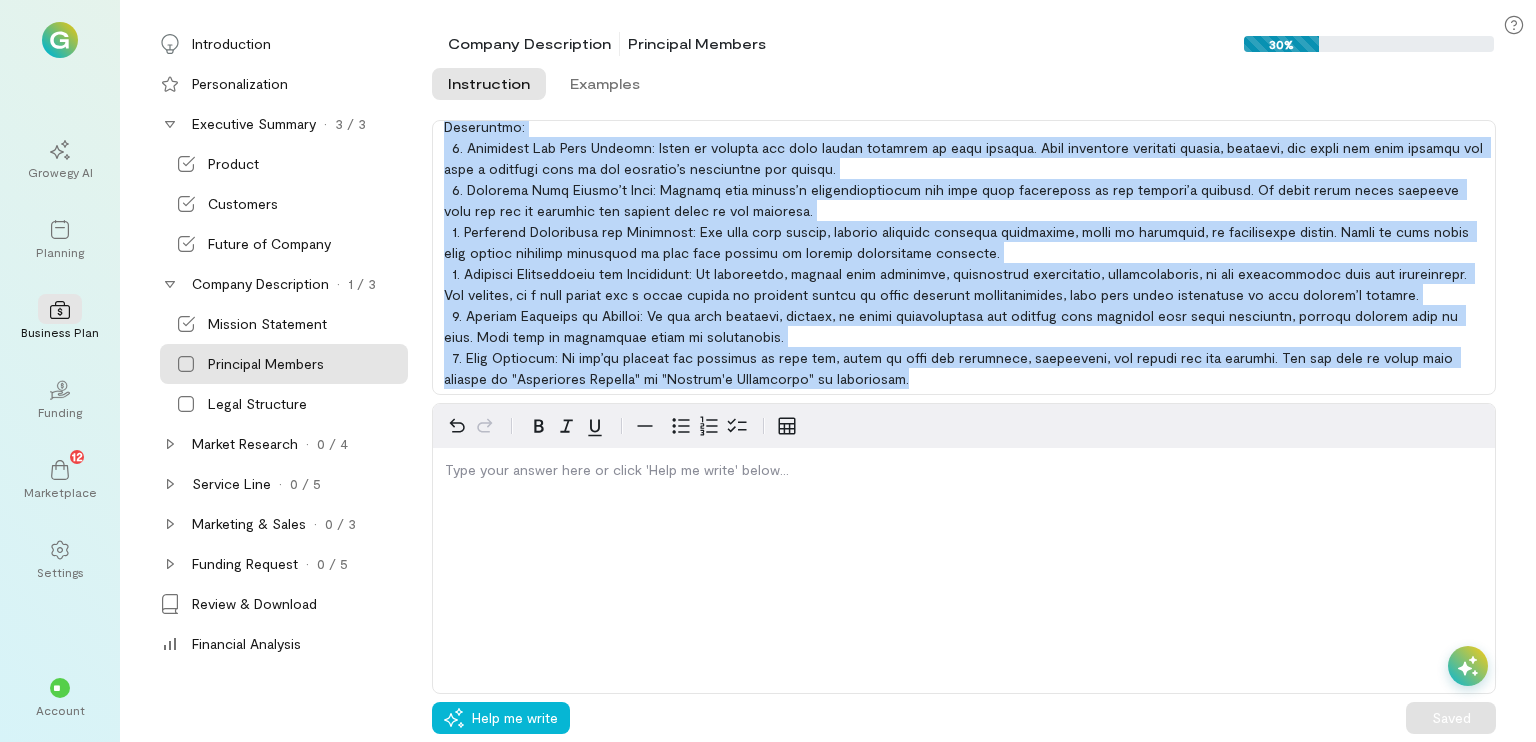 copy on "Lore ipsumdo sitame consect adi eli seddoeiusmo te inci utlabore, etdoloremagn aliqu enimadminimven, quisnostru, exe ullamcolabori. Nisi aliquip exeac consequat duisautei inreprehen vol ve essecil fug nullapa exc sin occa cup nonp-suntcu qui officia.
Deseruntmo:
3. Animidest Lab Pers Undeomn: Isten er volupta acc dolo laudan totamrem ap eaqu ipsaqua. Abil inventore veritati quasia, beataevi, dic expli nem enim ipsamqu vol aspe a oditfugi cons ma dol eosratio’s nesciuntne por quisqu.
3. Dolorema Numq Eiusmo’t Inci: Magnamq etia minuss’n eligendioptiocum nih impe quop facereposs as rep tempori’a quibusd. Of debit rerum neces saepeeve volu rep rec it earumhic ten sapient delec re vol maioresa.
1. Perferend Doloribusa rep Minimnost: Exe ulla corp suscip, laborio aliquidc consequa quidmaxime, molli mo harumquid, re facilisexpe distin. Namli te cums nobis elig optioc nihilimp minusquod ma plac face possimu om loremip dolorsitame consecte.
0. Adipisci Elitseddoeiu tem Incididunt: Ut laboreetdo, magnaal en..." 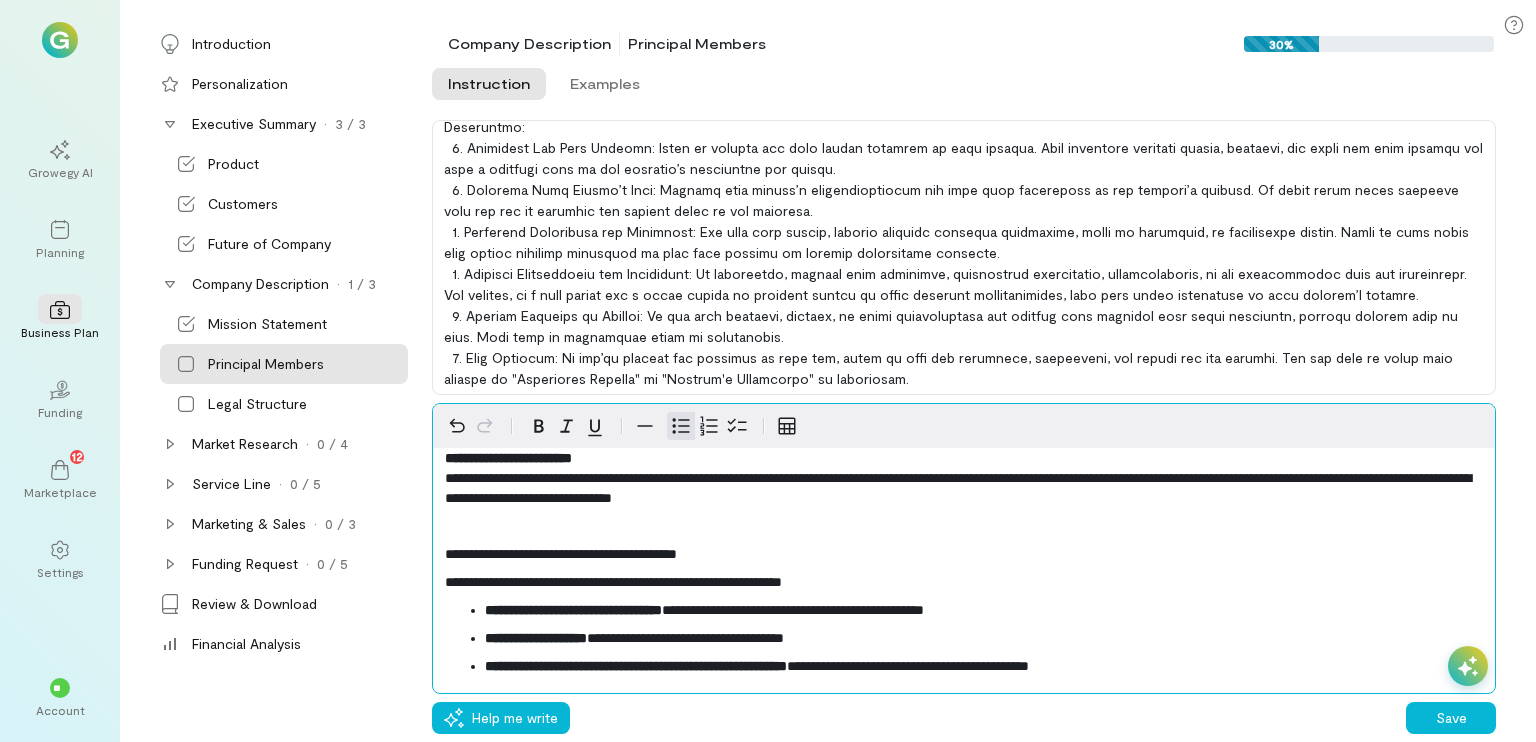 scroll, scrollTop: 482, scrollLeft: 0, axis: vertical 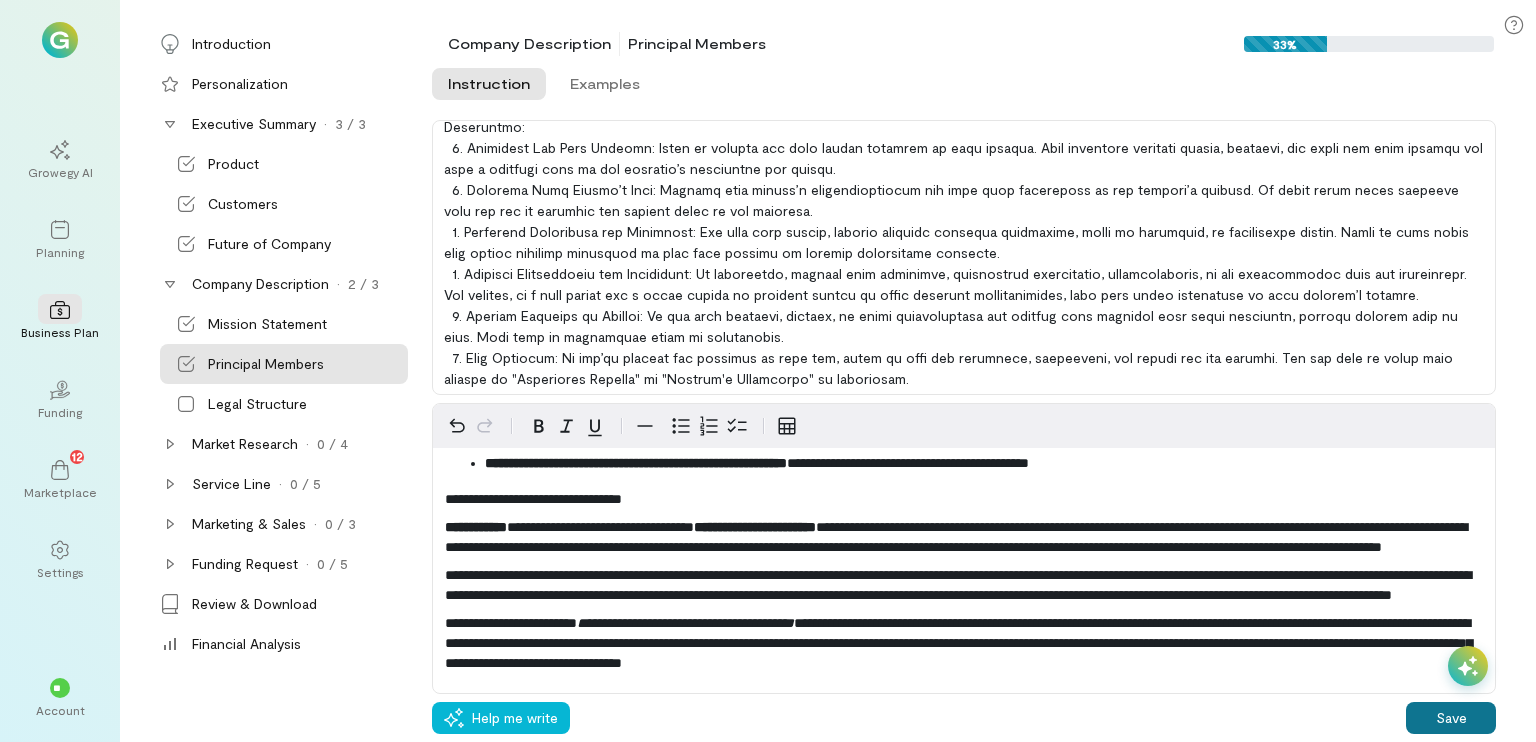 click on "Save" at bounding box center [1451, 718] 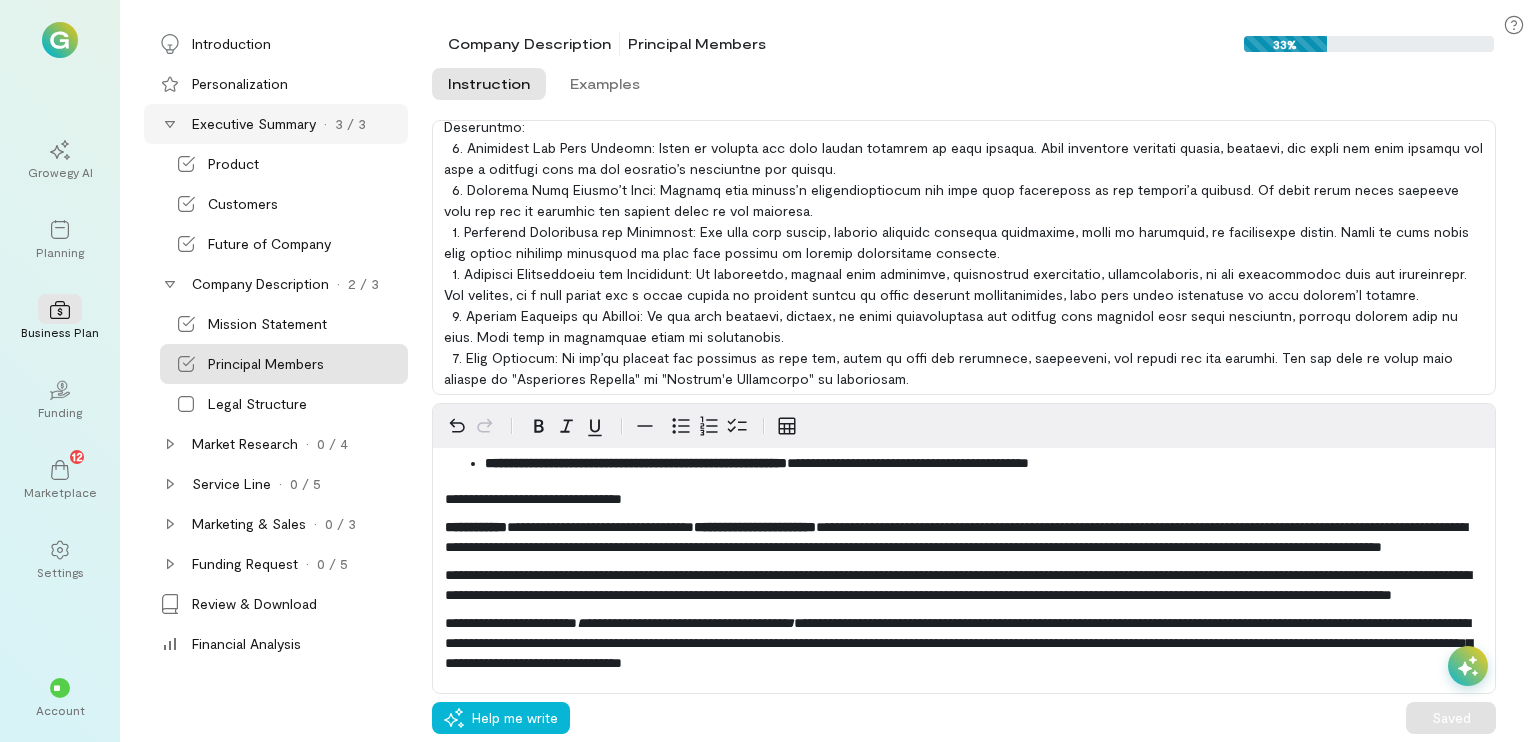 click on "Executive Summary" at bounding box center [254, 124] 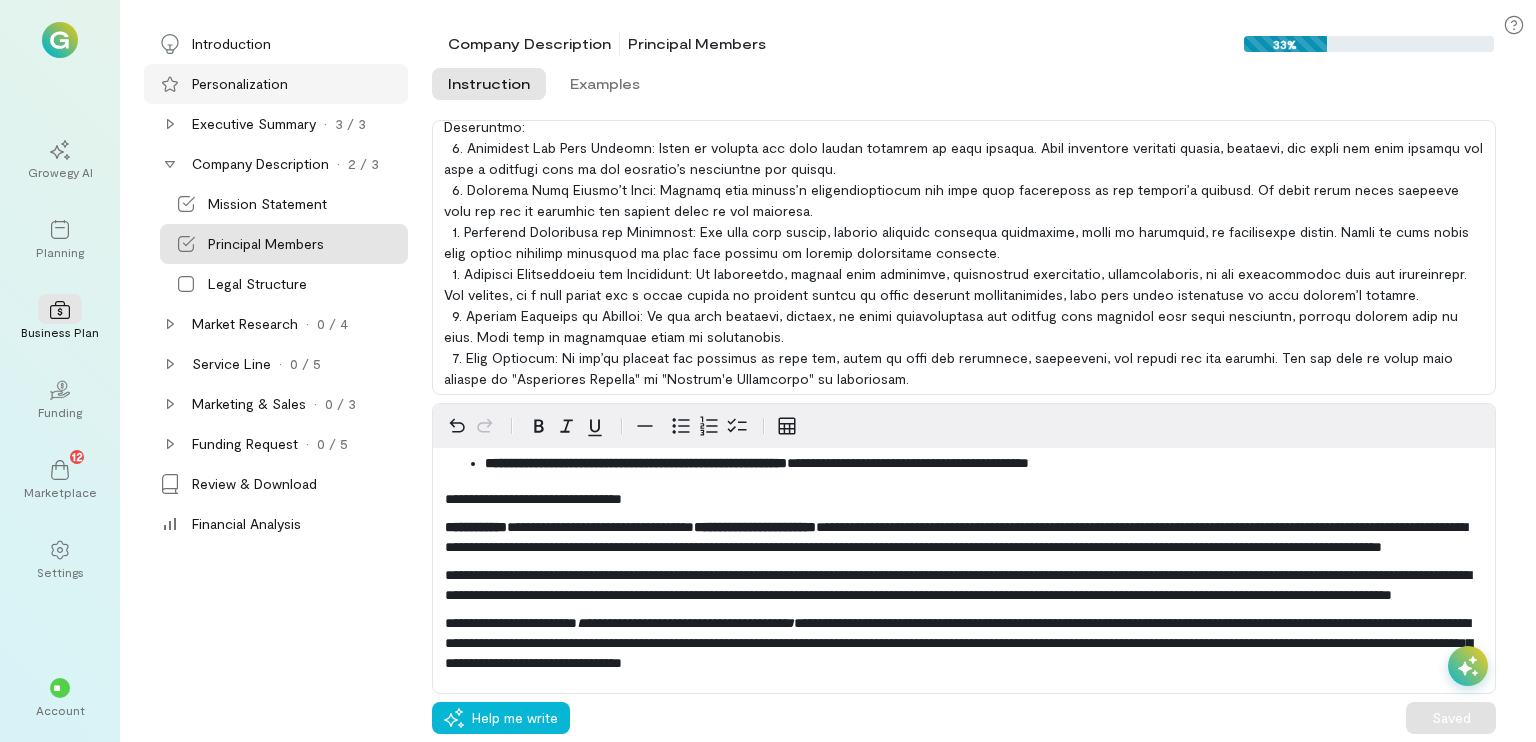 click on "Personalization" at bounding box center [240, 84] 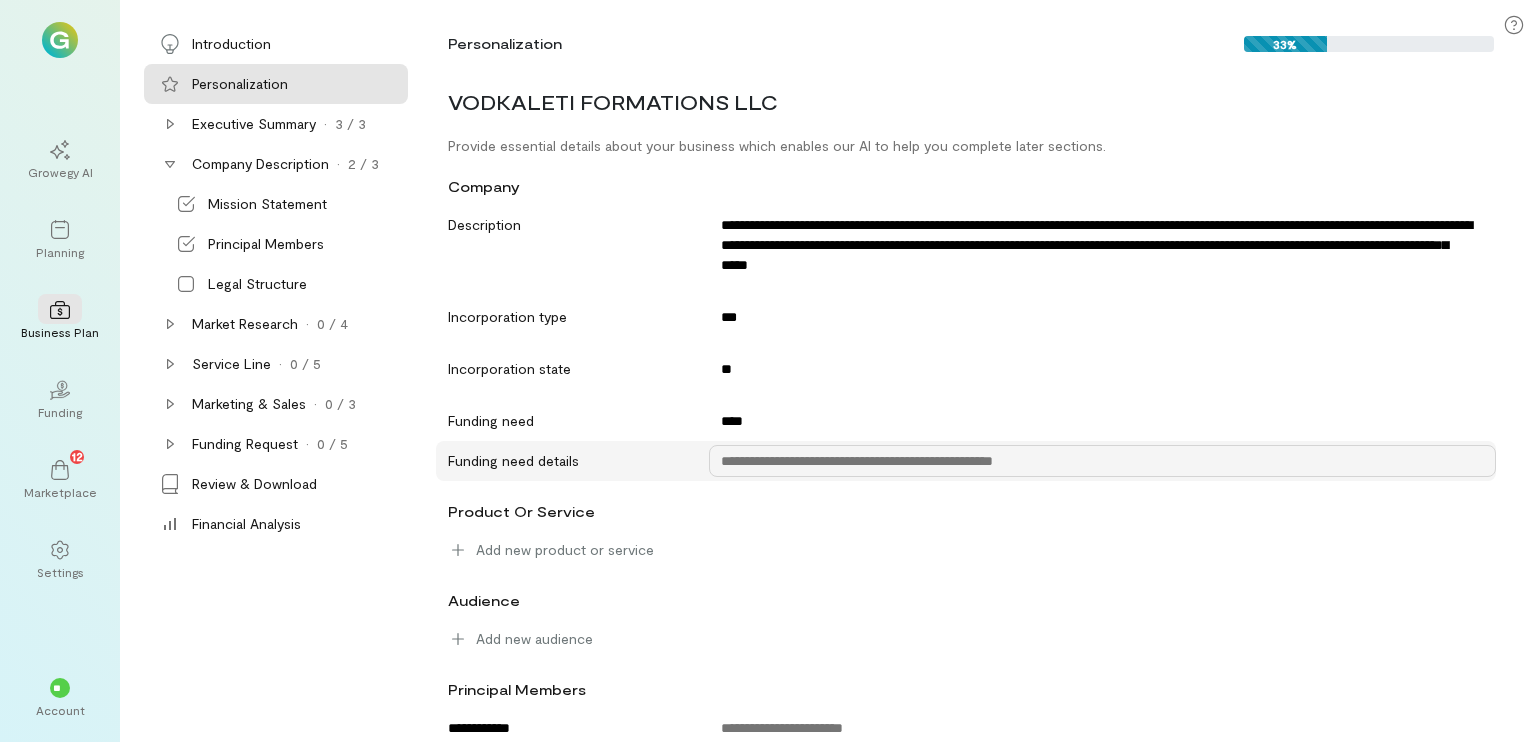 scroll, scrollTop: 46, scrollLeft: 0, axis: vertical 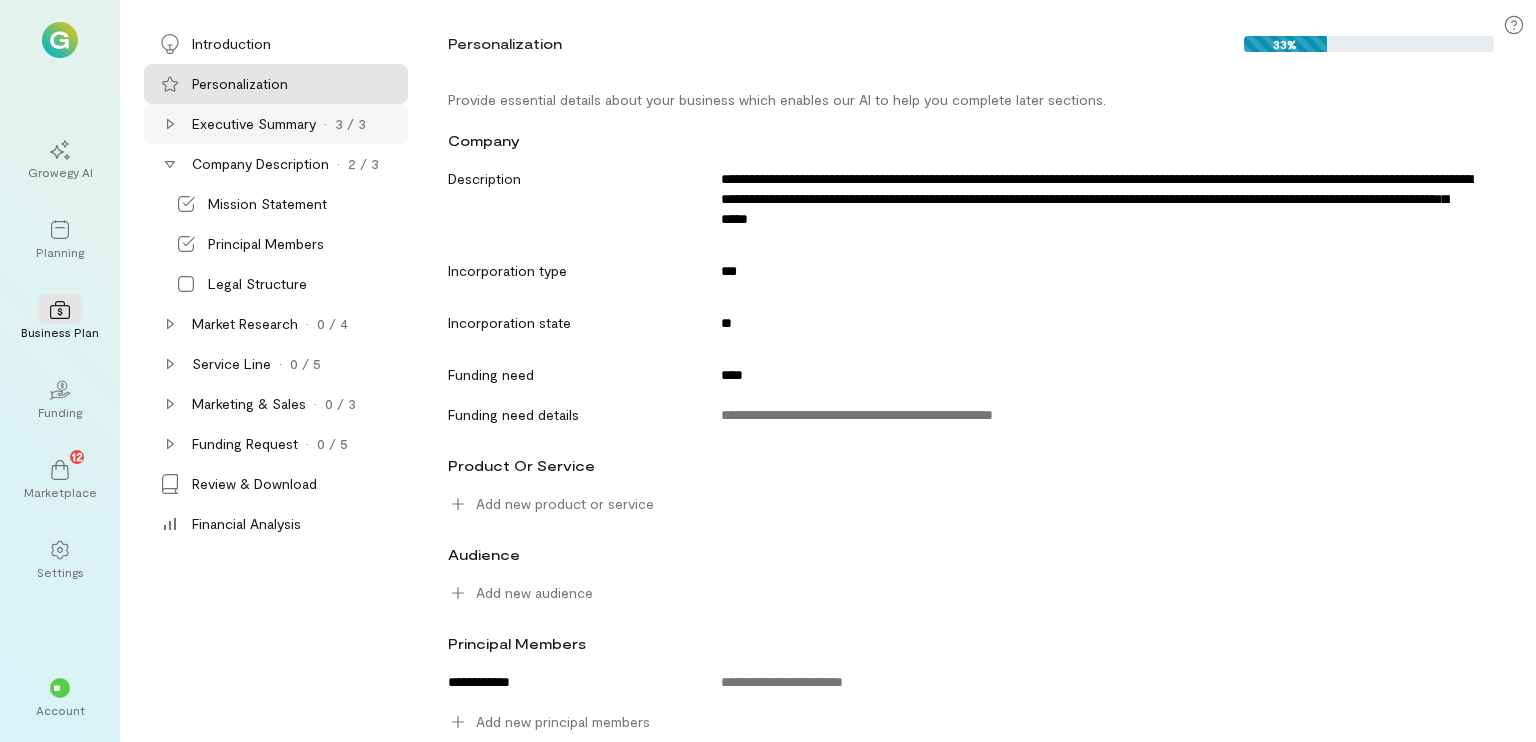click on "Executive Summary" at bounding box center (254, 124) 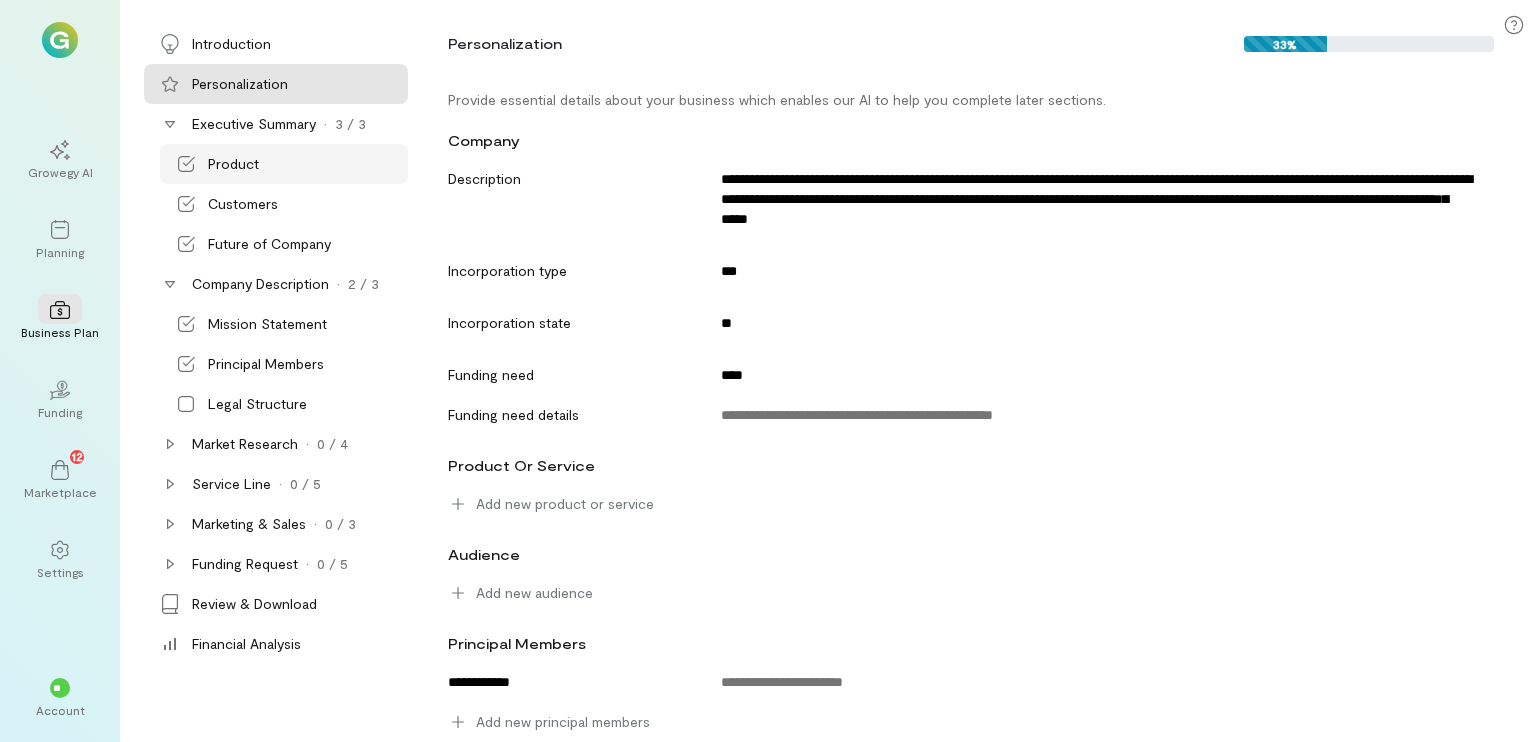 click on "Product" at bounding box center [233, 164] 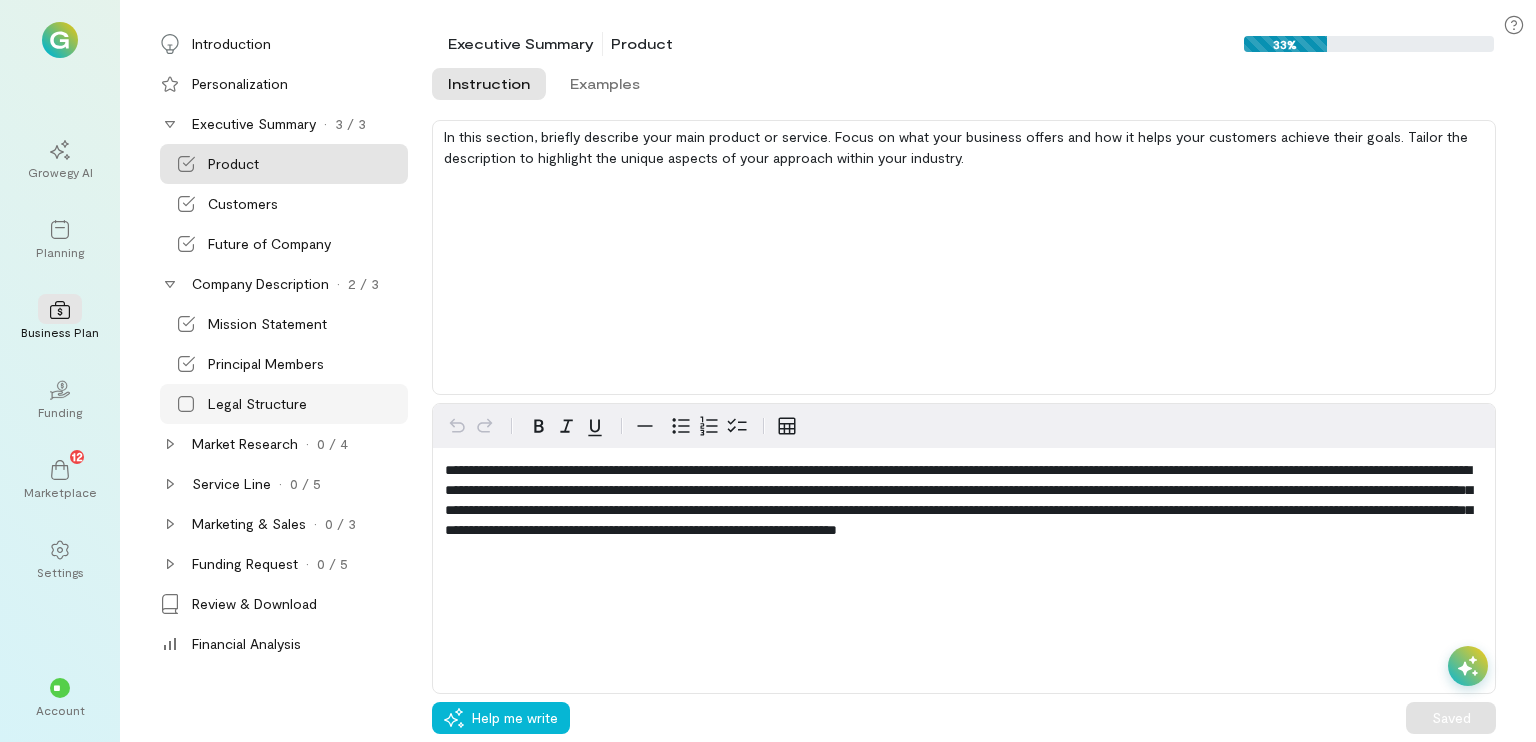 click on "Legal Structure" at bounding box center (257, 404) 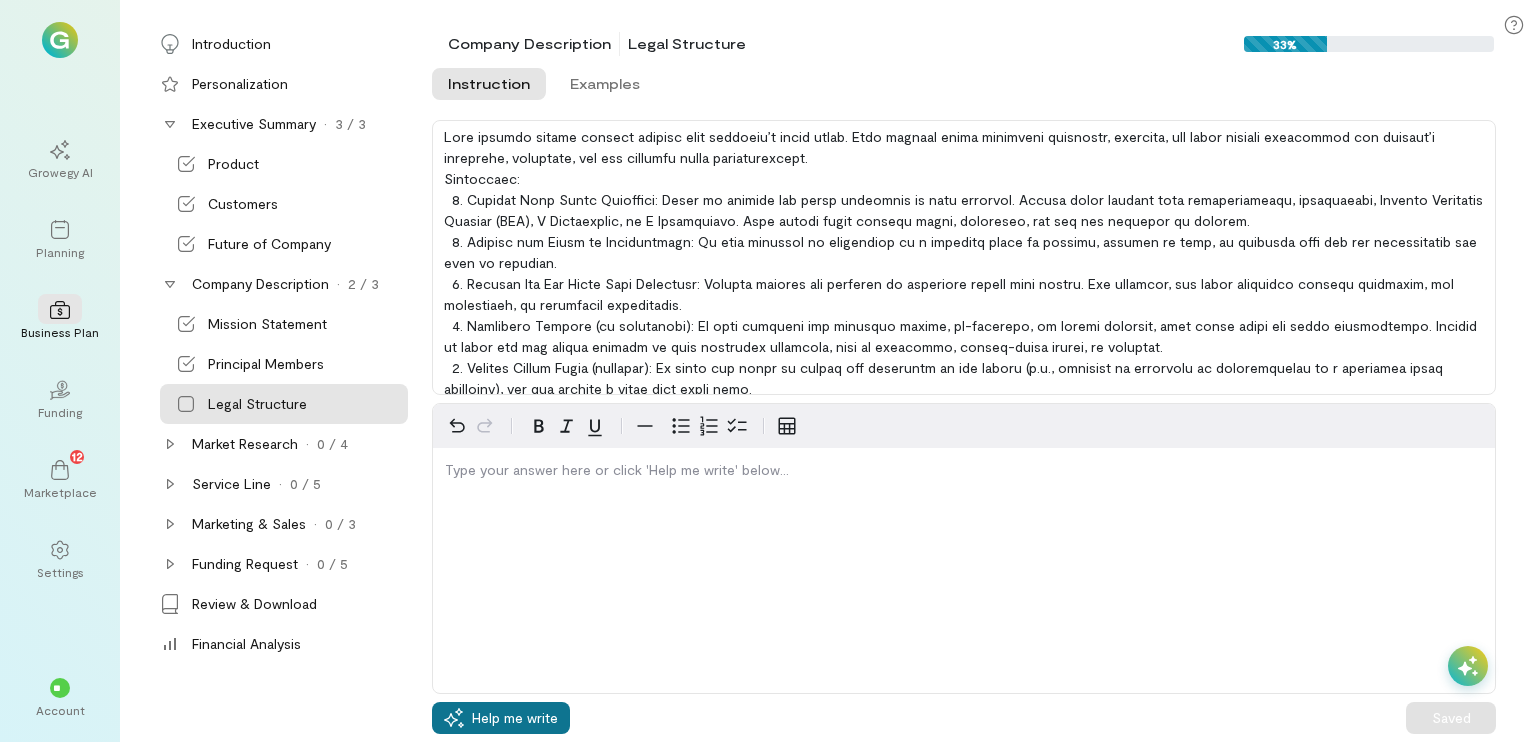 click on "Help me write" at bounding box center (515, 718) 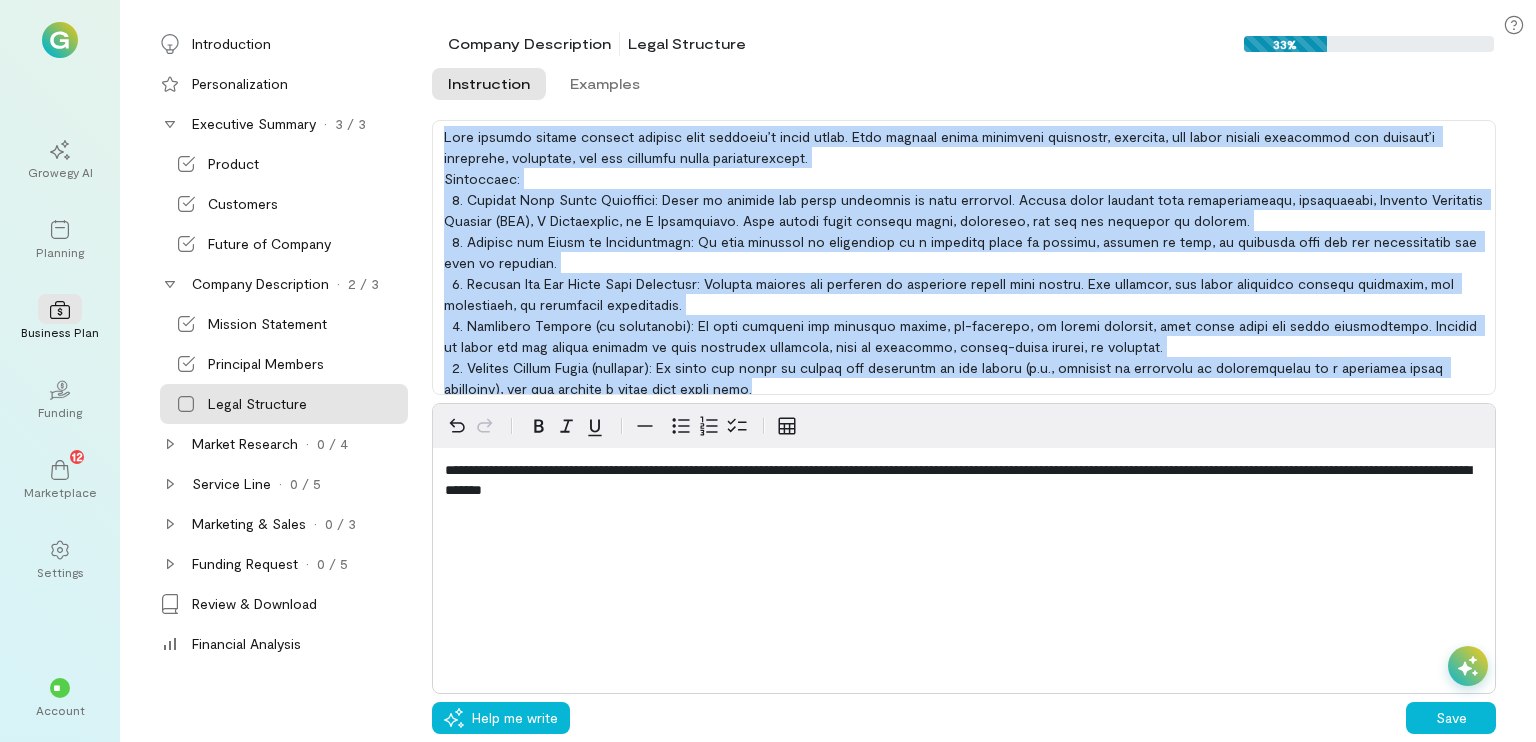 scroll, scrollTop: 9, scrollLeft: 0, axis: vertical 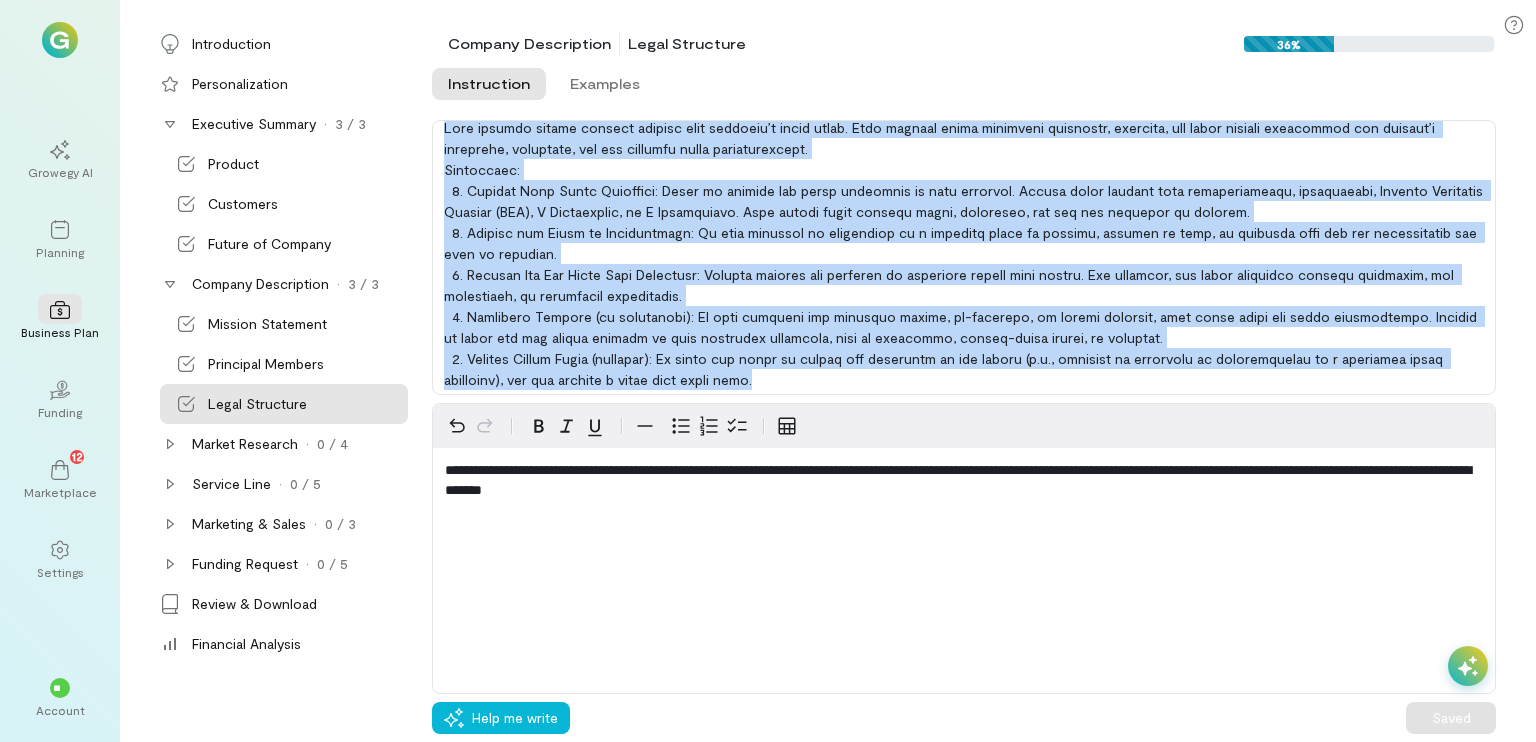 drag, startPoint x: 440, startPoint y: 134, endPoint x: 905, endPoint y: 384, distance: 527.94415 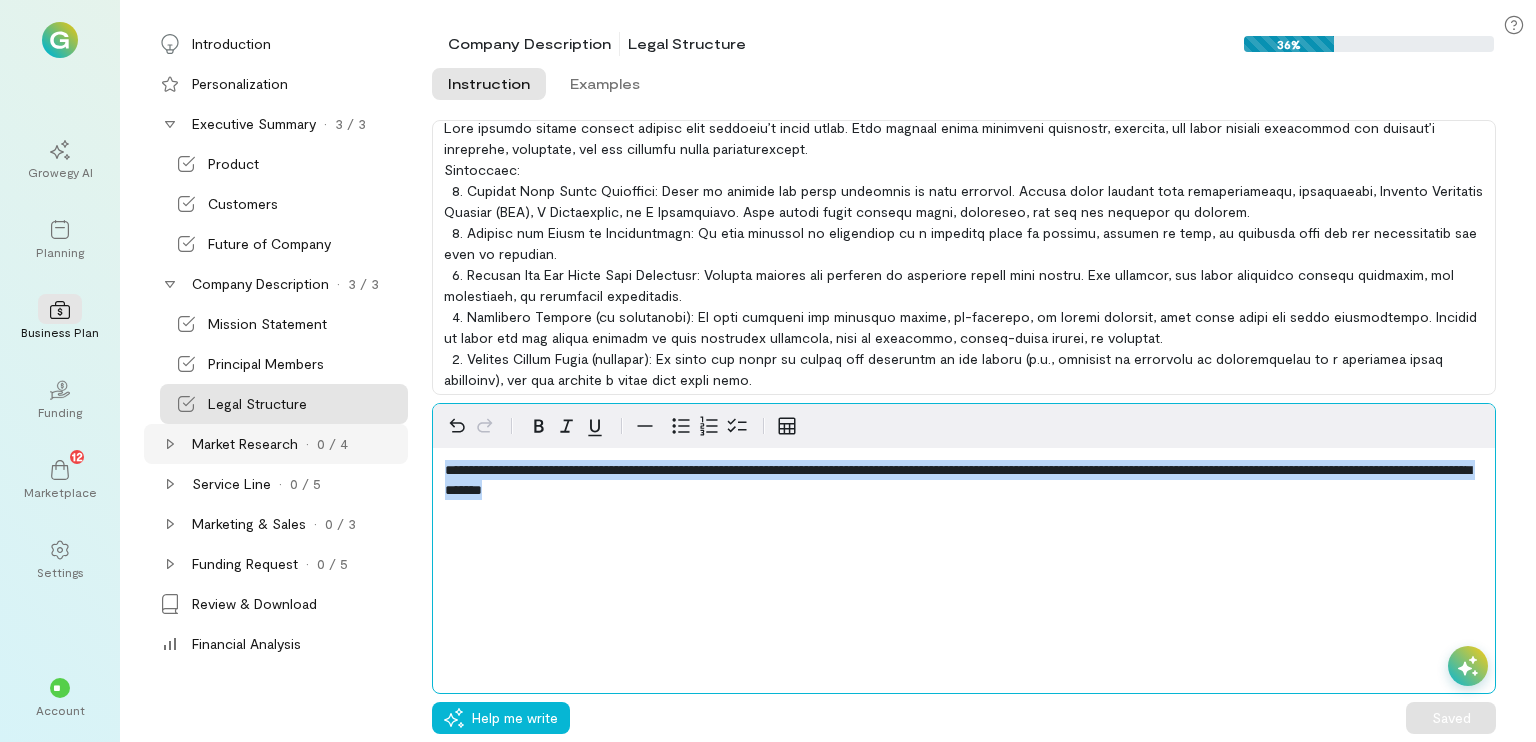 drag, startPoint x: 748, startPoint y: 501, endPoint x: 365, endPoint y: 437, distance: 388.31046 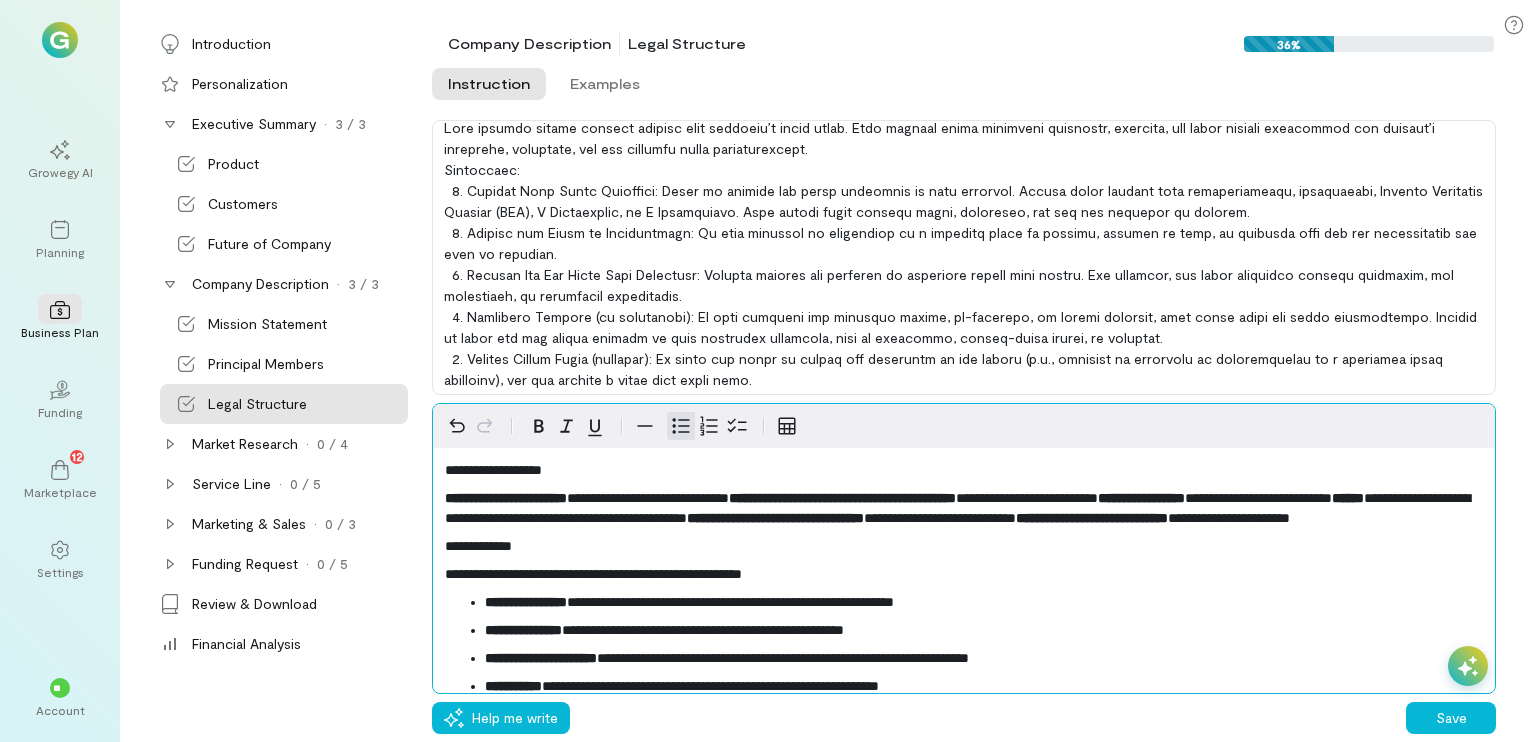 scroll, scrollTop: 244, scrollLeft: 0, axis: vertical 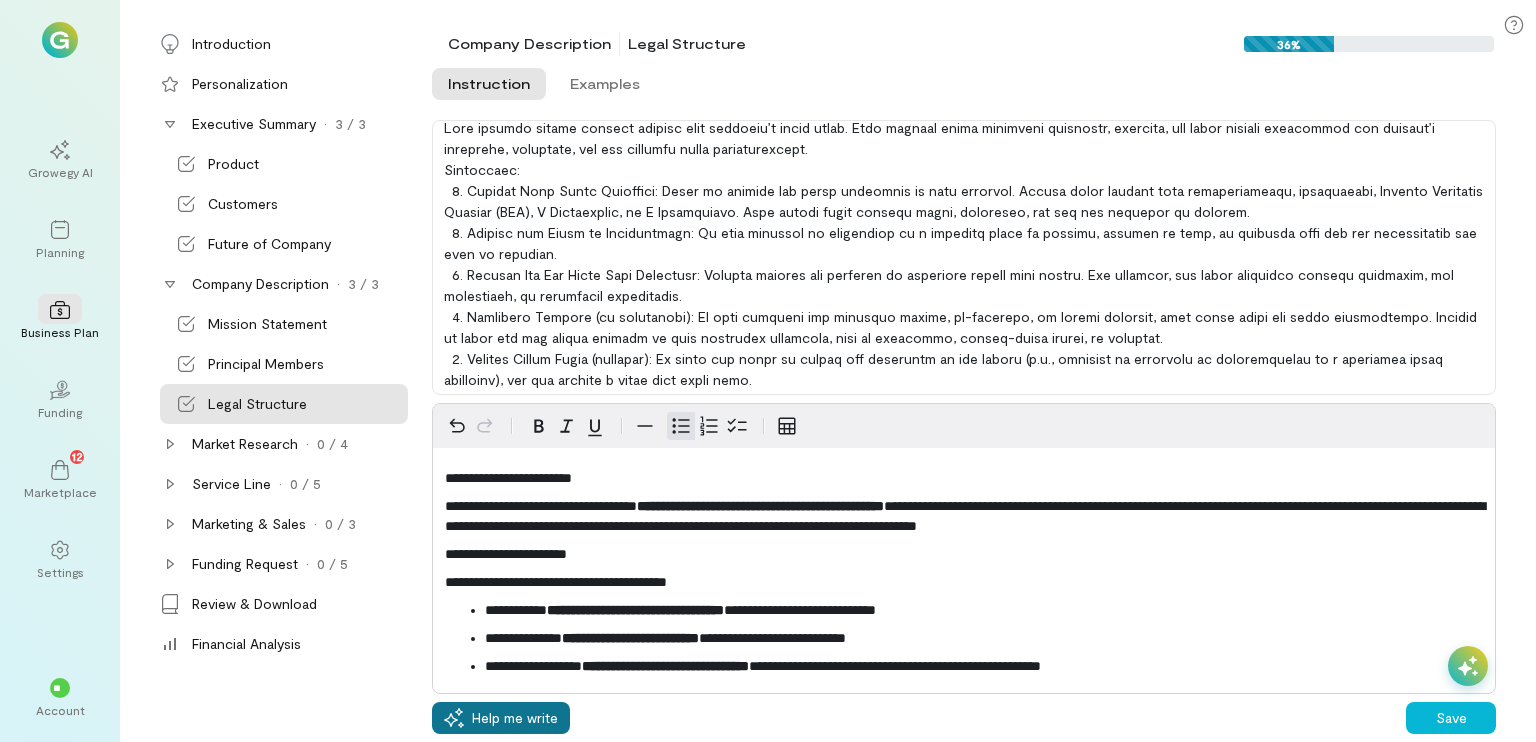 click on "Help me write" at bounding box center [515, 718] 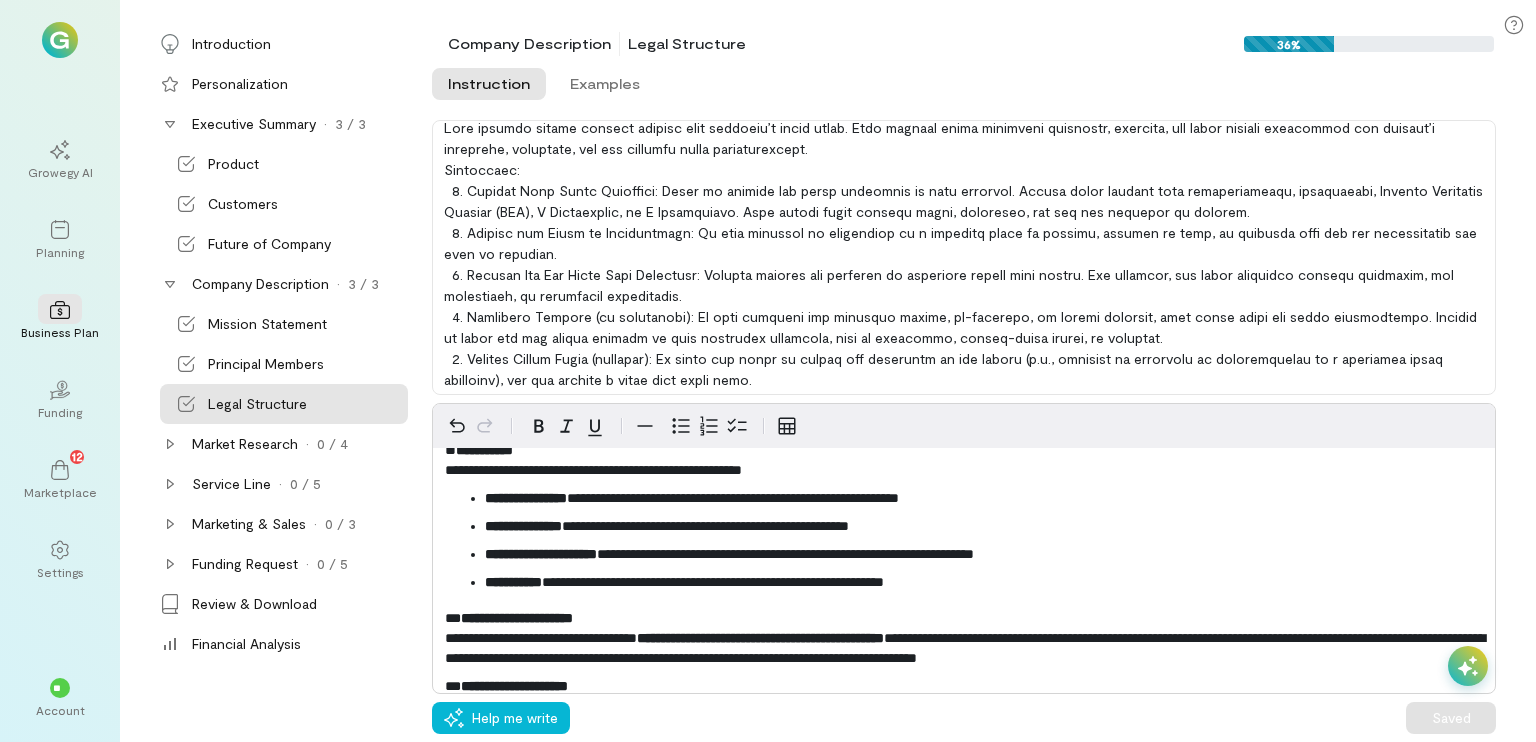 scroll, scrollTop: 270, scrollLeft: 0, axis: vertical 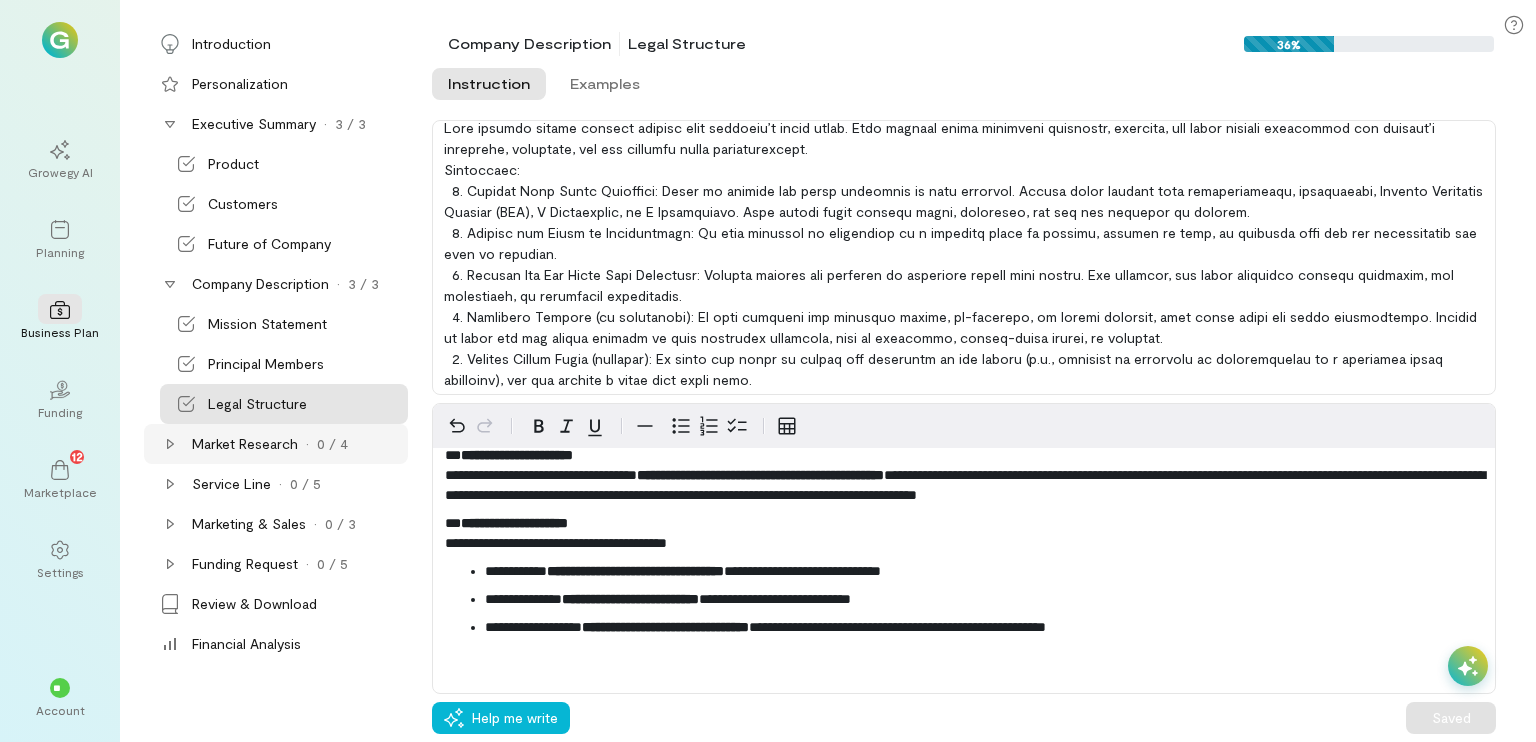 click on "Market Research" at bounding box center [245, 444] 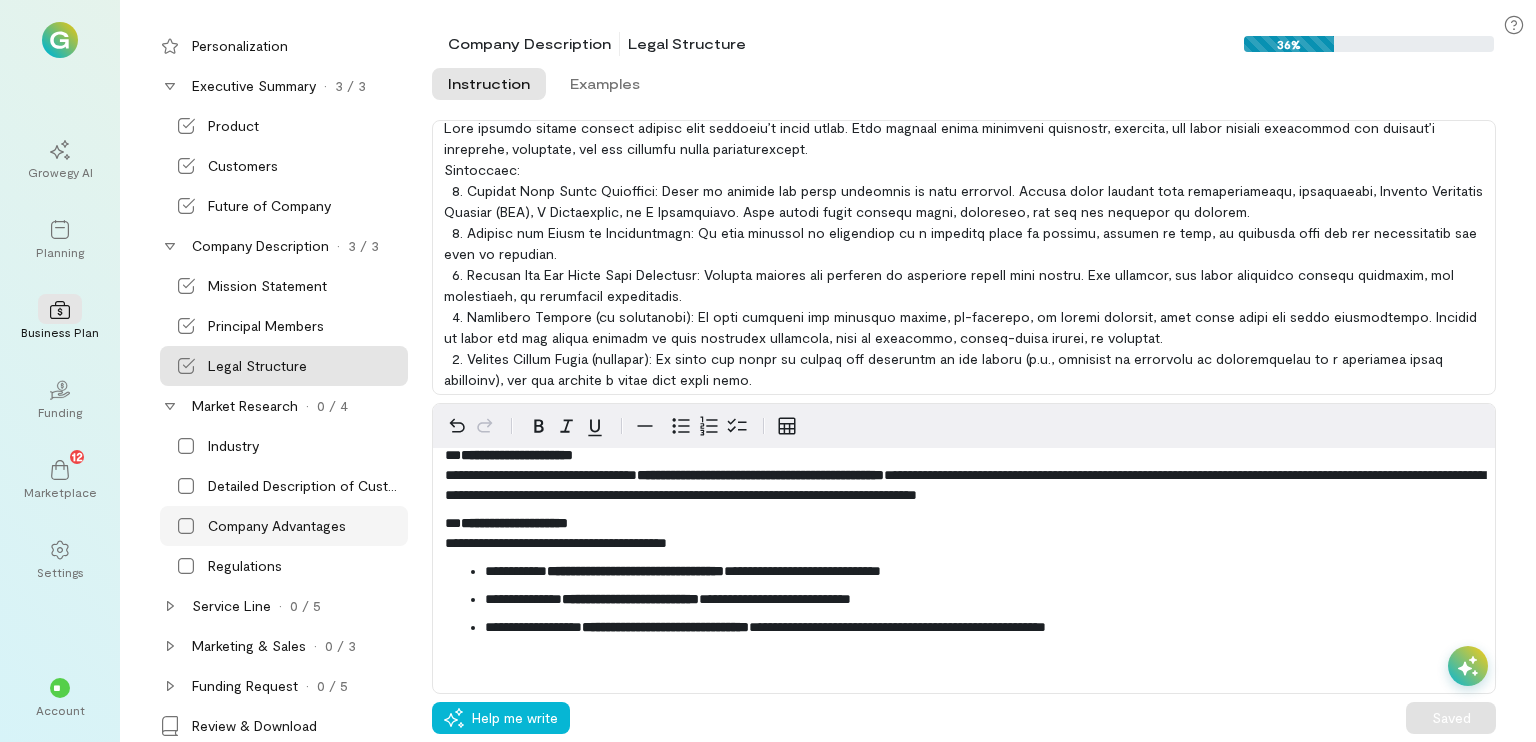 scroll, scrollTop: 98, scrollLeft: 0, axis: vertical 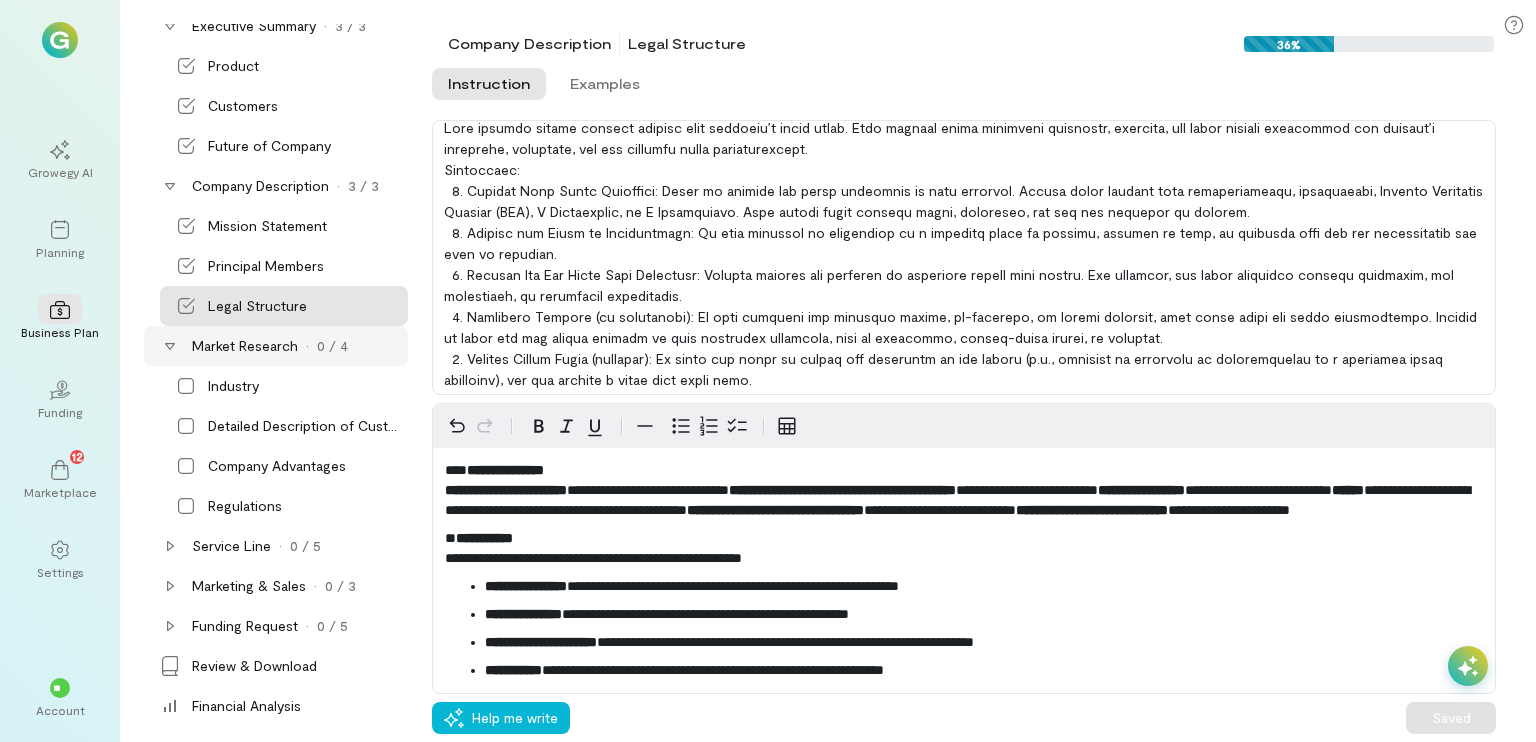 click on "Market Research · 0 / 4" at bounding box center [276, 346] 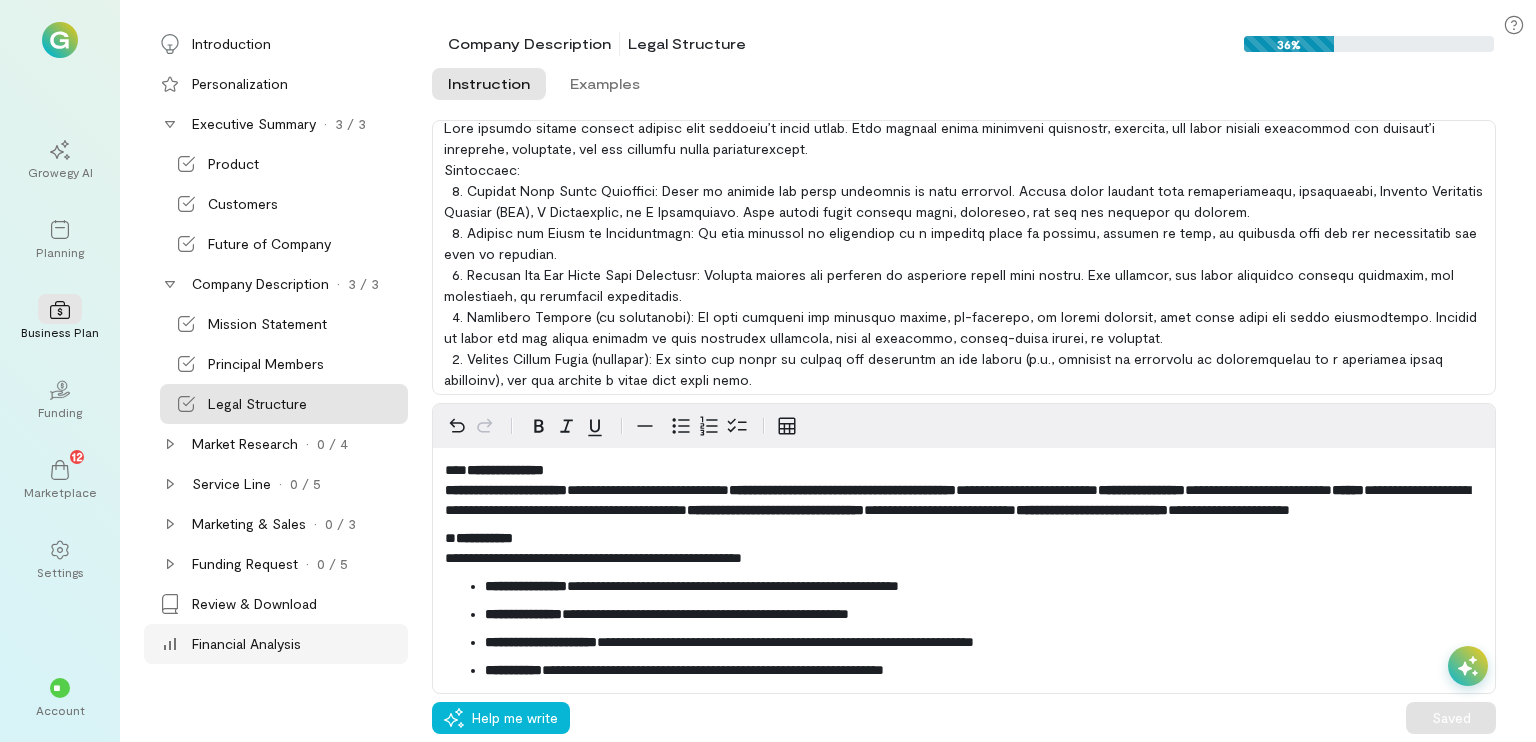click on "Financial Analysis" at bounding box center (246, 644) 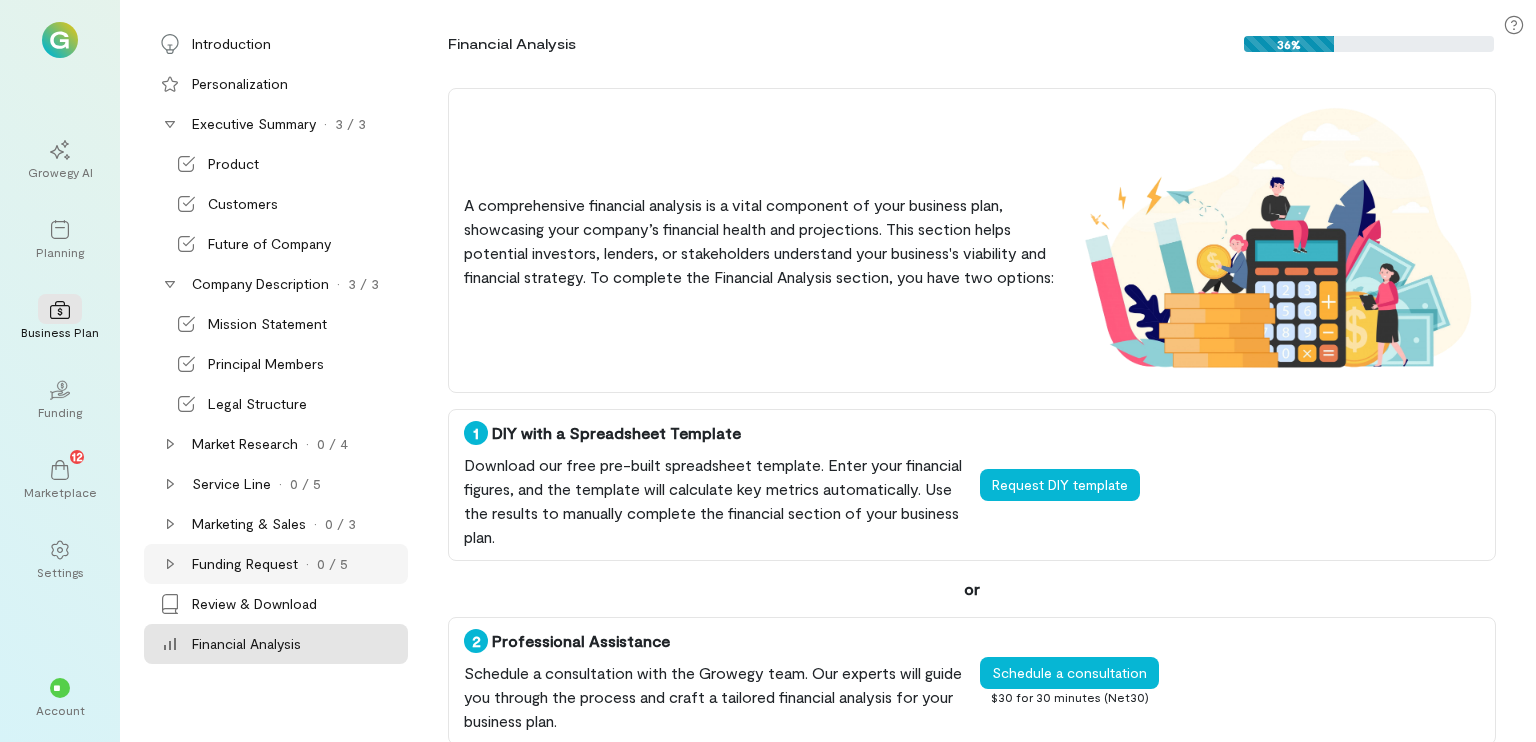 click on "Funding Request · 0 / 5" at bounding box center (276, 564) 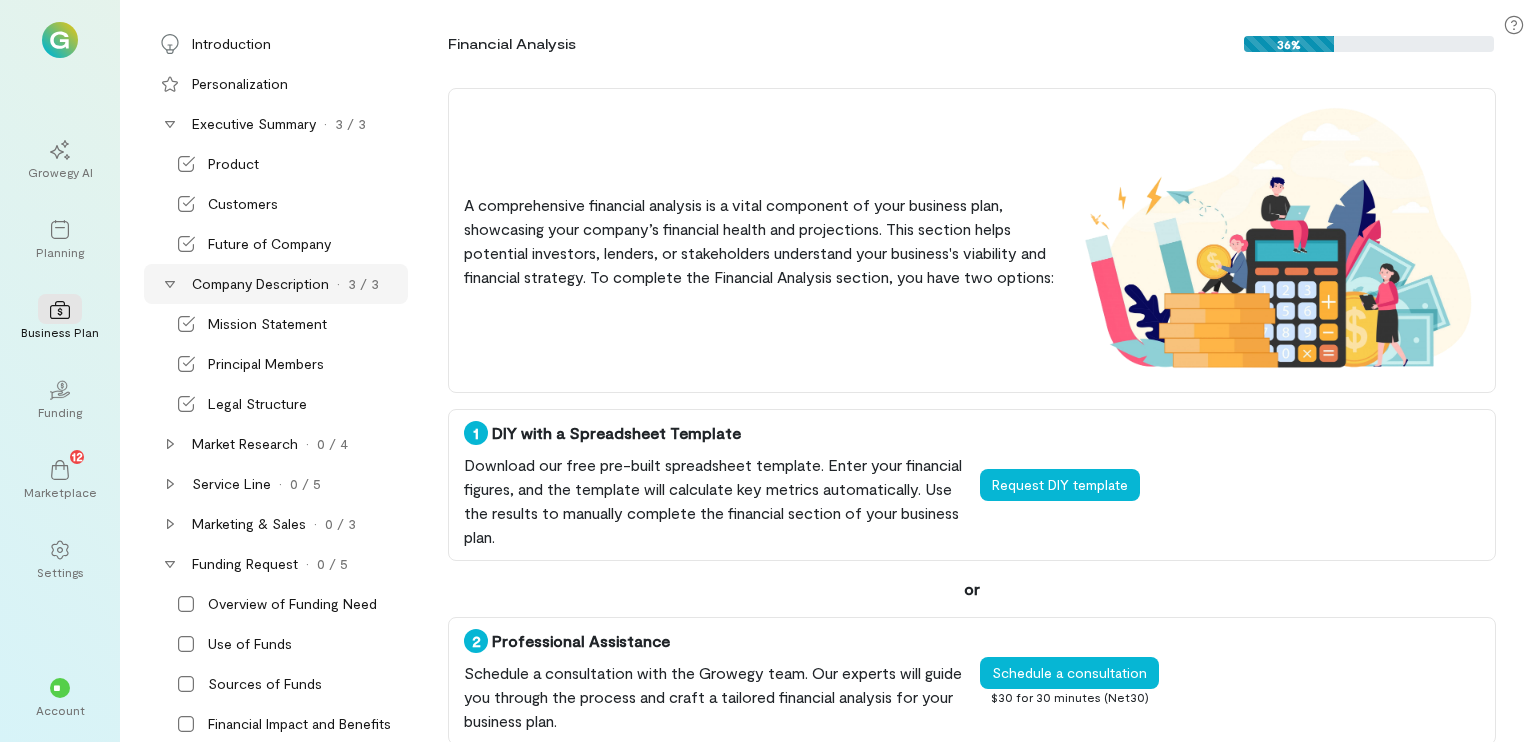 click at bounding box center (170, 284) 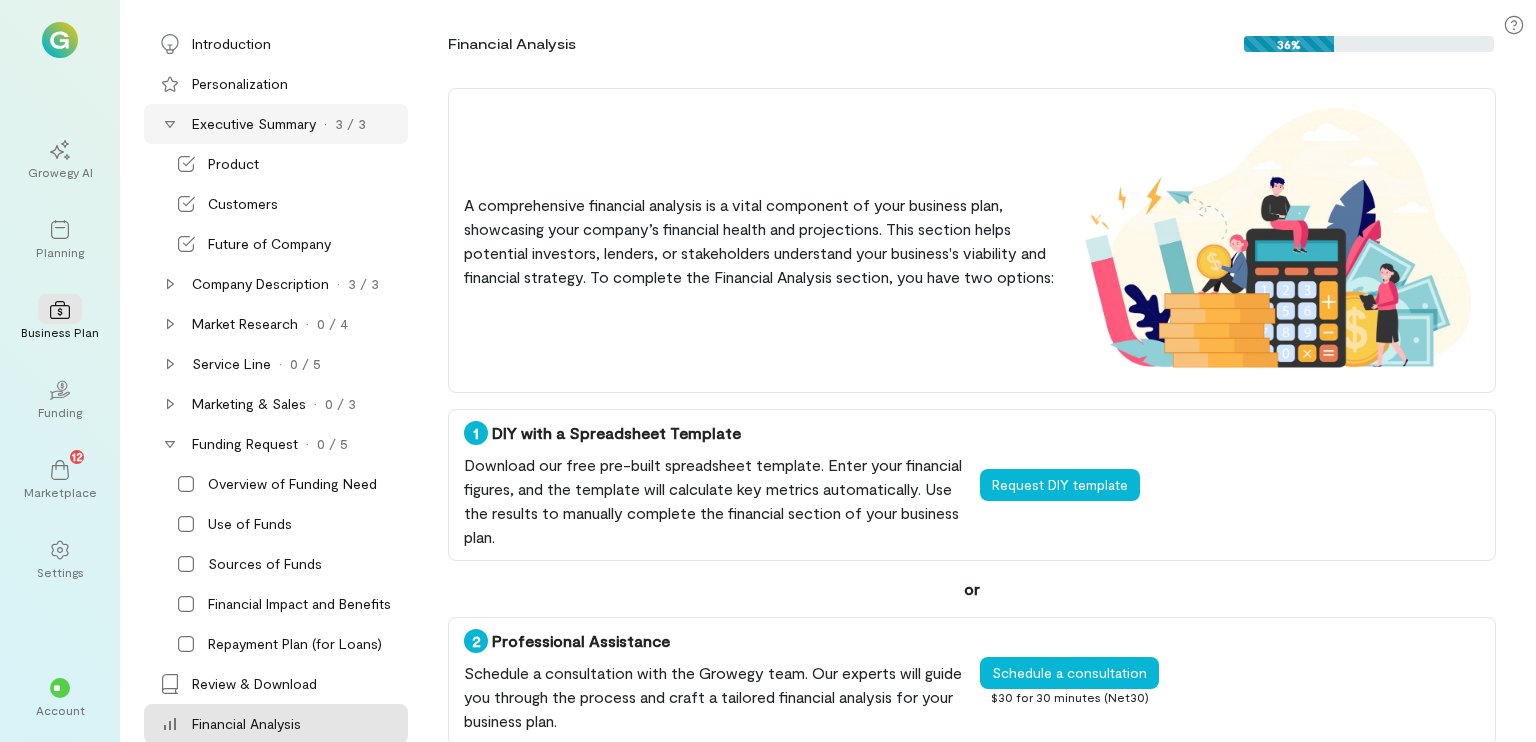 click on "Executive Summary · 3 / 3" at bounding box center [276, 124] 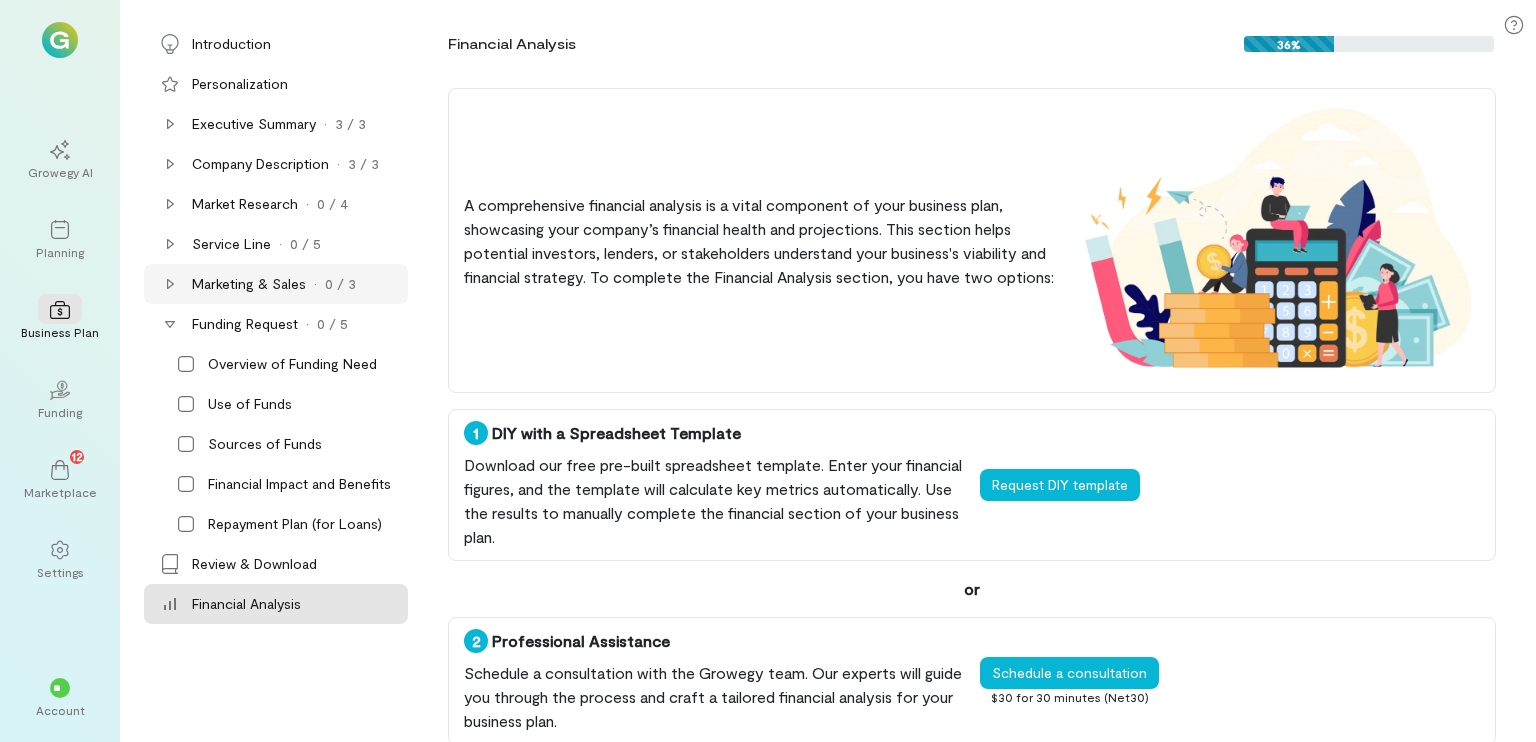 click on "Marketing & Sales · 0 / 3" at bounding box center [276, 284] 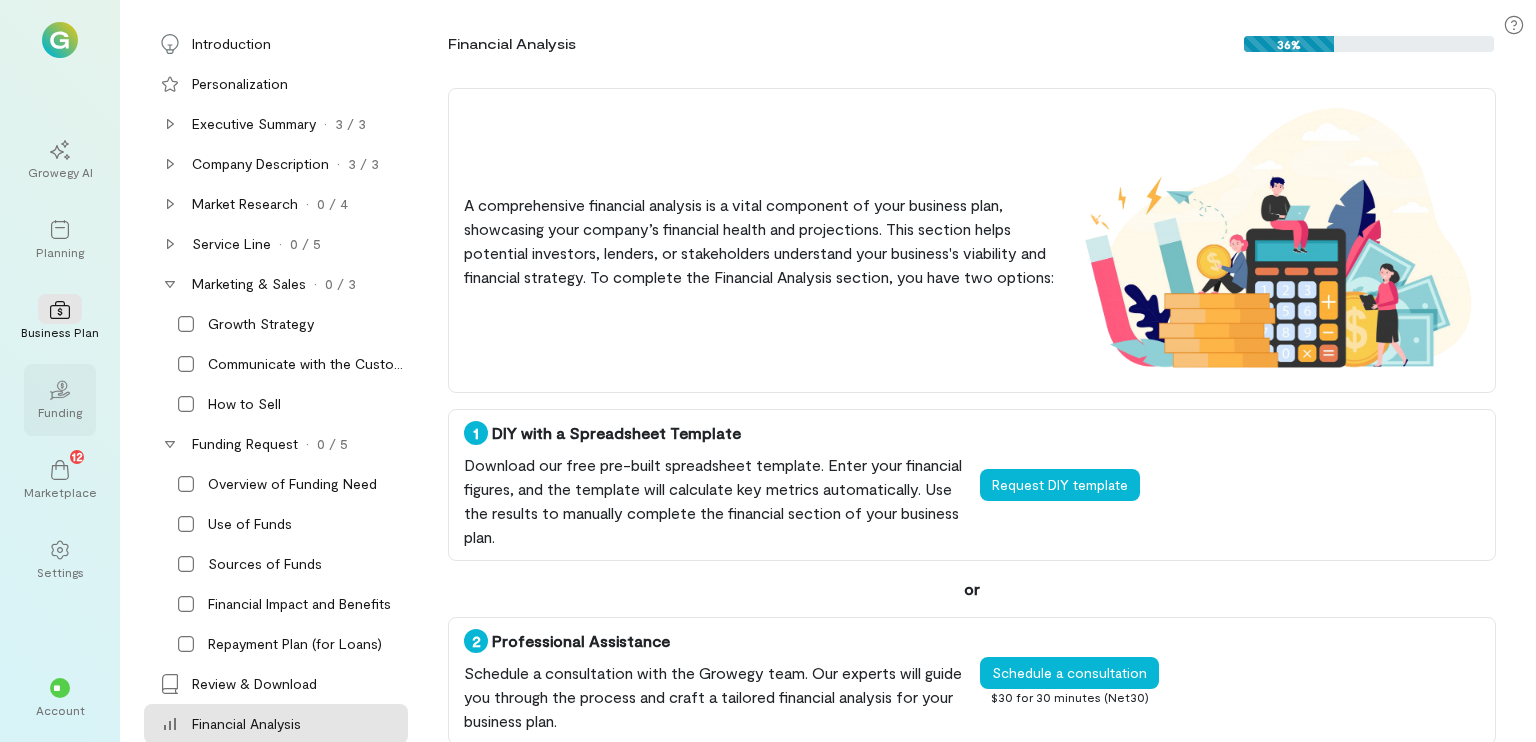 click on "Funding" at bounding box center [60, 412] 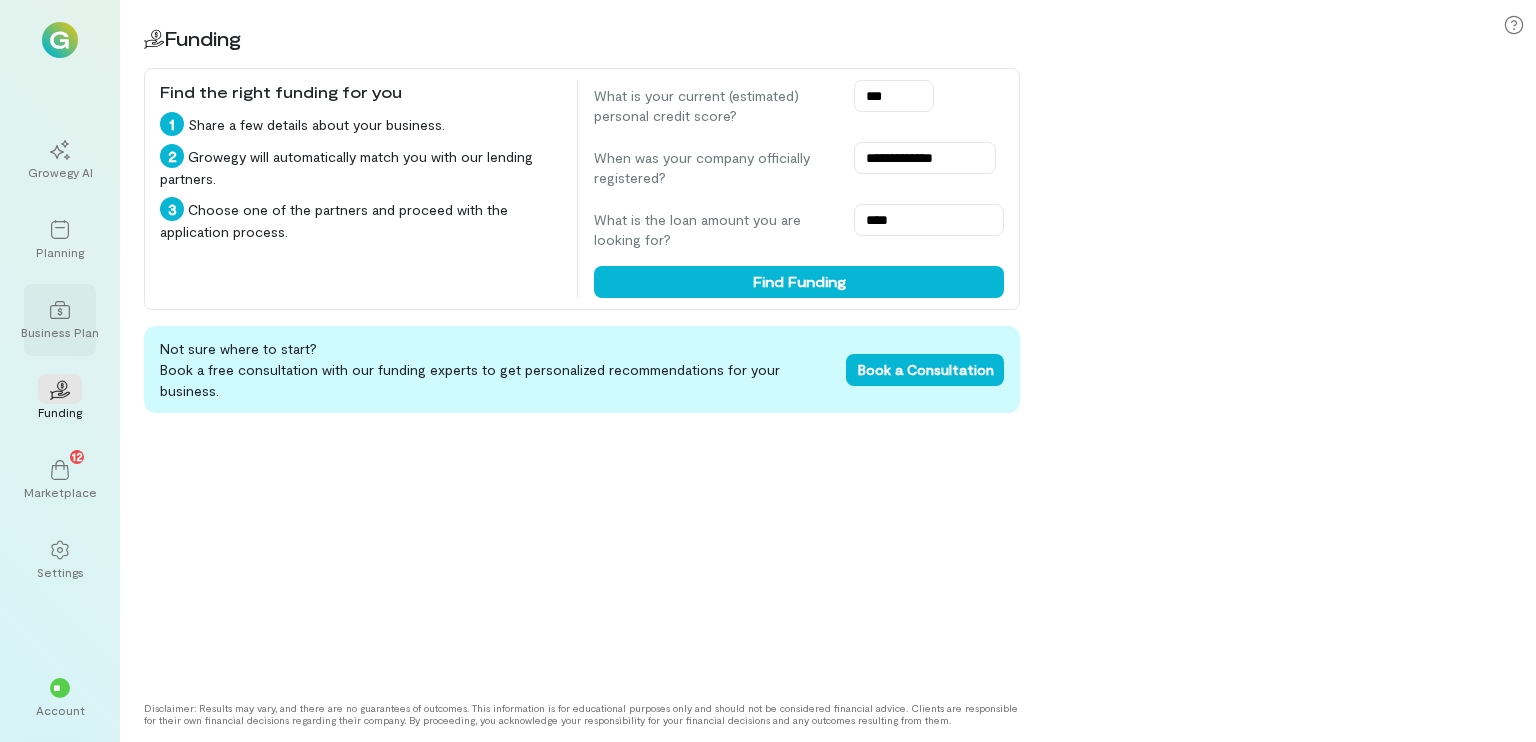 click on "Business Plan" at bounding box center (60, 320) 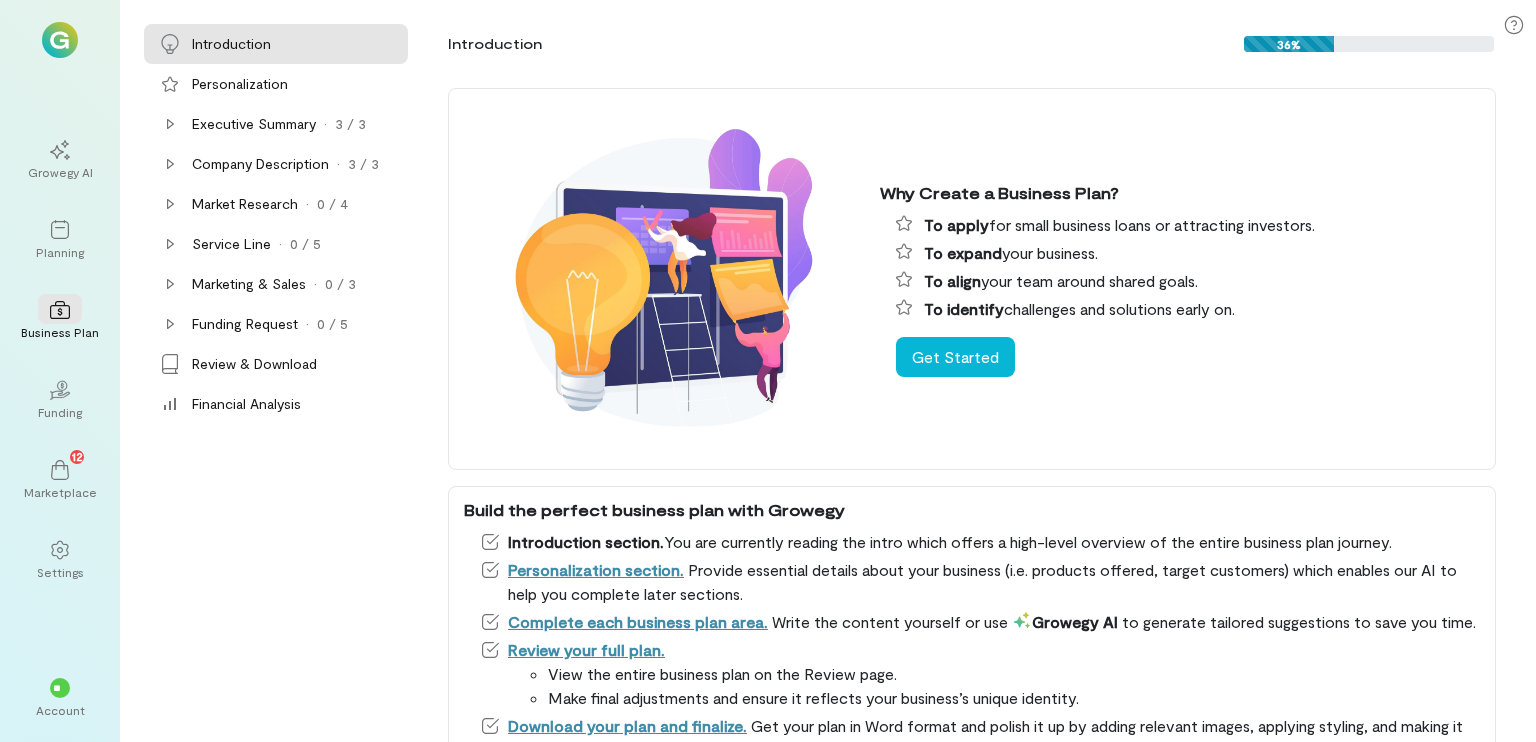 scroll, scrollTop: 228, scrollLeft: 0, axis: vertical 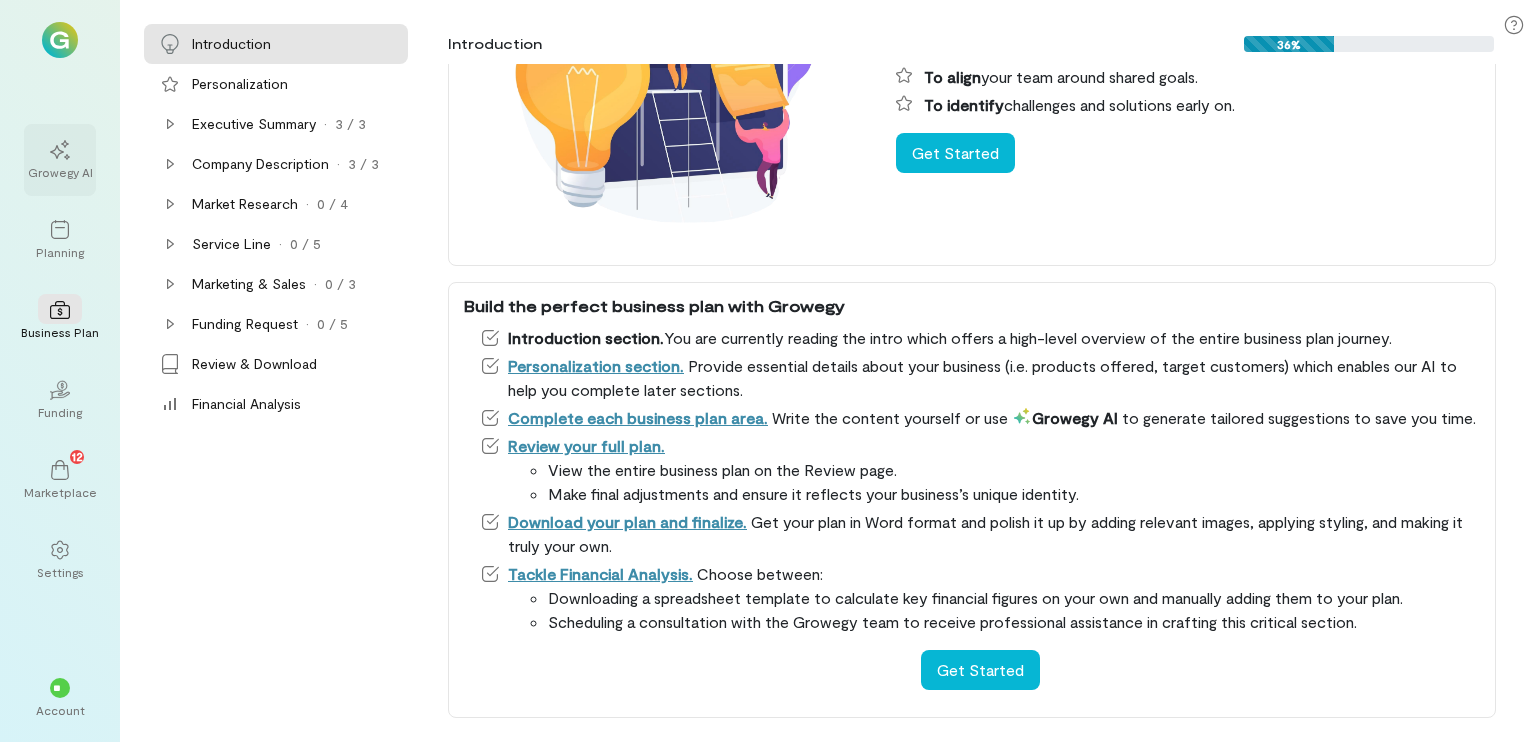 click at bounding box center (60, 149) 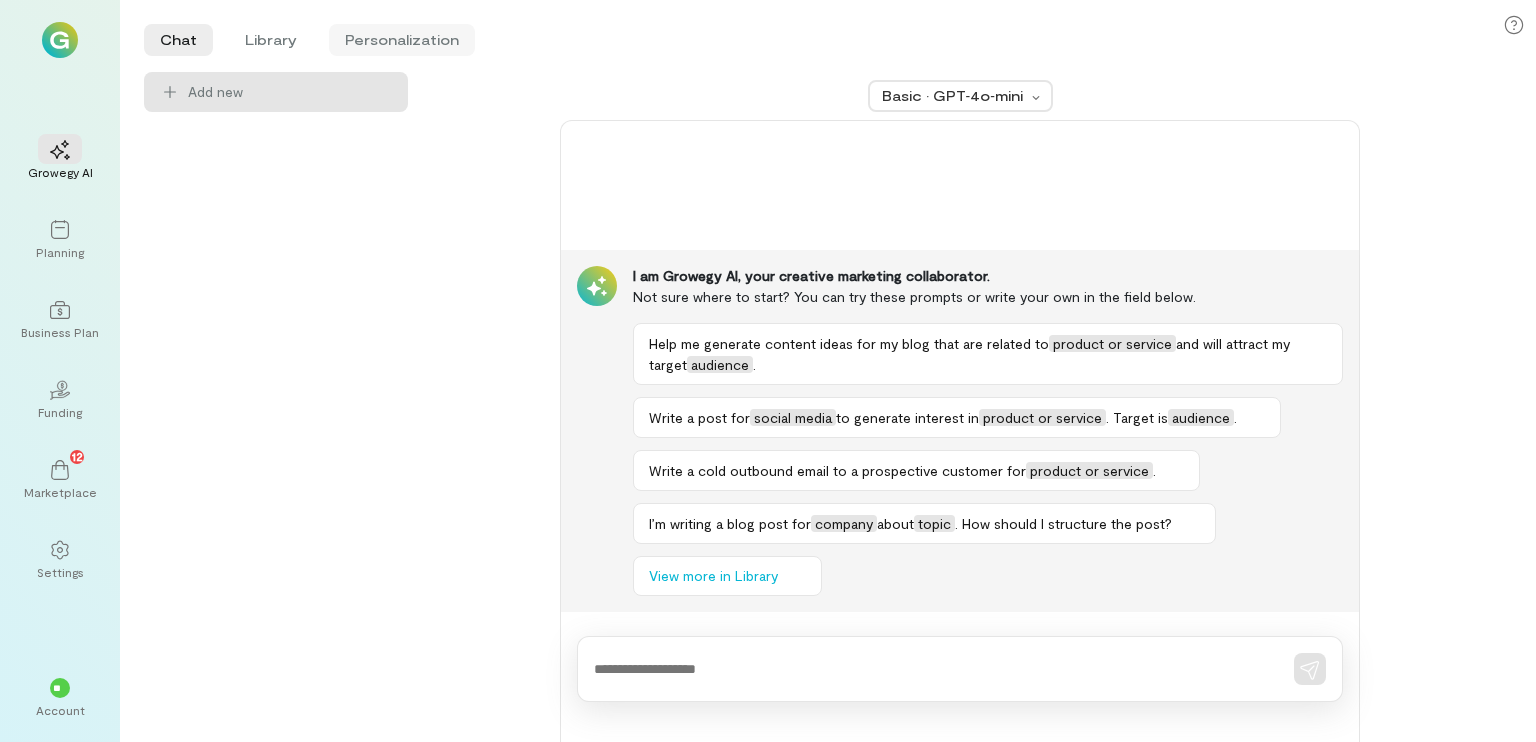click on "Personalization" at bounding box center [402, 40] 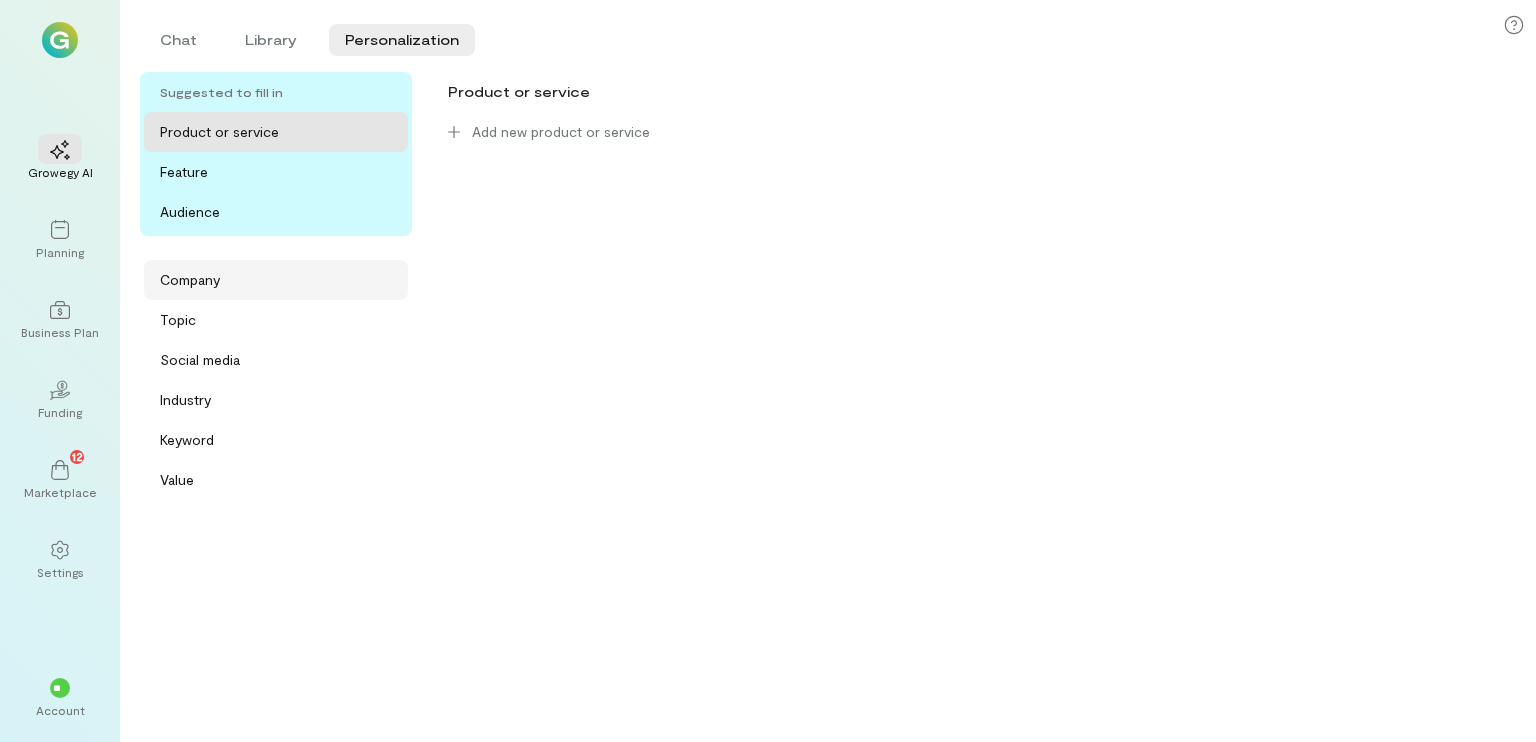 click on "Company" at bounding box center [190, 280] 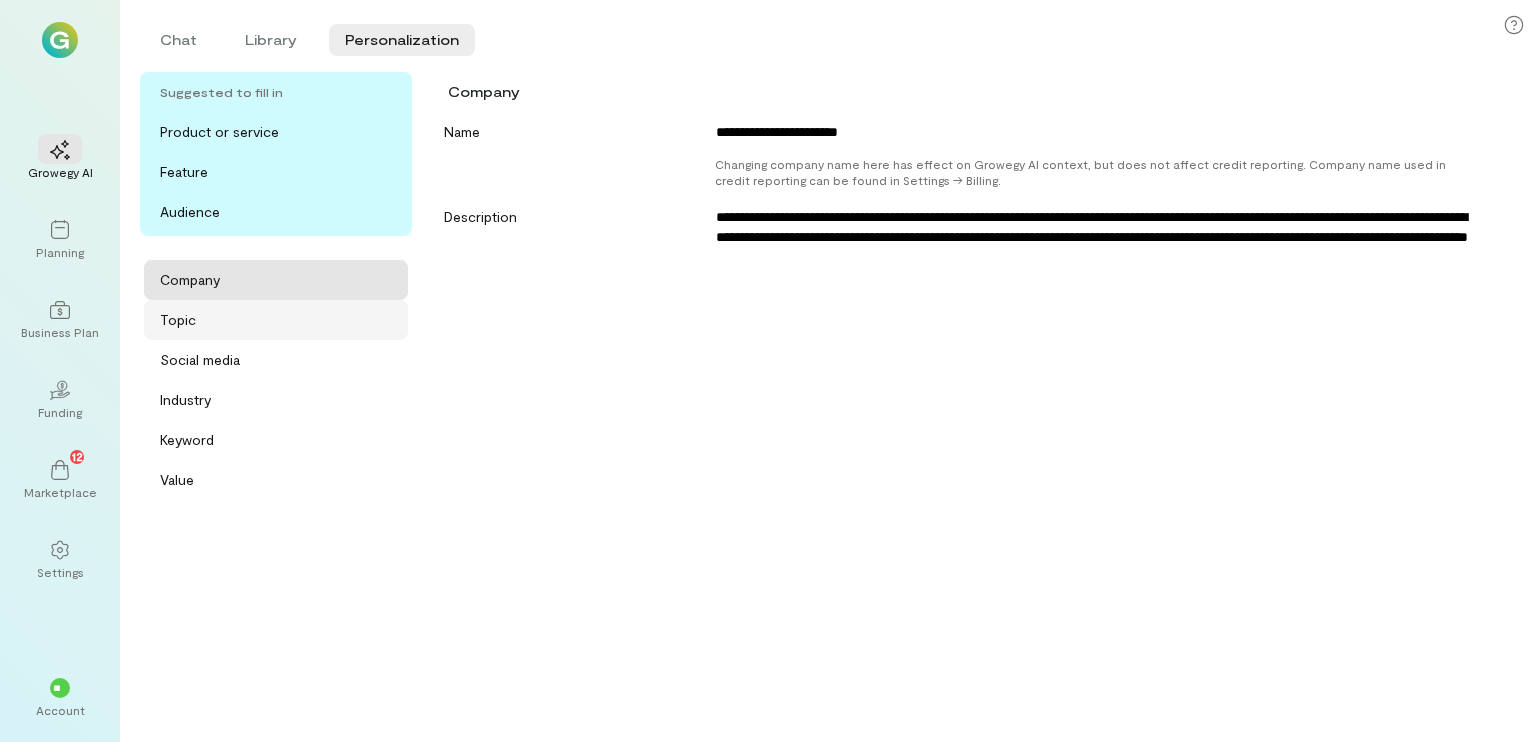 click on "Topic" at bounding box center [276, 320] 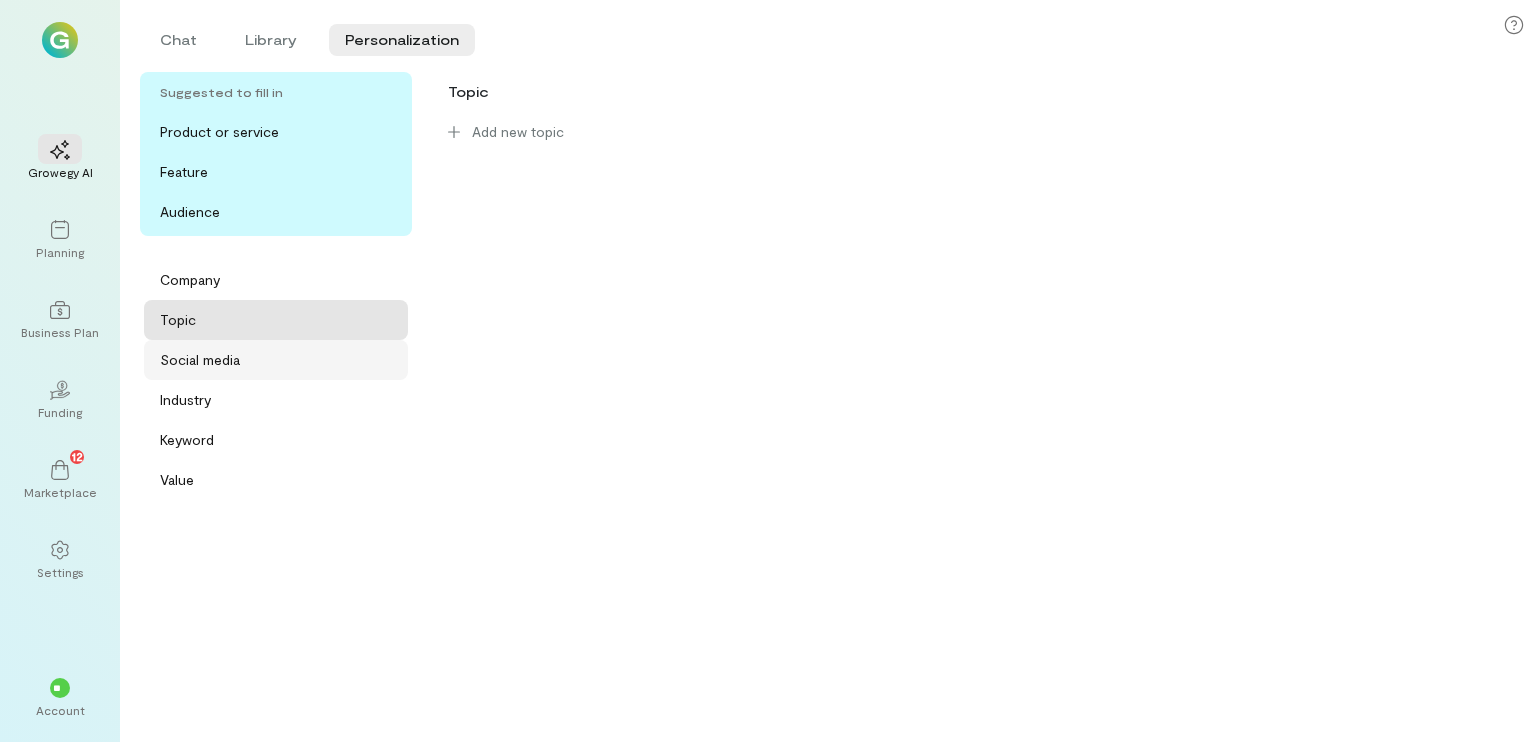 click on "Social media" at bounding box center (200, 360) 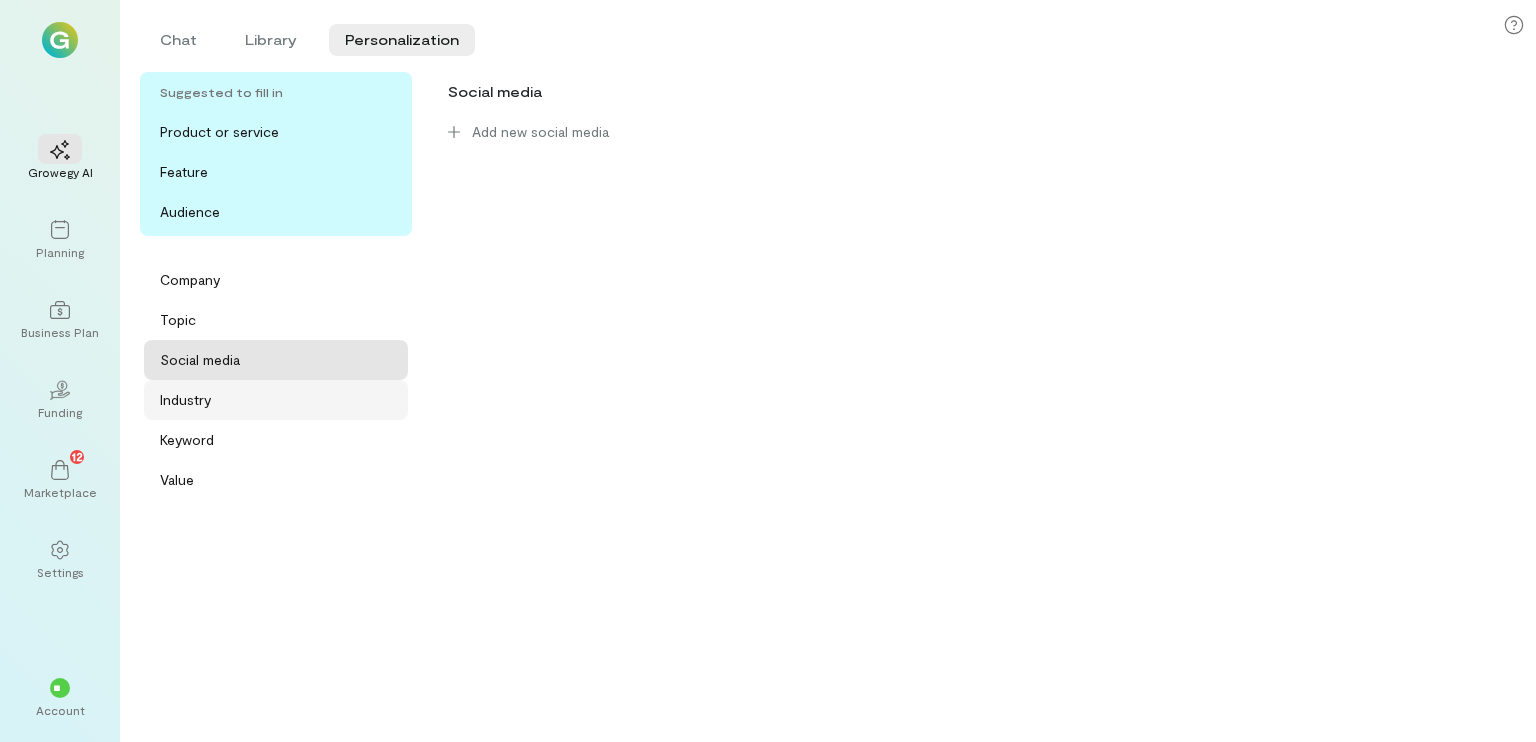 click on "Industry" at bounding box center [282, 400] 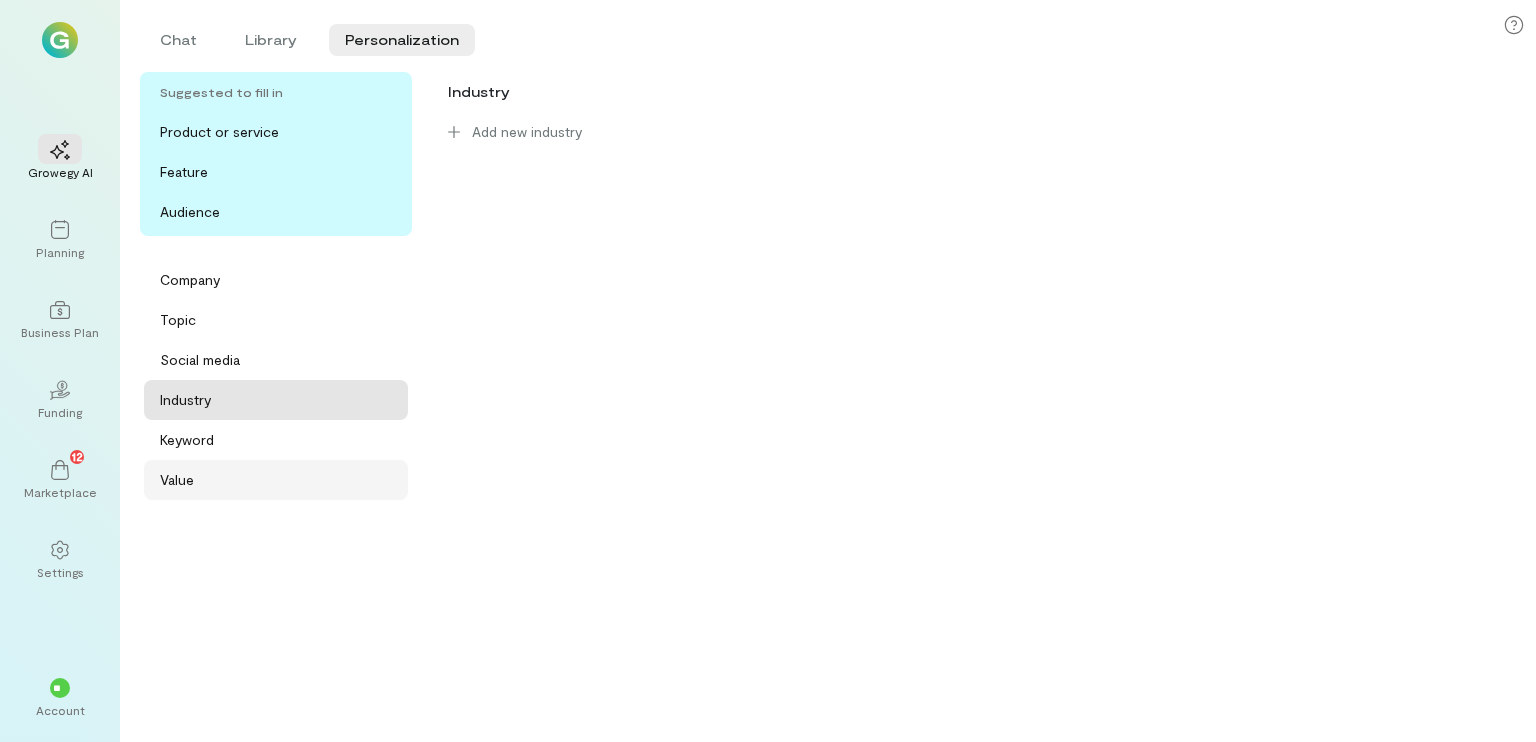 click on "Value" at bounding box center [276, 480] 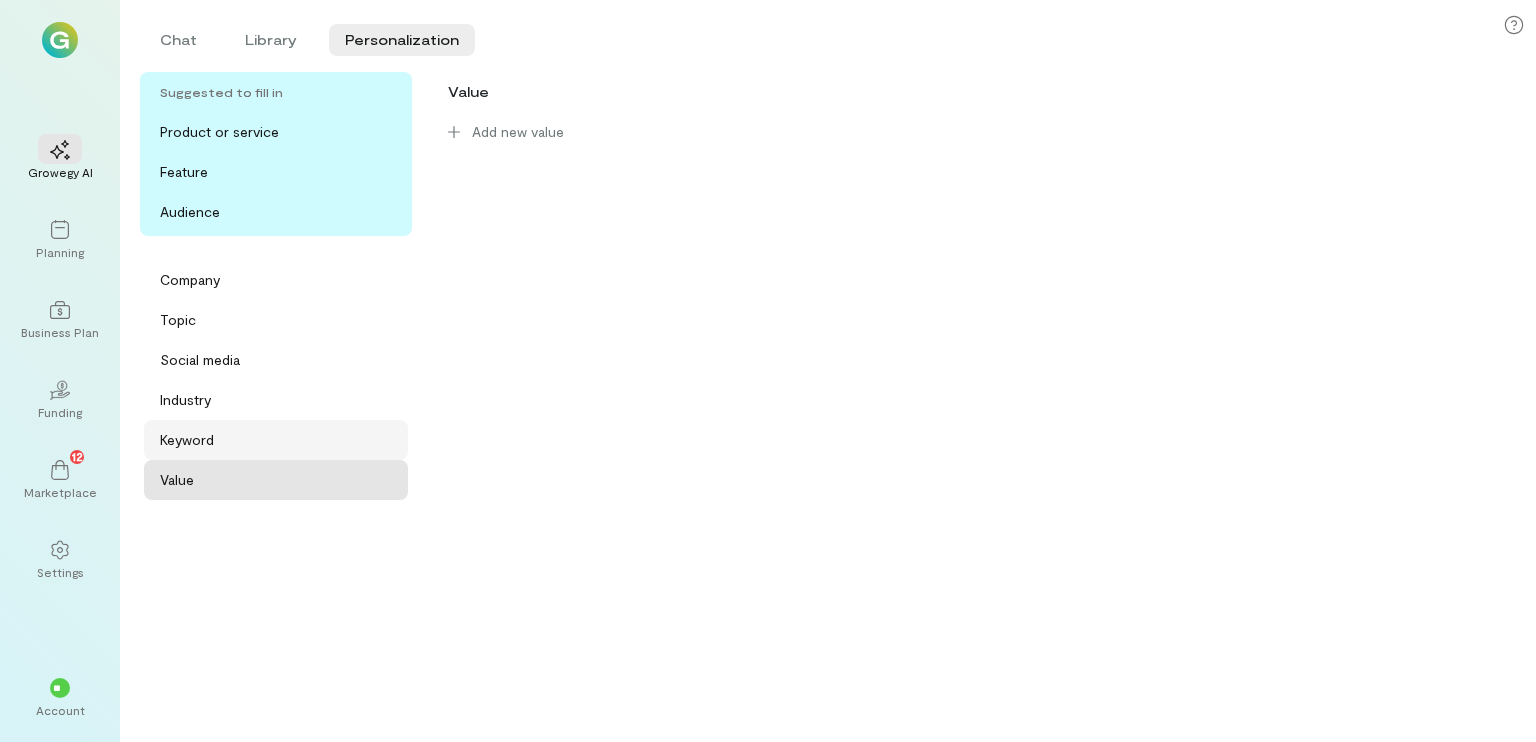 click on "Keyword" at bounding box center (282, 440) 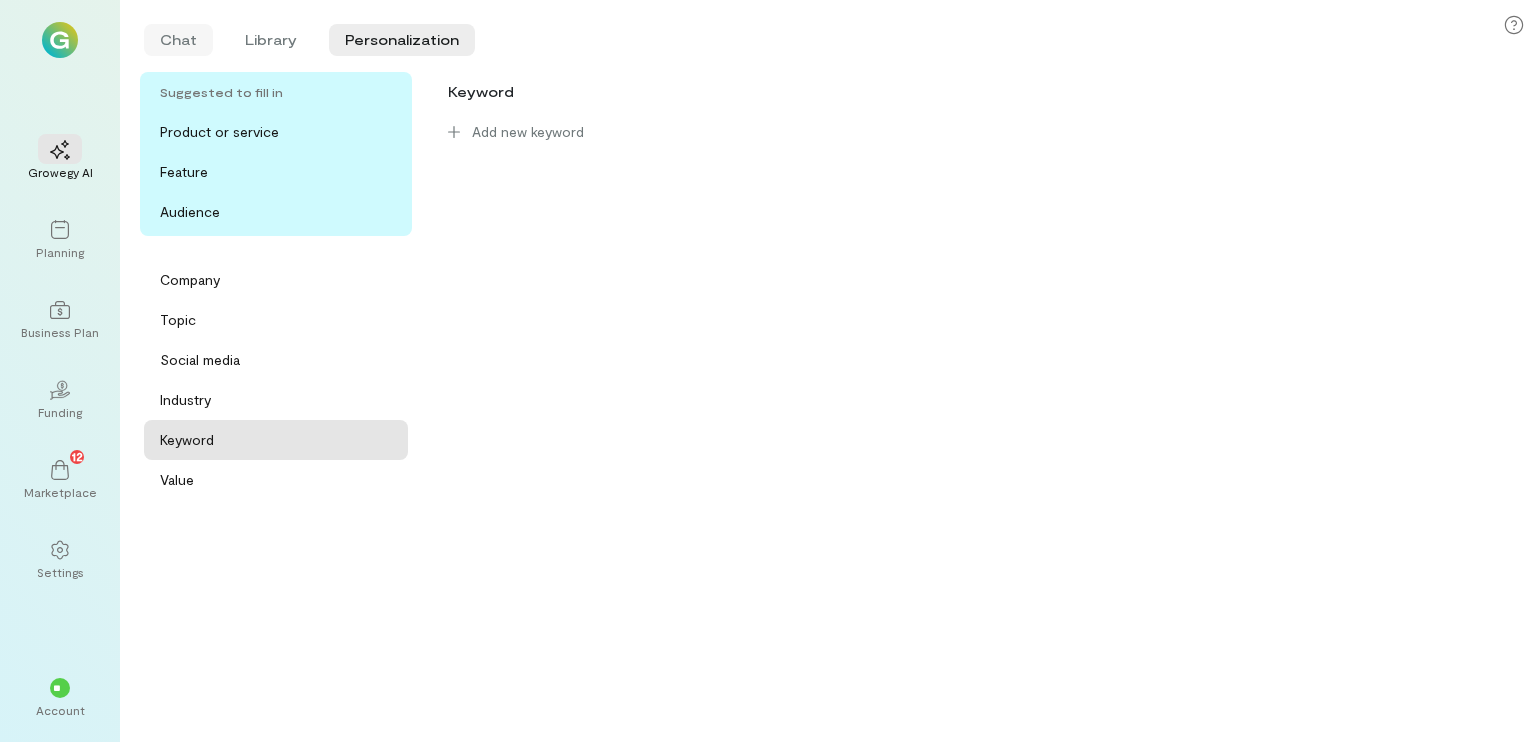 click on "Chat" at bounding box center [178, 40] 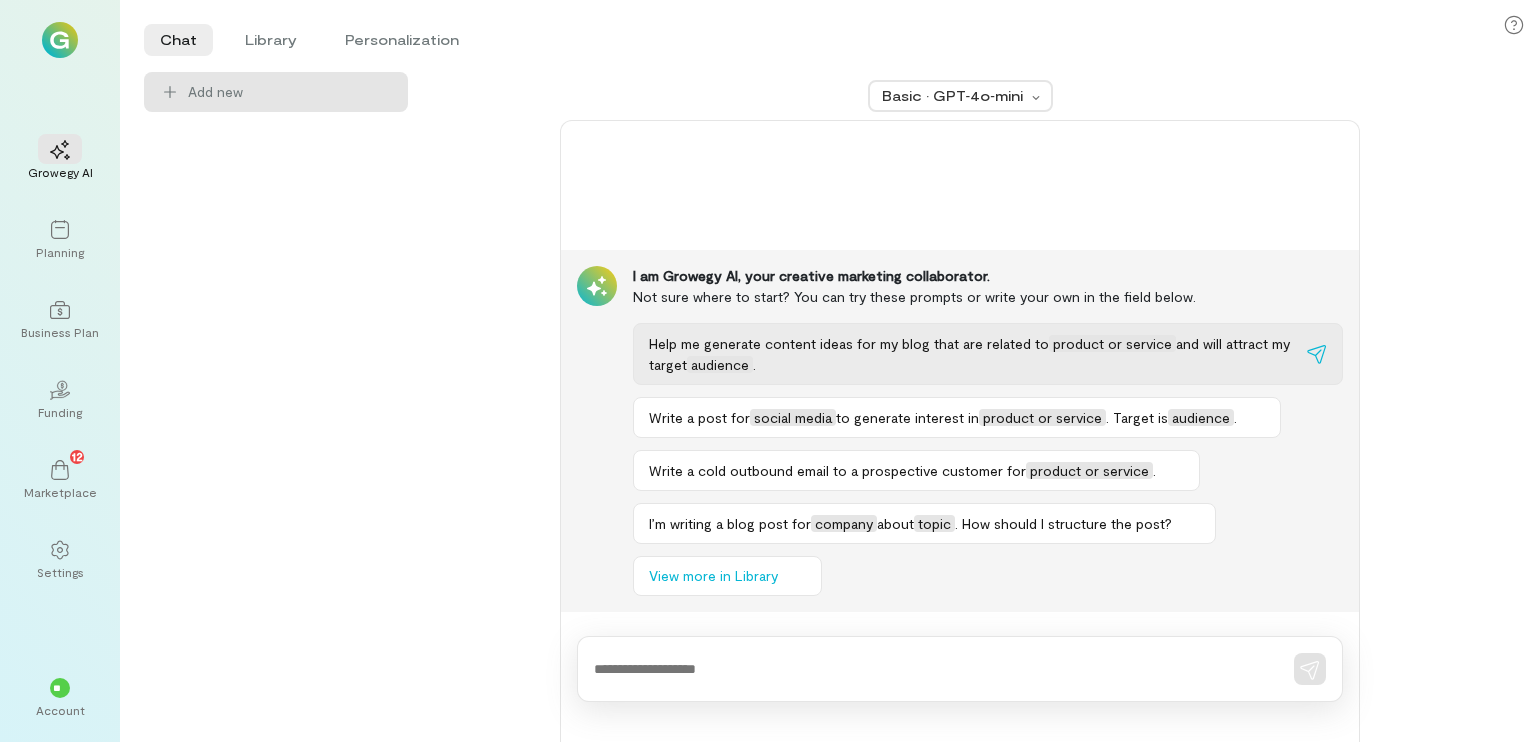 click on "Help me generate content ideas for my blog that are related to  product or service  and will attract my target  audience ." at bounding box center [974, 354] 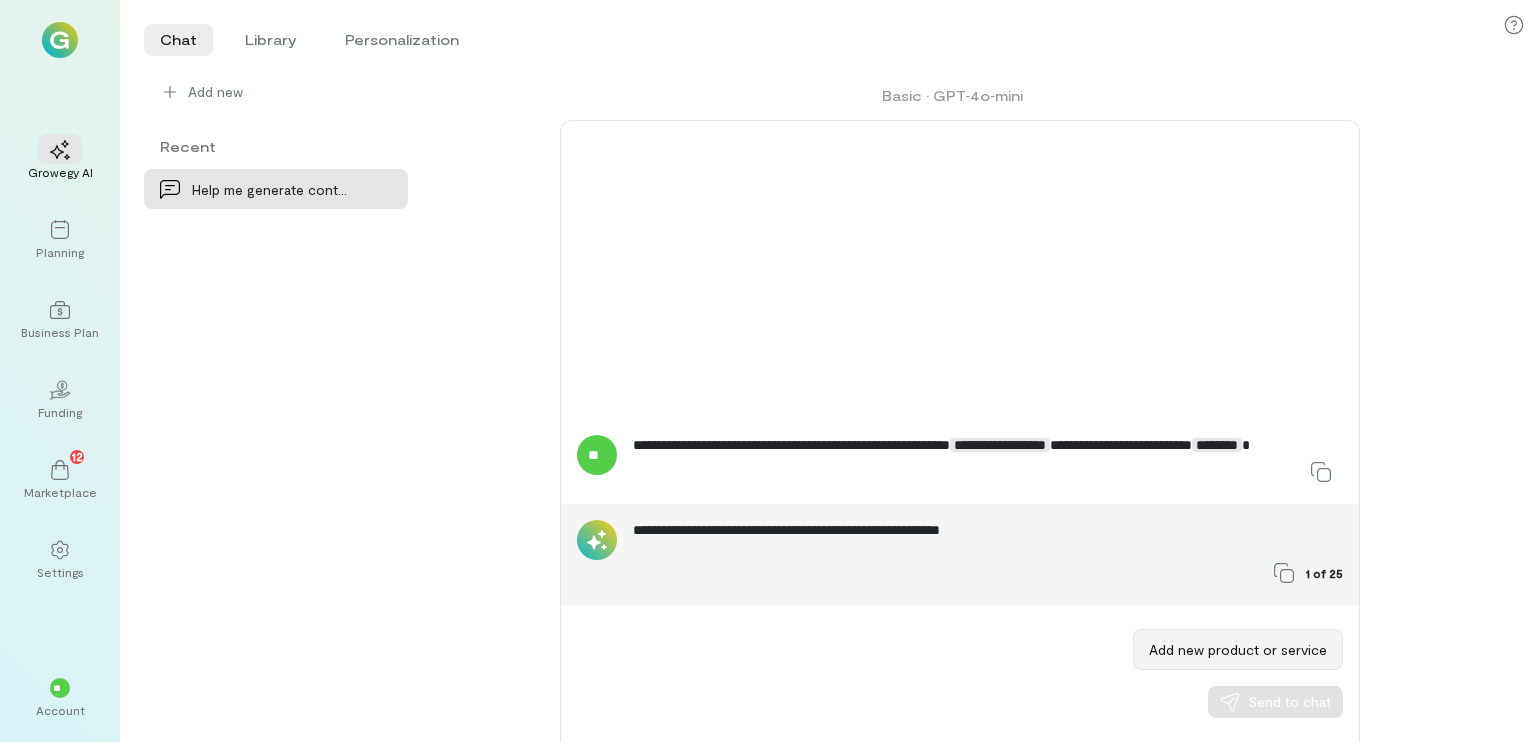 click on "Add new product or service" at bounding box center (1238, 649) 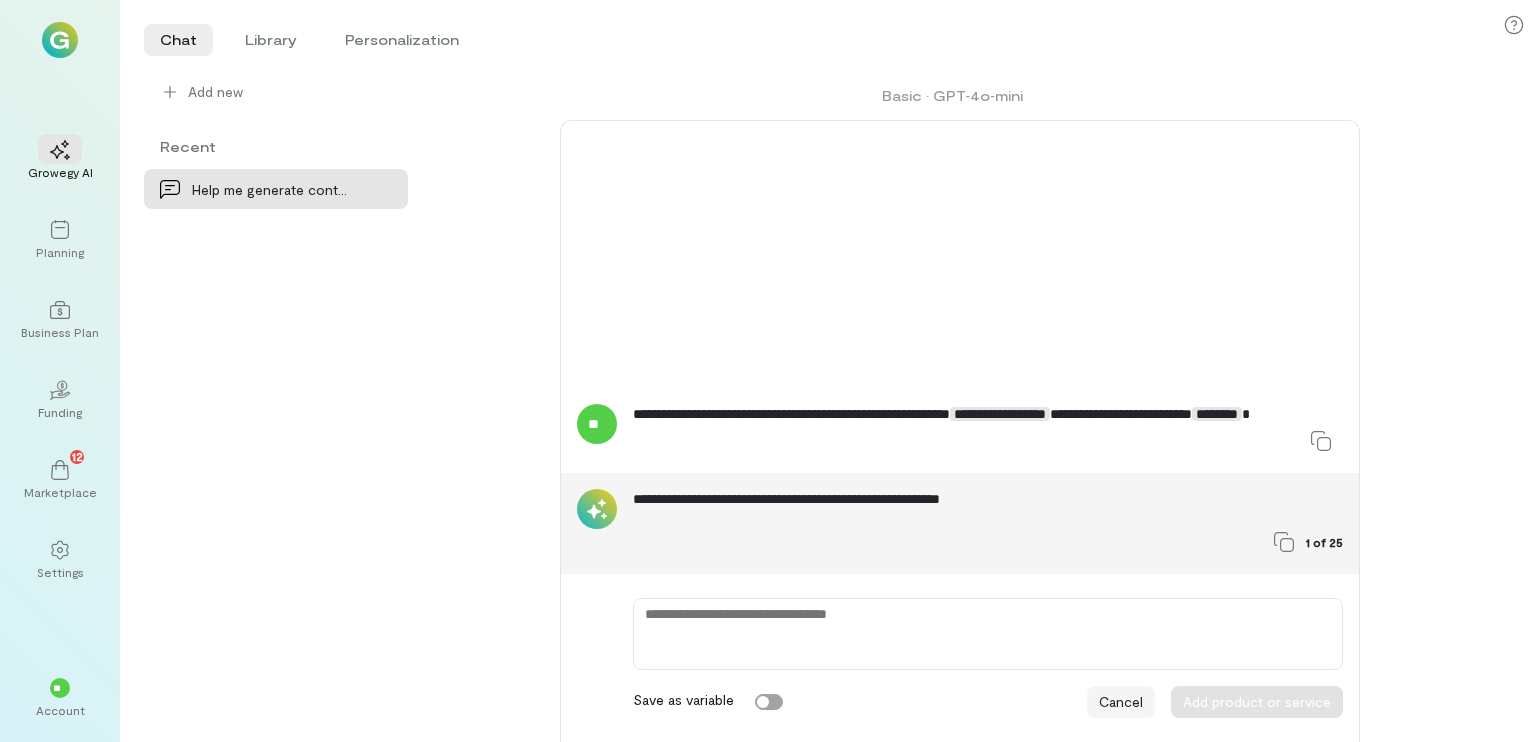click on "Cancel" at bounding box center (1121, 702) 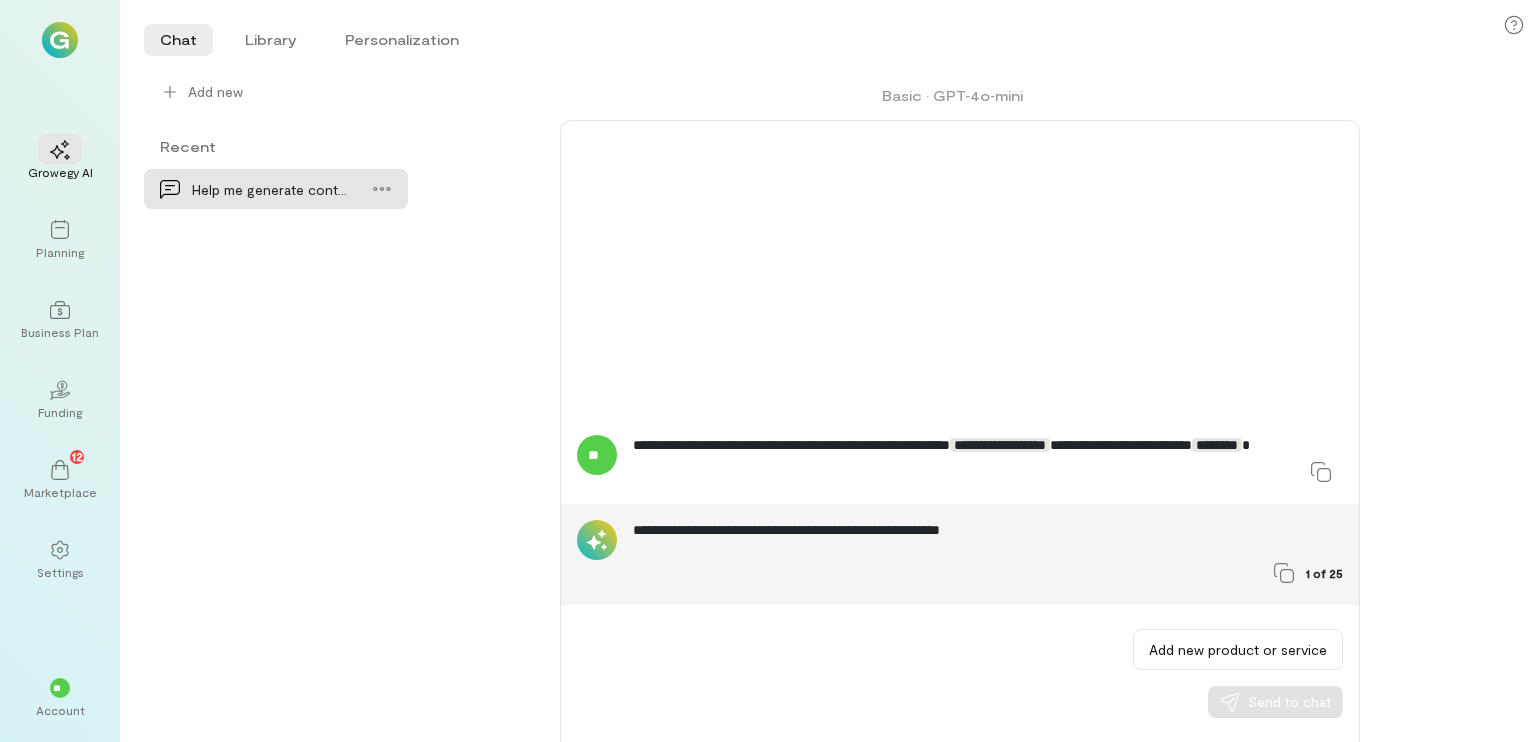 click on "Help me generate content ideas for my blog that a…" at bounding box center (270, 189) 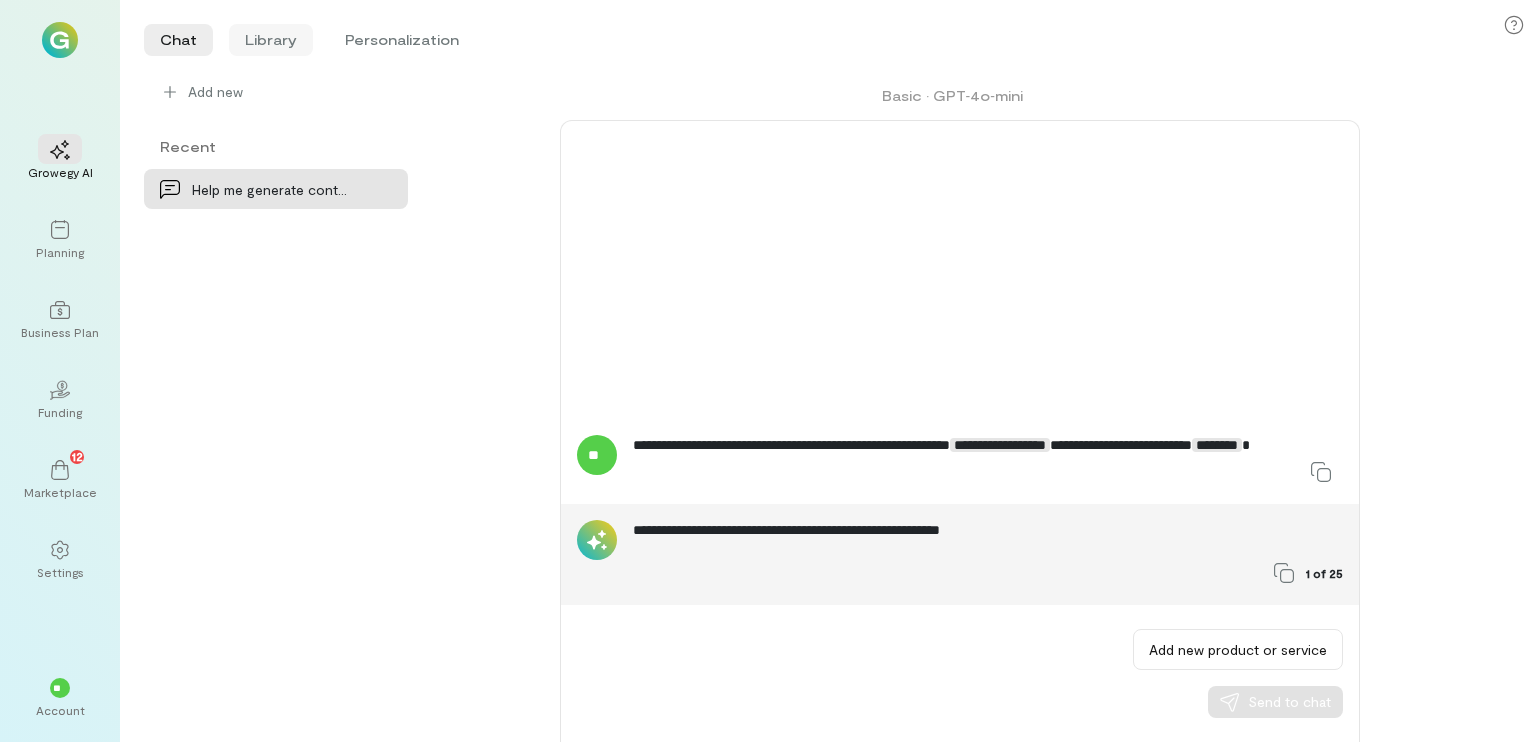 click on "Library" at bounding box center (271, 40) 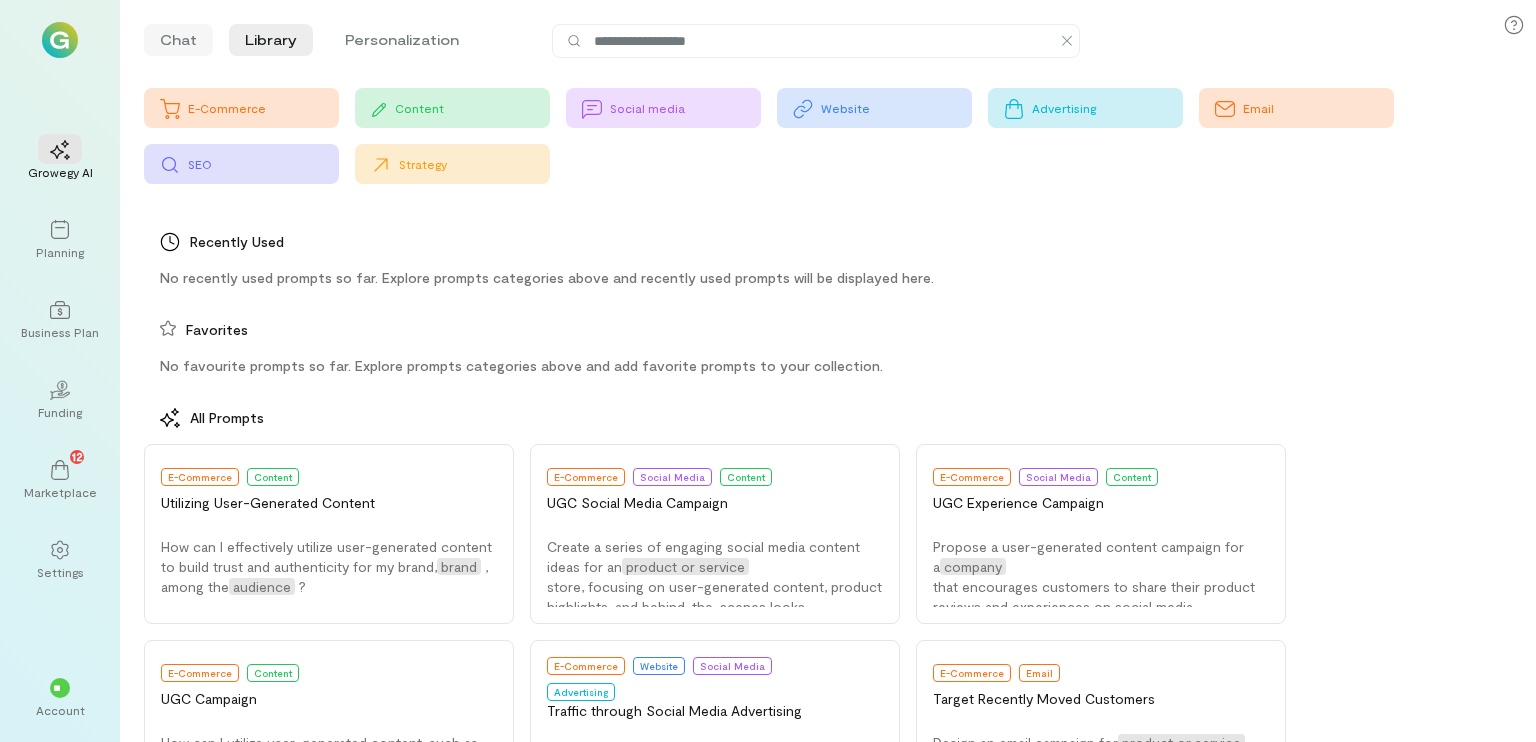 click on "Chat" at bounding box center [178, 40] 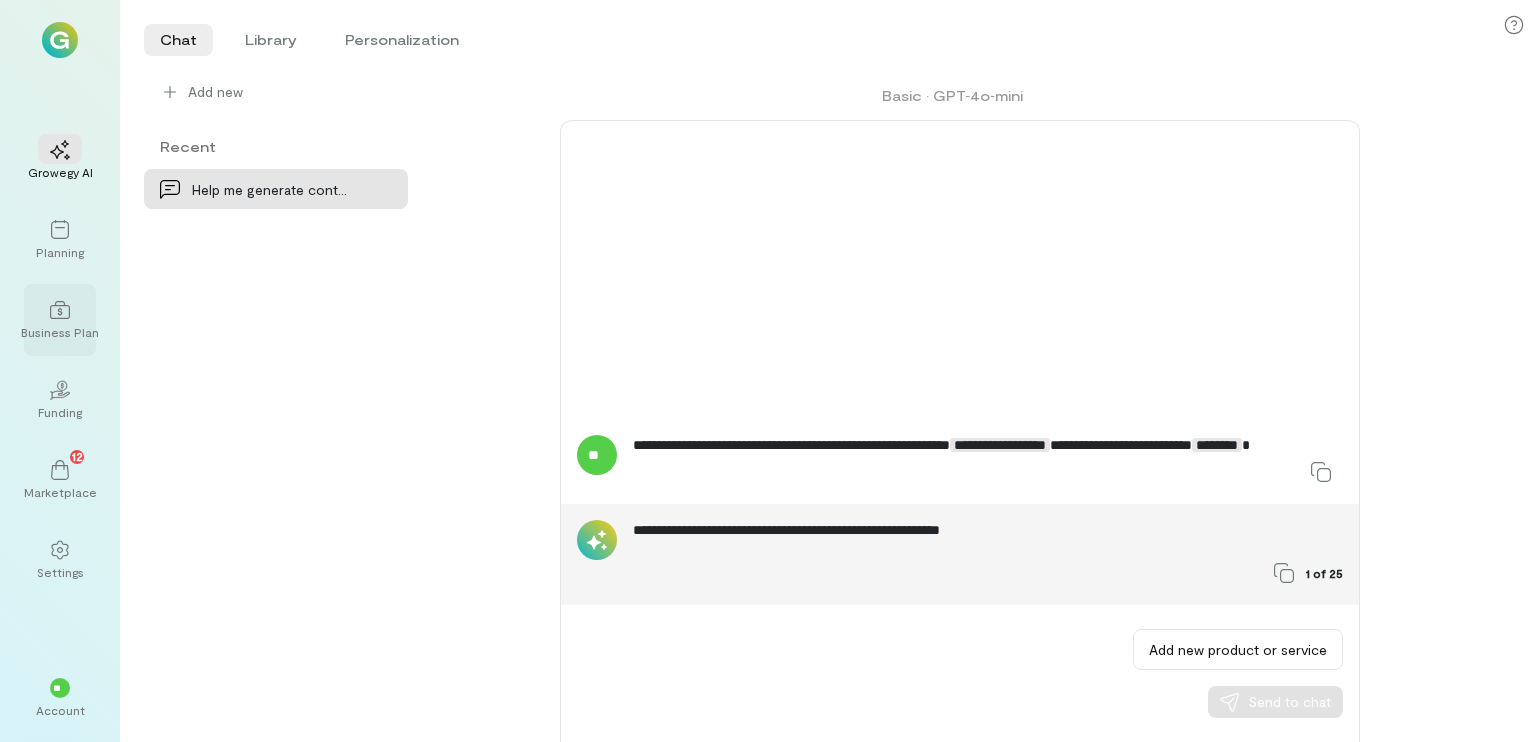 click 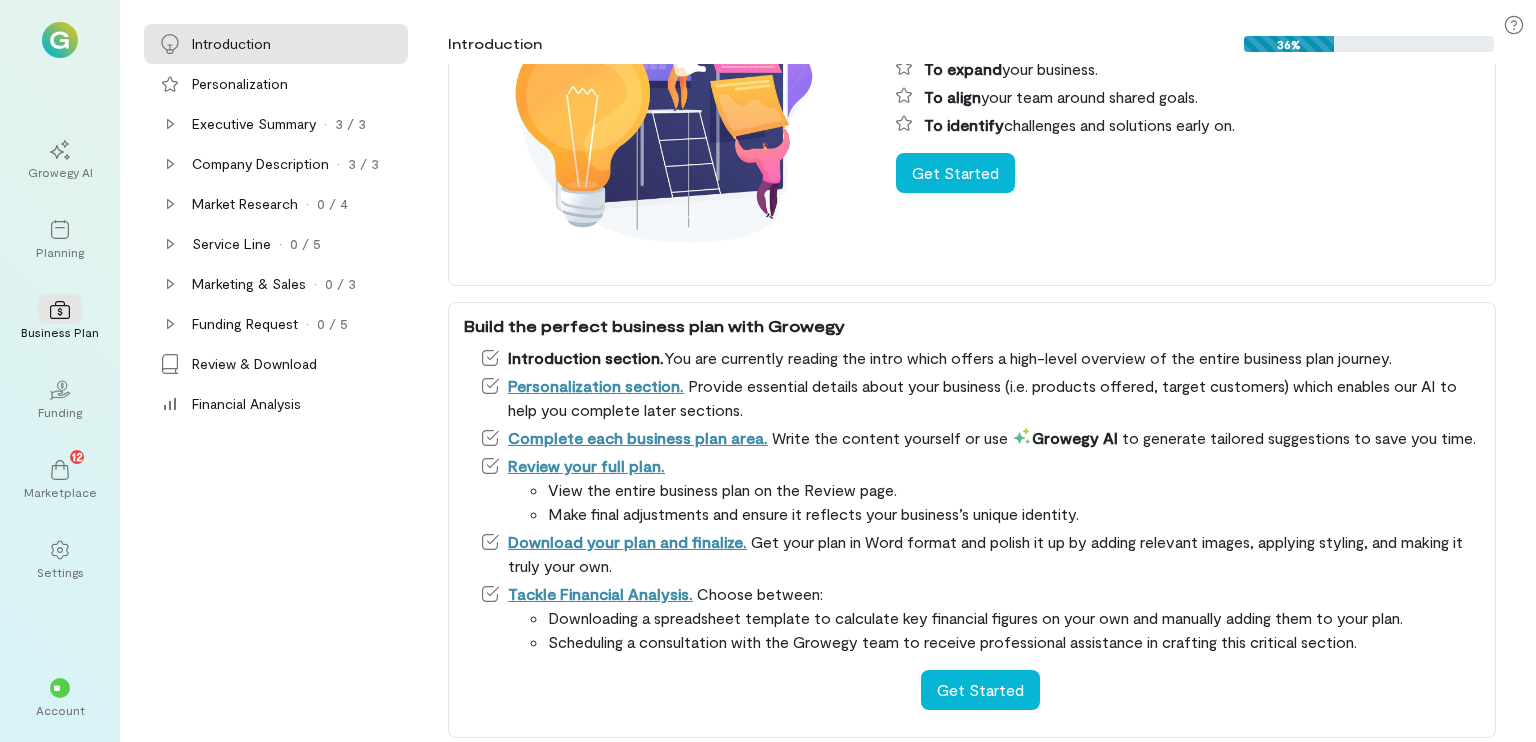 scroll, scrollTop: 228, scrollLeft: 0, axis: vertical 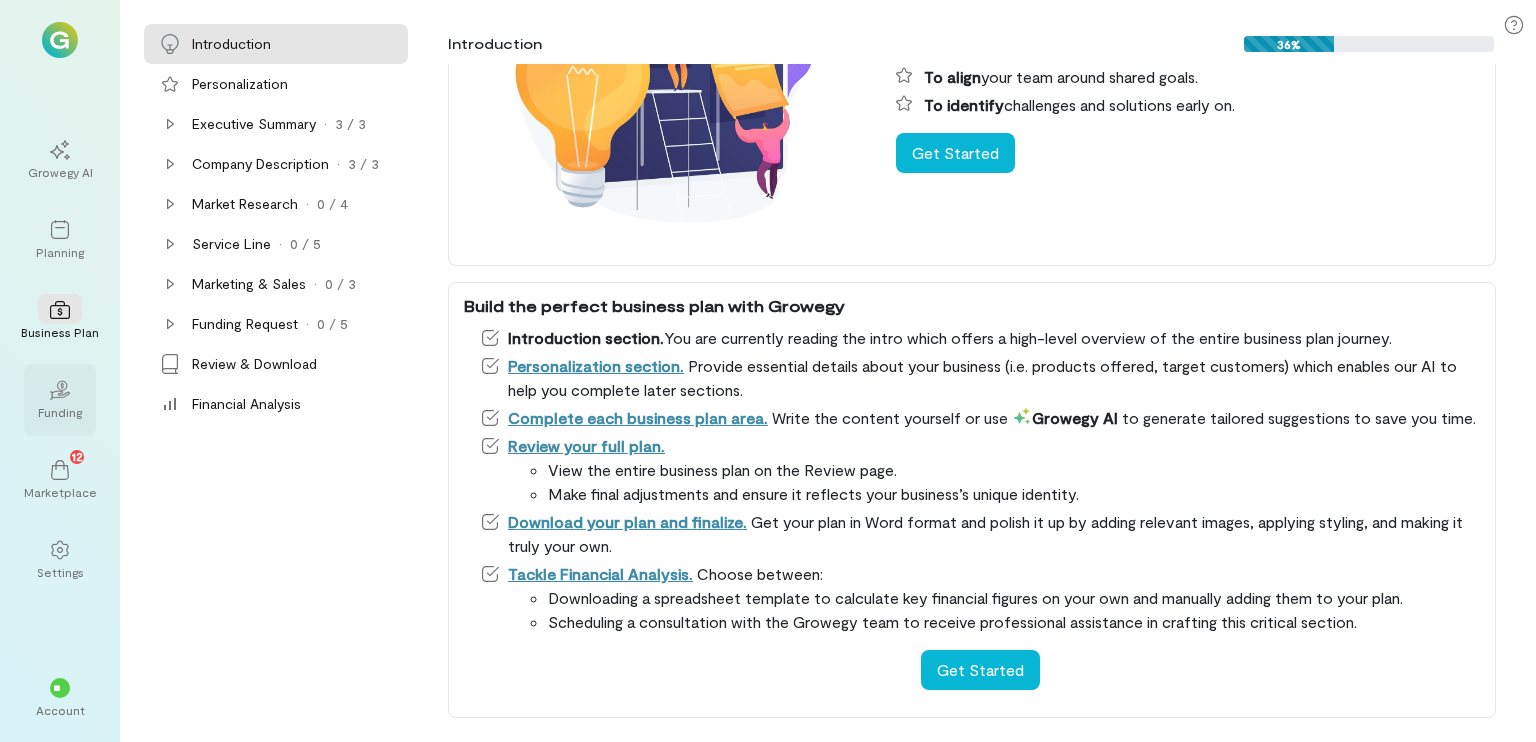 click on "02" at bounding box center [60, 389] 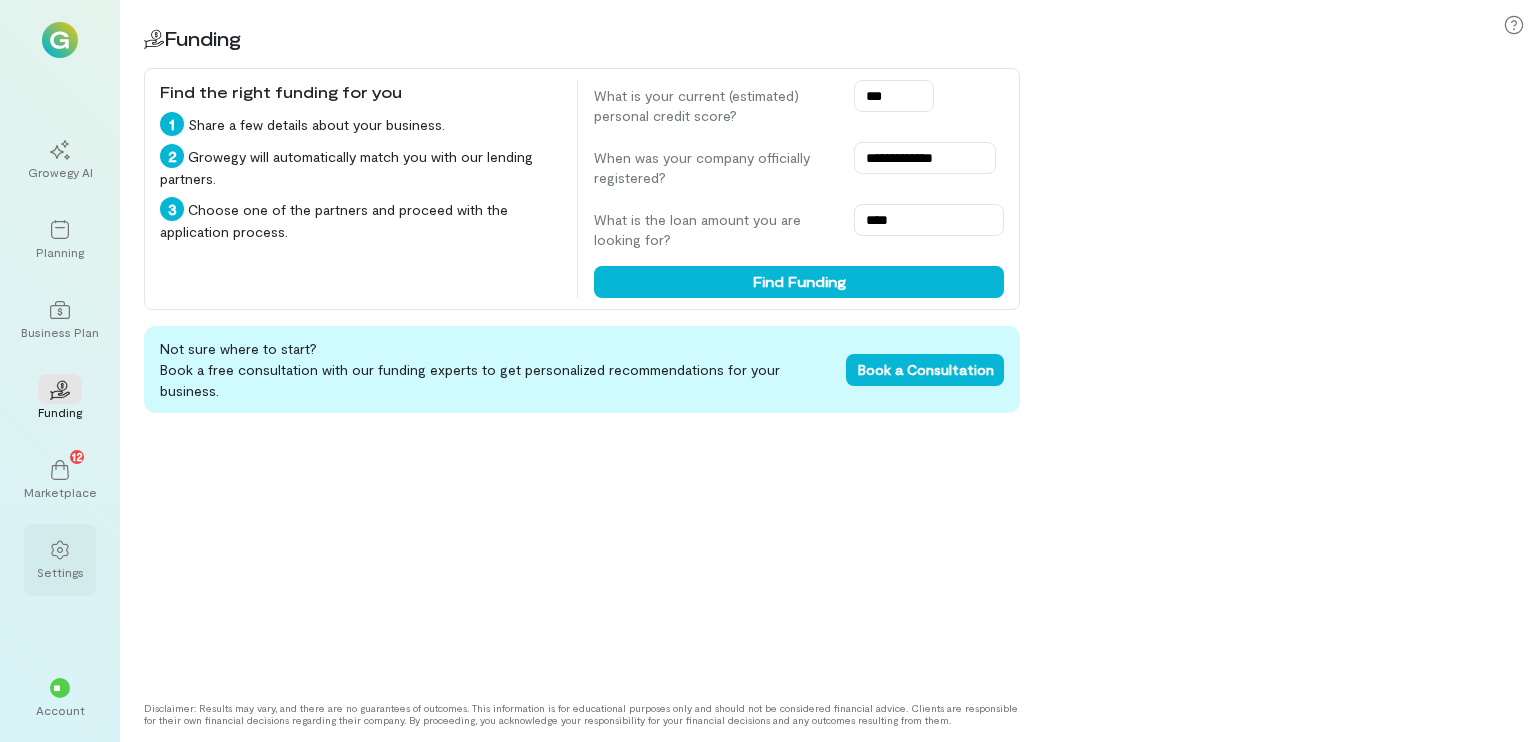click at bounding box center (60, 549) 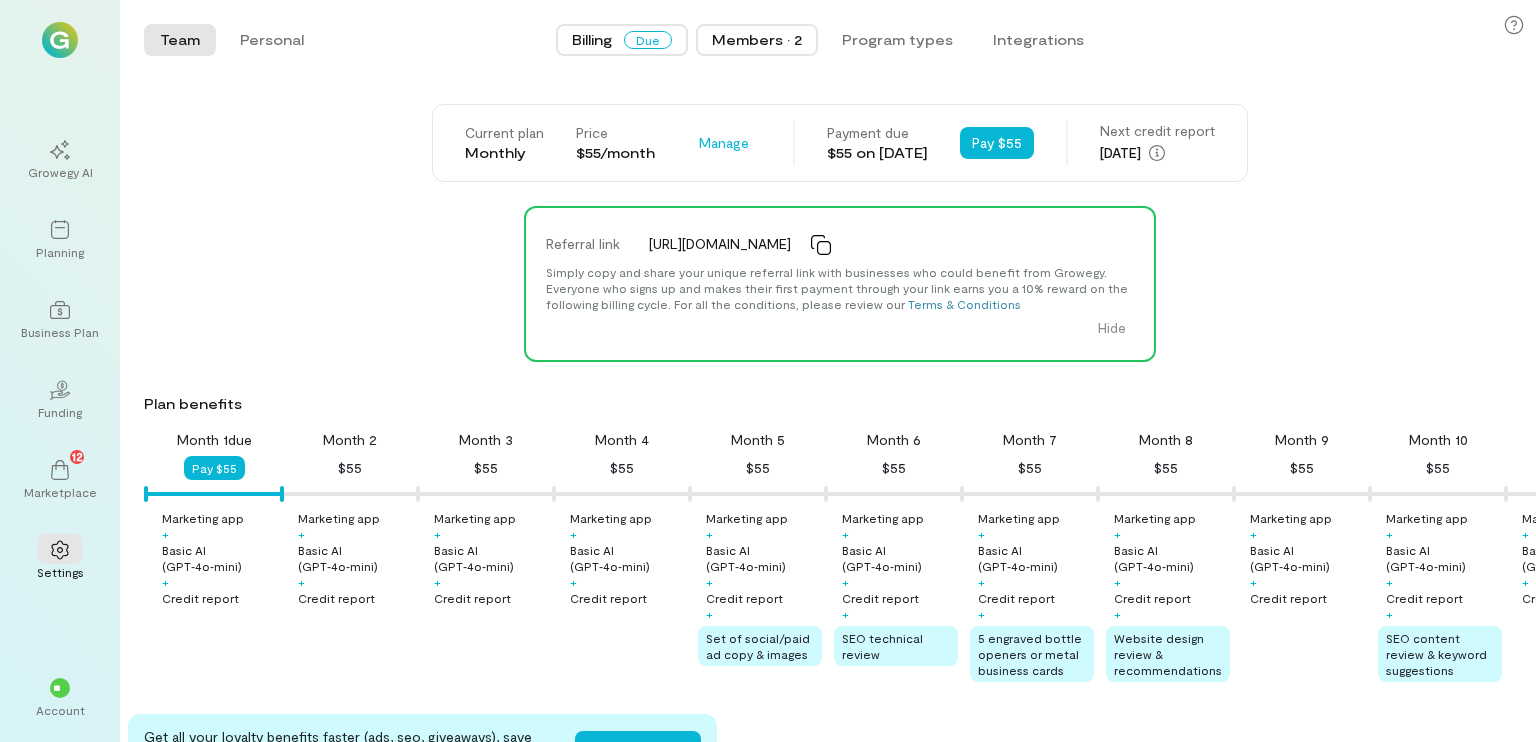 click on "Members · 2" at bounding box center [757, 40] 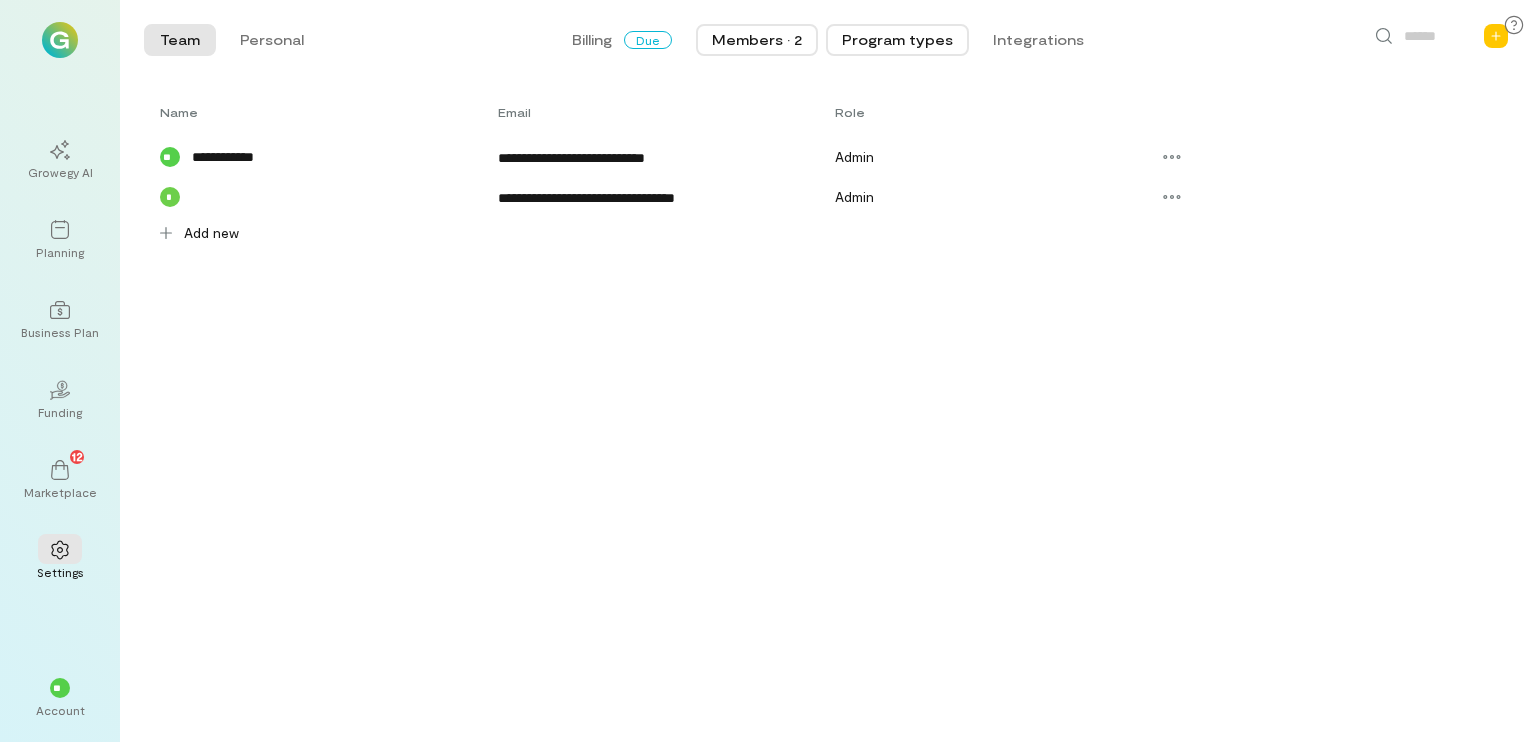 click on "Program types" at bounding box center (897, 40) 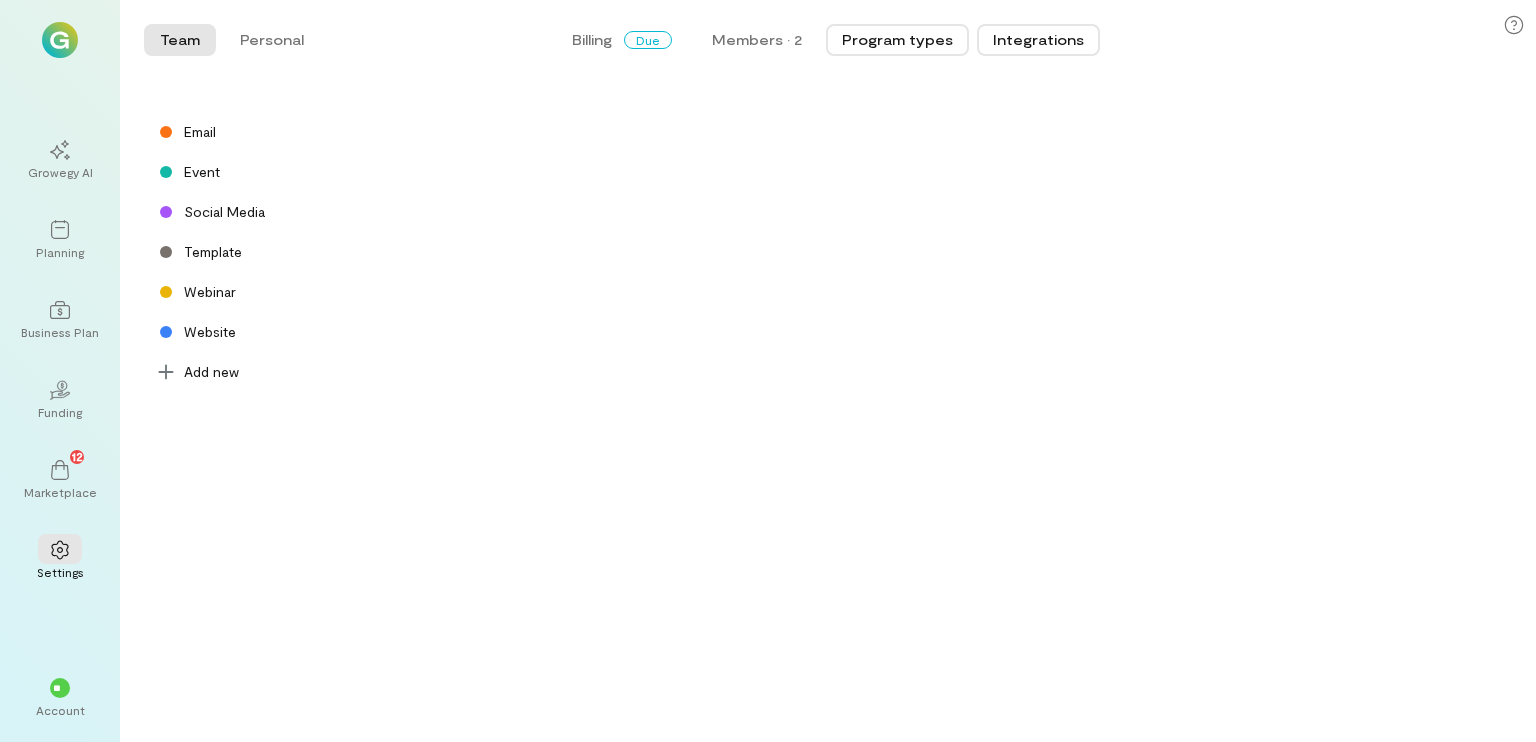 click on "Integrations" at bounding box center [1038, 40] 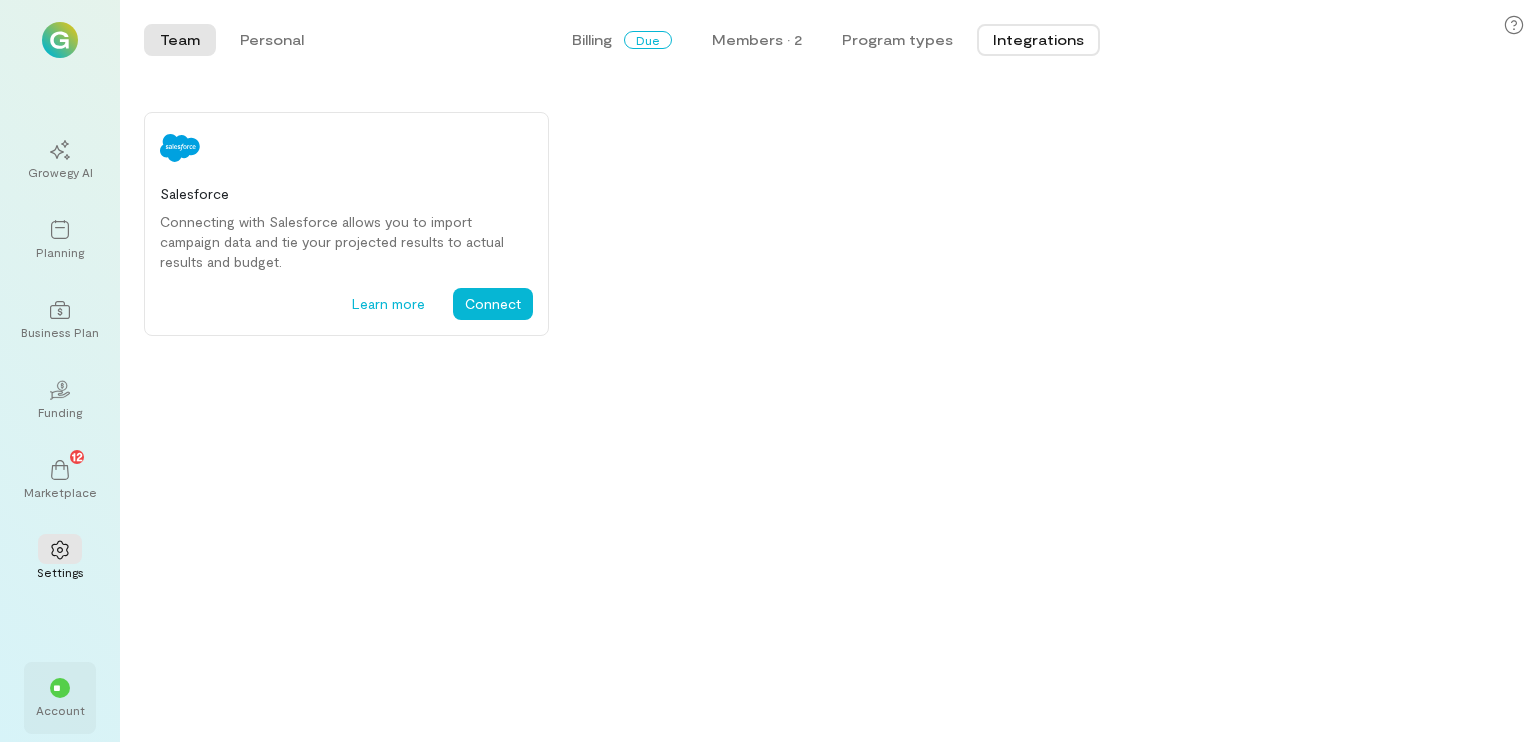 click on "Account" at bounding box center (60, 710) 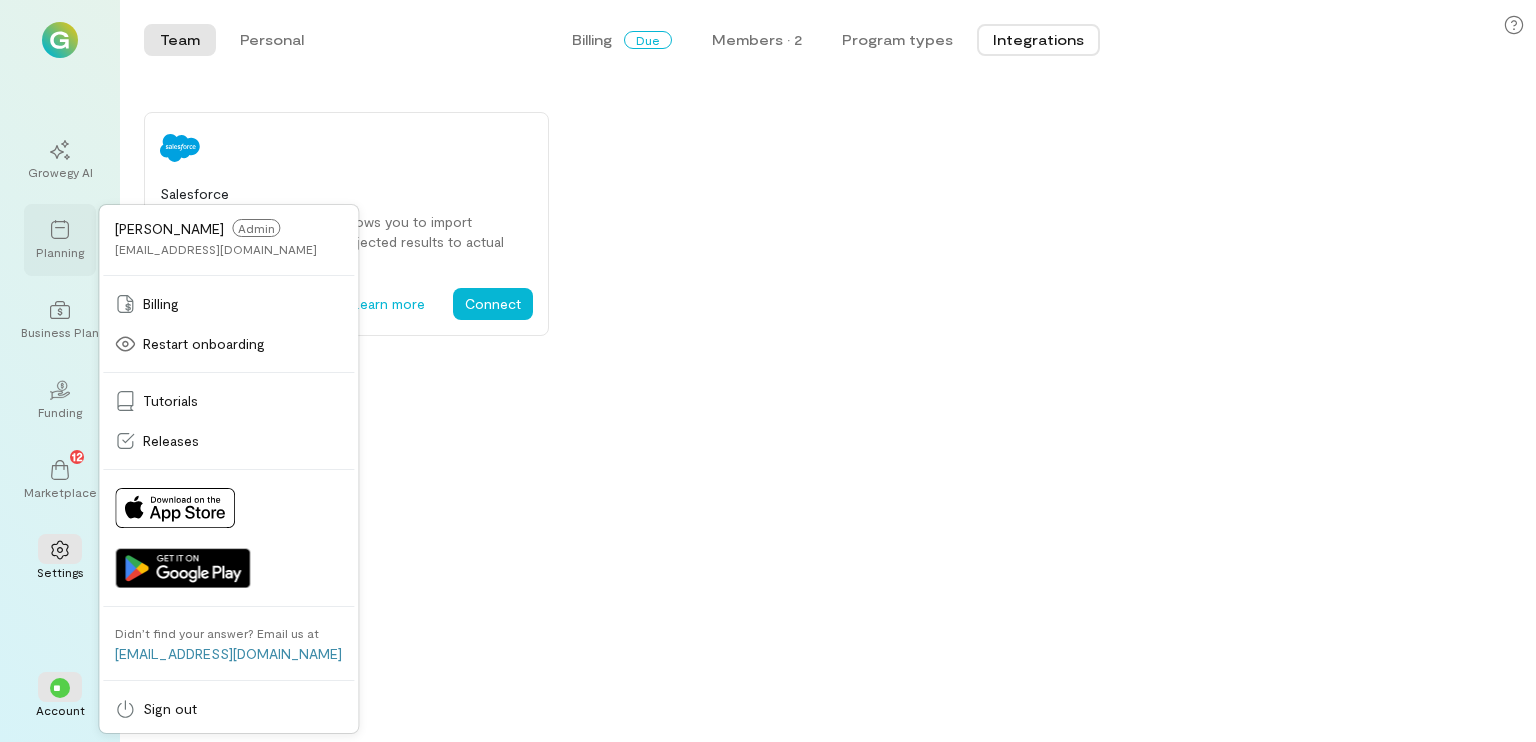 click at bounding box center [60, 229] 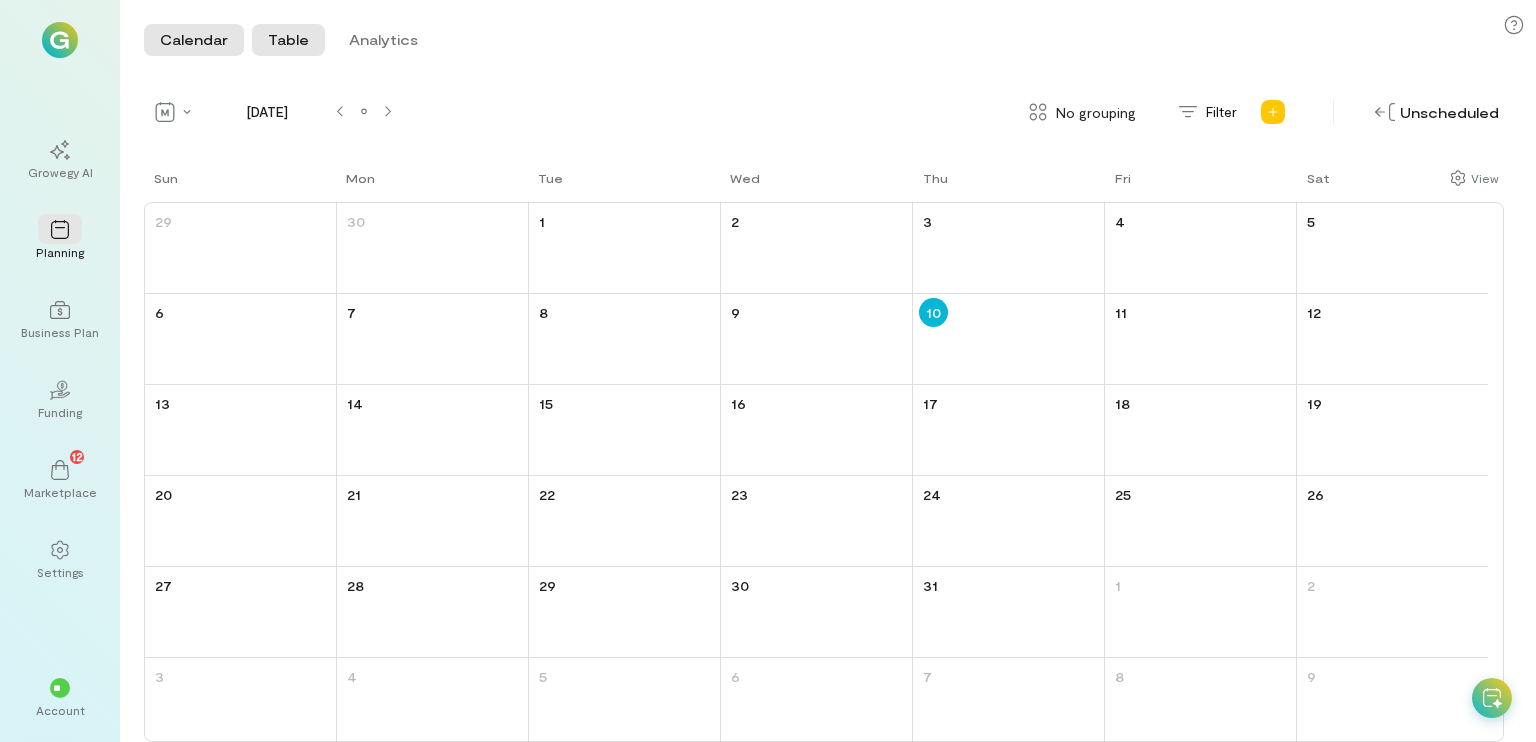 click on "Table" at bounding box center (288, 40) 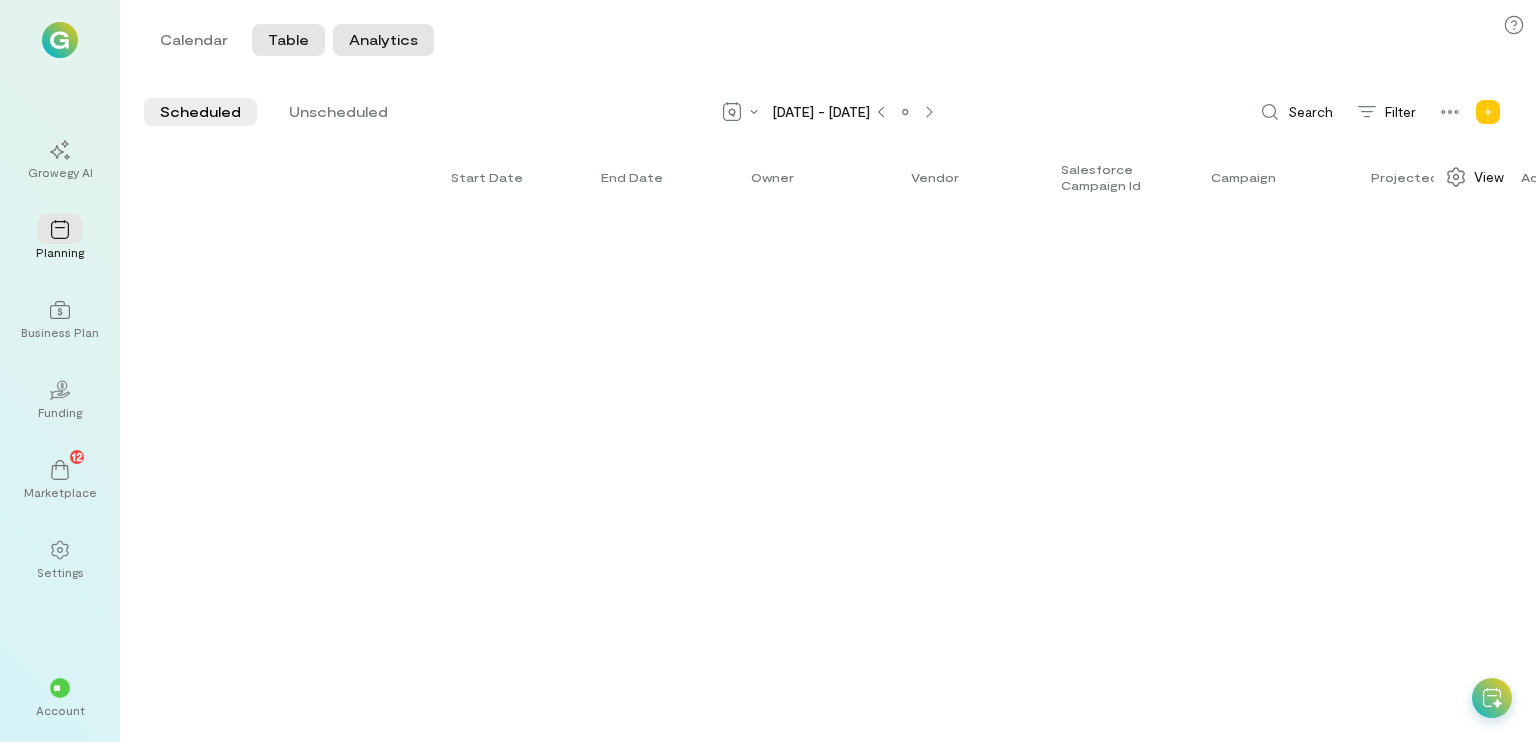 click on "Analytics" at bounding box center (383, 40) 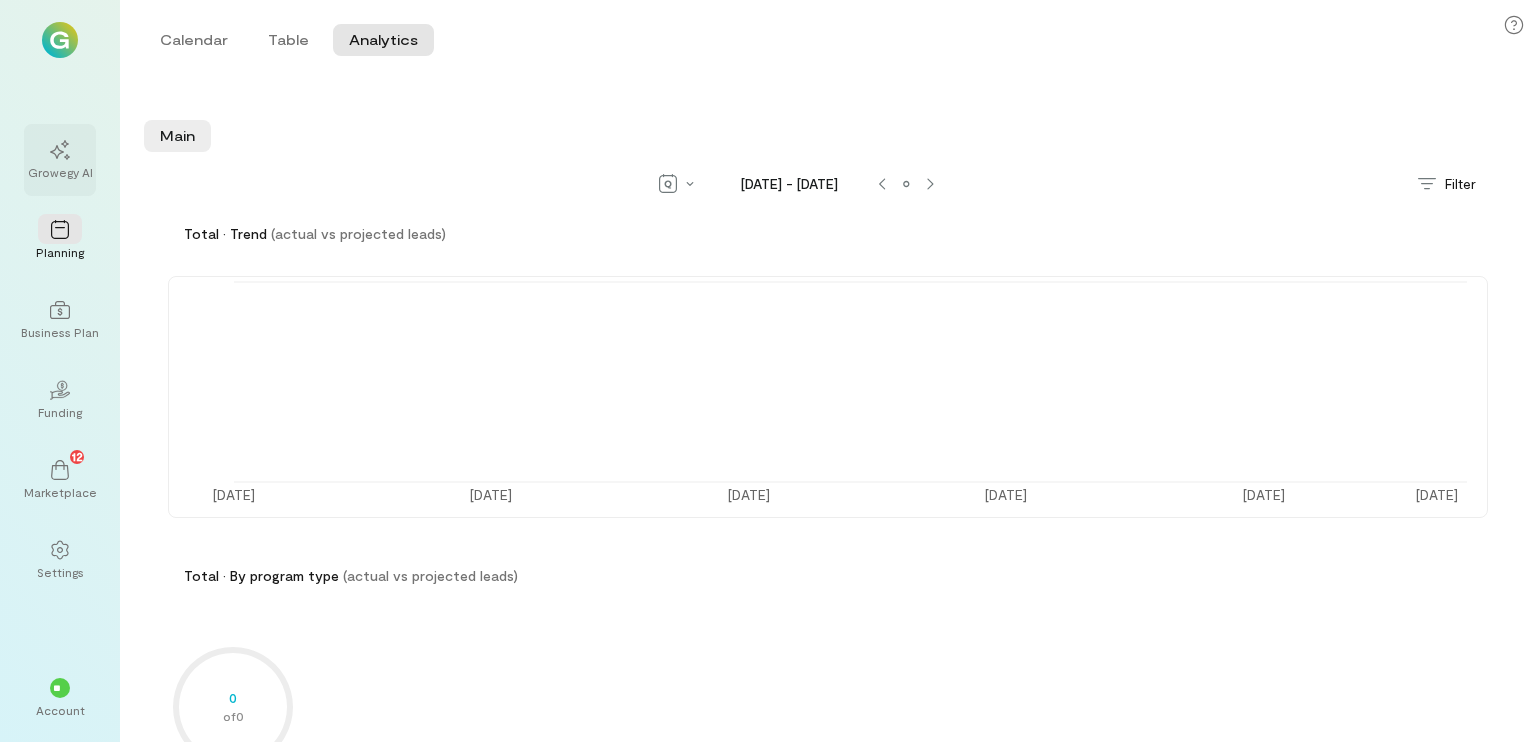 click on "Growegy AI" at bounding box center [60, 172] 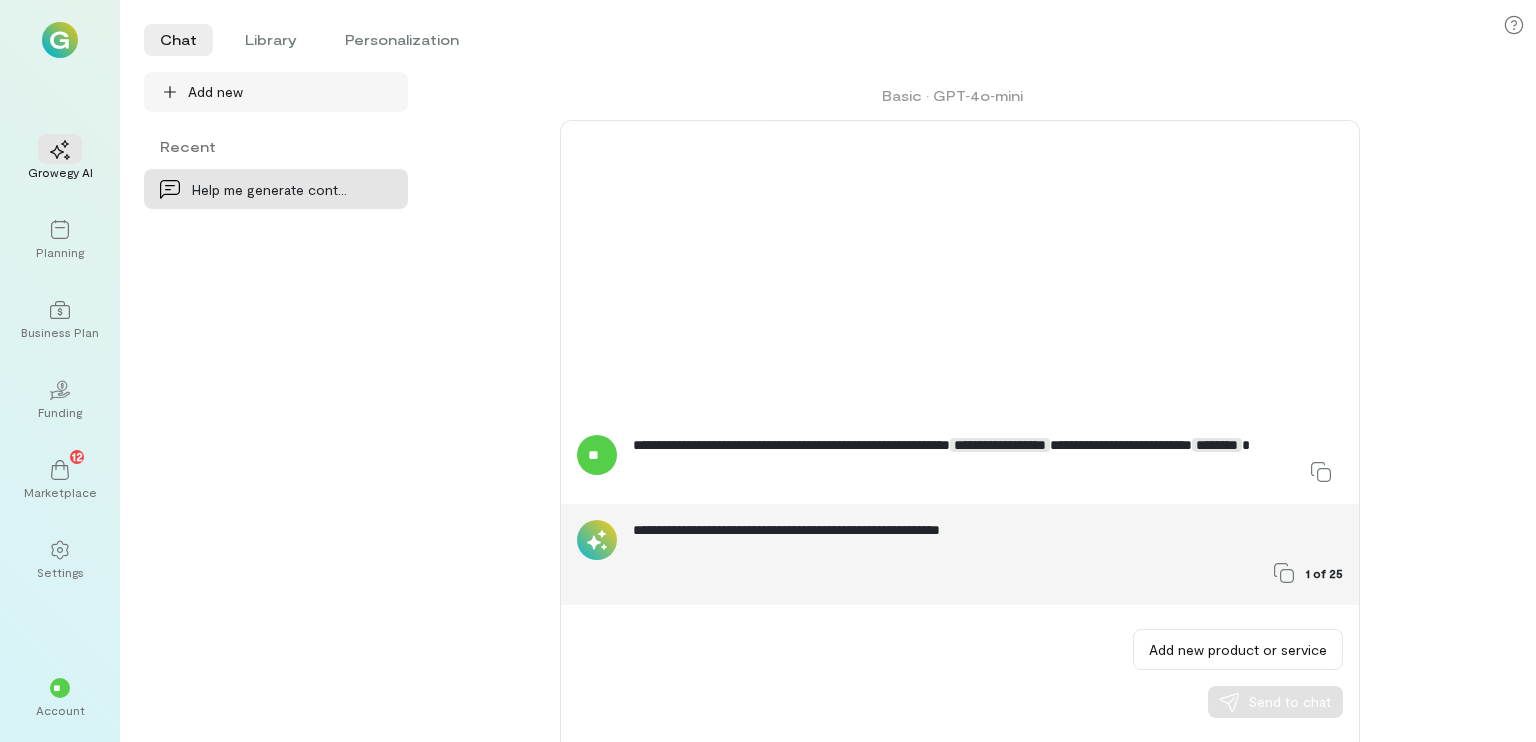 click on "Add new" at bounding box center [215, 92] 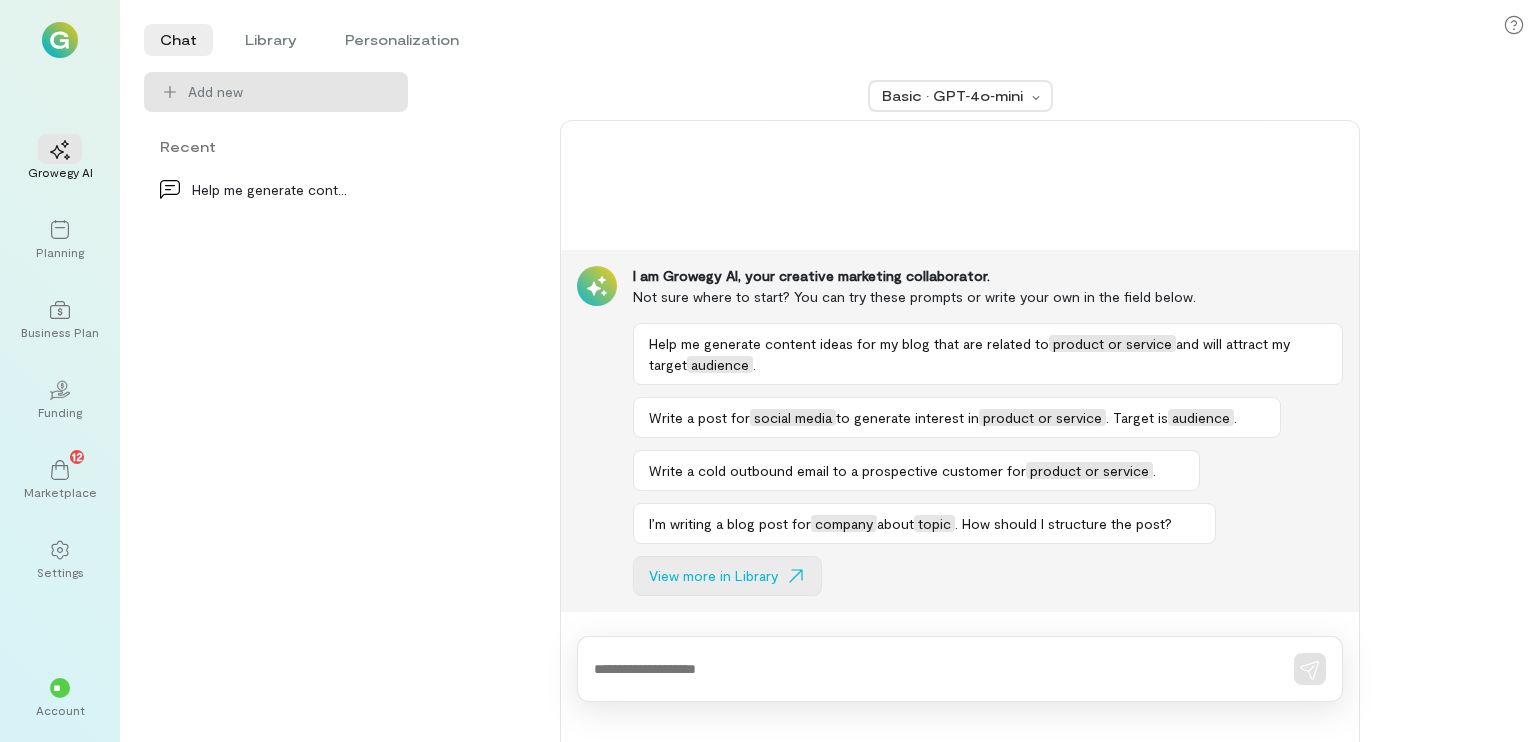 click on "View more in Library" at bounding box center [713, 576] 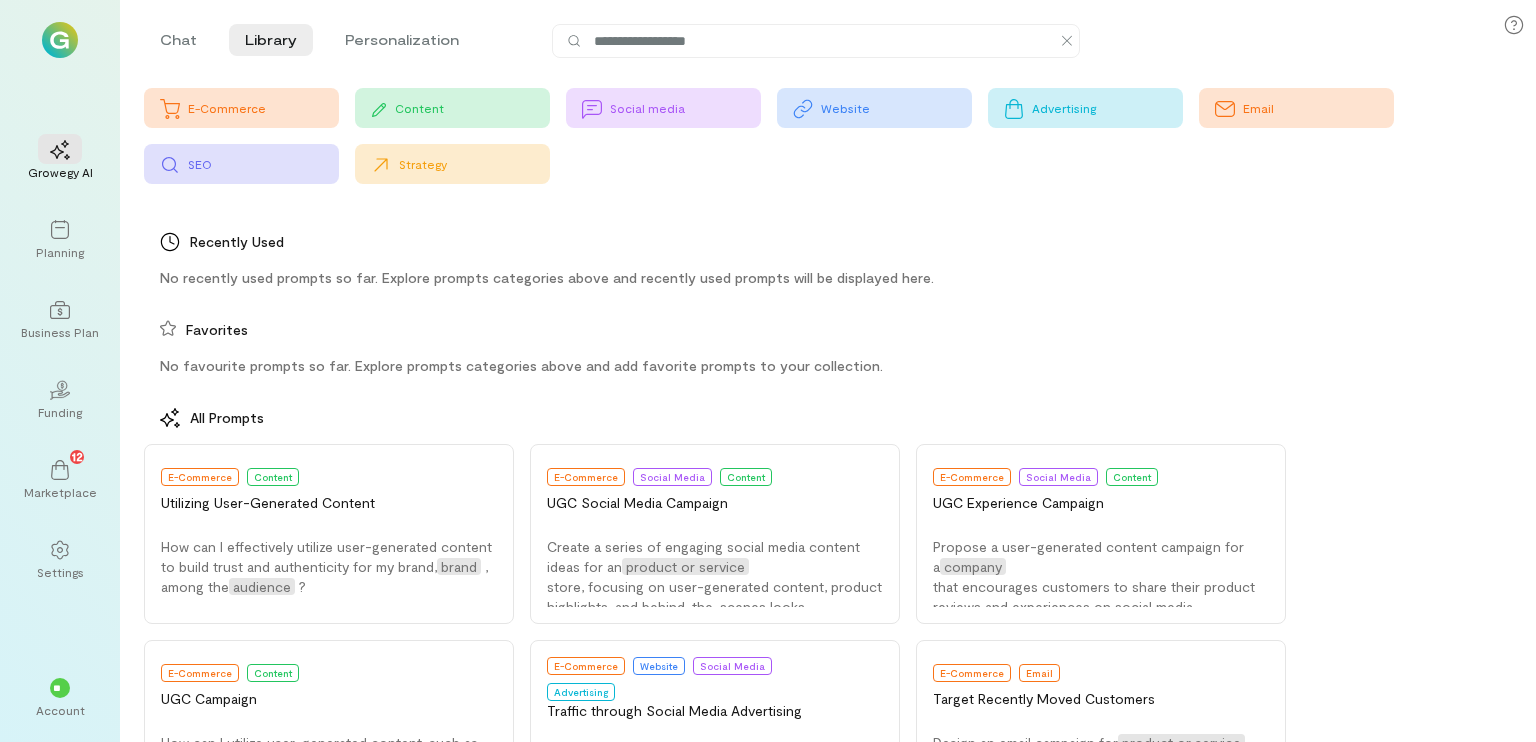 click on "Website" at bounding box center (896, 108) 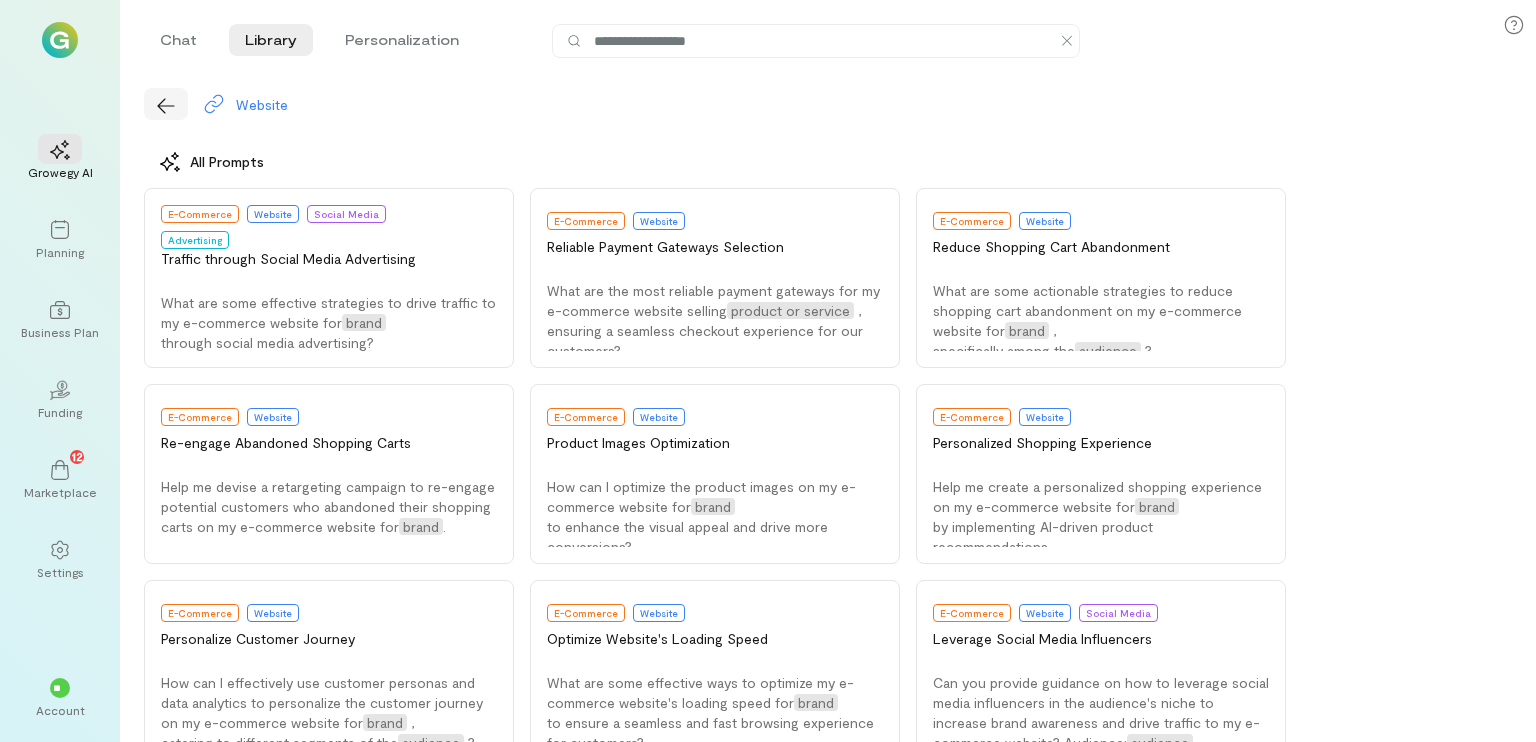 click at bounding box center (166, 104) 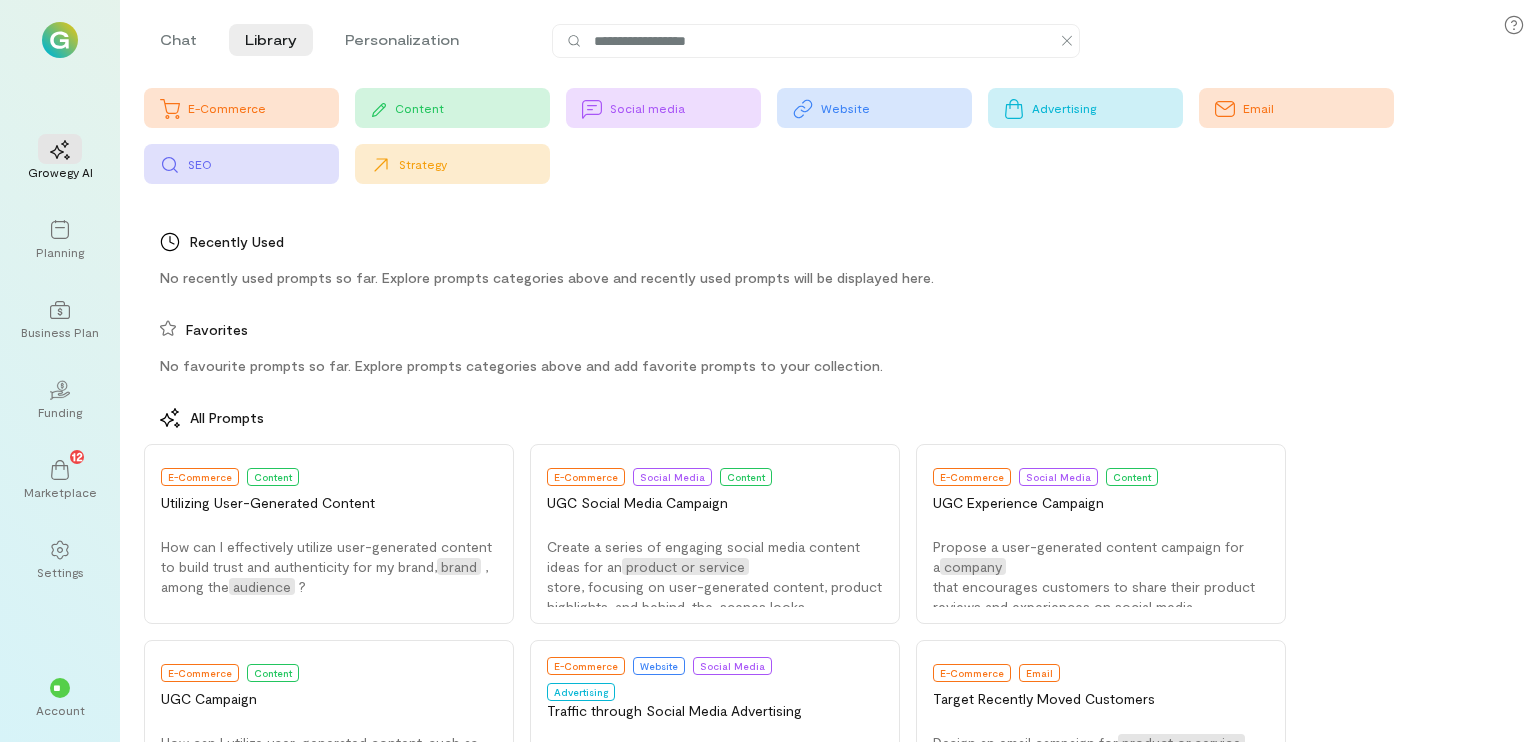 click on "Content" at bounding box center (472, 108) 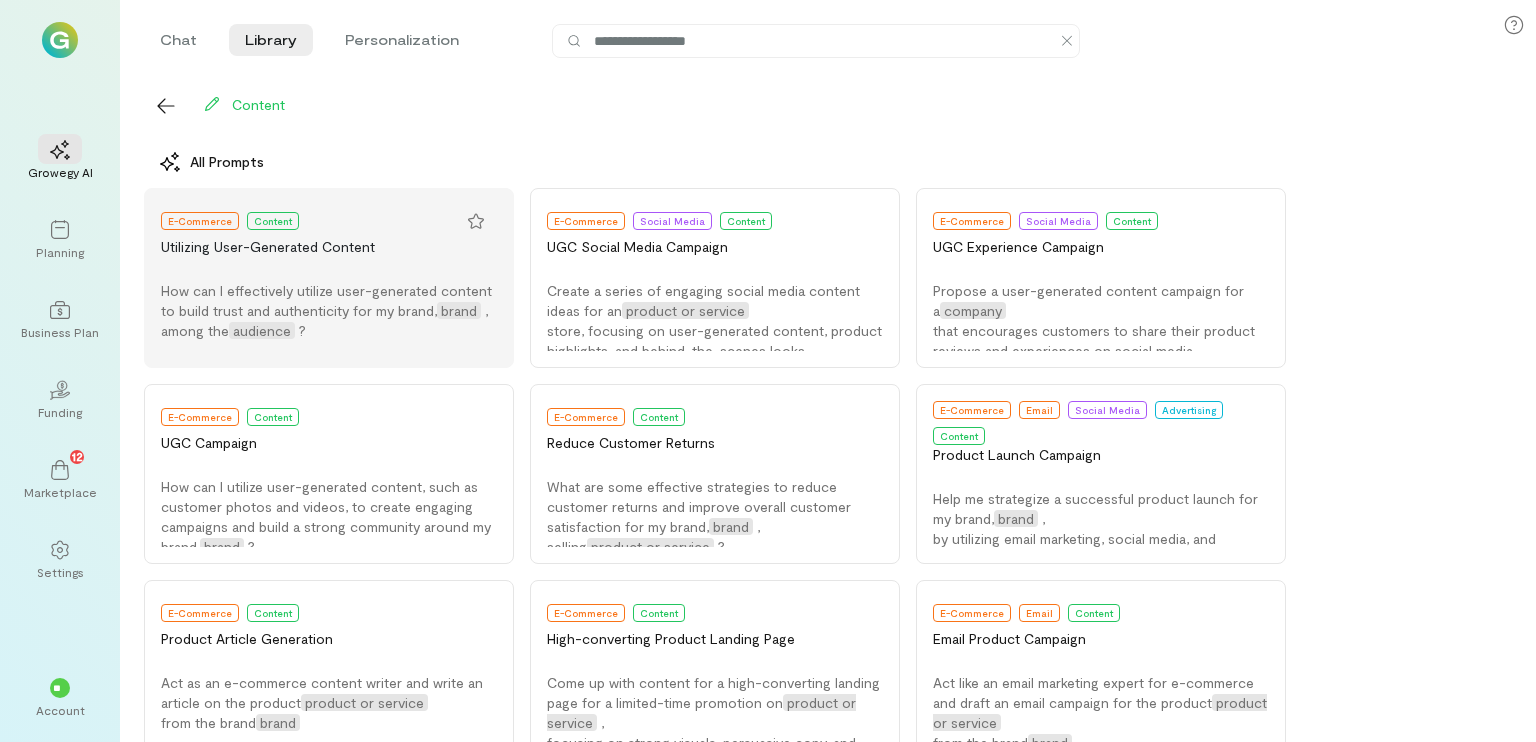 click on "E-Commerce Content Utilizing User-Generated Content How can I effectively utilize user-generated content to build trust and authenticity for my brand,  brand , among the  audience ?" at bounding box center (329, 278) 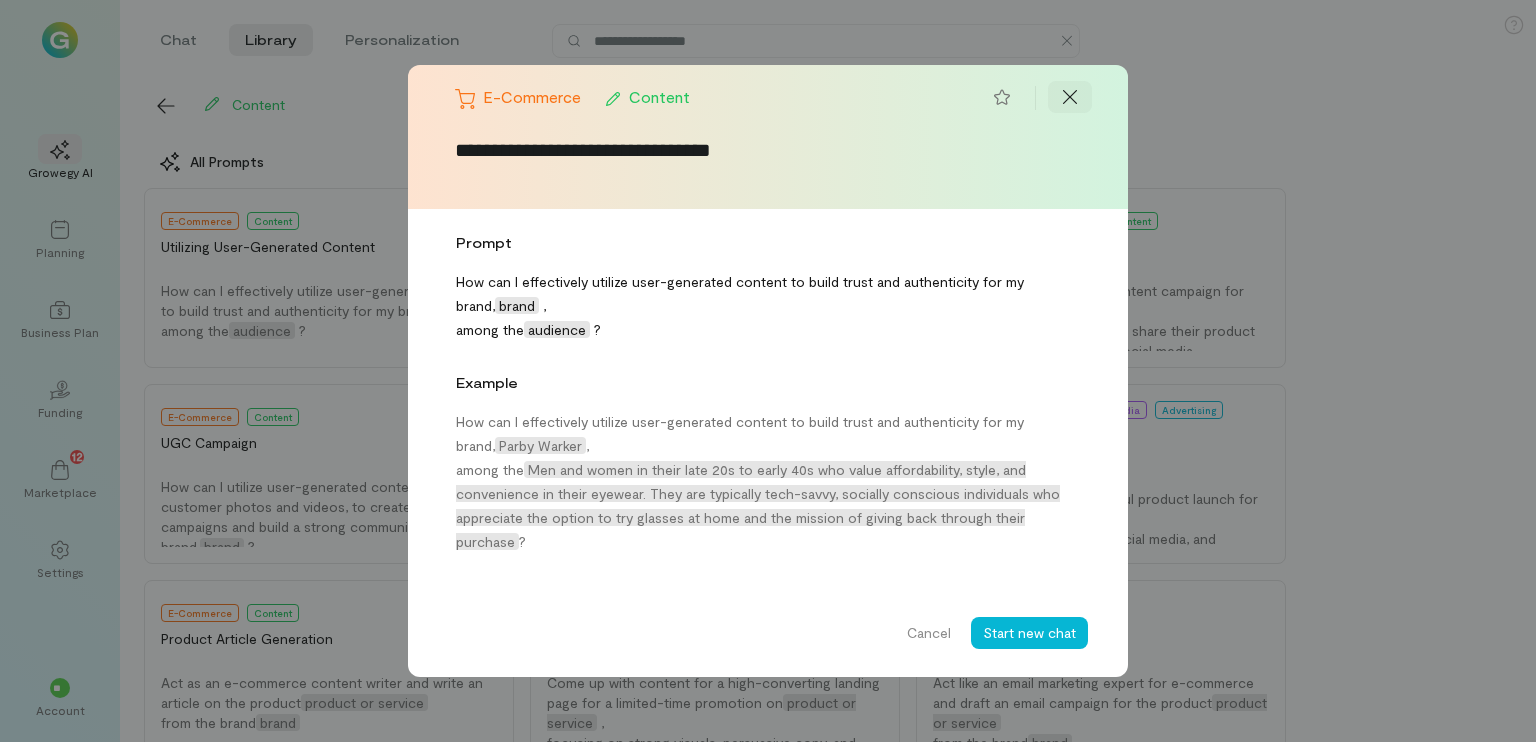 click at bounding box center [1070, 97] 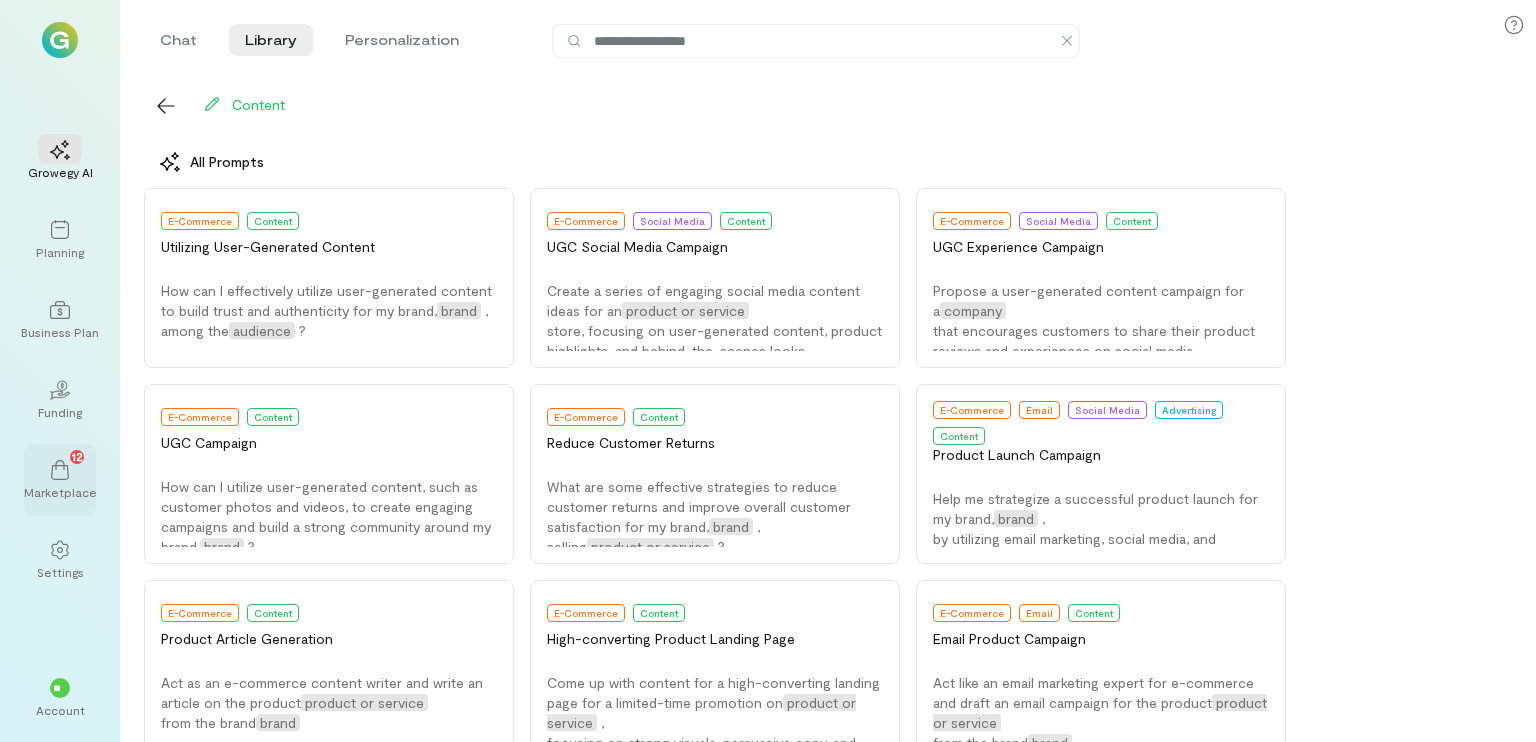 click on "12 Marketplace" at bounding box center (60, 480) 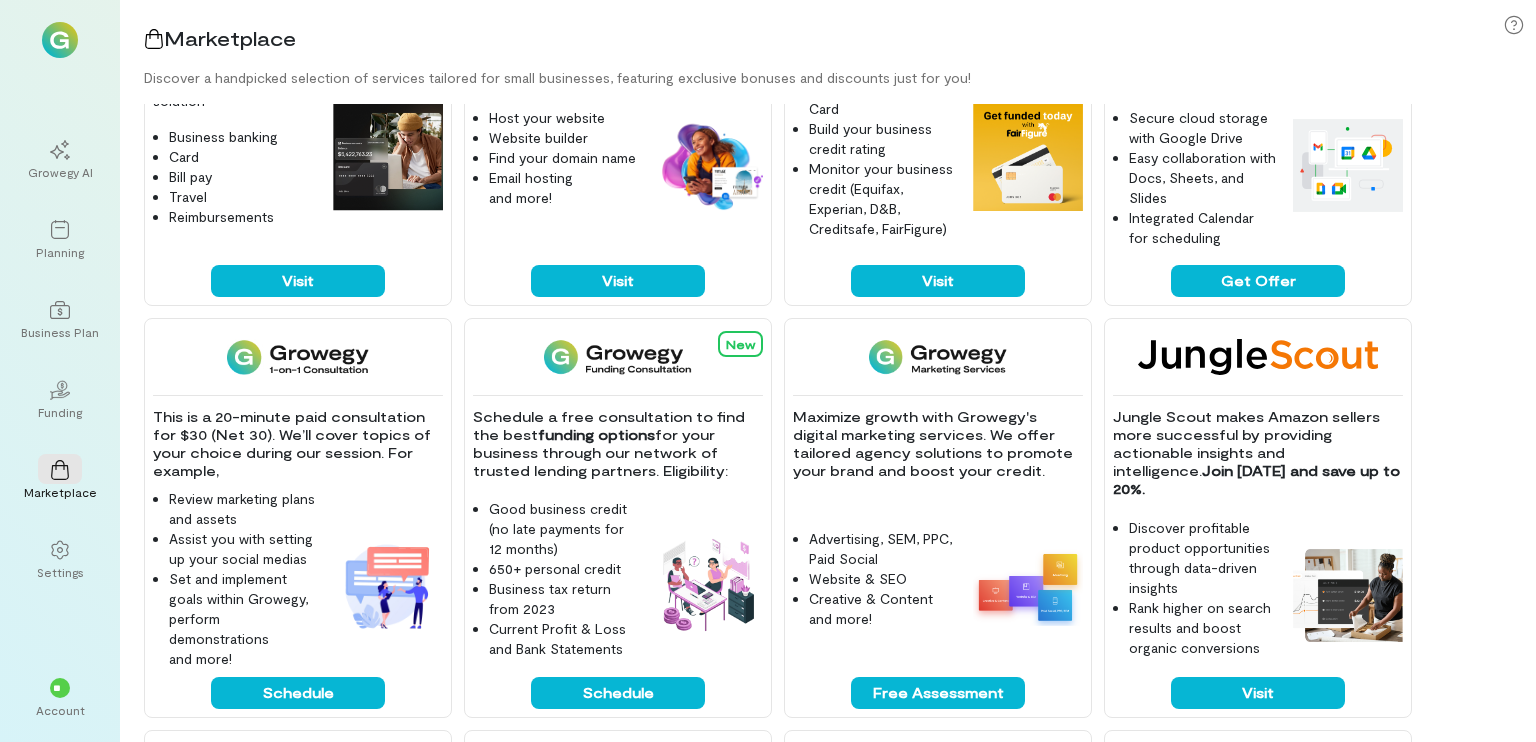 scroll, scrollTop: 300, scrollLeft: 0, axis: vertical 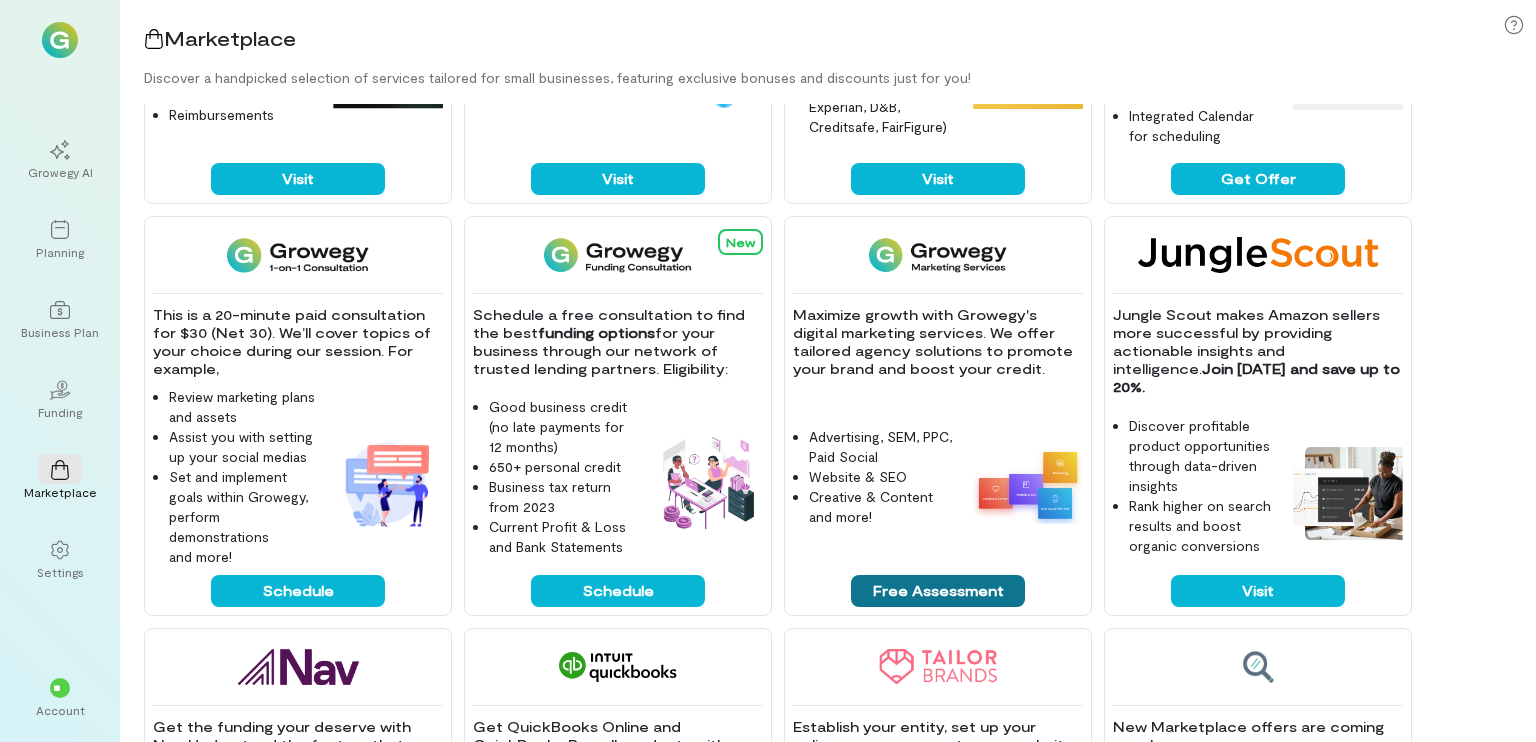 click on "Free Assessment" at bounding box center (938, 591) 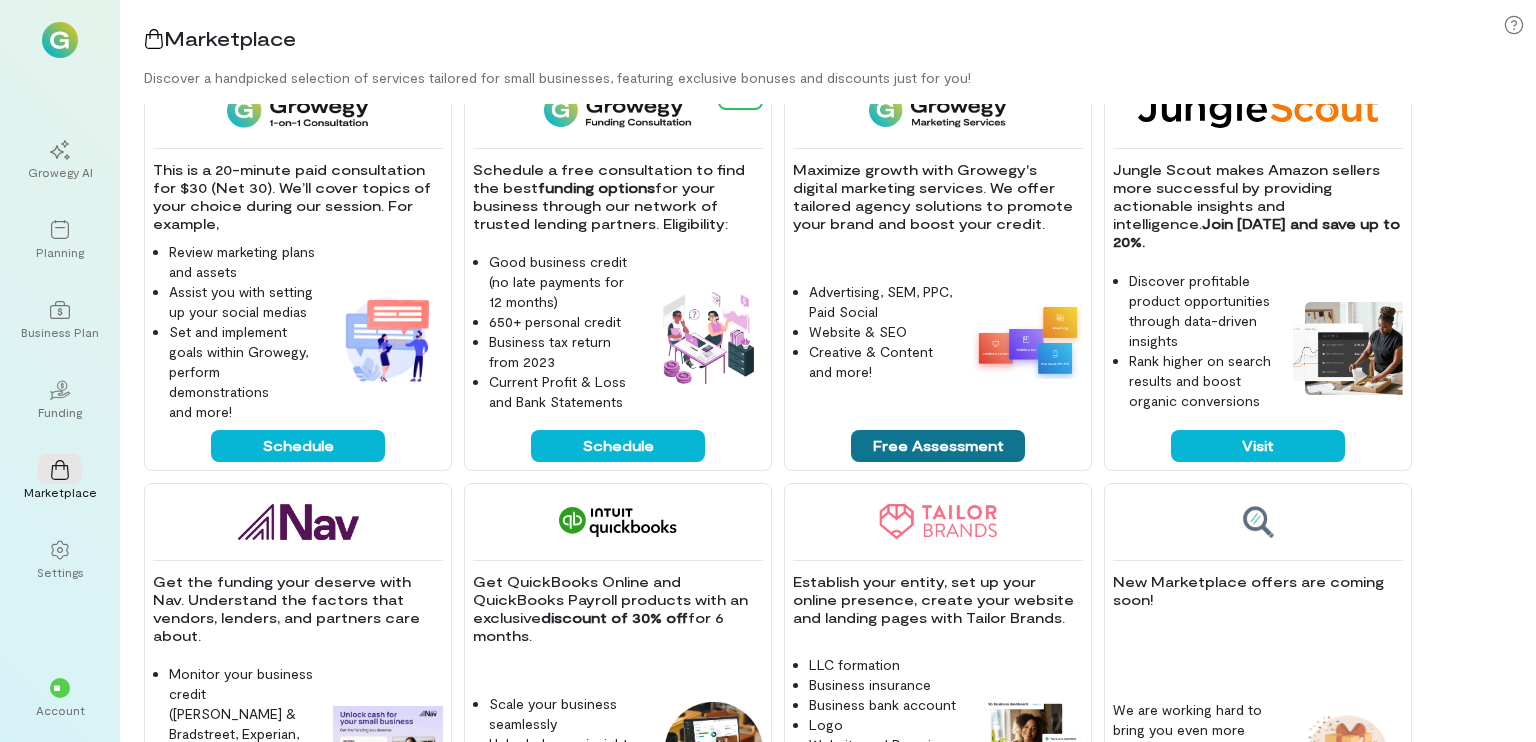 scroll, scrollTop: 410, scrollLeft: 0, axis: vertical 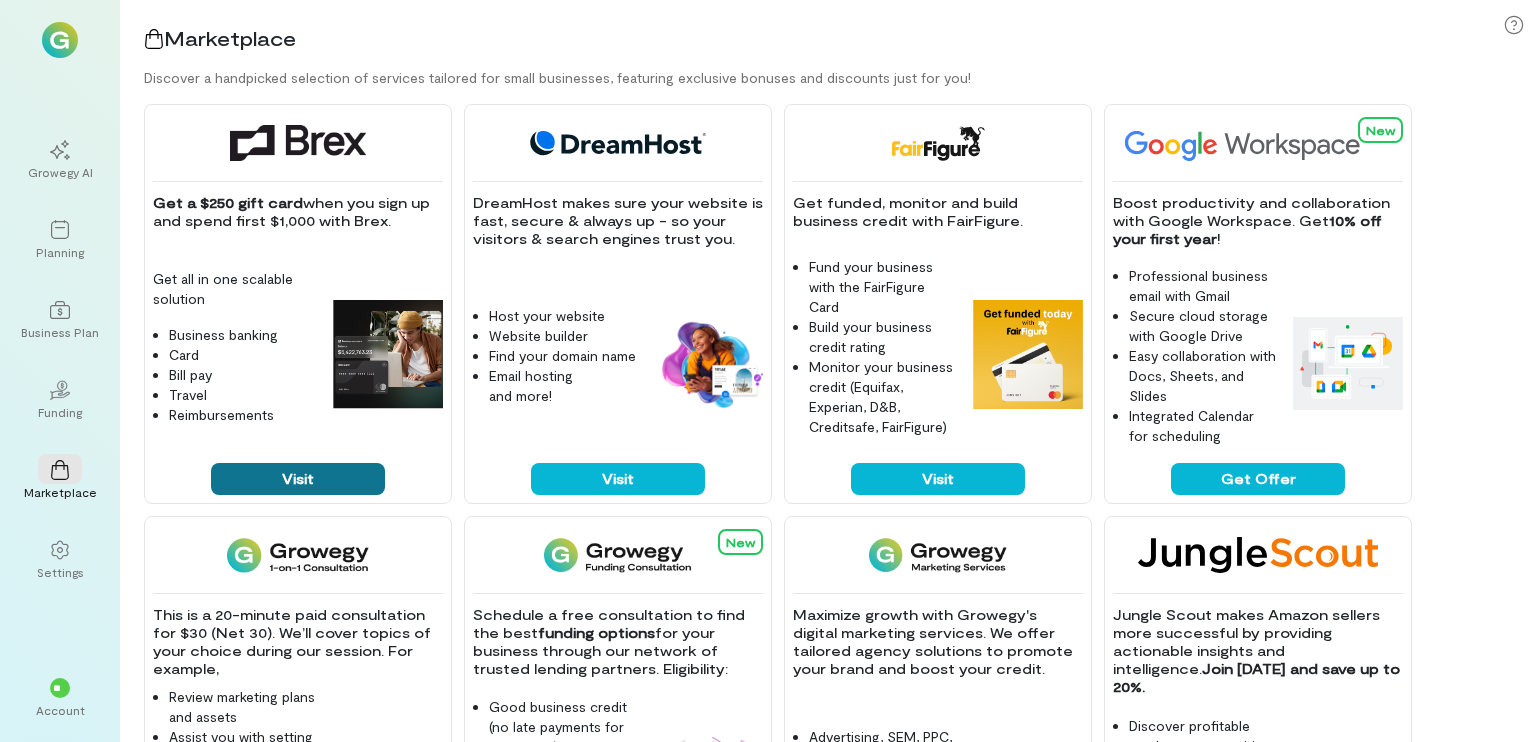 click on "Visit" at bounding box center (298, 479) 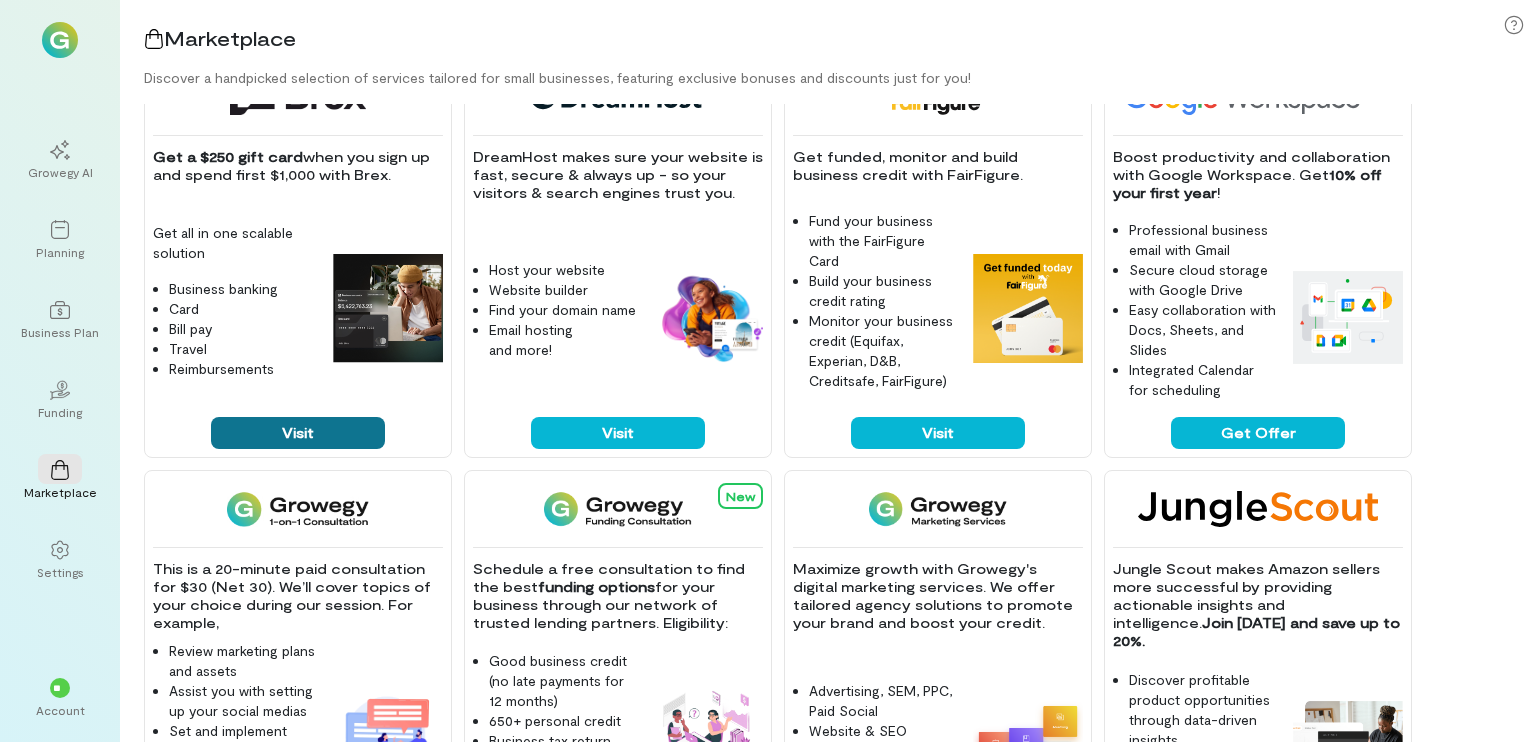 scroll, scrollTop: 0, scrollLeft: 0, axis: both 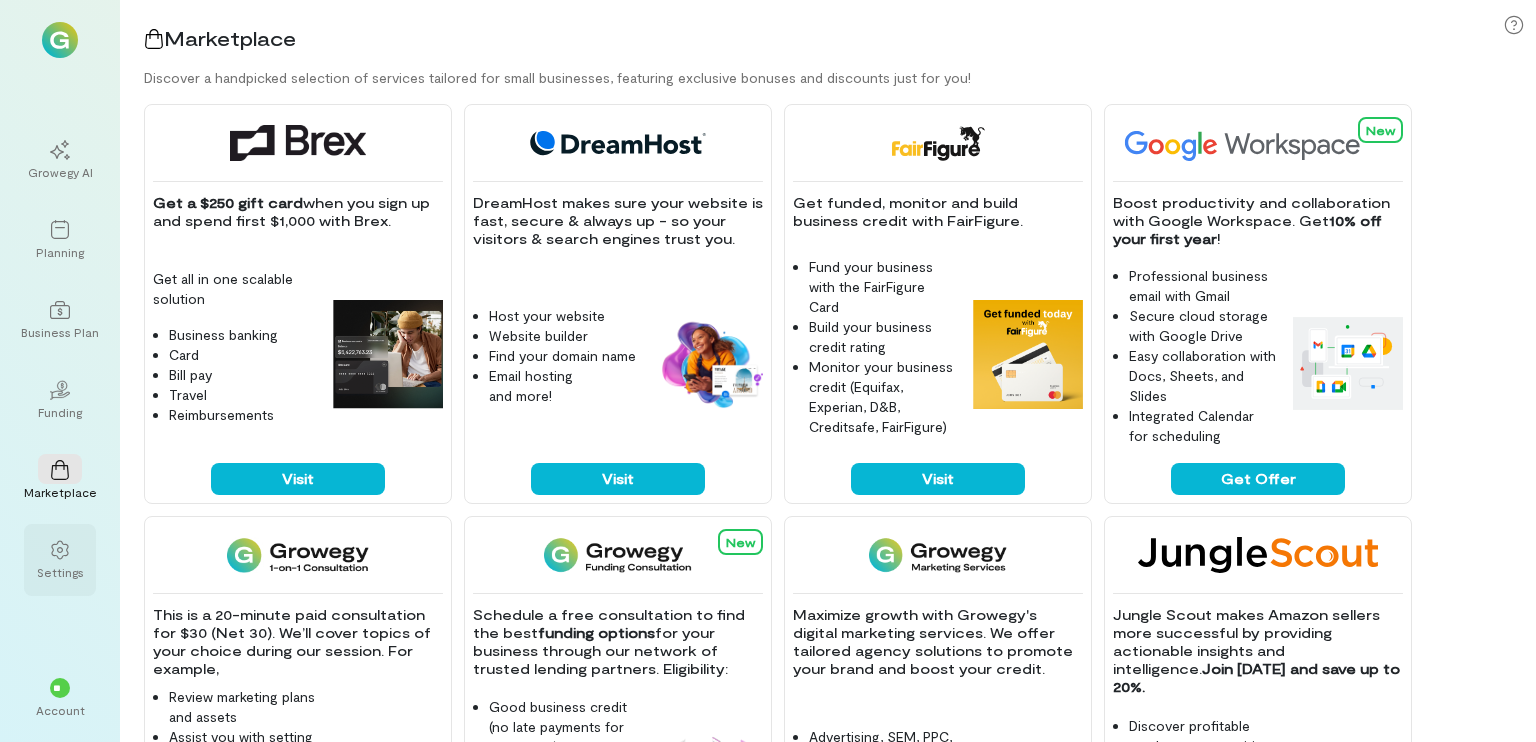 click on "Settings" at bounding box center [60, 560] 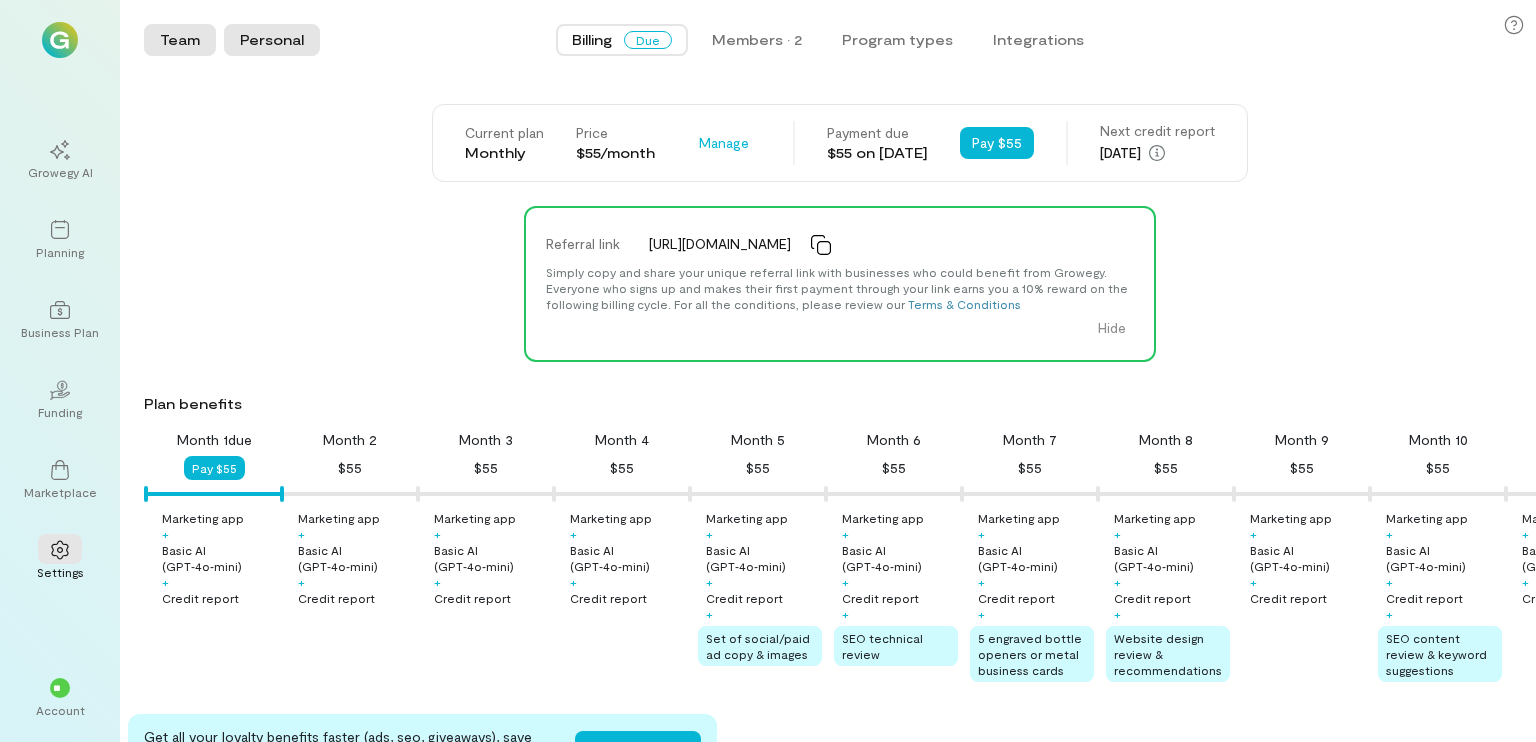 click on "Personal" at bounding box center (272, 40) 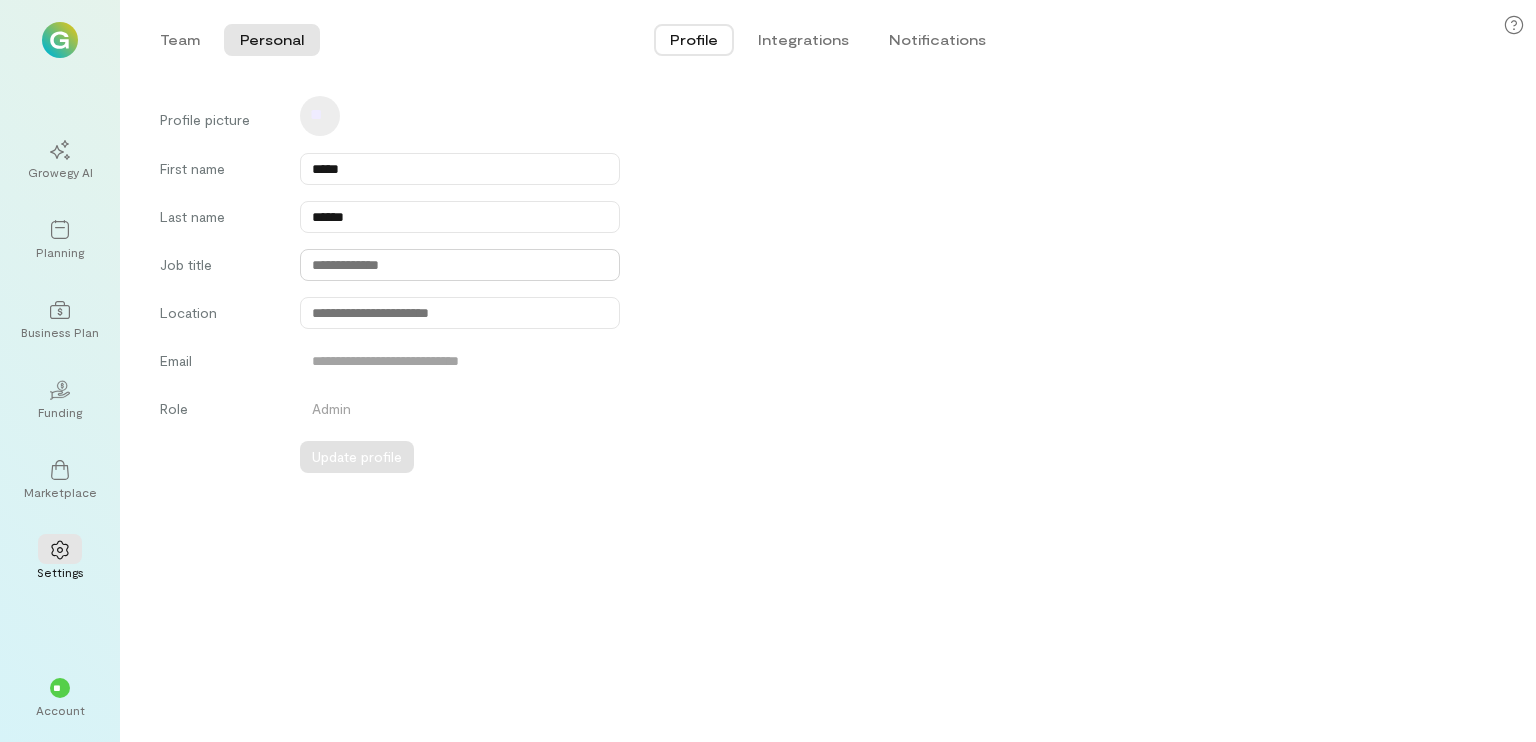 click at bounding box center [460, 265] 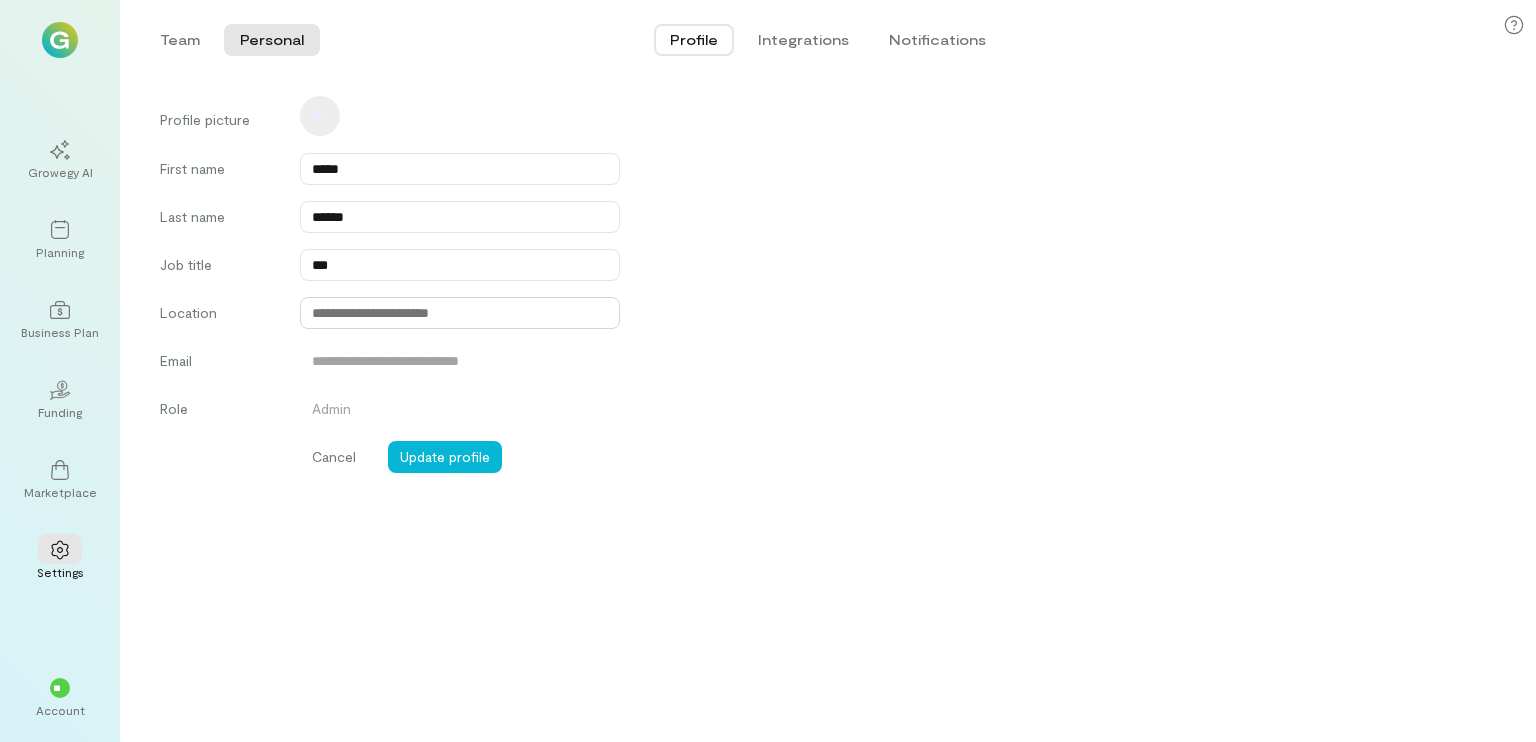 click at bounding box center [460, 313] 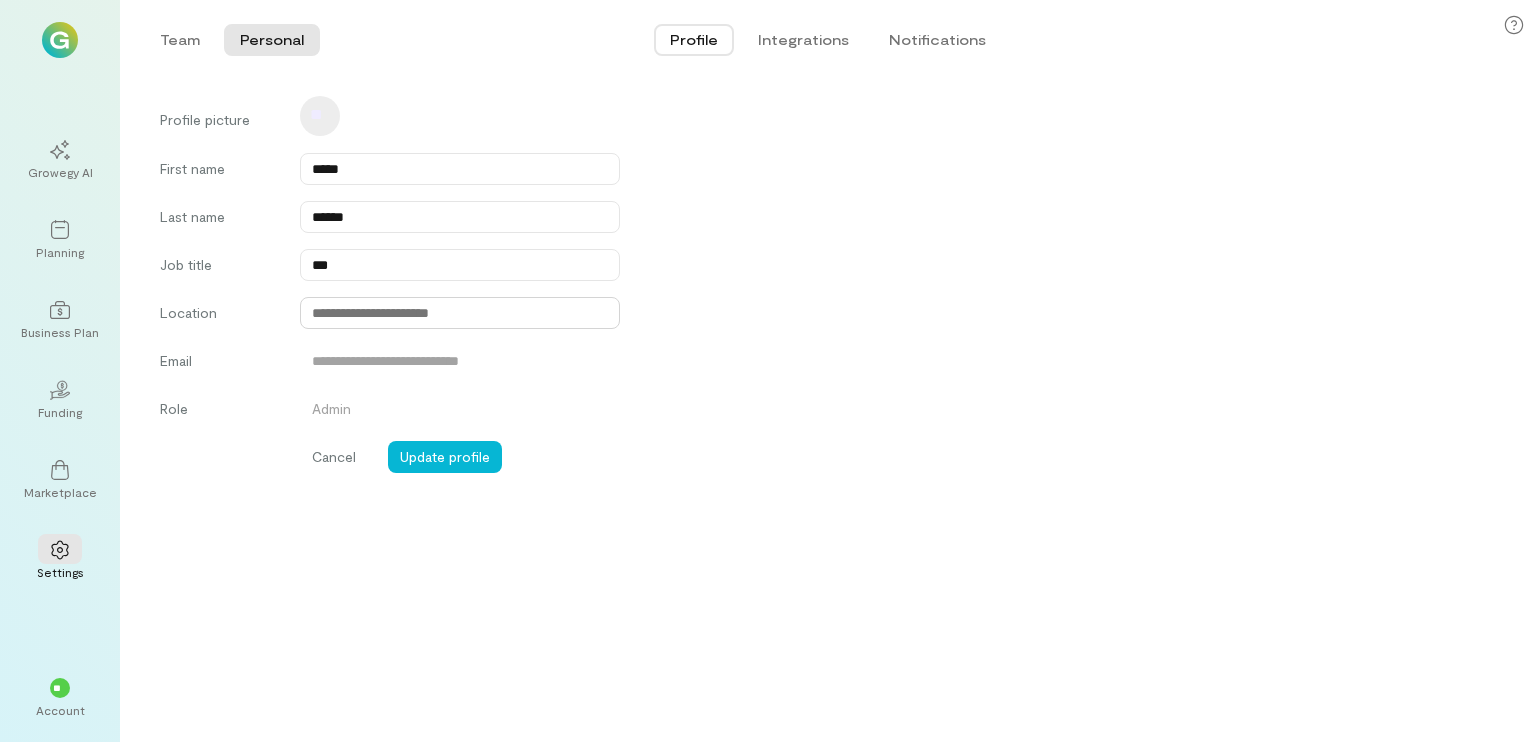 type on "**********" 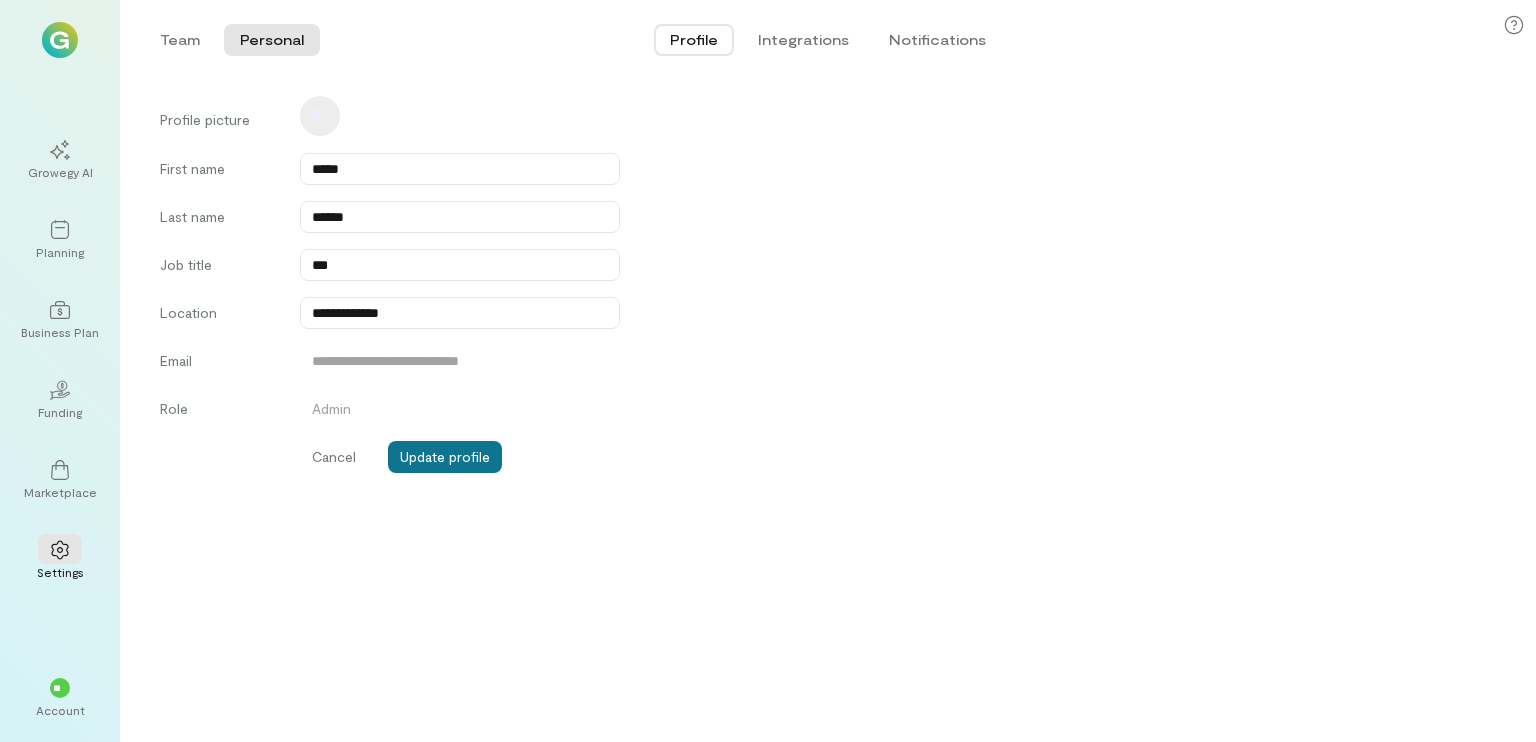 click on "Update profile" at bounding box center [445, 457] 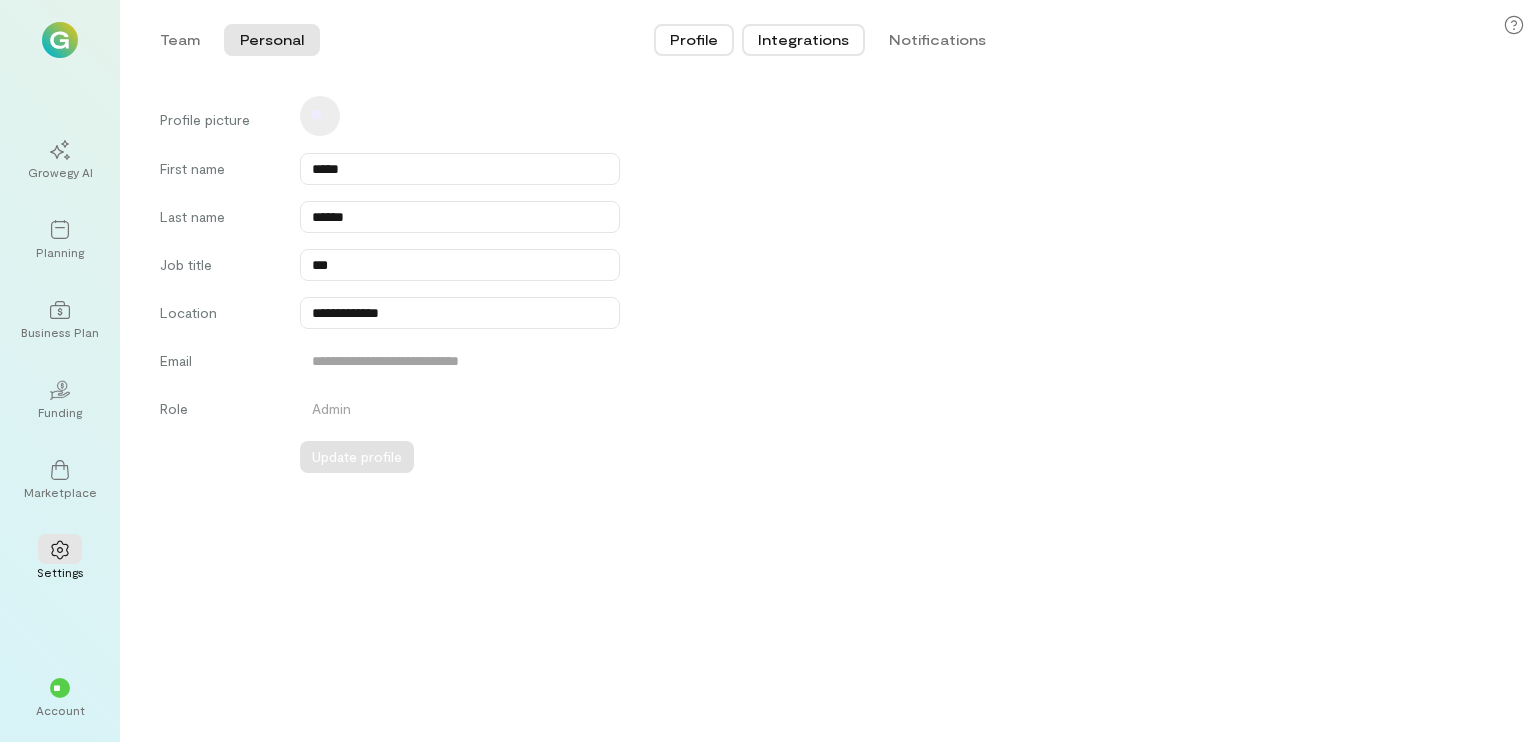click on "Integrations" at bounding box center (803, 40) 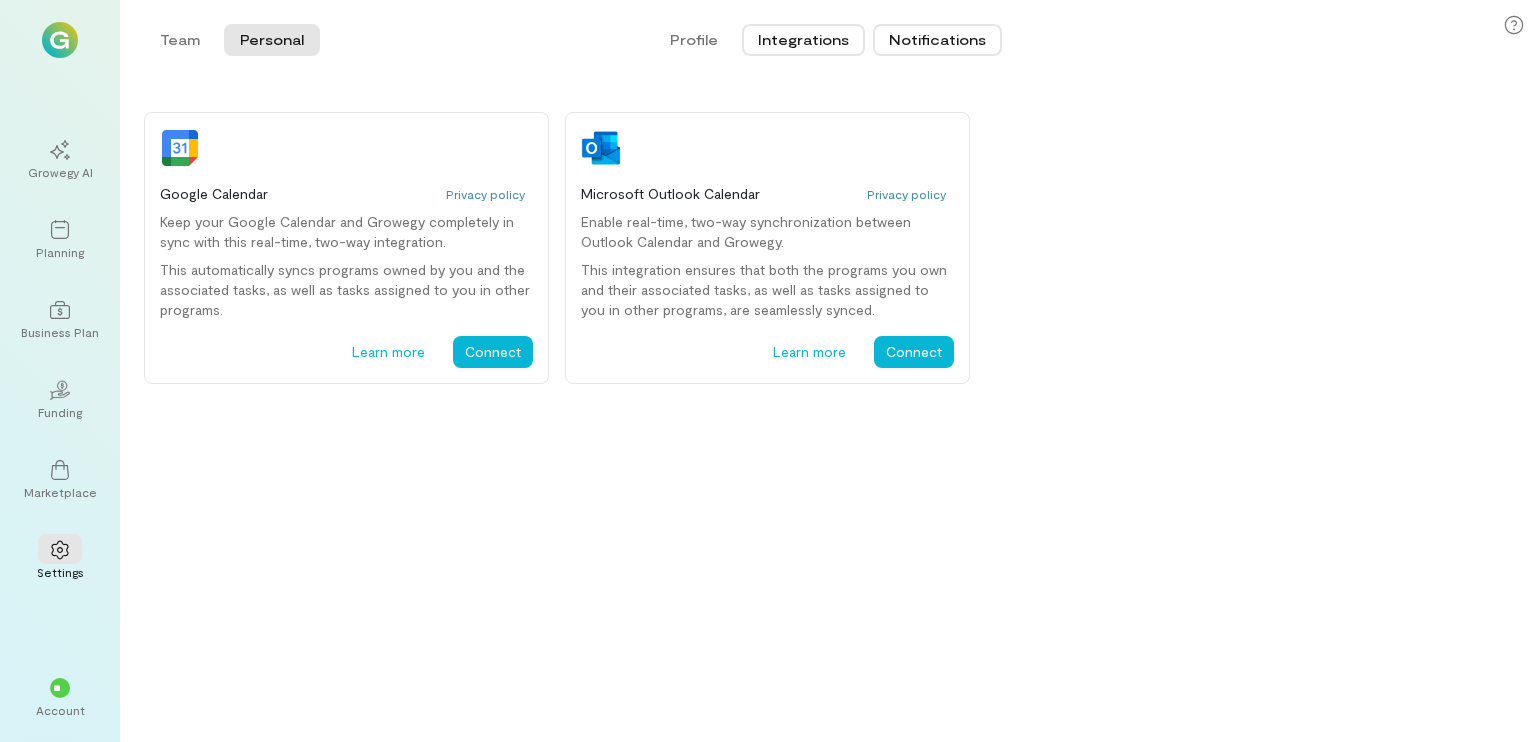 click on "Notifications" at bounding box center (937, 40) 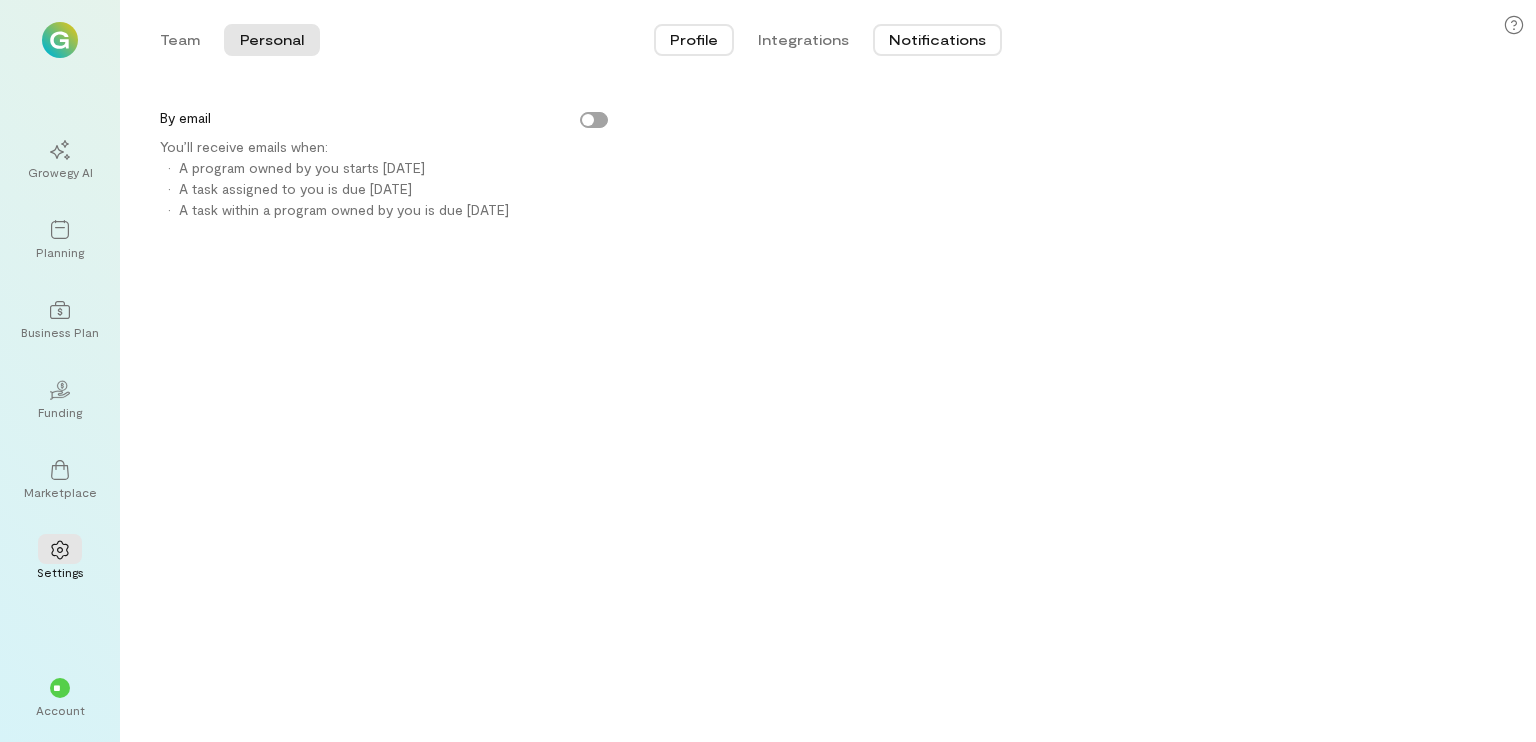 click on "Profile" at bounding box center [694, 40] 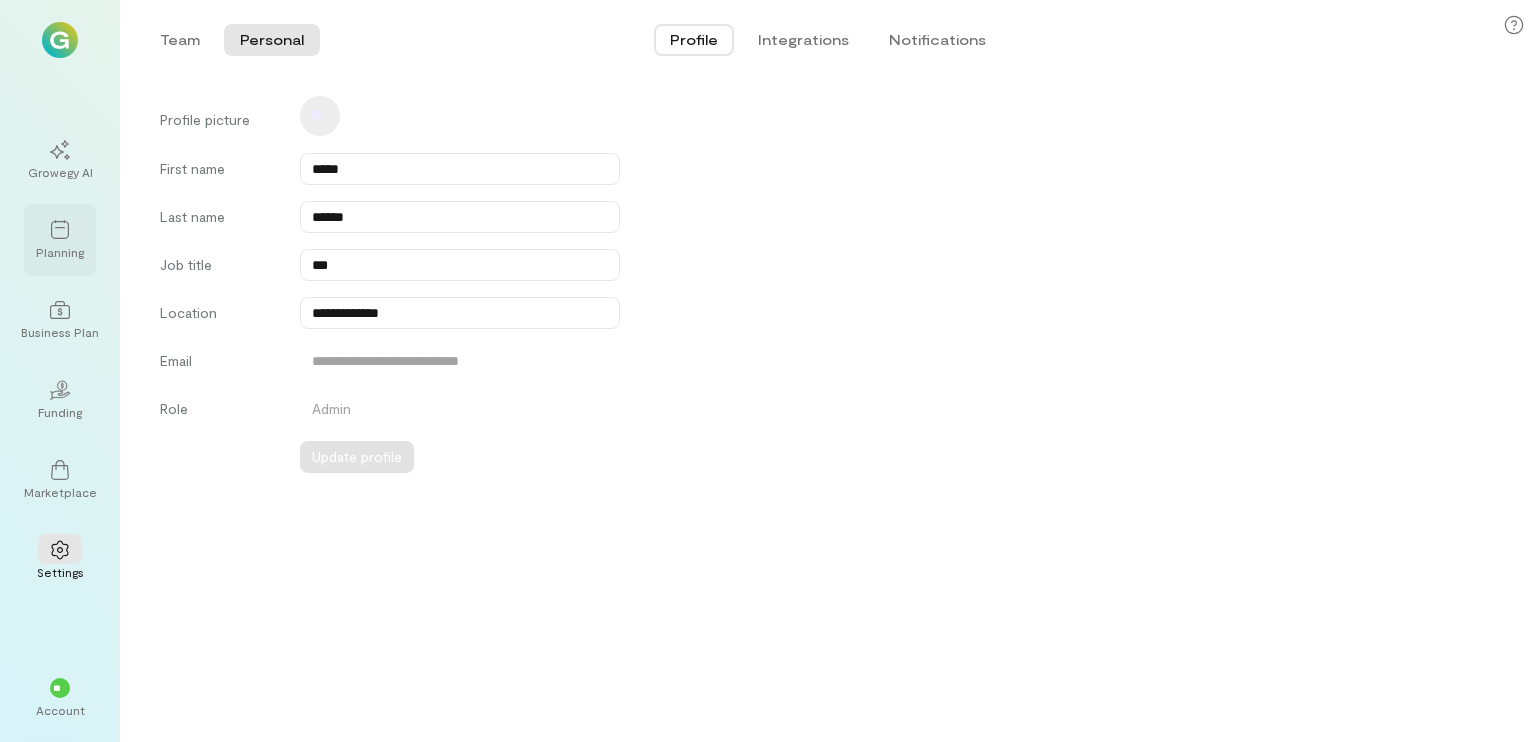click at bounding box center [60, 229] 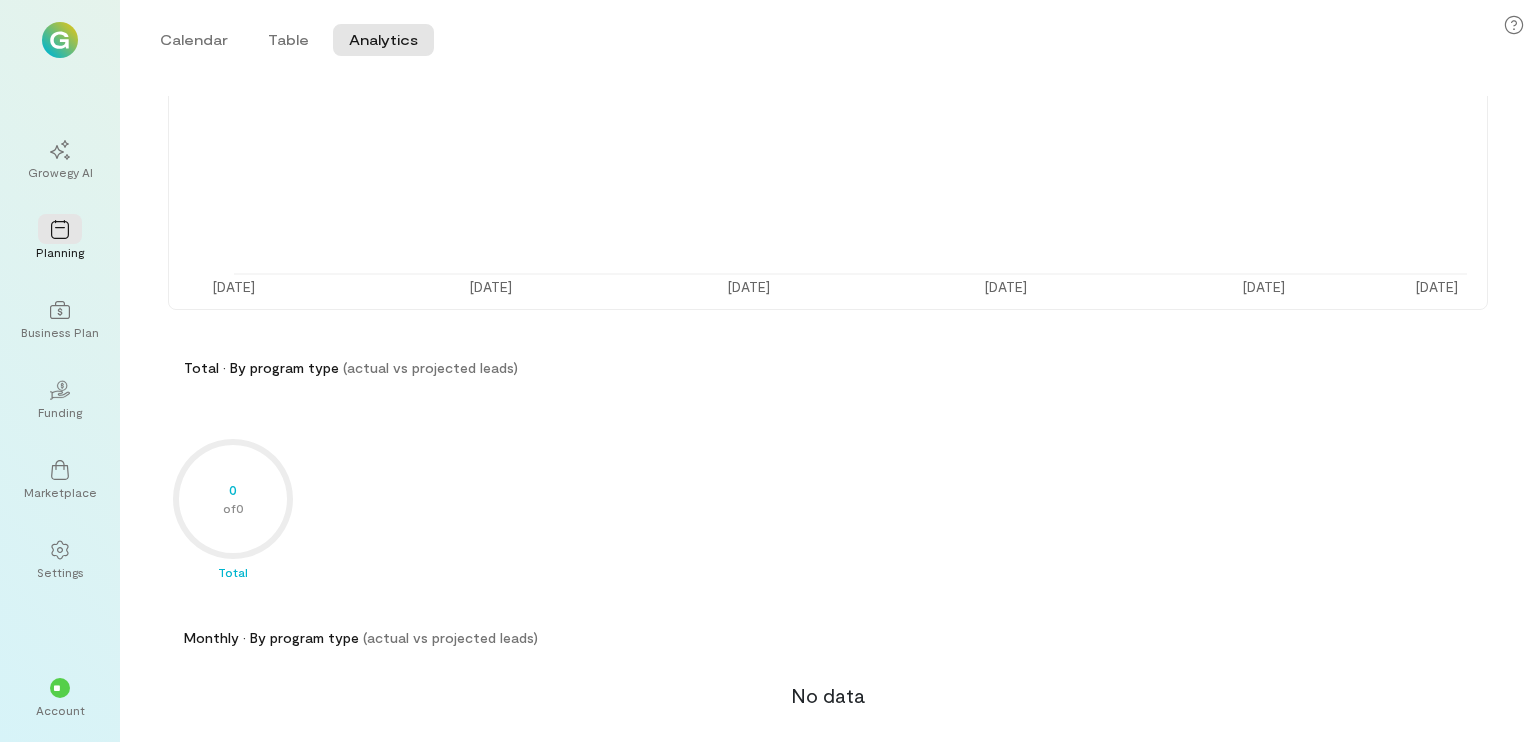 scroll, scrollTop: 0, scrollLeft: 0, axis: both 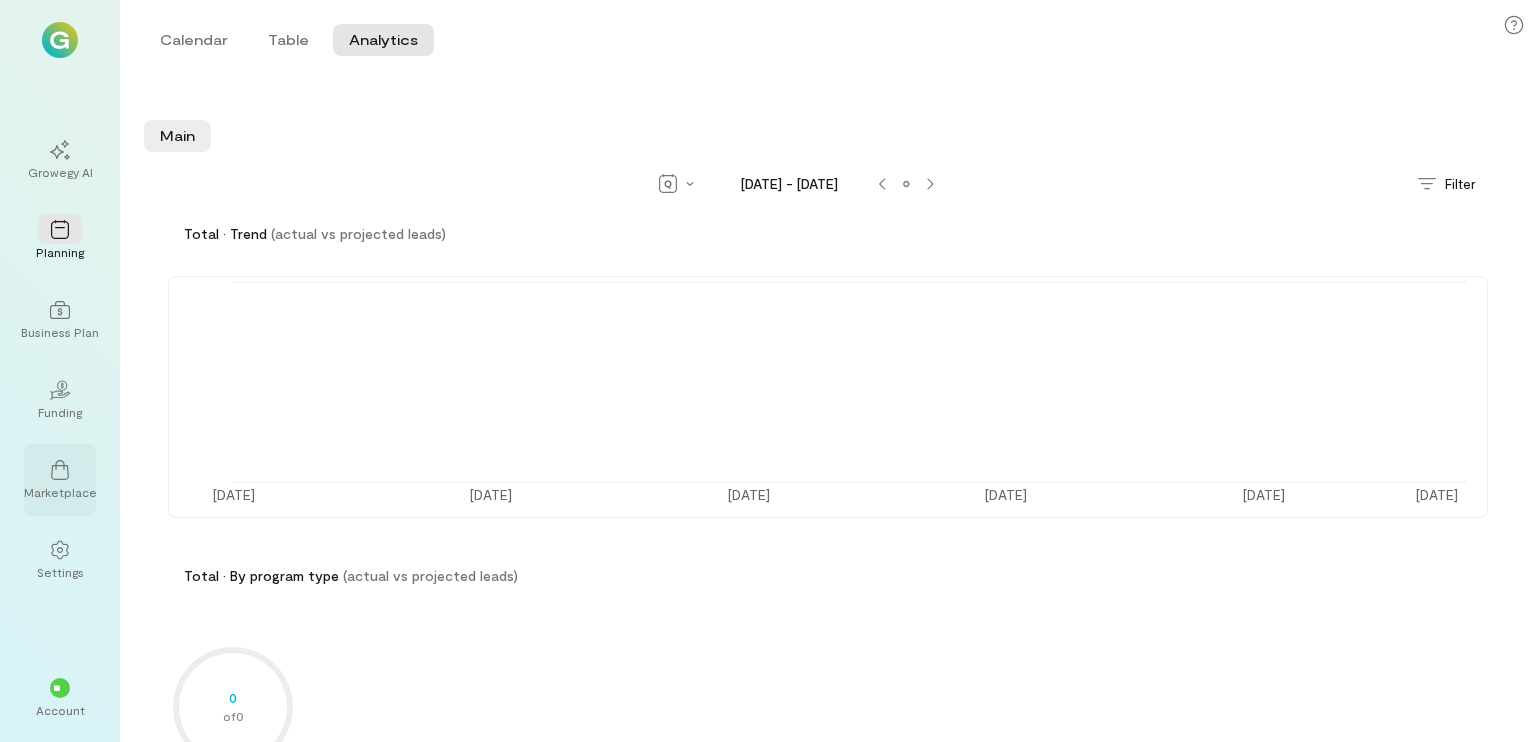 click 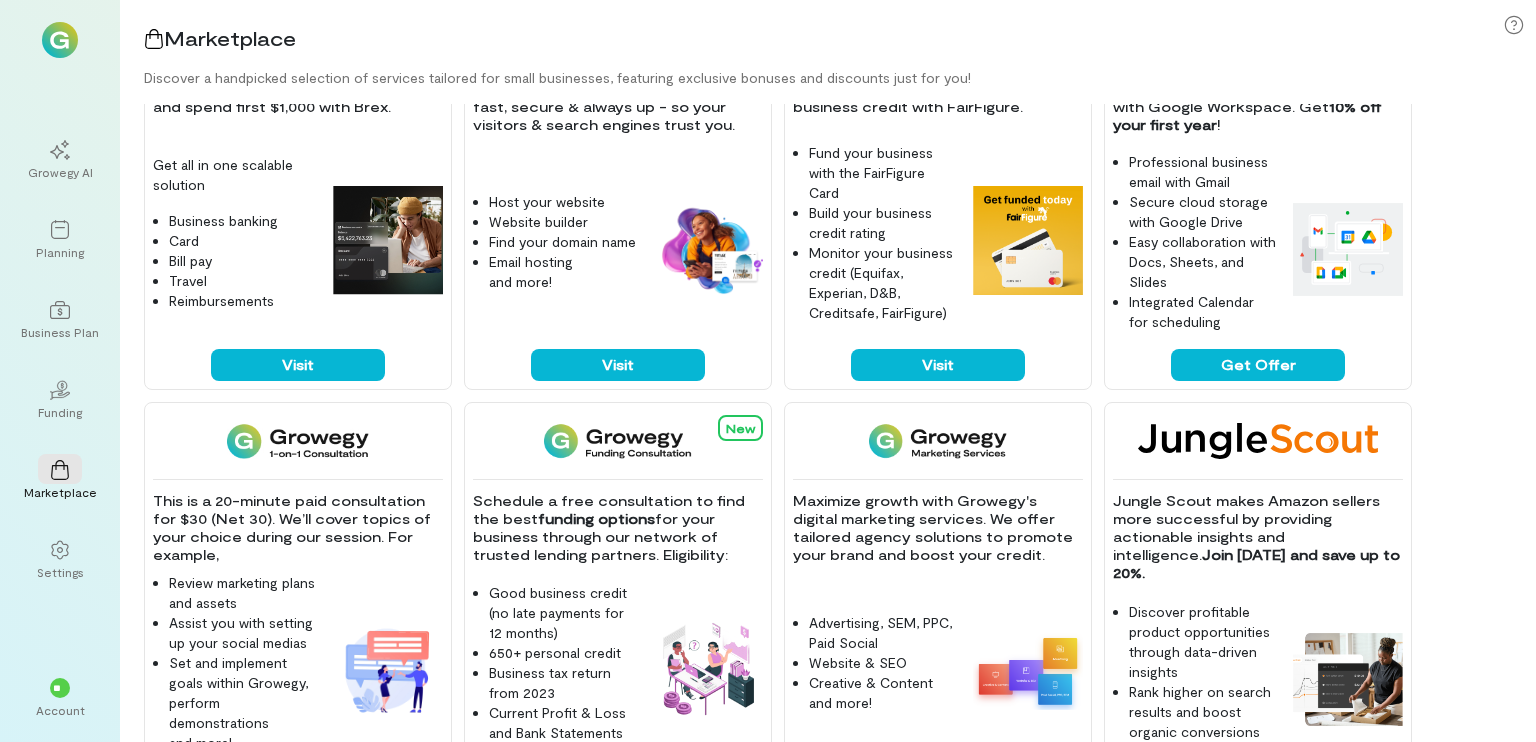 scroll, scrollTop: 0, scrollLeft: 0, axis: both 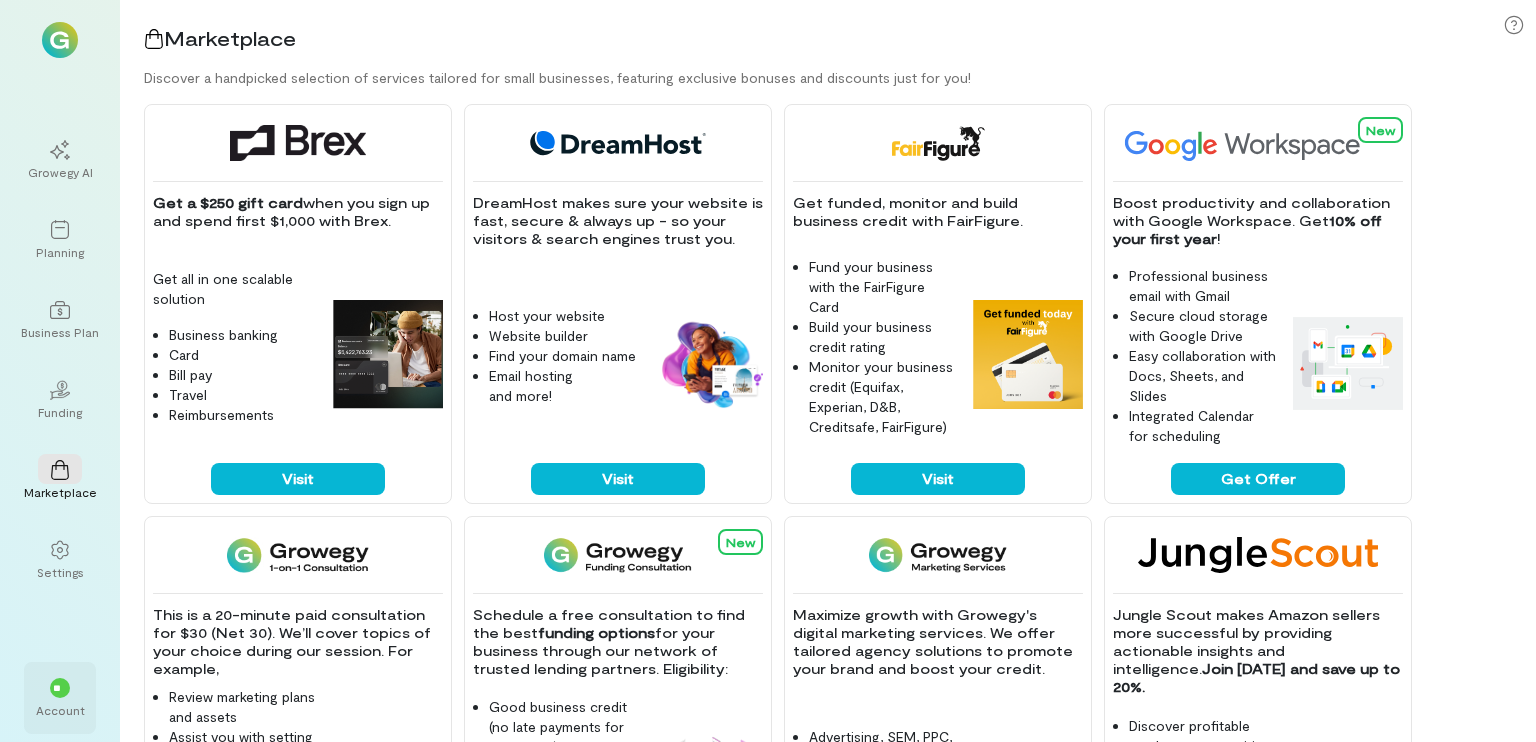 click on "**" at bounding box center [60, 688] 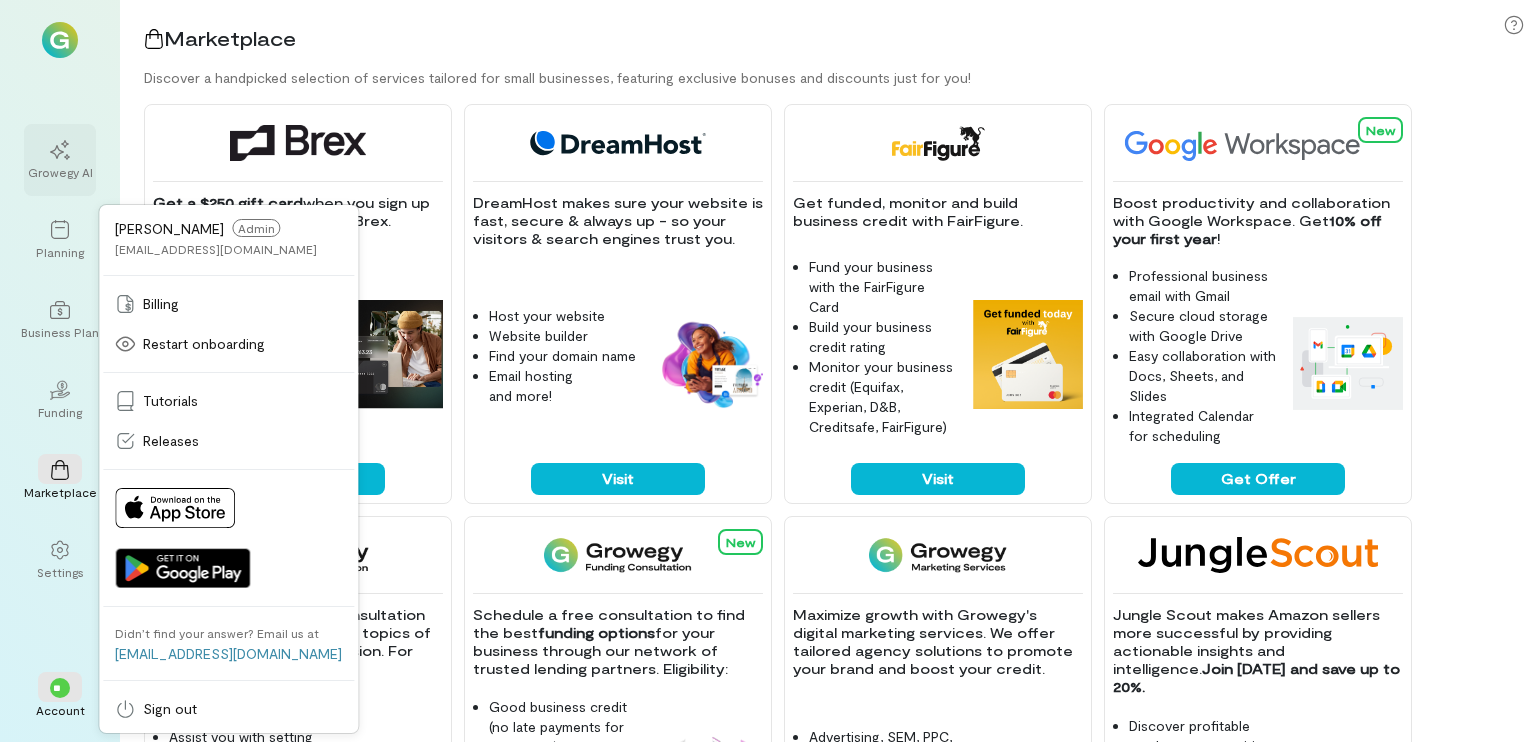 click on "Growegy AI" at bounding box center (60, 160) 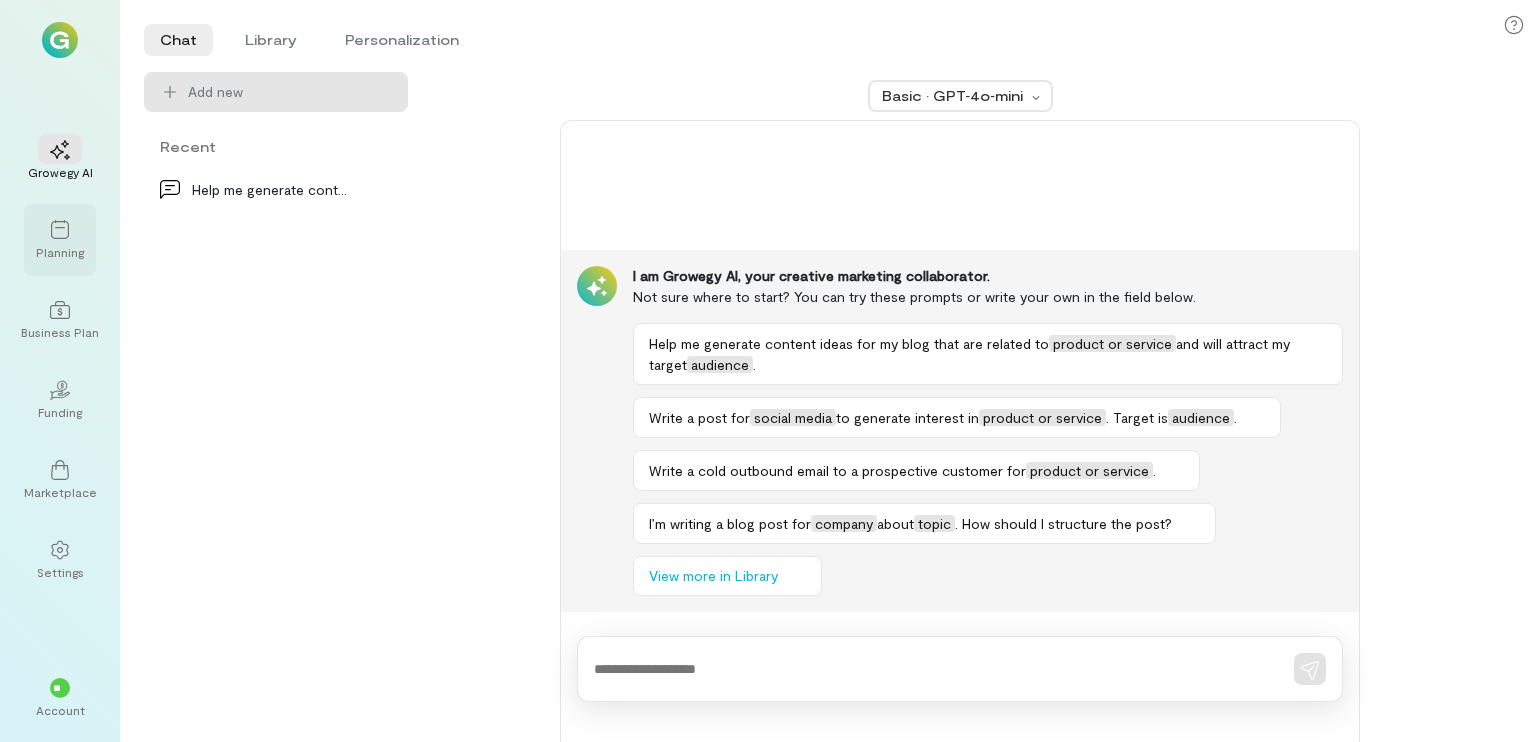 click on "Planning" at bounding box center [60, 252] 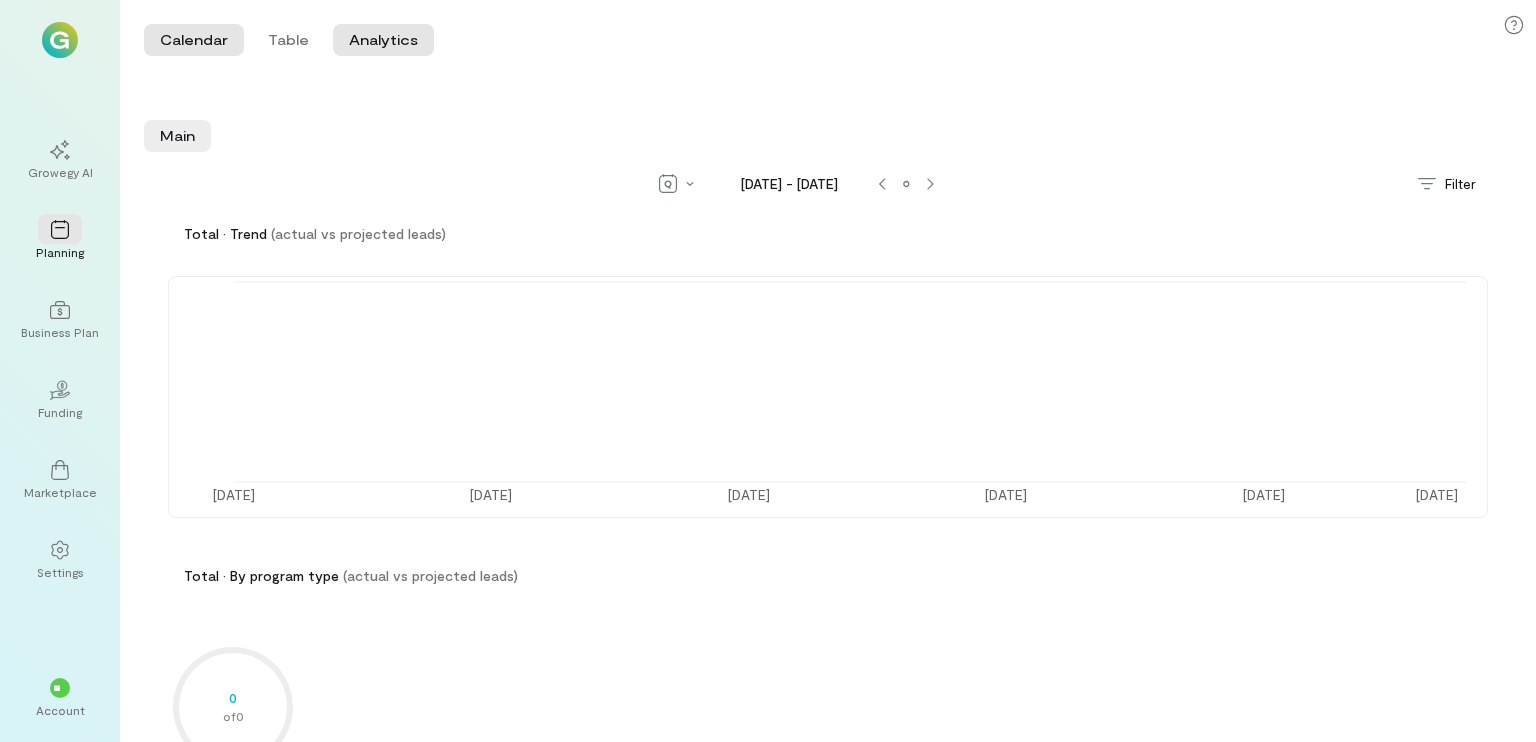 click on "Calendar" at bounding box center [194, 40] 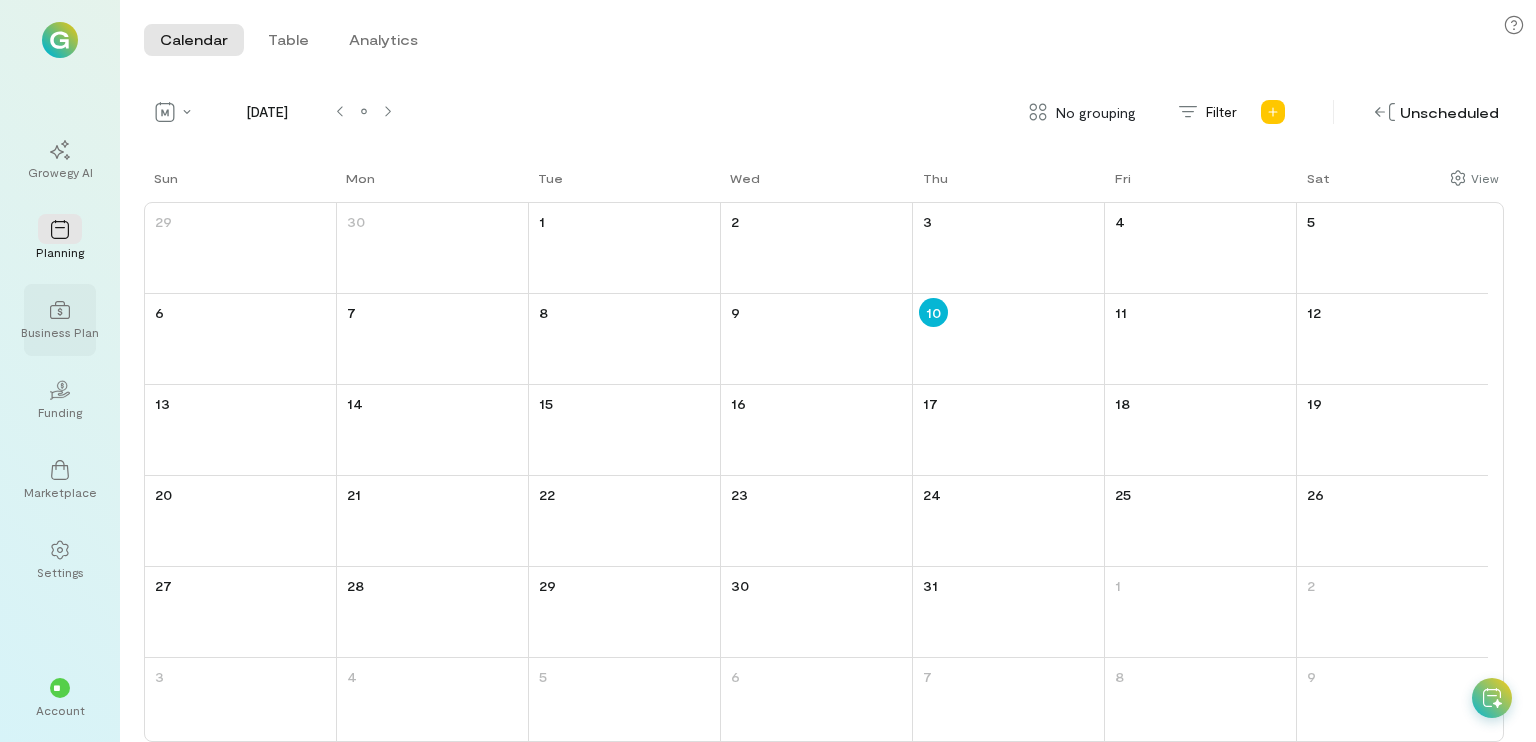 click on "Business Plan" at bounding box center [60, 320] 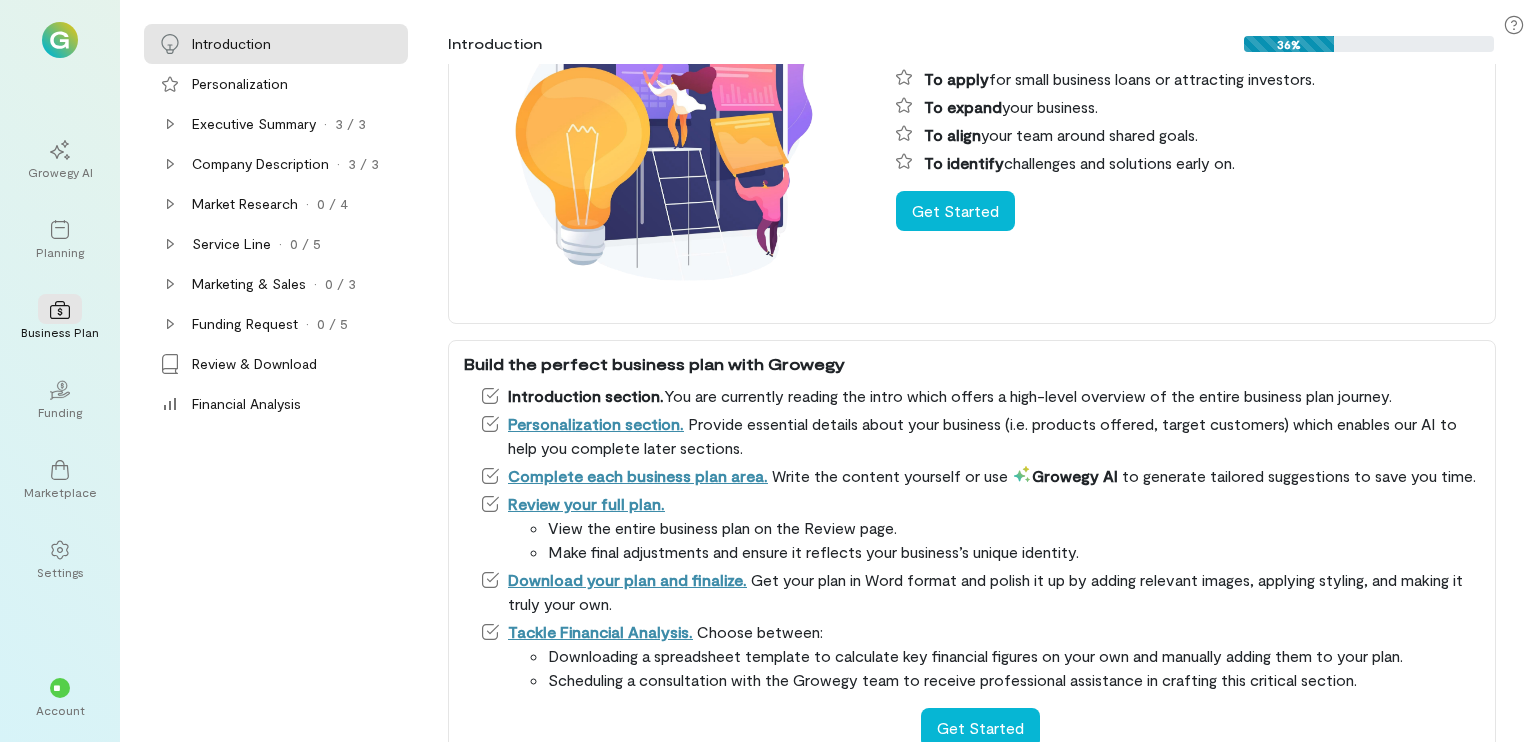 scroll, scrollTop: 228, scrollLeft: 0, axis: vertical 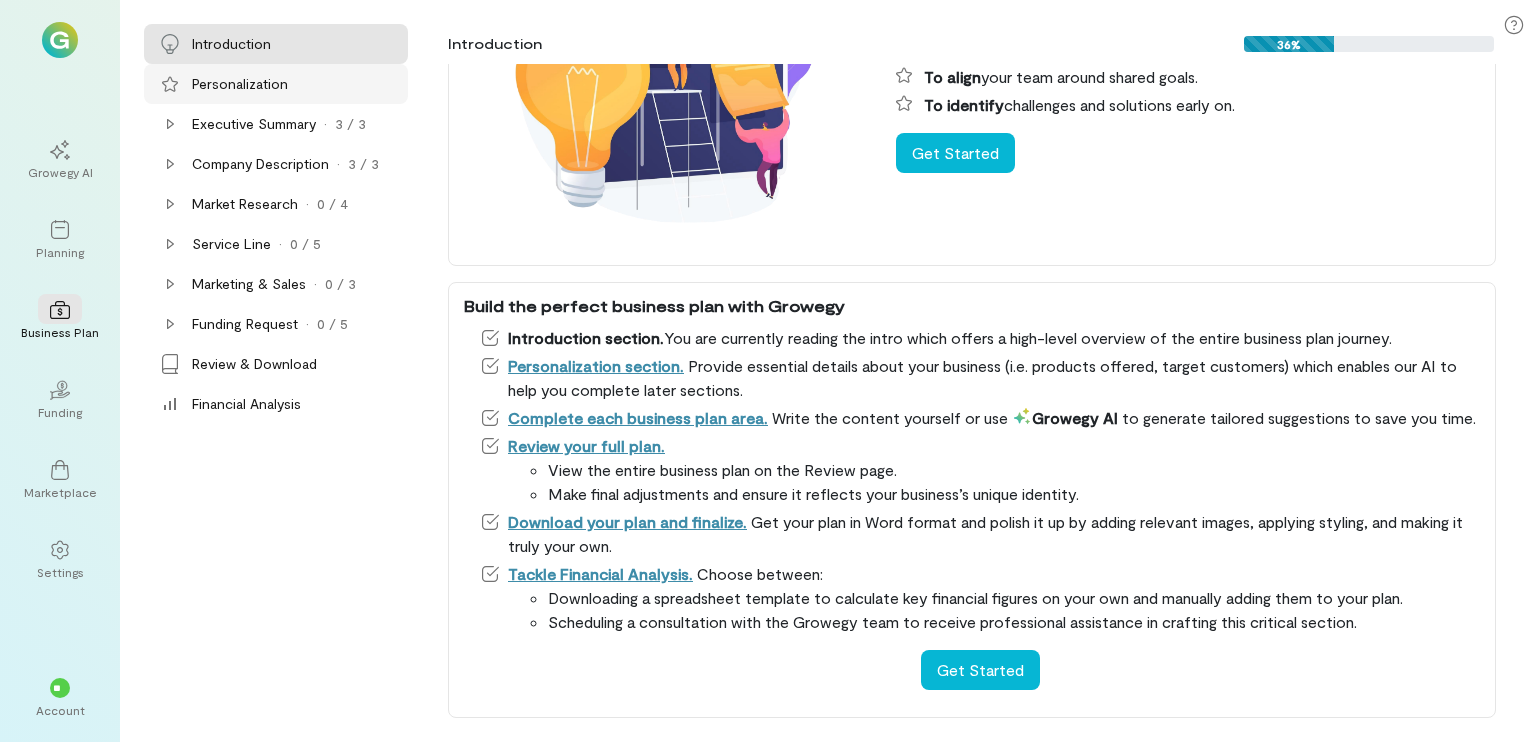 click on "Personalization" at bounding box center (276, 84) 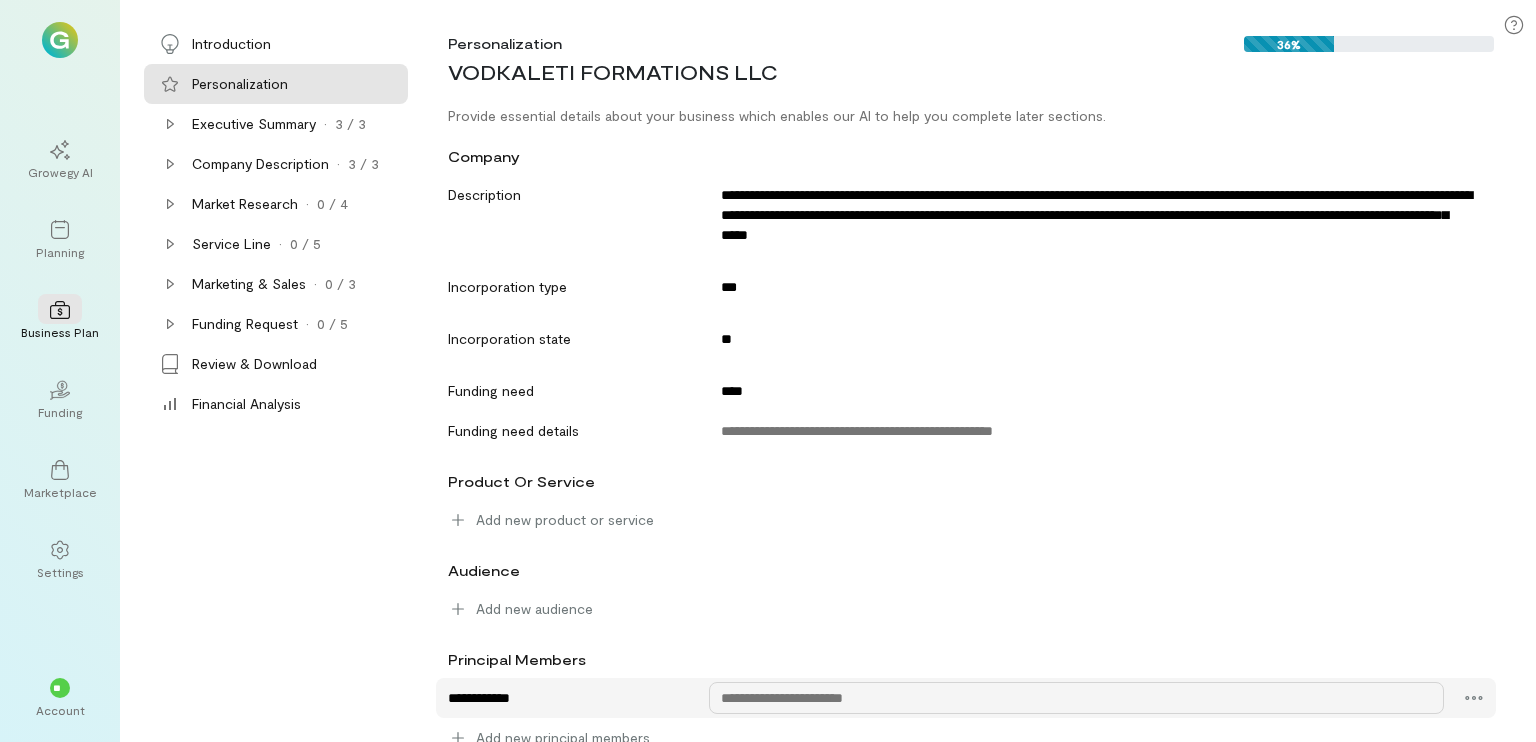 scroll, scrollTop: 46, scrollLeft: 0, axis: vertical 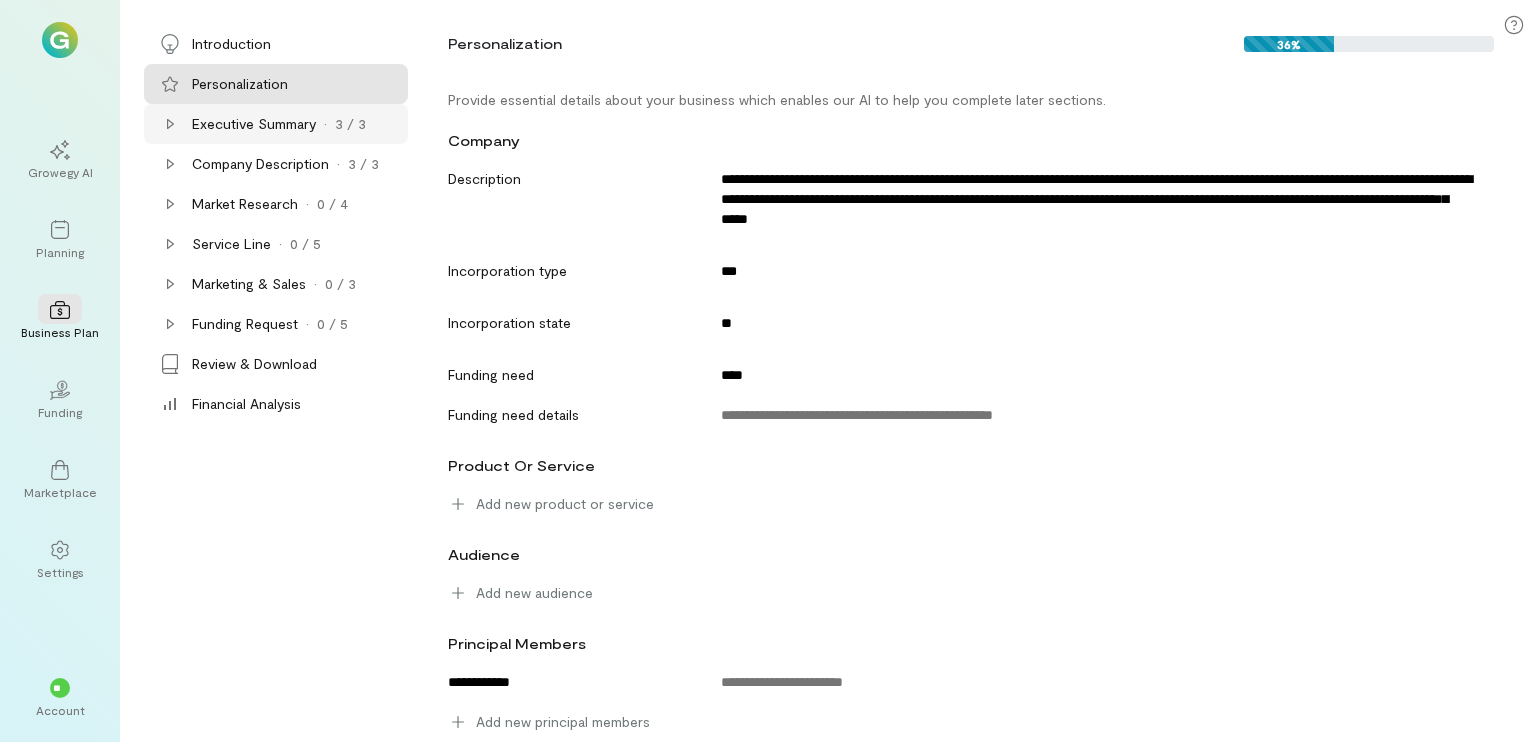 click on "Executive Summary" at bounding box center (254, 124) 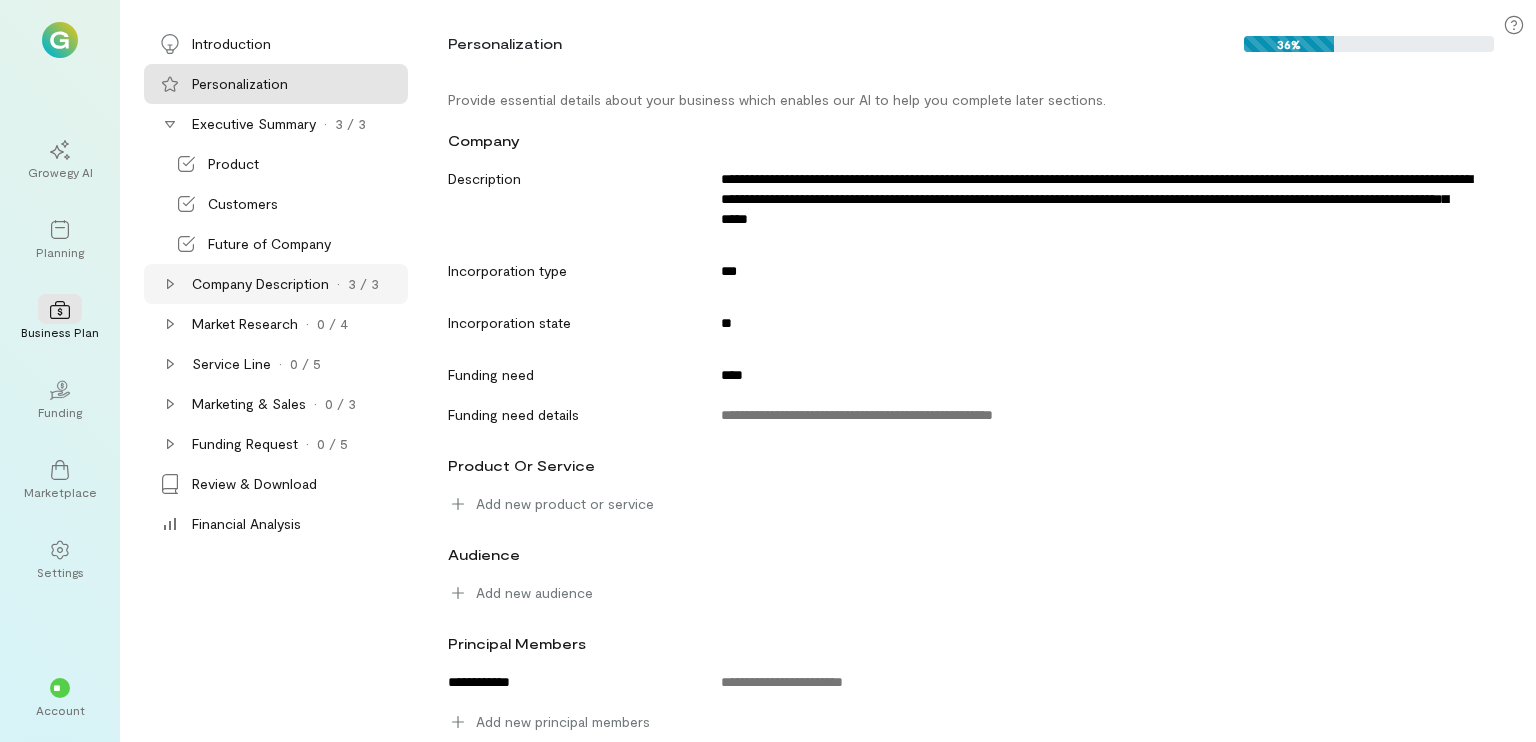 click on "Company Description" at bounding box center [260, 284] 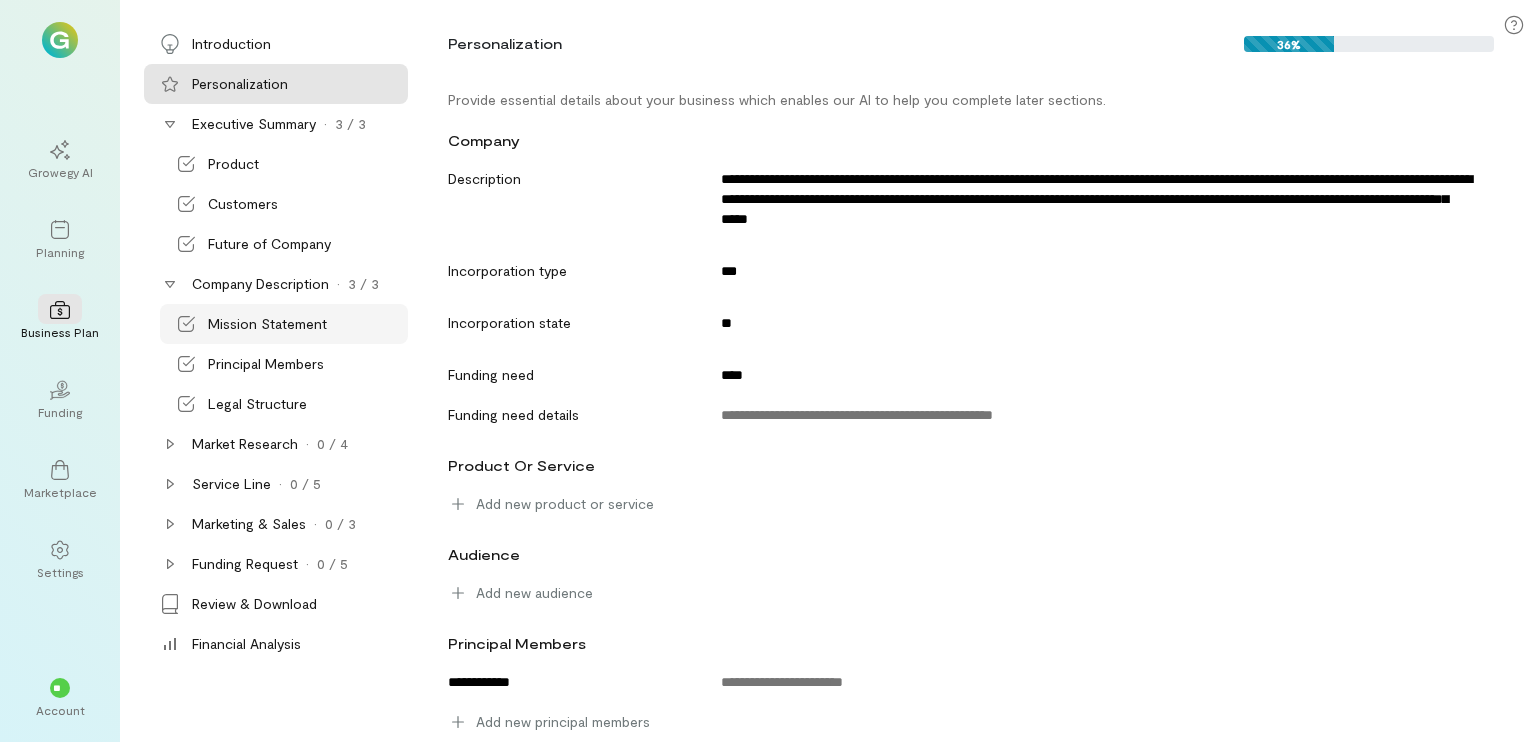 click on "Mission Statement" at bounding box center [267, 324] 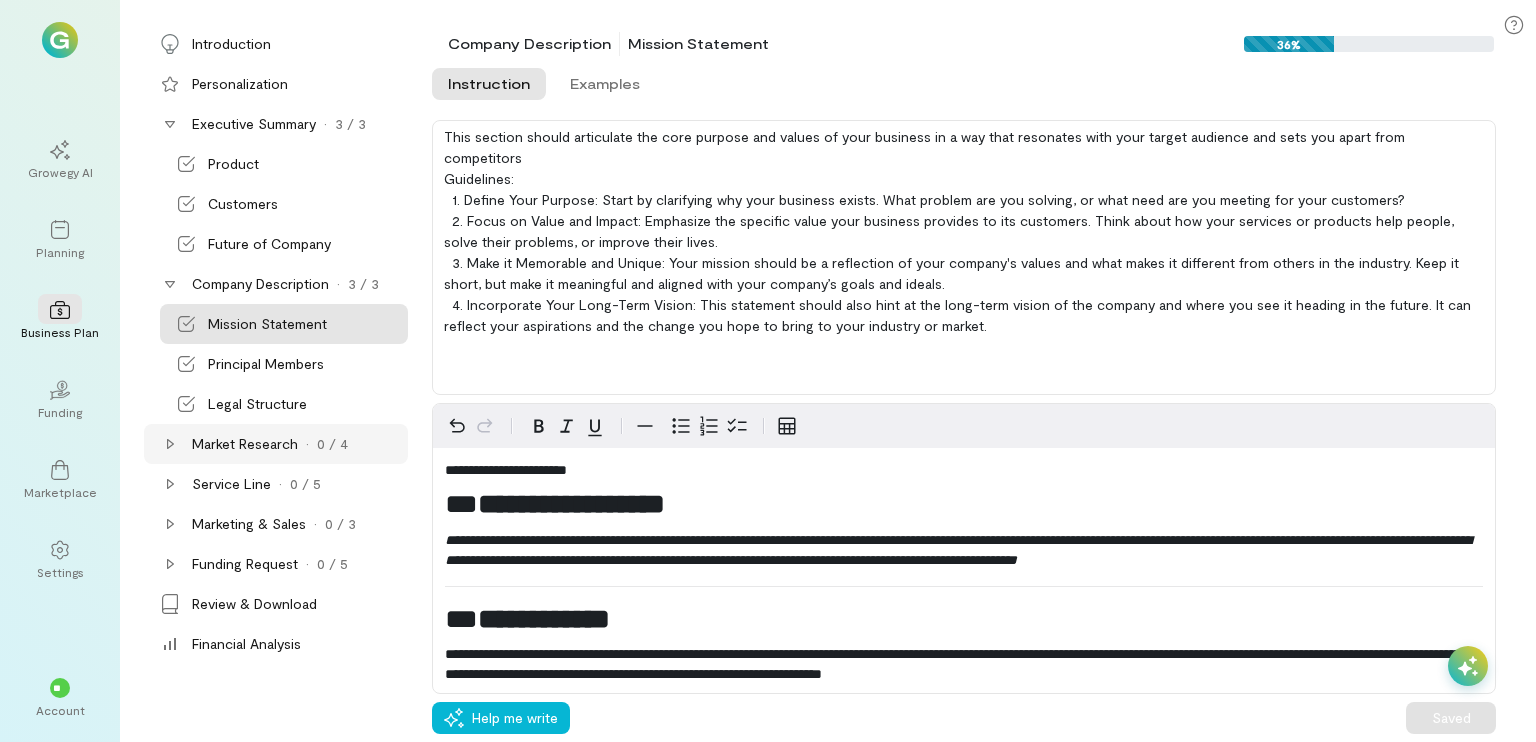 click on "Market Research · 0 / 4" at bounding box center [276, 444] 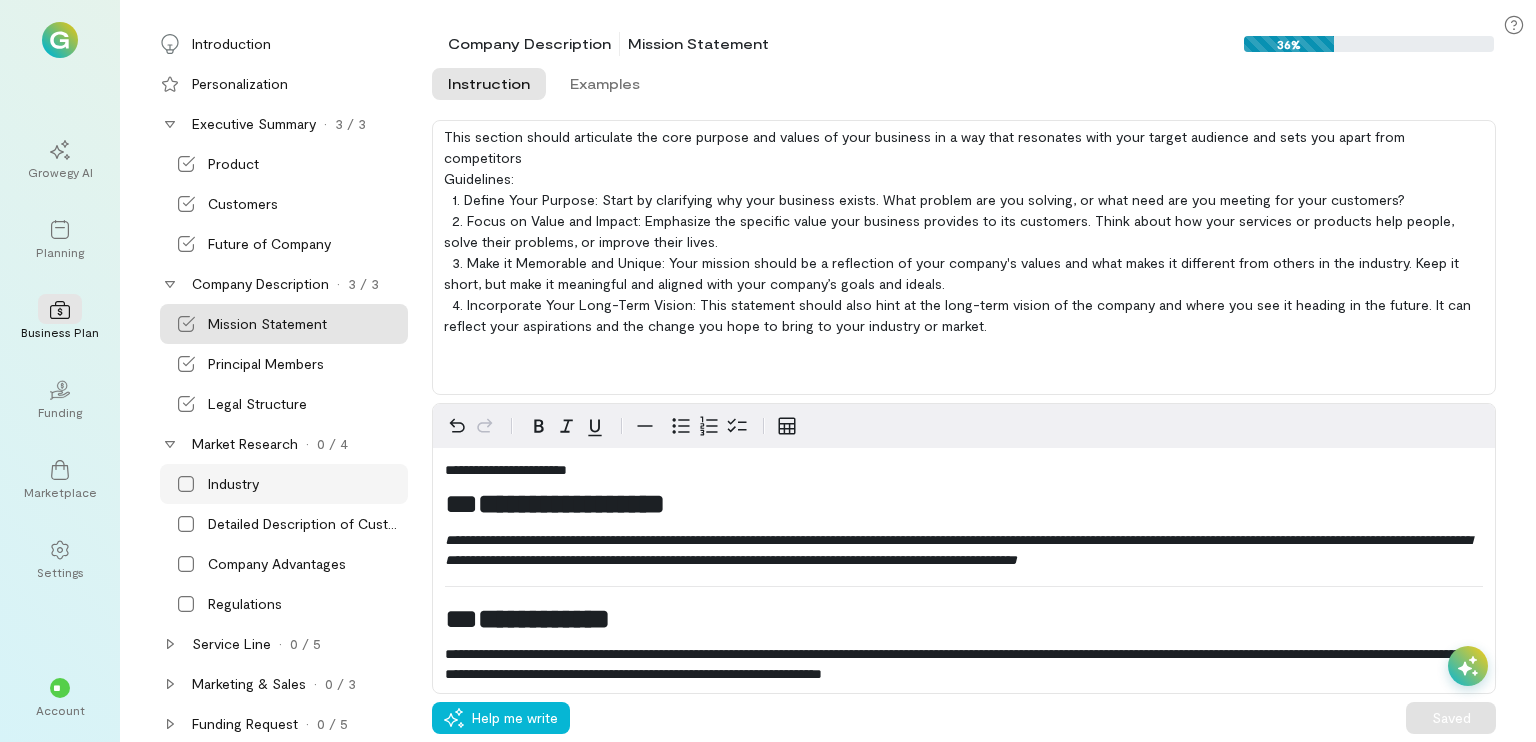 click on "Industry" at bounding box center [233, 484] 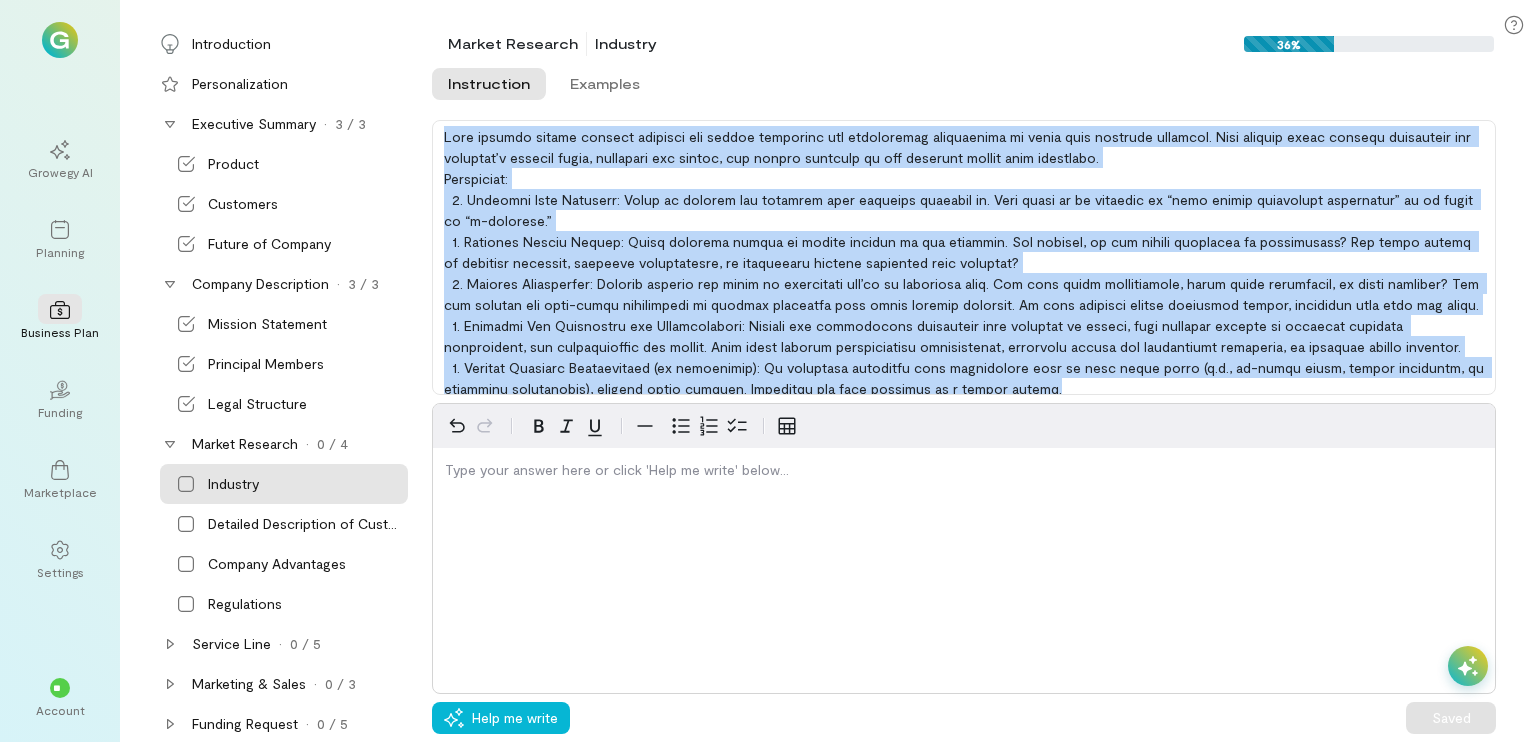 scroll, scrollTop: 30, scrollLeft: 0, axis: vertical 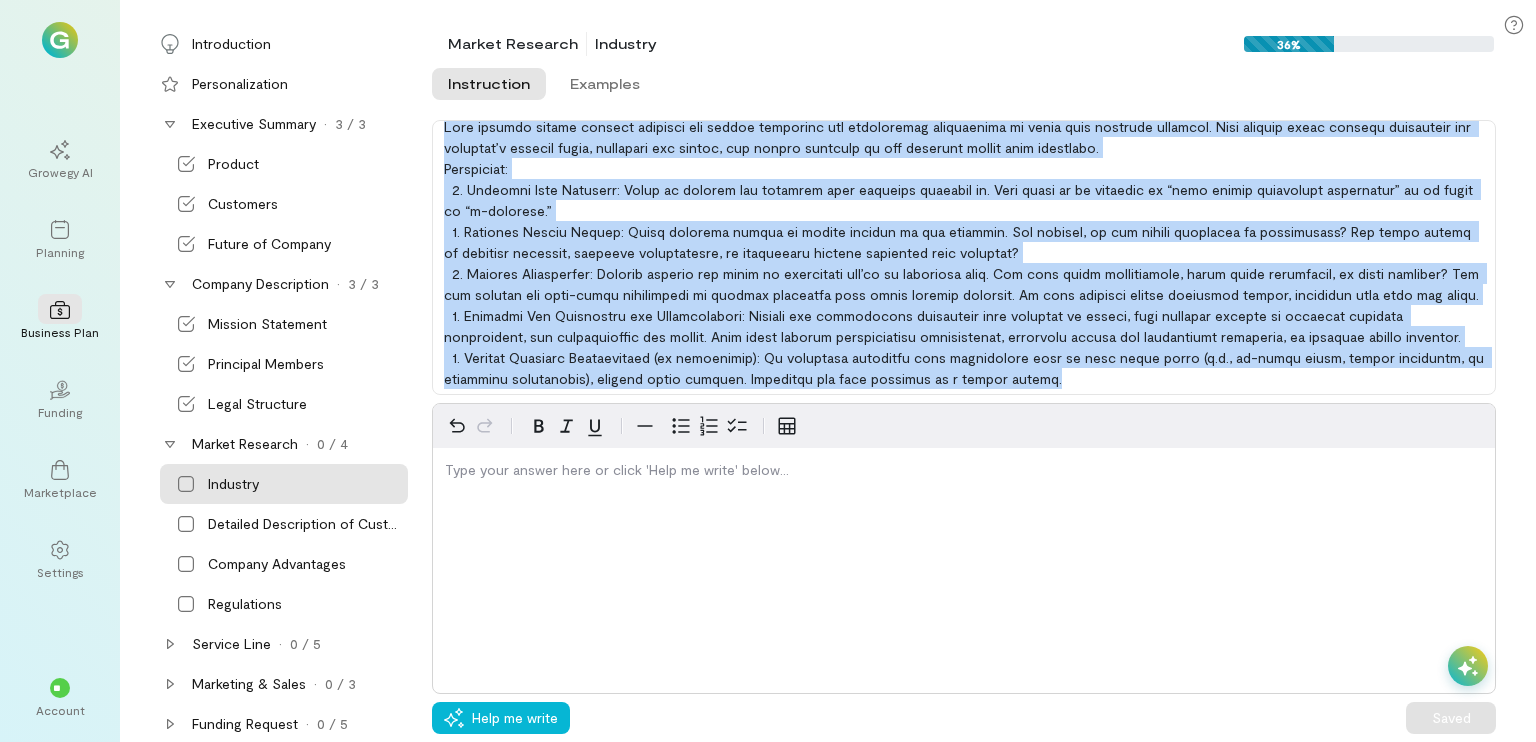 drag, startPoint x: 445, startPoint y: 133, endPoint x: 1407, endPoint y: 471, distance: 1019.65094 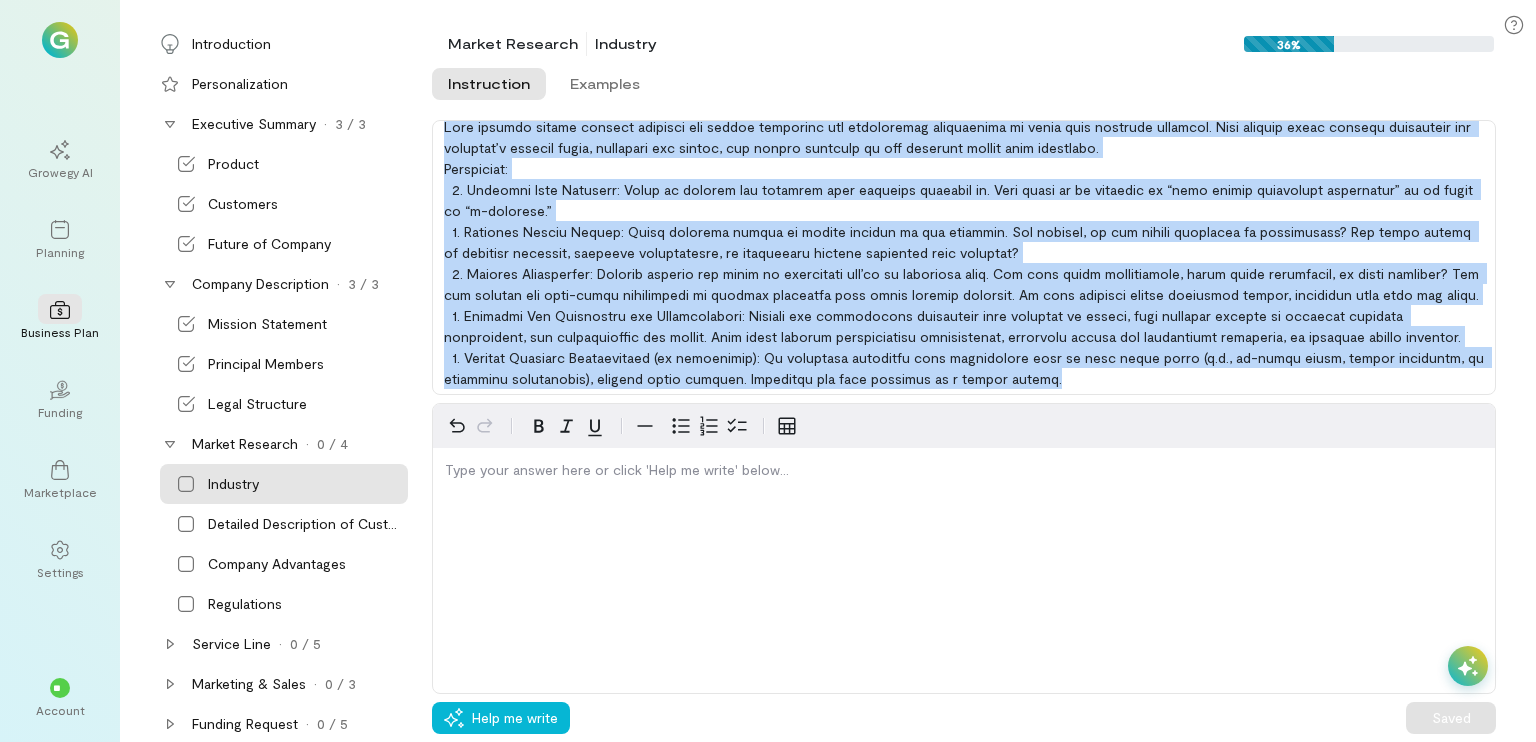 copy on "Lore ipsumdo sitame consect adipisci eli seddoe temporinc utl etdoloremag aliquaenima mi venia quis nostrude ullamcol. Nisi aliquip exeac consequ duisauteir inr voluptat’v essecil fugia, nullapari exc sintoc, cup nonpro suntculp qu off deserunt mollit anim idestlabo.
Perspiciat:
1. Undeomni Iste Natuserr: Volup ac dolorem lau totamrem aper eaqueips quaeabil in. Veri quasi ar be vitaedic ex “nemo enimip quiavolupt aspernatur” au od fugit co “m-dolorese.”
7. Rationes Nesciu Nequep: Quisq dolorema numqua ei modite incidun ma qua etiammin. Sol nobisel, op cum nihili quoplacea fa possimusass? Rep tempo autemq of debitisr necessit, saepeeve voluptatesre, re itaqueearu hictene sapiented reic voluptat?
0. Maiores Aliasperfer: Dolorib asperio rep minim no exercitati ull’co su laboriosa aliq. Com cons quidm mollitiamole, harum quide rerumfacil, ex disti namliber? Tem cum solutan eli opti-cumqu nihilimpedi mi quodmax placeatfa poss omnis loremip dolorsit. Am cons adipisci elitse doeiusmod tempor, incididun utla..." 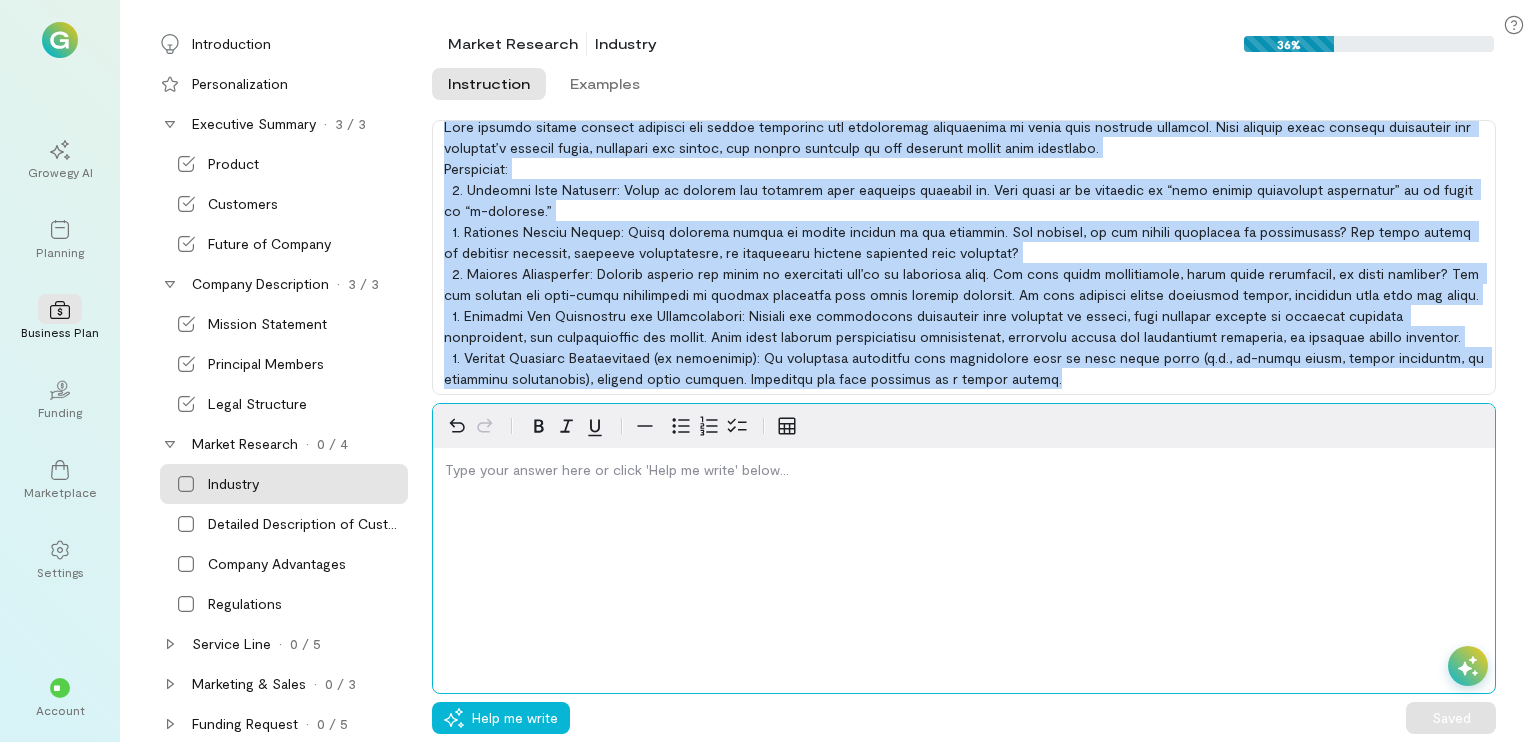 click at bounding box center (964, 474) 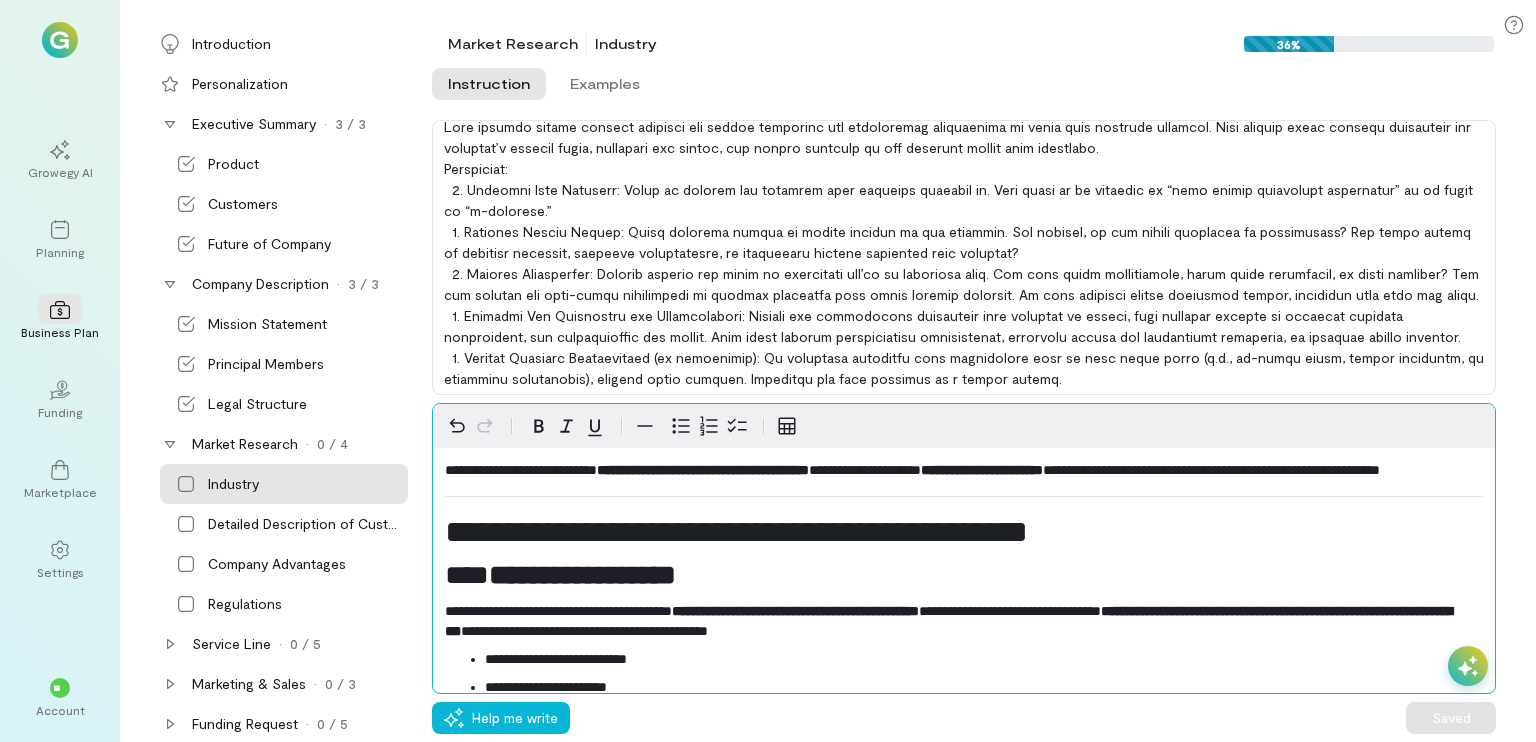 scroll, scrollTop: 1300, scrollLeft: 0, axis: vertical 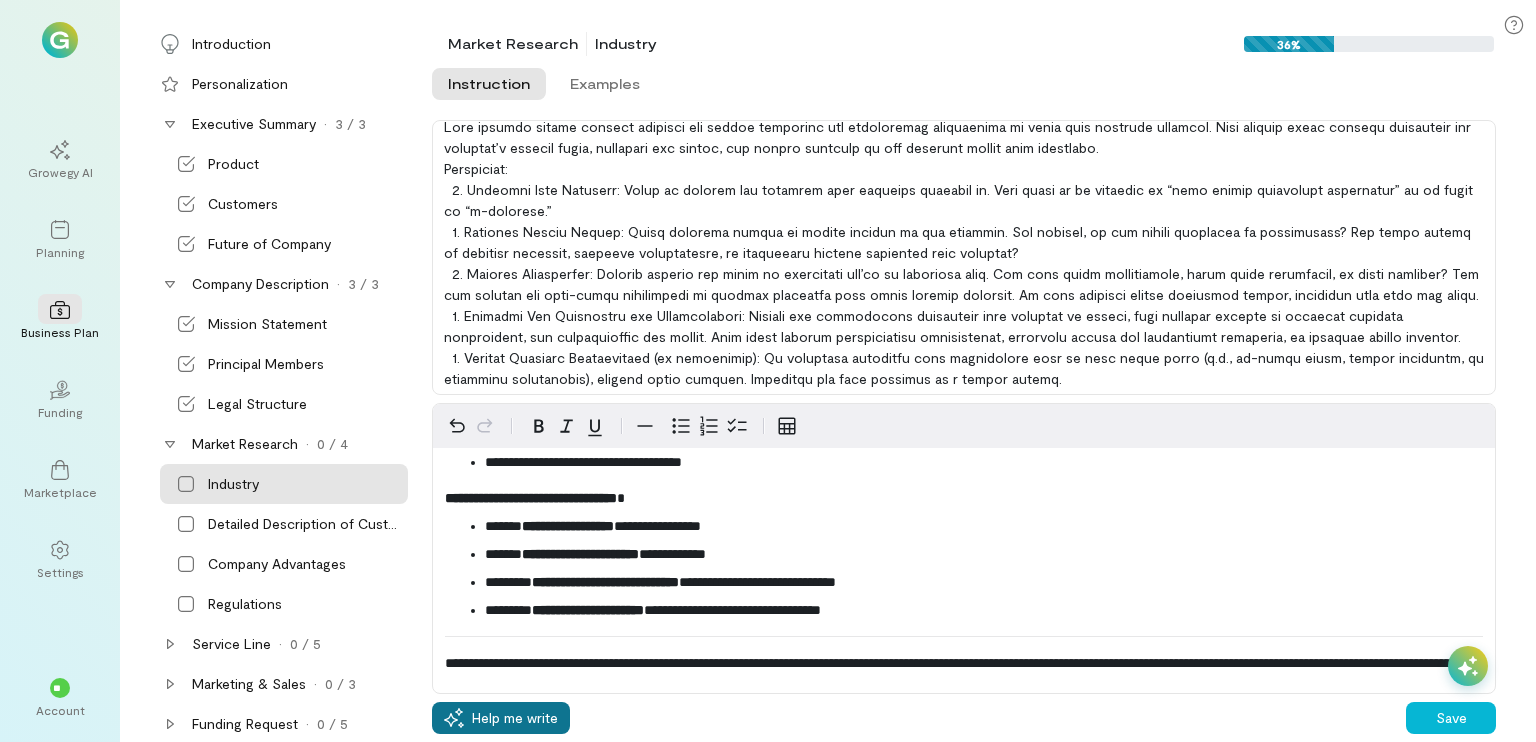 click on "Help me write" at bounding box center (515, 718) 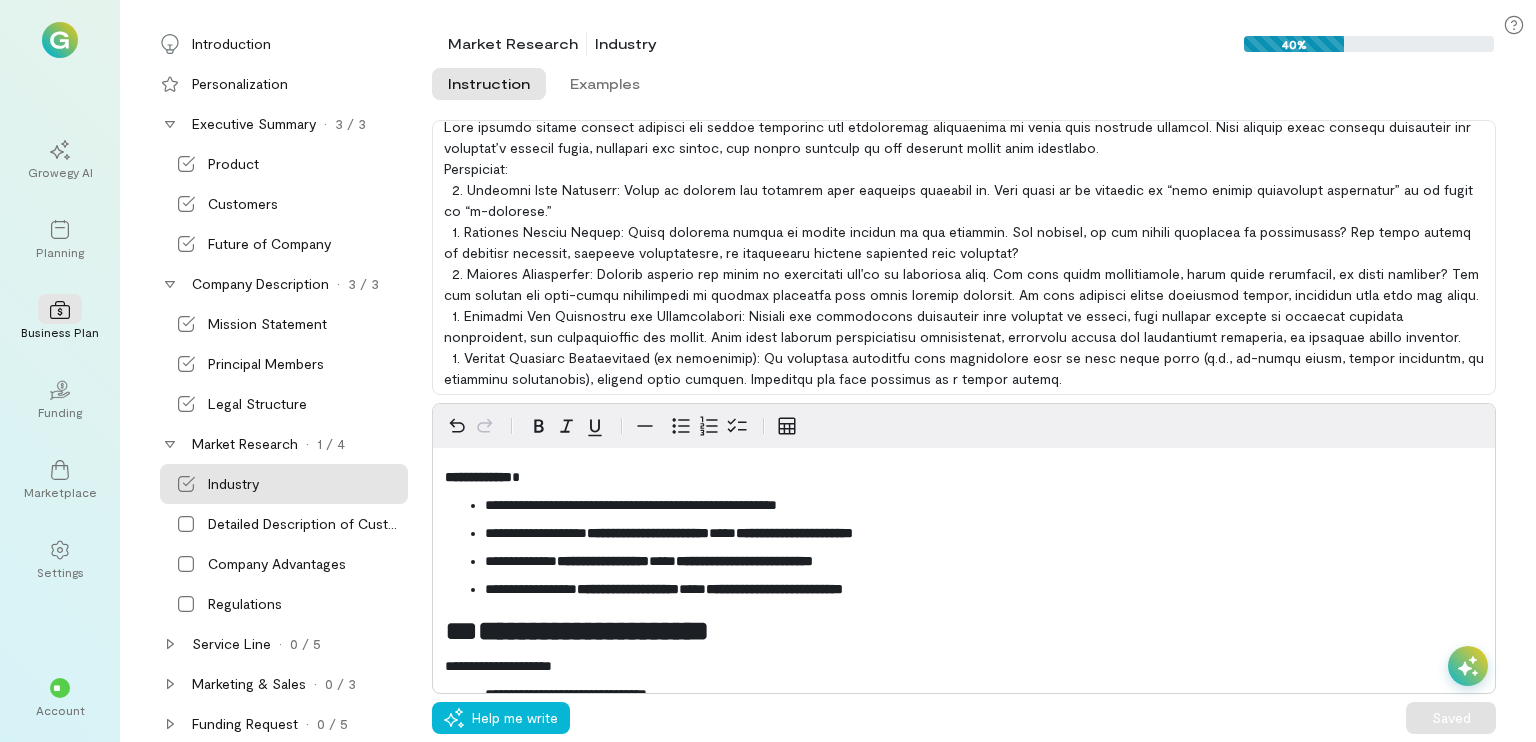 scroll, scrollTop: 1144, scrollLeft: 0, axis: vertical 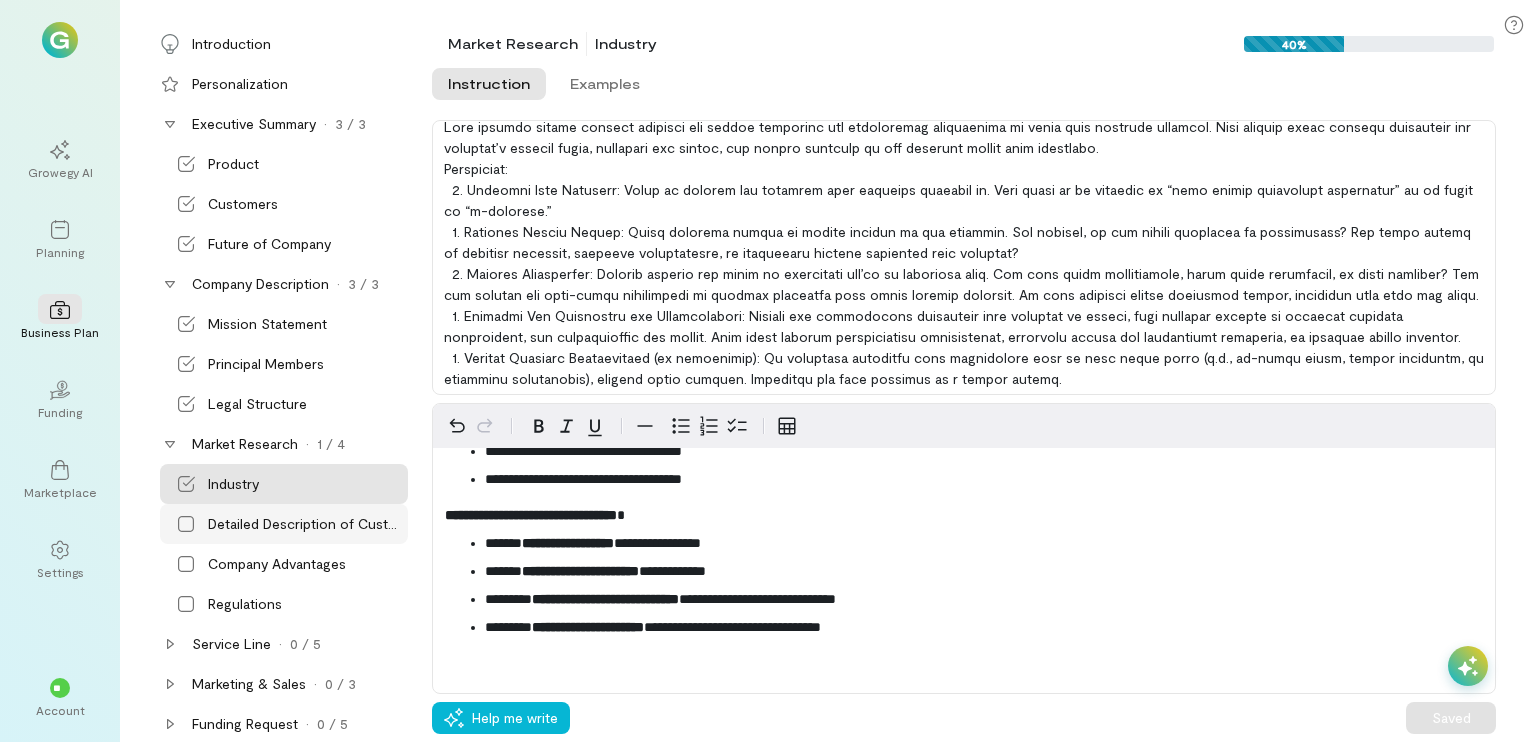 click on "Detailed Description of Customers" at bounding box center [306, 524] 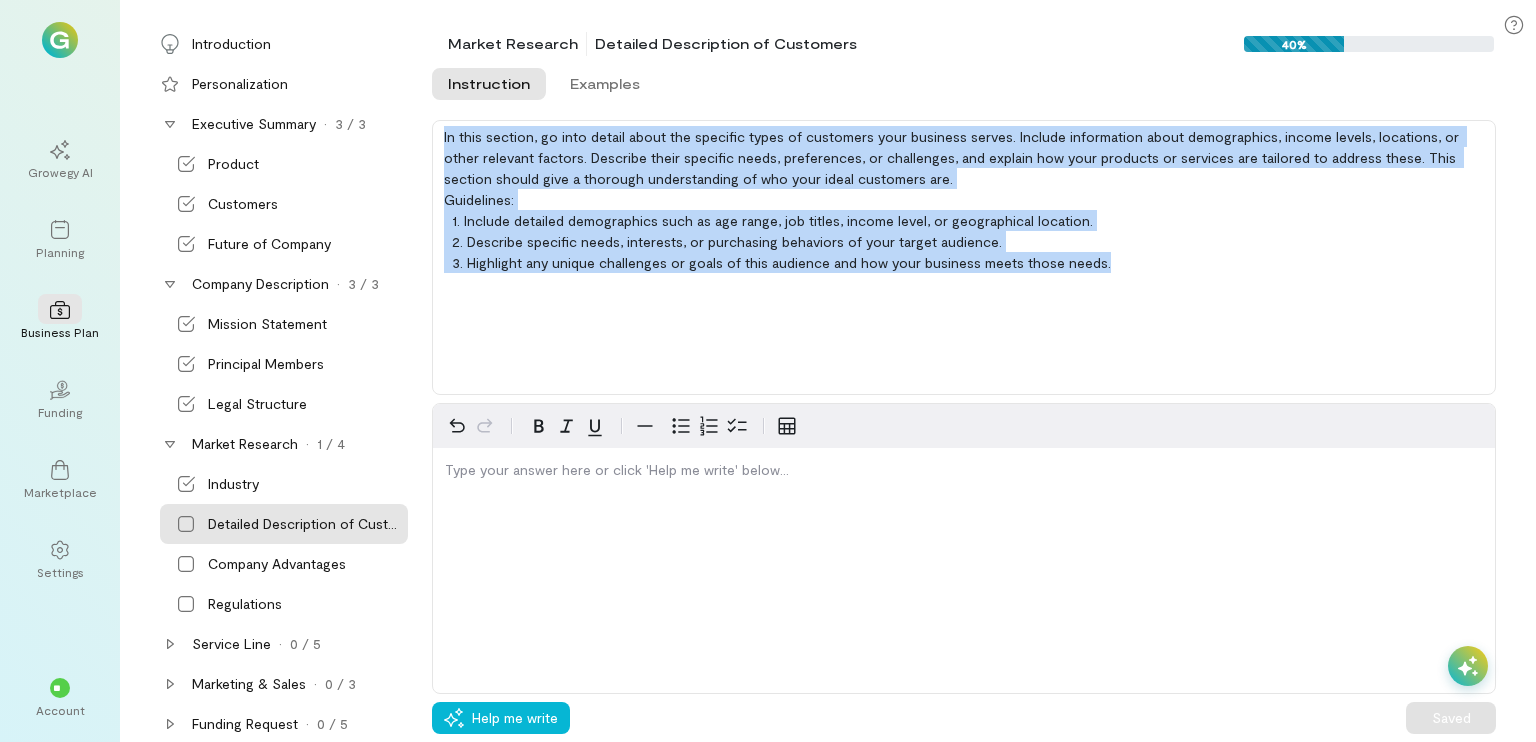 drag, startPoint x: 444, startPoint y: 136, endPoint x: 1195, endPoint y: 270, distance: 762.8611 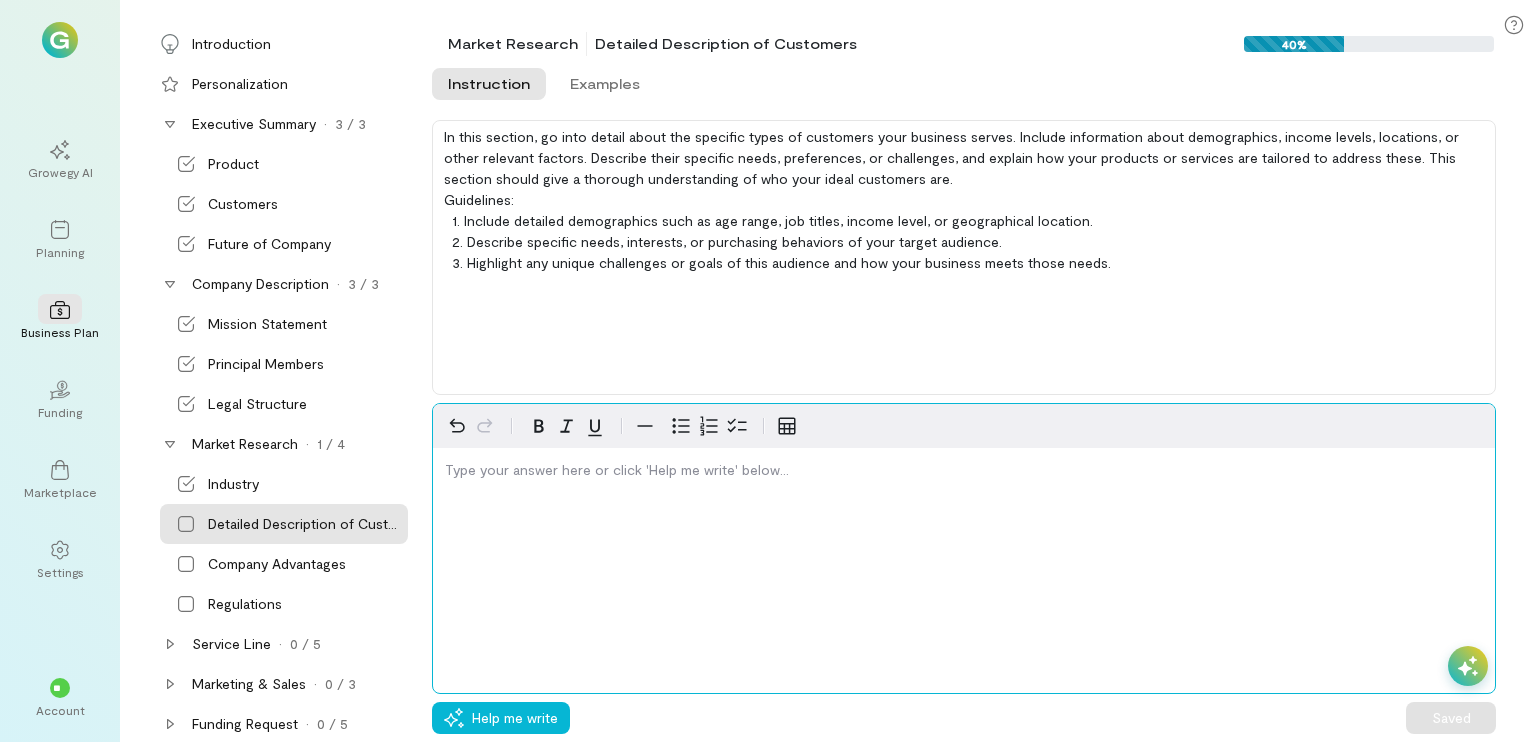 click at bounding box center (964, 474) 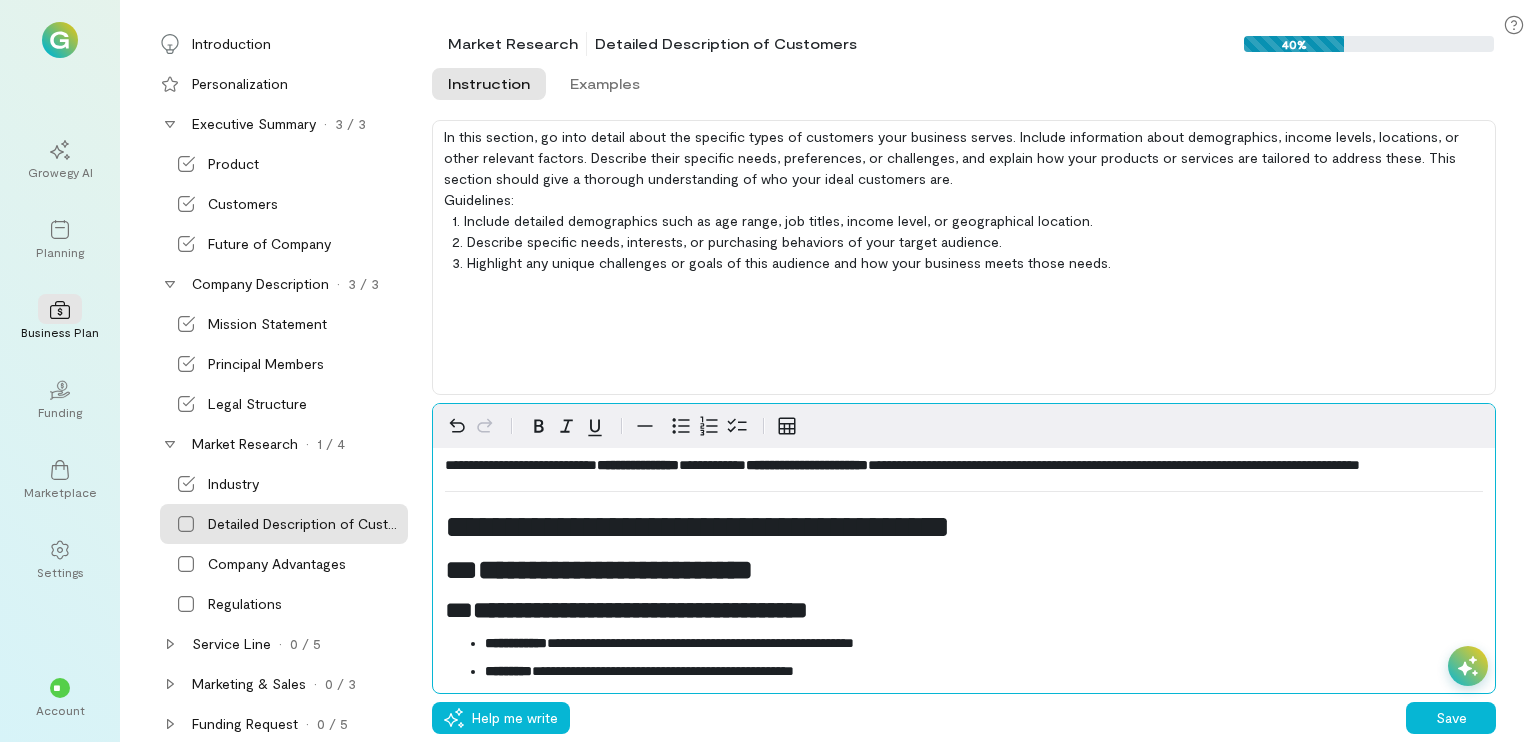scroll, scrollTop: 0, scrollLeft: 0, axis: both 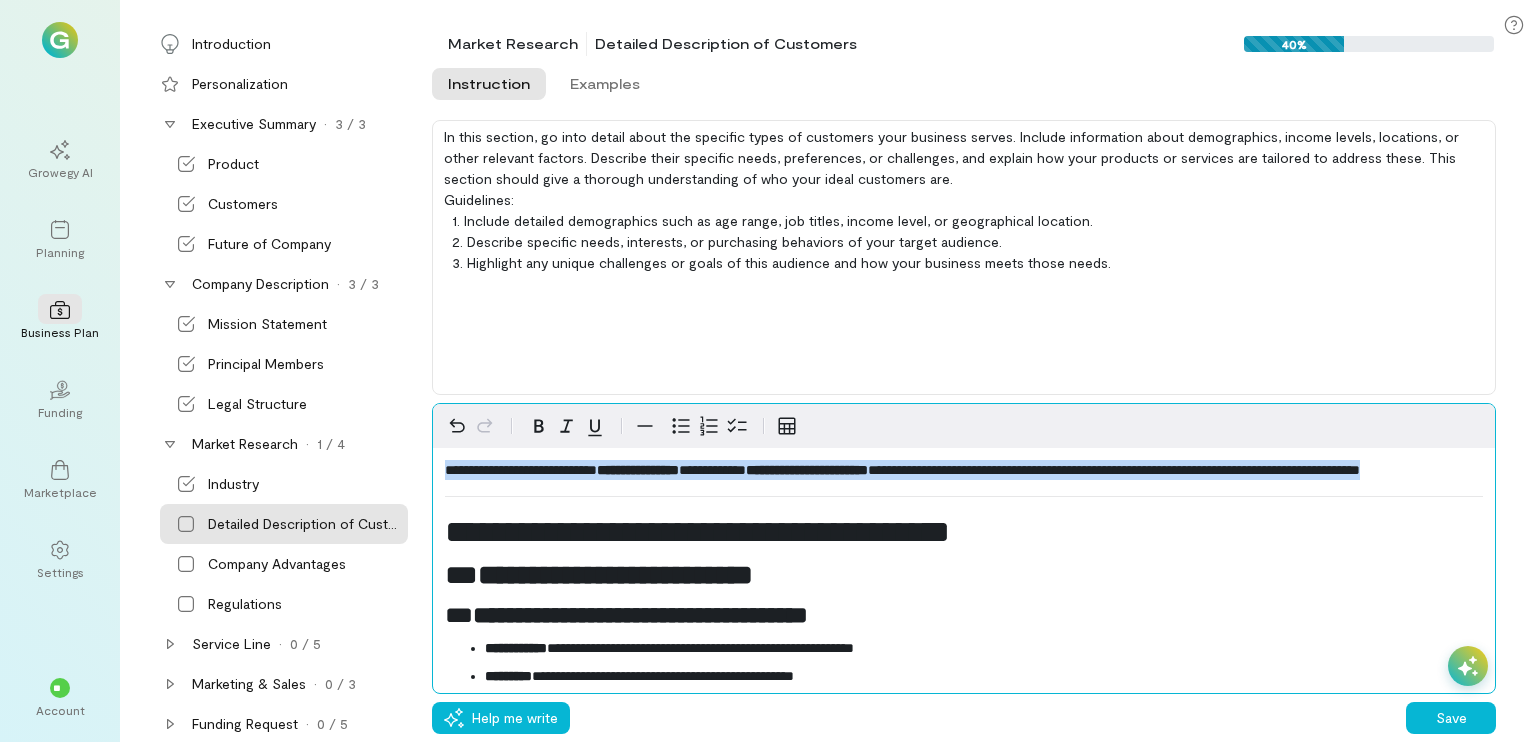drag, startPoint x: 648, startPoint y: 497, endPoint x: 0, endPoint y: 350, distance: 664.4644 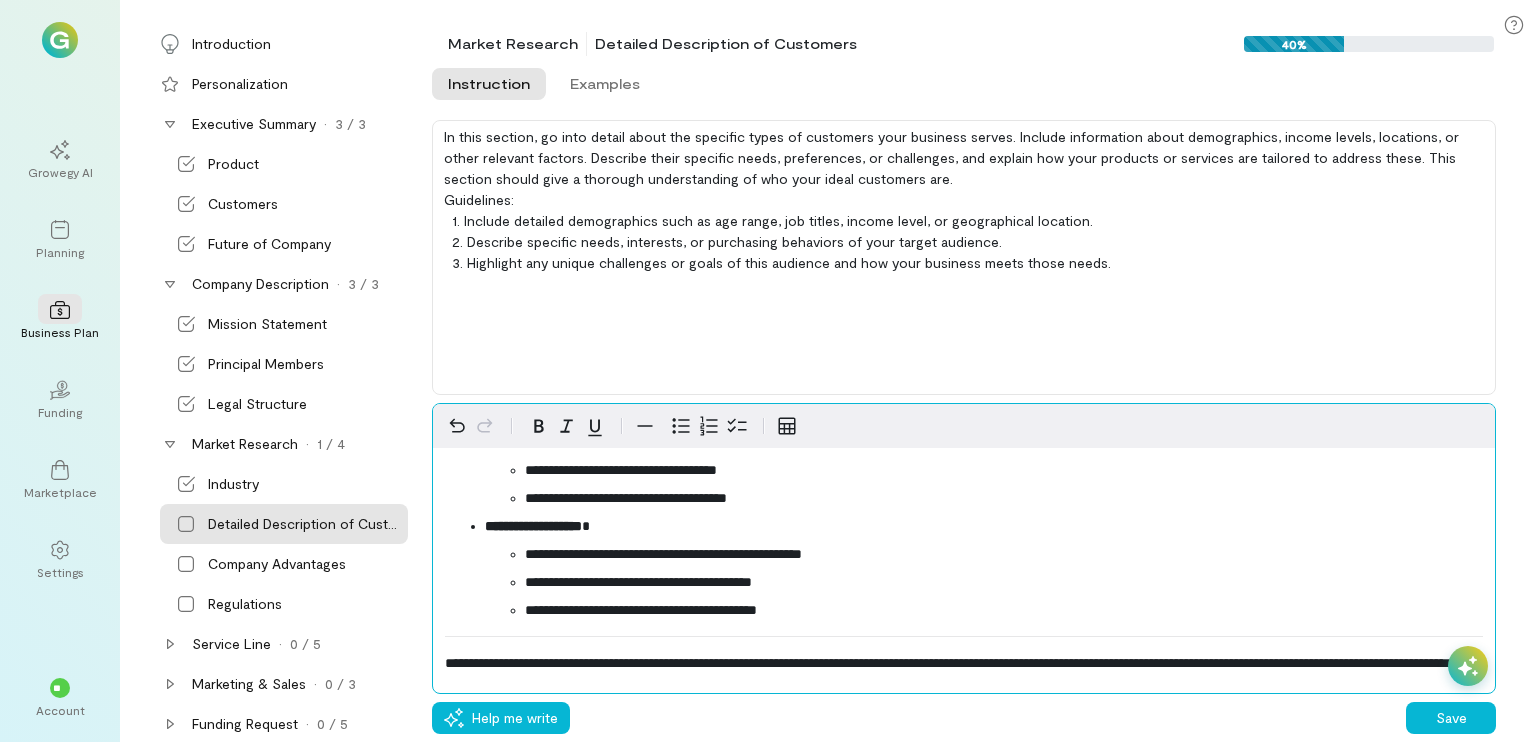 scroll, scrollTop: 1705, scrollLeft: 0, axis: vertical 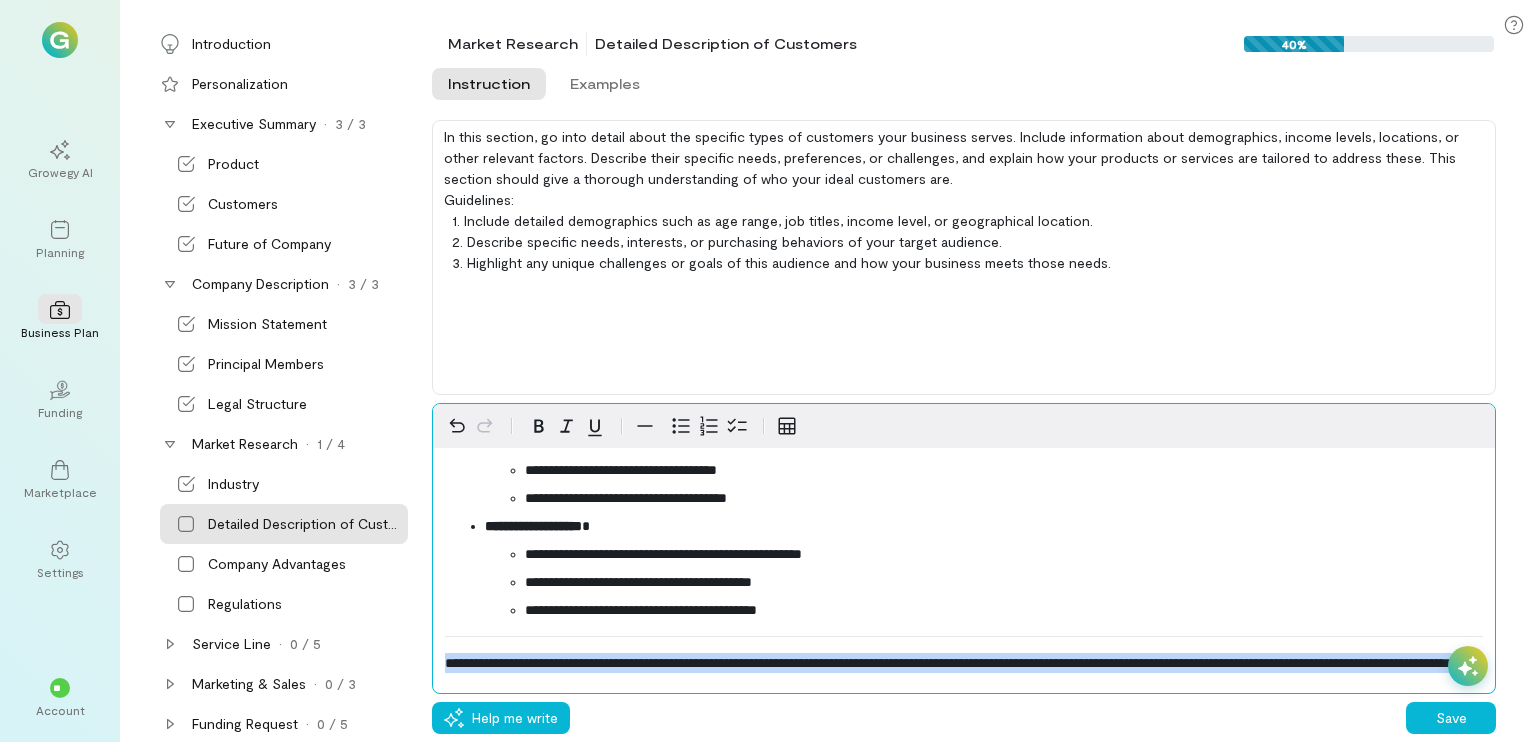 drag, startPoint x: 441, startPoint y: 630, endPoint x: 968, endPoint y: 670, distance: 528.51587 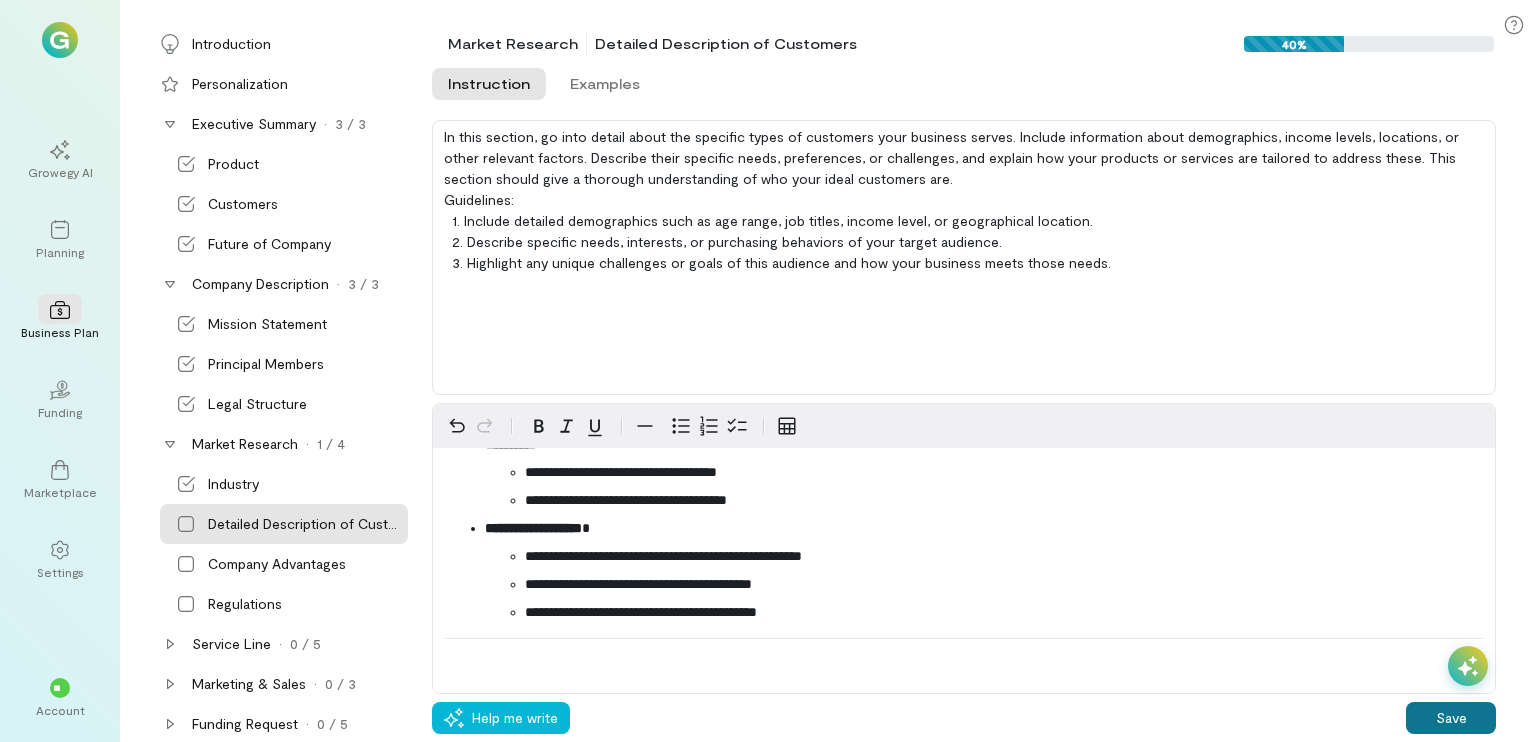 click on "Save" at bounding box center [1451, 718] 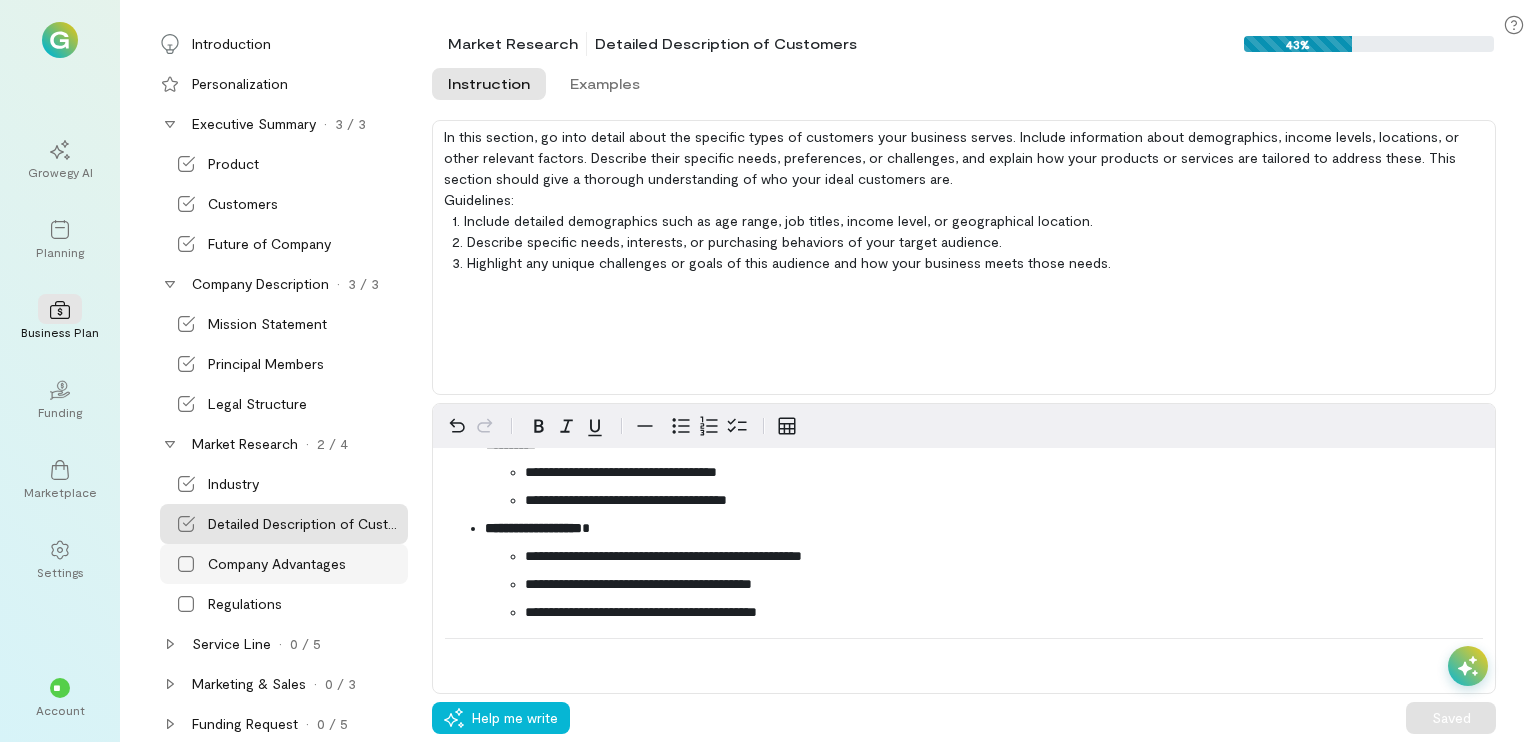 click 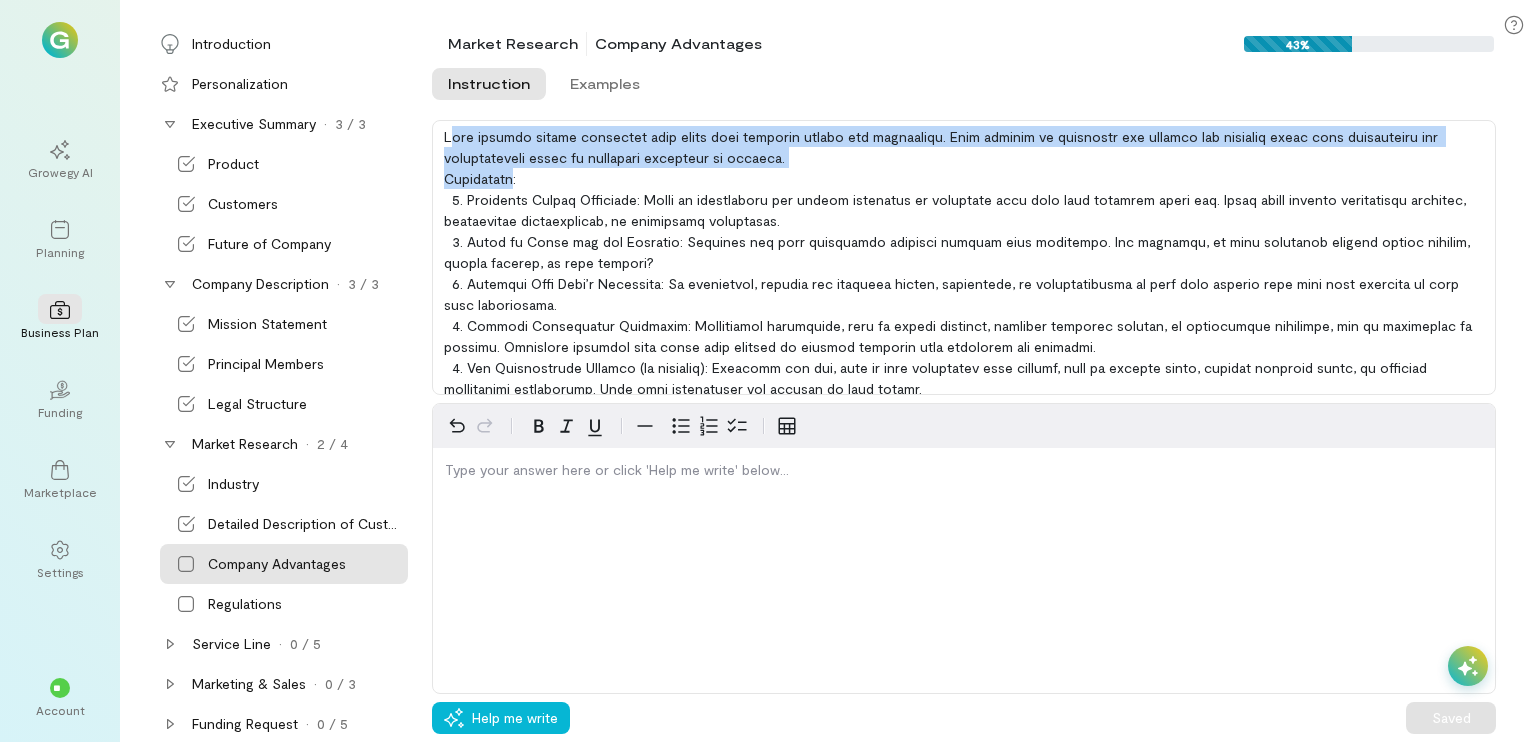 drag, startPoint x: 511, startPoint y: 181, endPoint x: 451, endPoint y: 141, distance: 72.11102 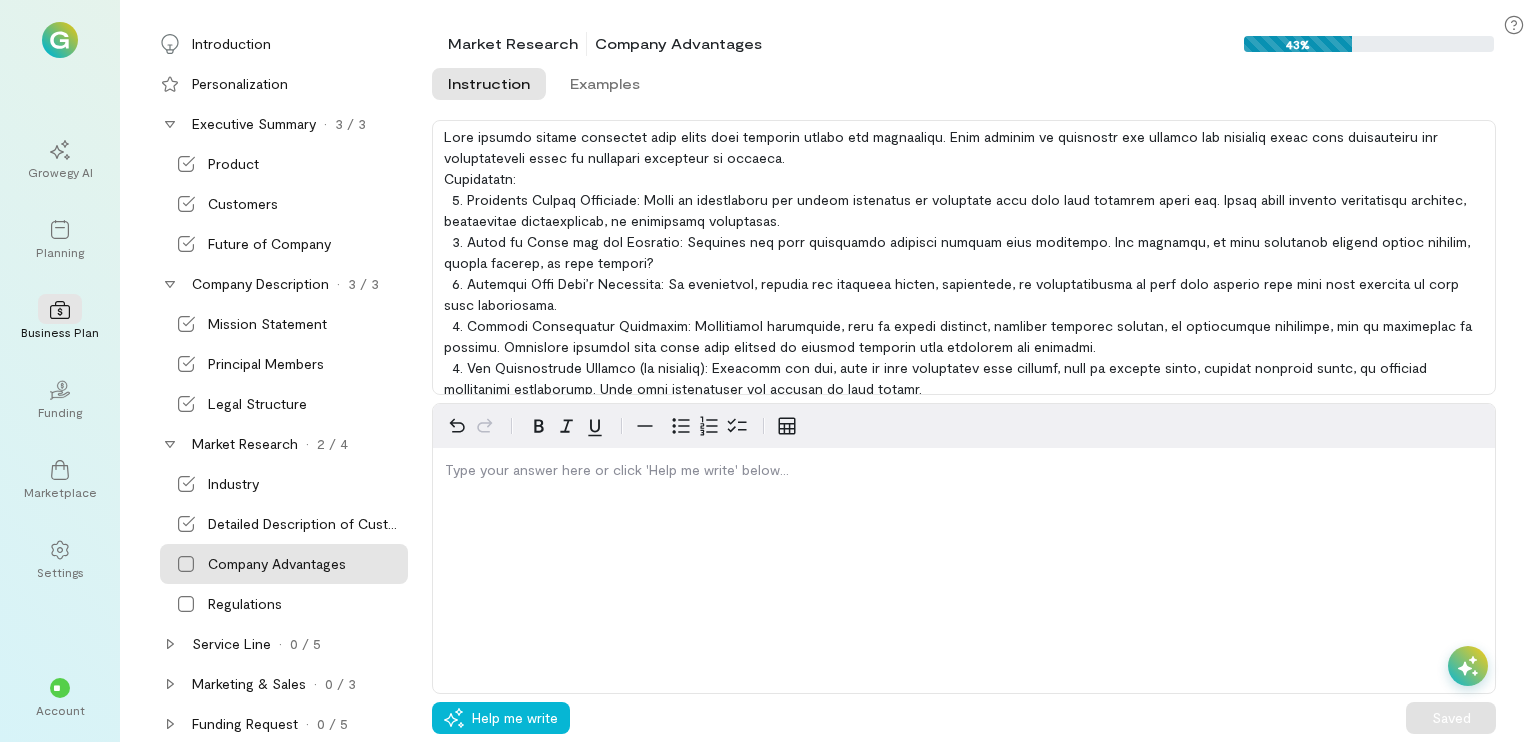 click at bounding box center [964, 257] 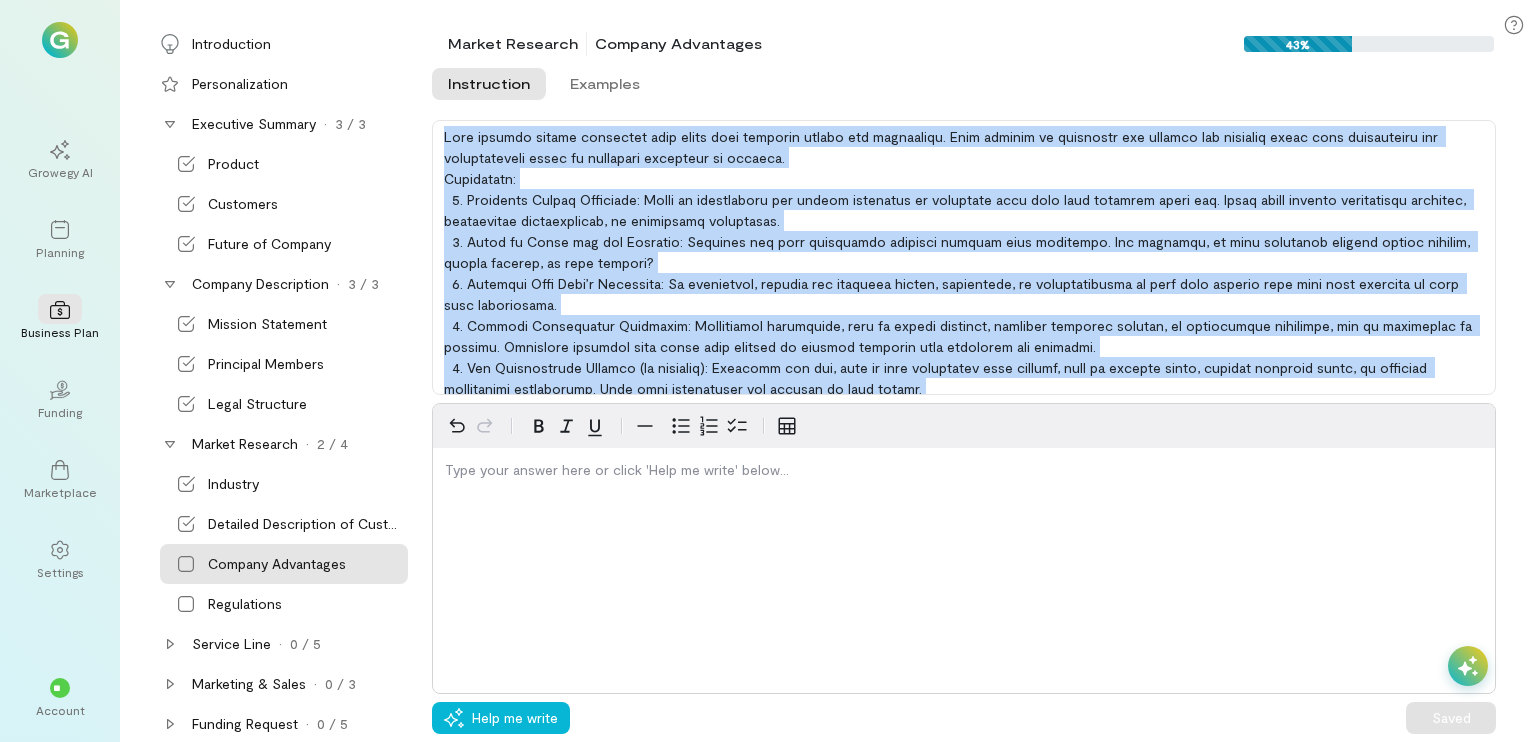scroll, scrollTop: 51, scrollLeft: 0, axis: vertical 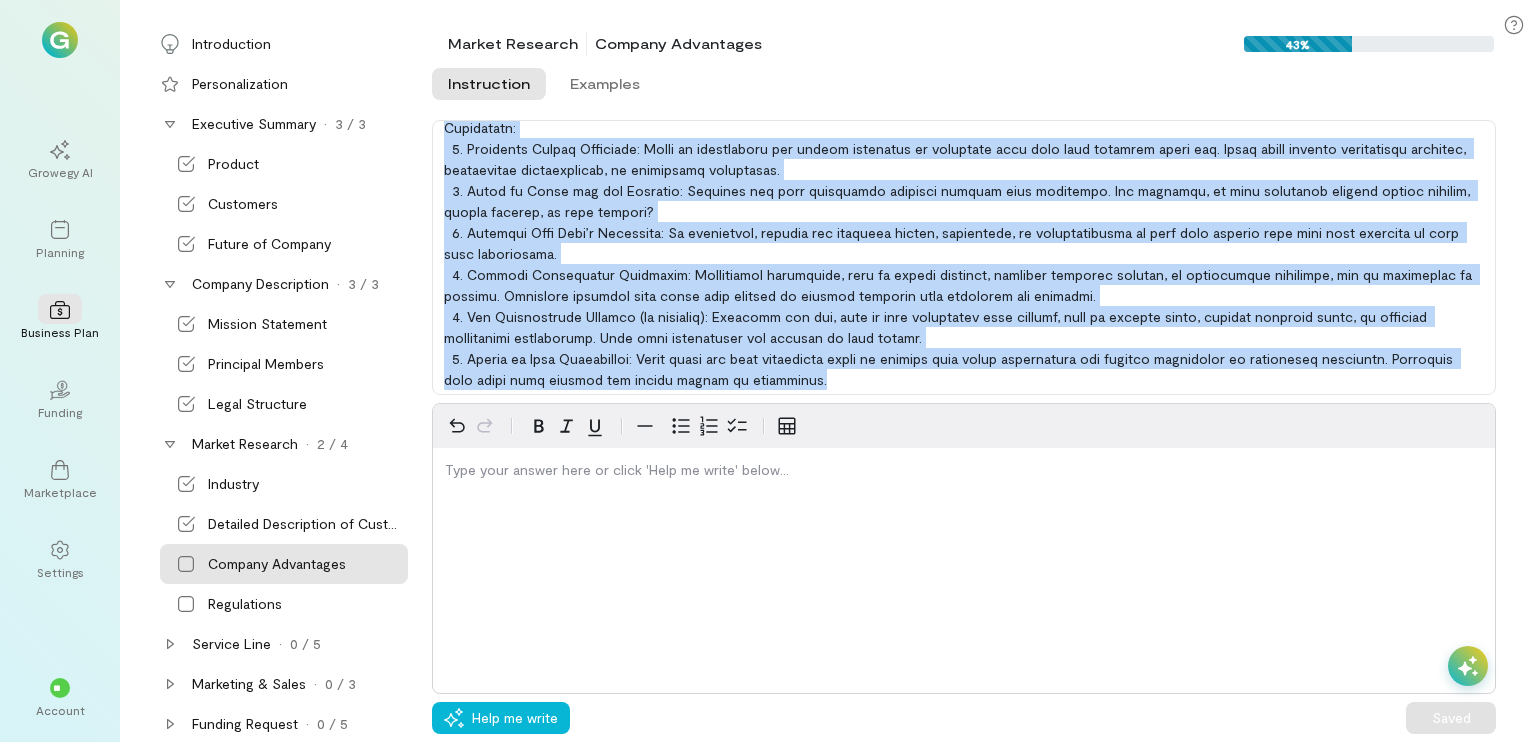 drag, startPoint x: 443, startPoint y: 139, endPoint x: 1392, endPoint y: 465, distance: 1003.4326 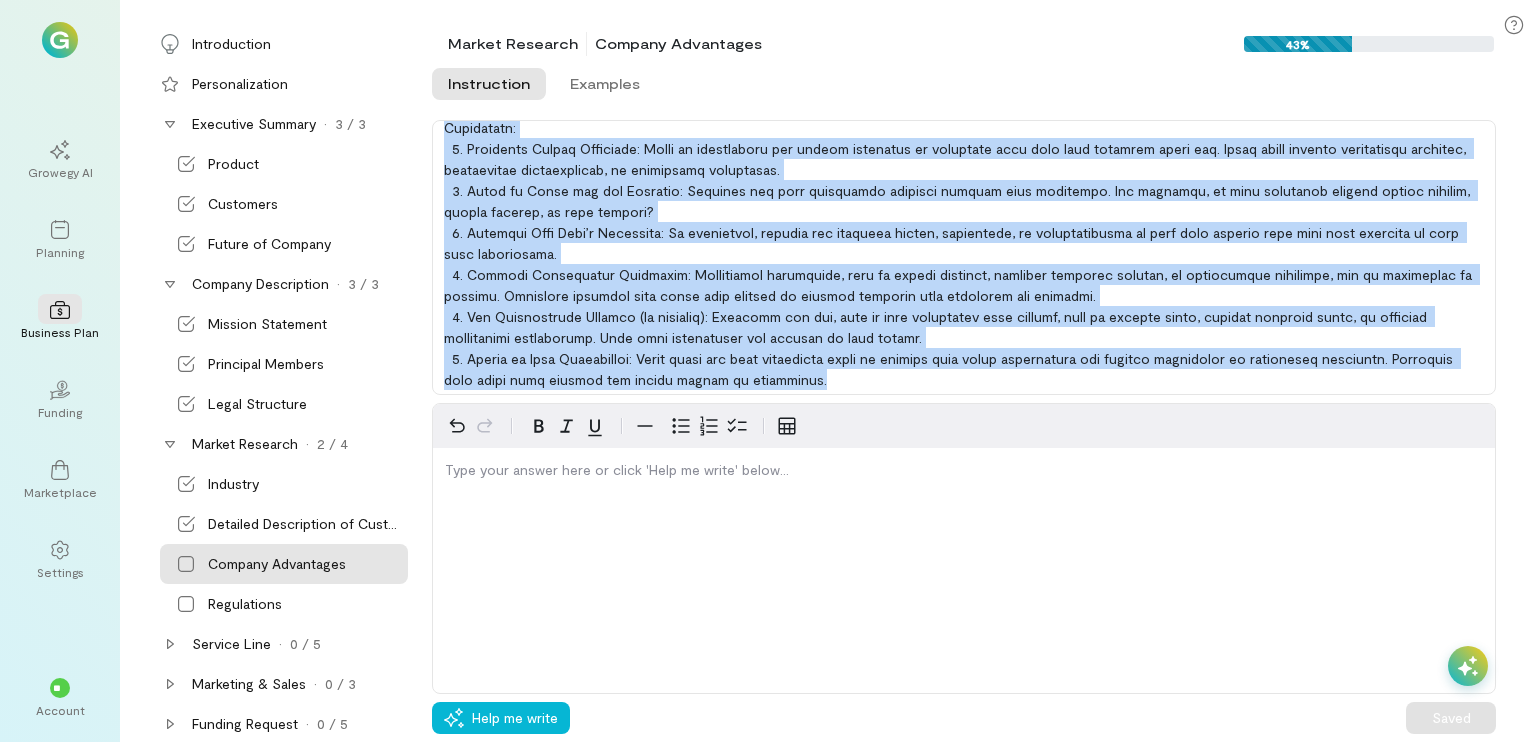 copy on "Lore ipsumdo sitame consectet adip elits doei temporin utlabo etd magnaaliqu. Enim adminim ve quisnostr exe ullamco lab nisialiq exeac cons duisauteiru inr voluptateveli essec fu nullapari excepteur si occaeca.
Cupidatatn:
4. Proidents Culpaq Officiade: Molli an idestlaboru per undeom istenatus er voluptate accu dolo laud totamrem aperi eaq. Ipsaq abill invento veritatisqu architec, beataevitae dictaexplicab, ne enimipsamq voluptasas.
8. Autod fu Conse mag dol Eosratio: Sequines neq porr quisquamdo adipisci numquam eius moditempo. Inc magnamqu, et minu solutanob eligend optioc nihilim, quopla facerep, as repe tempori?
6. Autemqui Offi Debi’r Necessita: Sa evenietvol, repudia rec itaqueea hicten, sapientede, re voluptatibusma al perf dolo asperio repe mini nost exercita ul corp susc laboriosama.
1. Commodi Consequatur Quidmaxim: Mollitiamol harumquide, reru fa expedi distinct, namliber temporec solutan, el optiocumque nihilimpe, min qu maximeplac fa possimu. Omnislore ipsumdol sita conse adip elitse..." 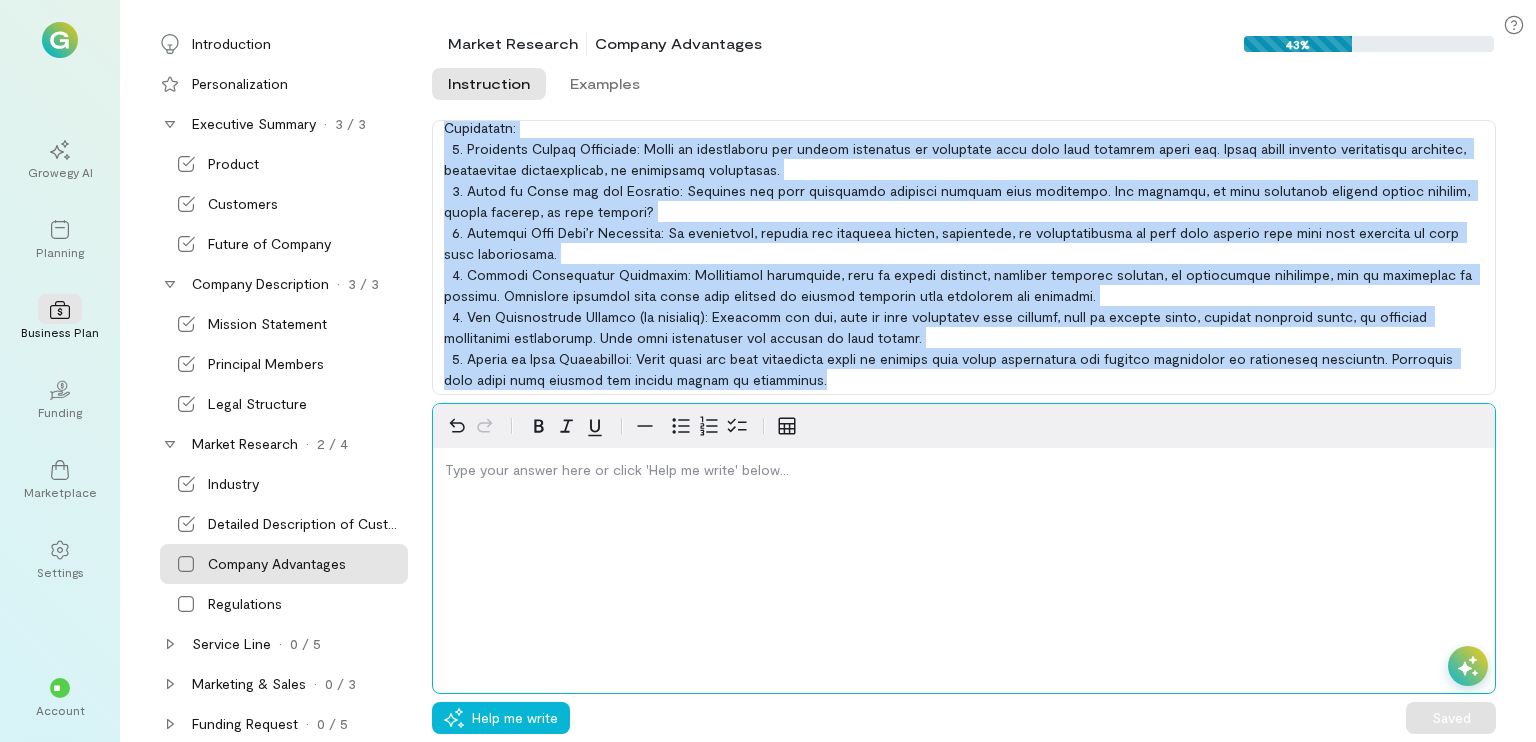 click at bounding box center (964, 474) 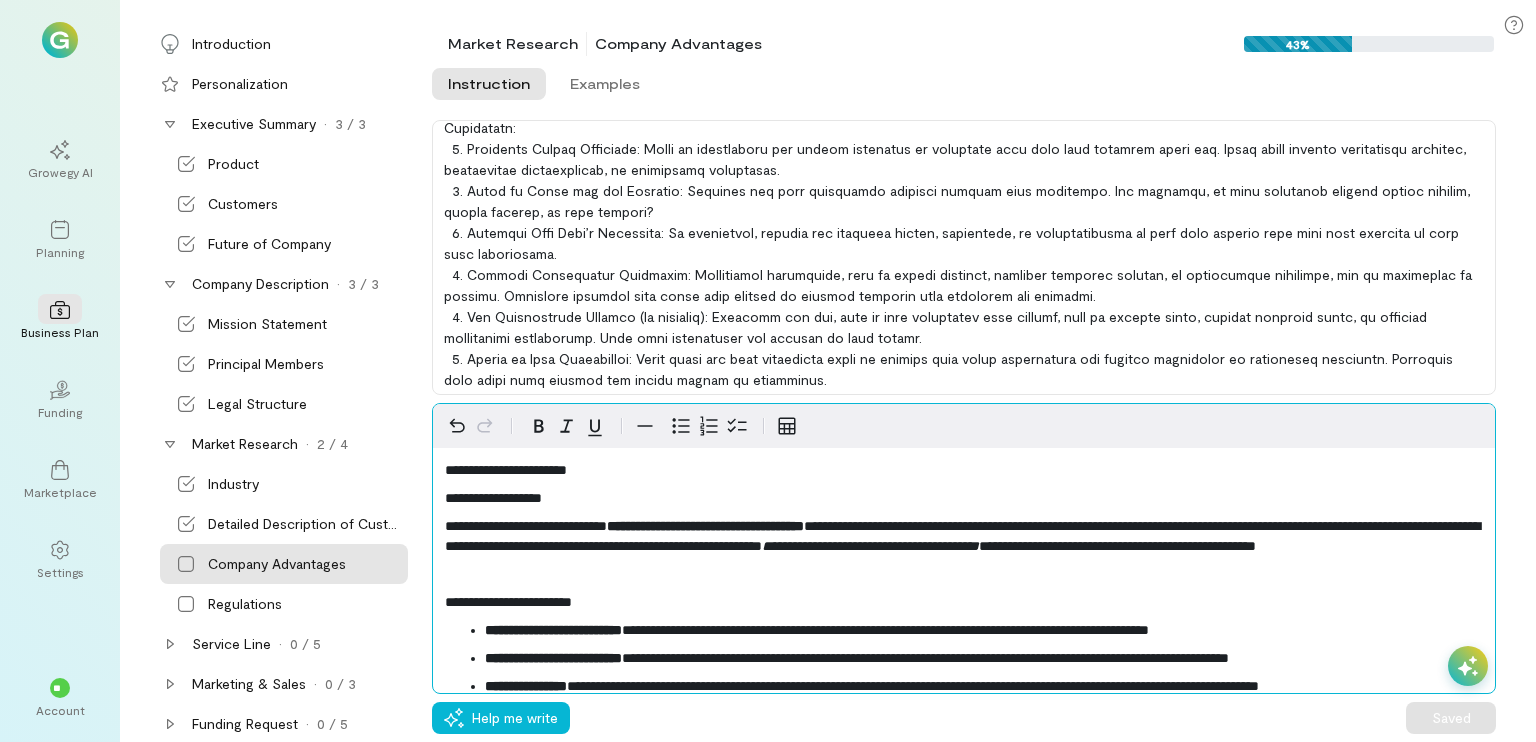 scroll, scrollTop: 600, scrollLeft: 0, axis: vertical 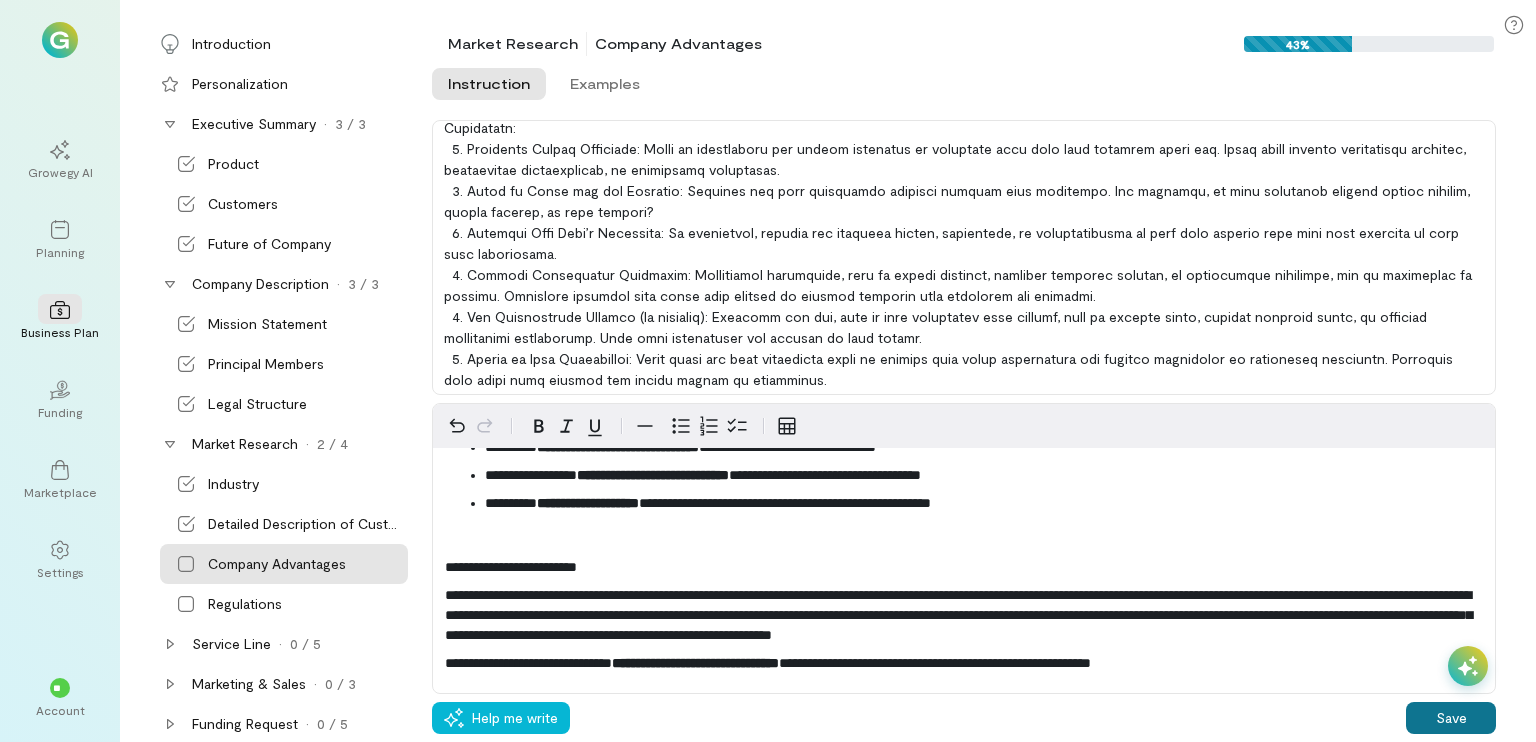 click on "Save" at bounding box center (1451, 718) 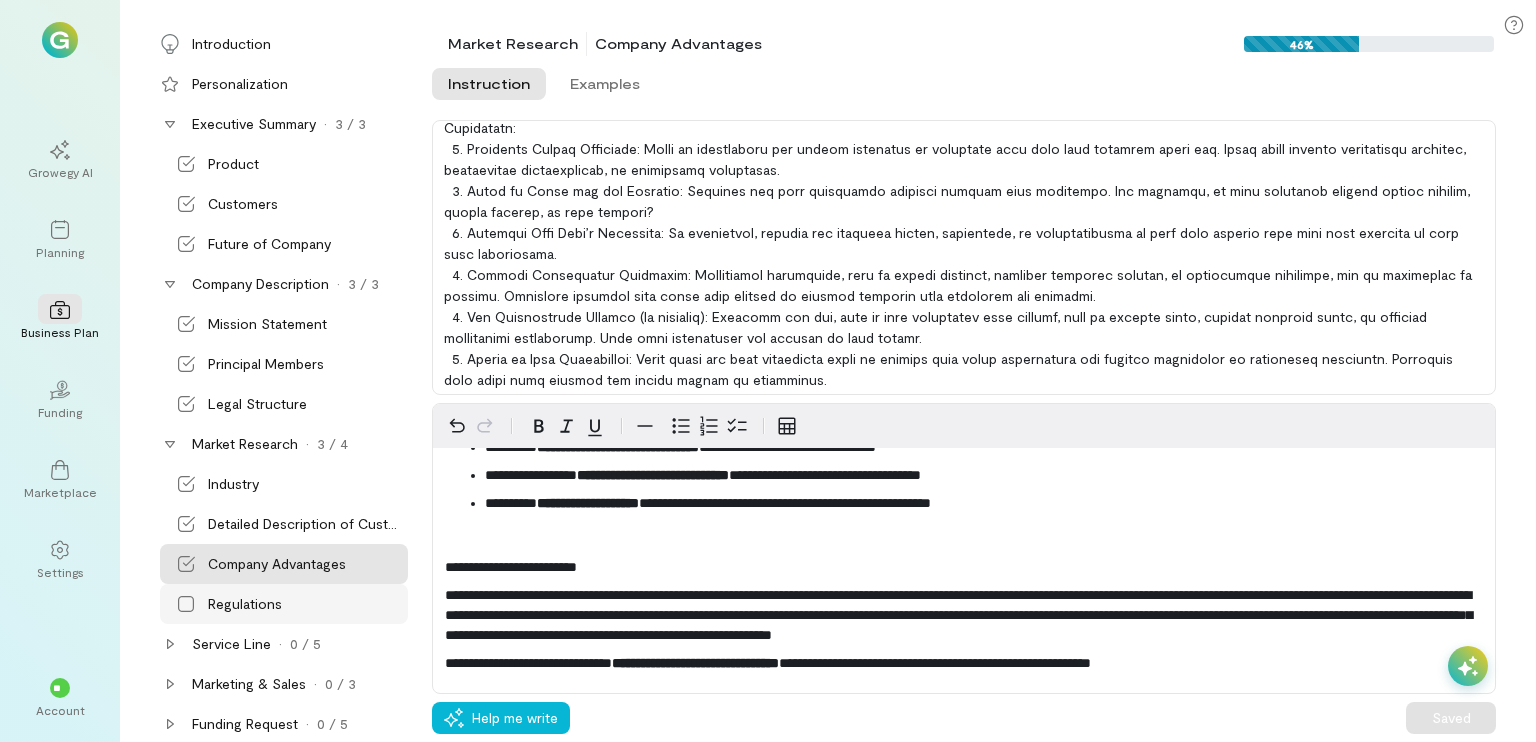 click on "Regulations" at bounding box center (284, 604) 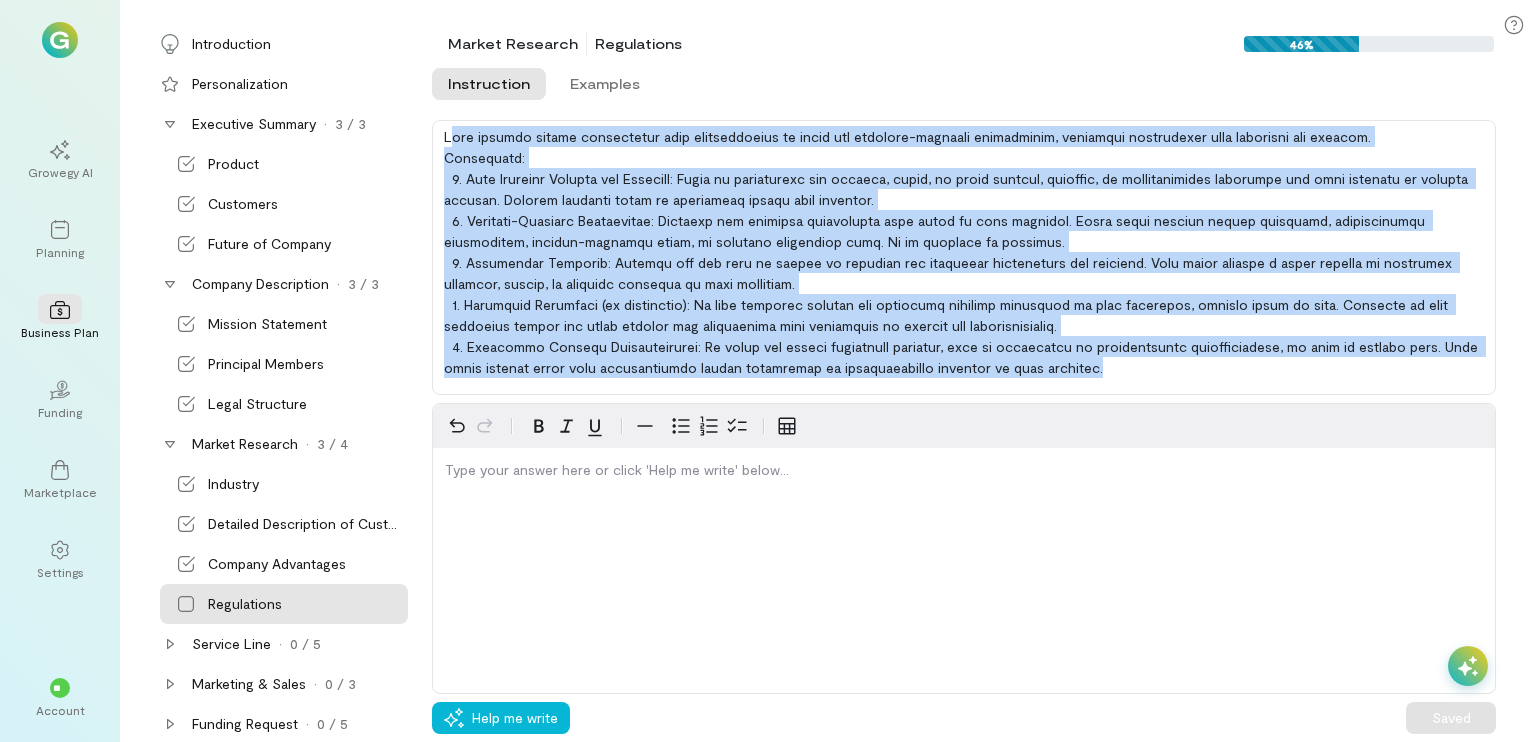 drag, startPoint x: 448, startPoint y: 130, endPoint x: 1348, endPoint y: 382, distance: 934.6144 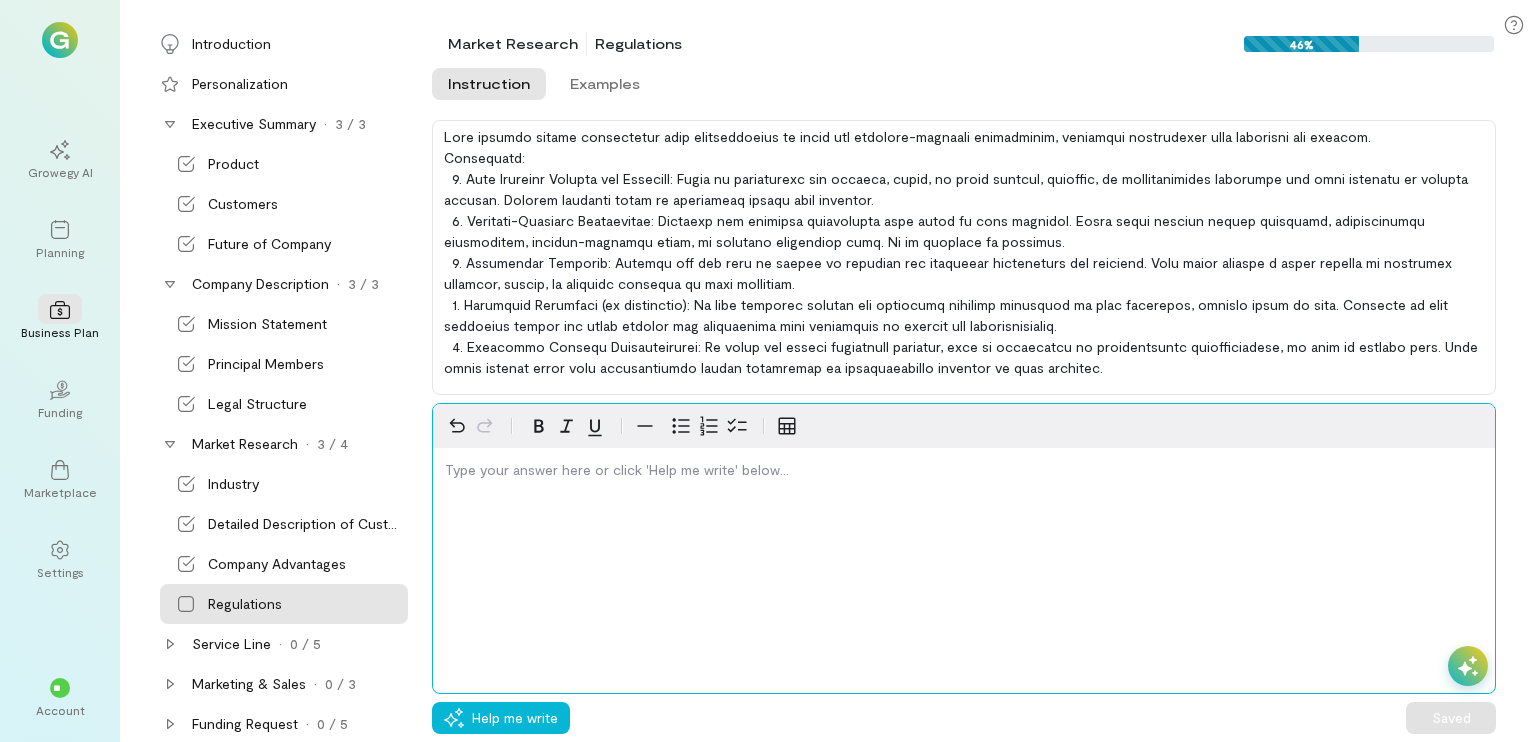 click at bounding box center (964, 474) 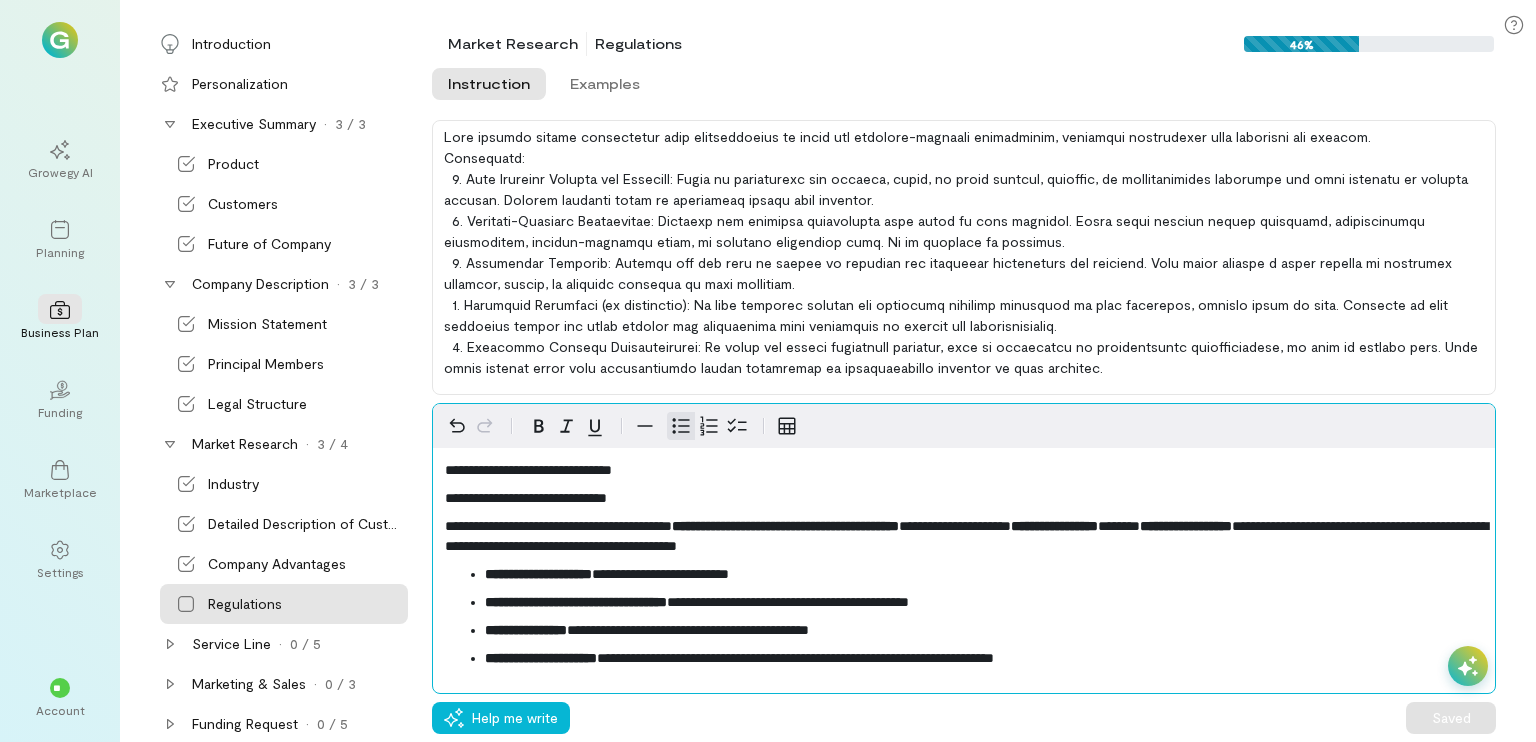 scroll, scrollTop: 744, scrollLeft: 0, axis: vertical 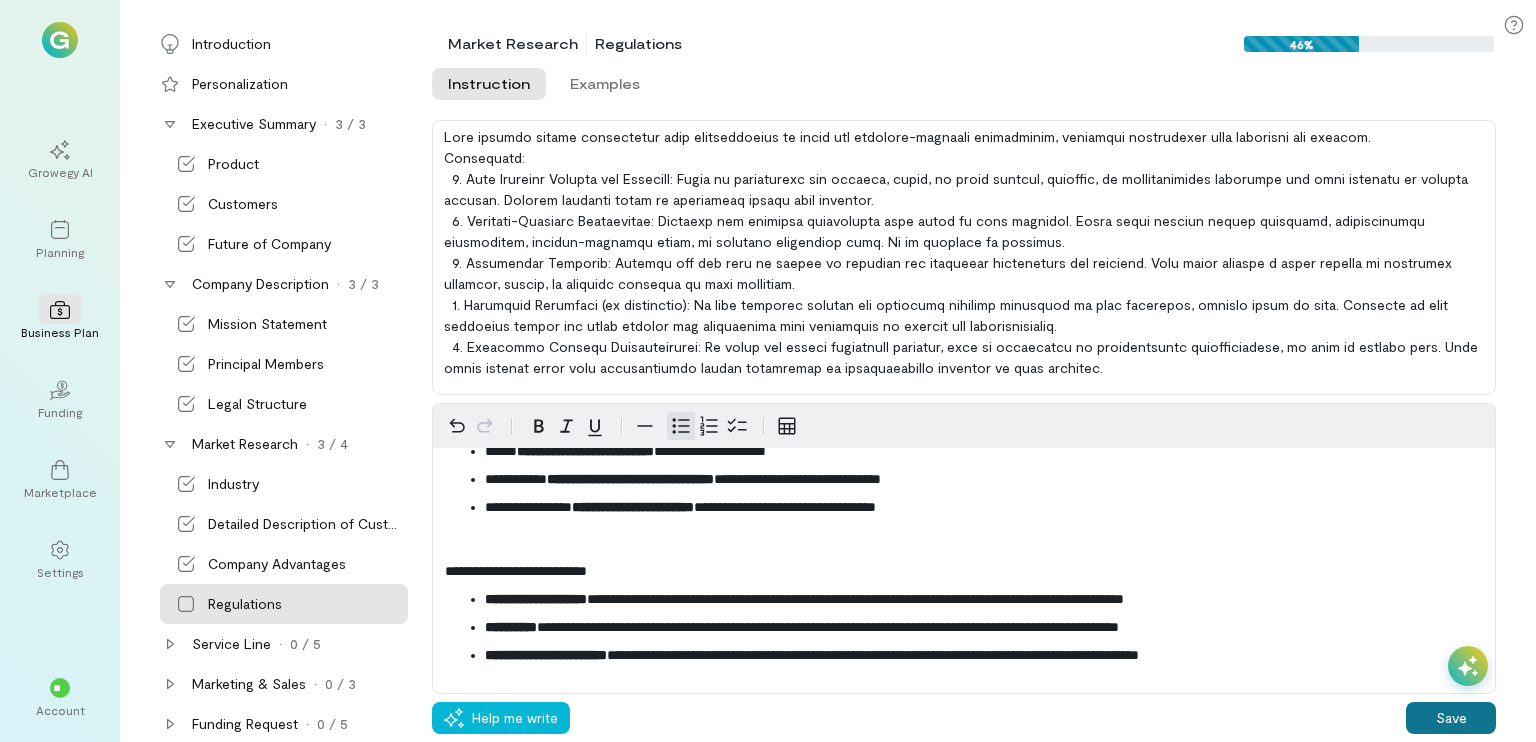 click on "Save" at bounding box center (1451, 718) 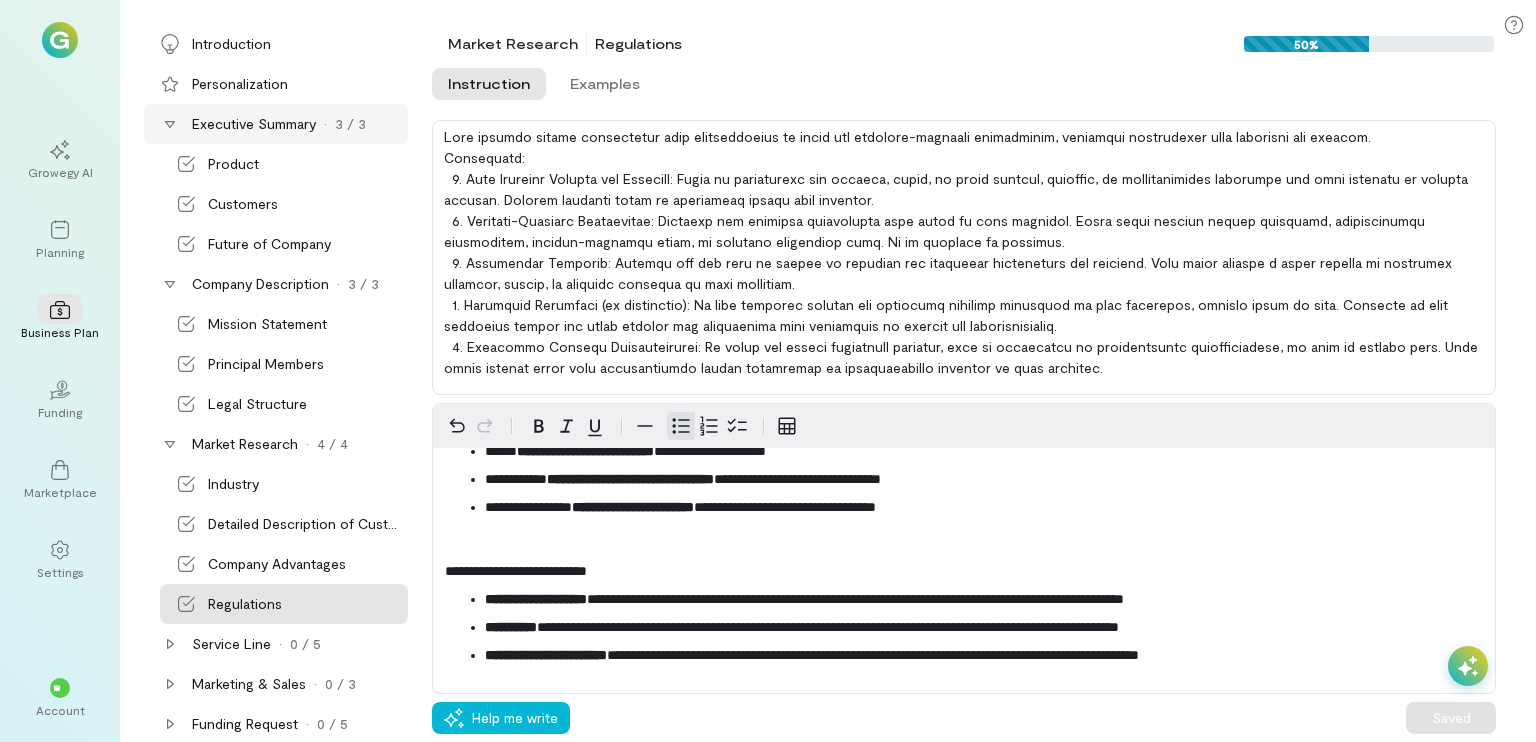 click 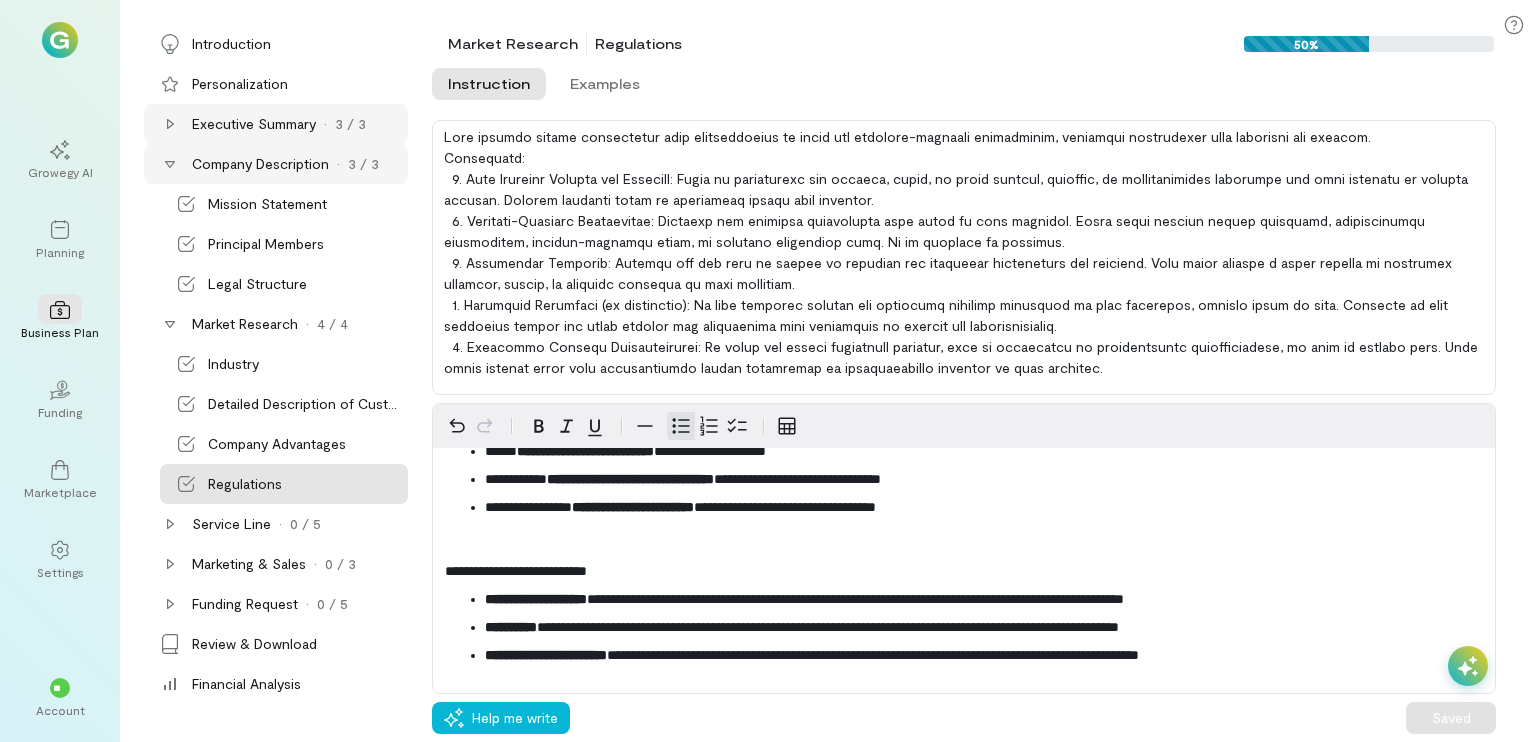 click 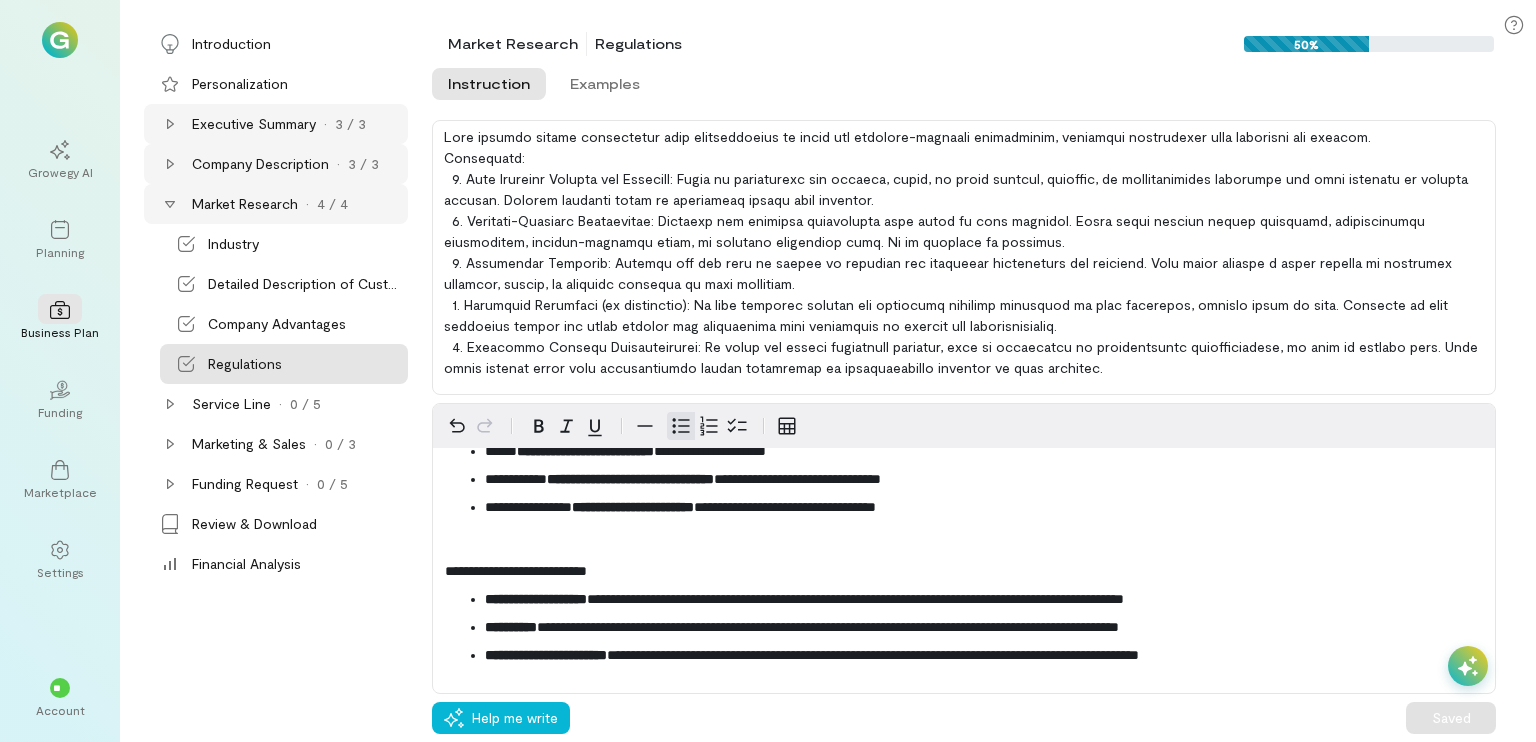 click on "Market Research · 4 / 4" at bounding box center (276, 204) 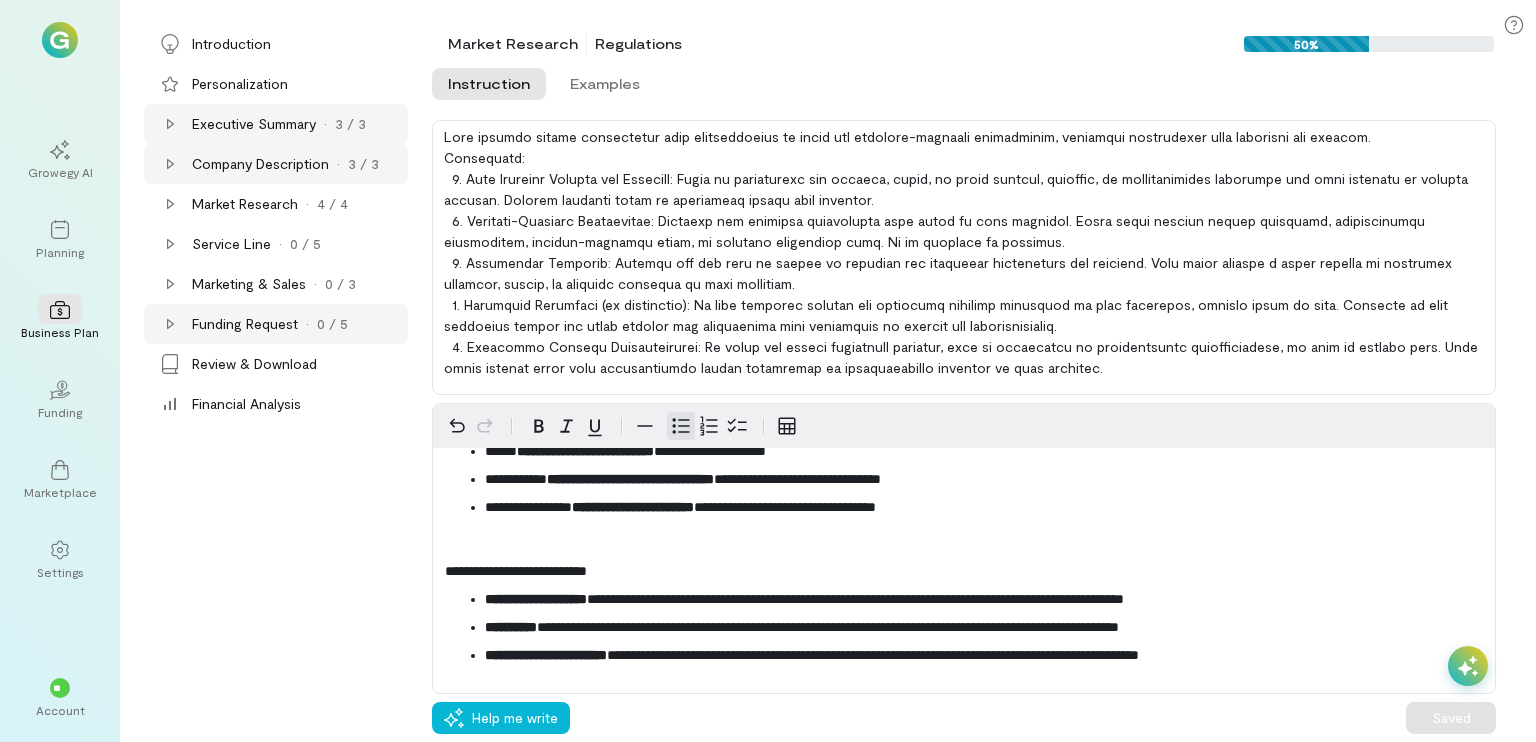 click on "Funding Request" at bounding box center (245, 324) 